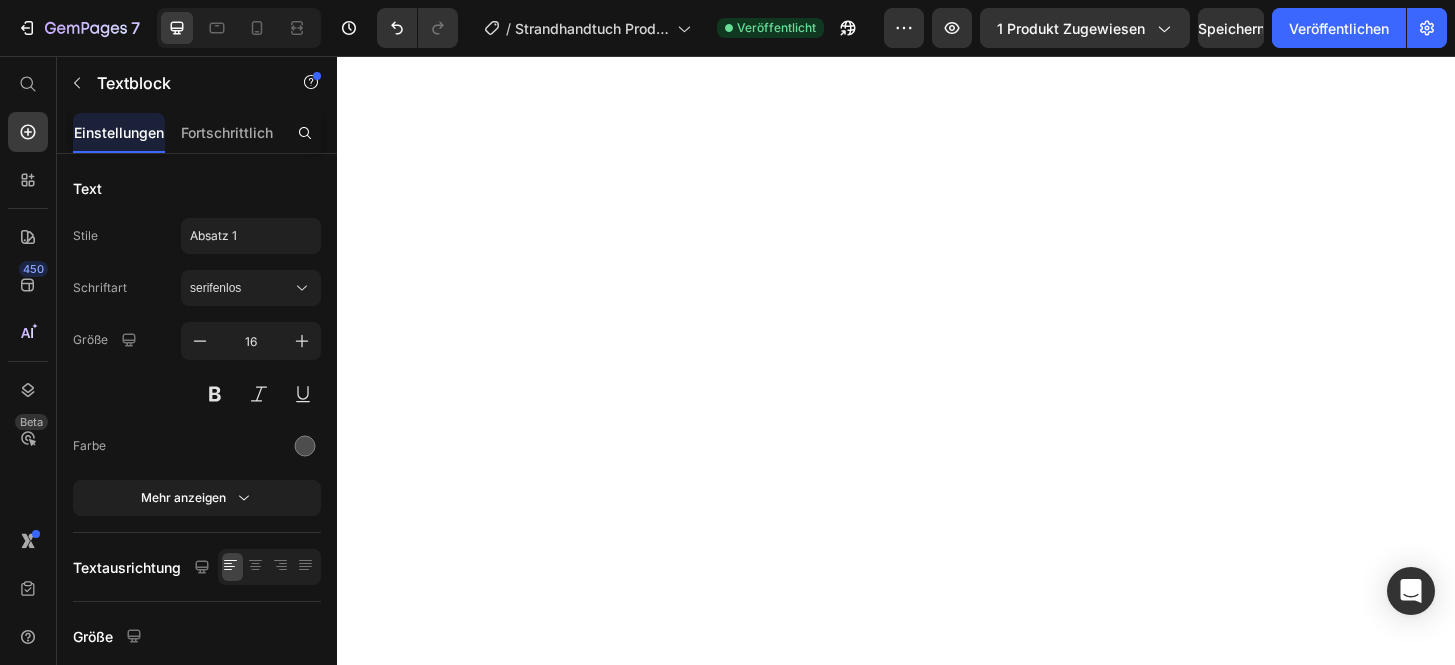 scroll, scrollTop: 112, scrollLeft: 0, axis: vertical 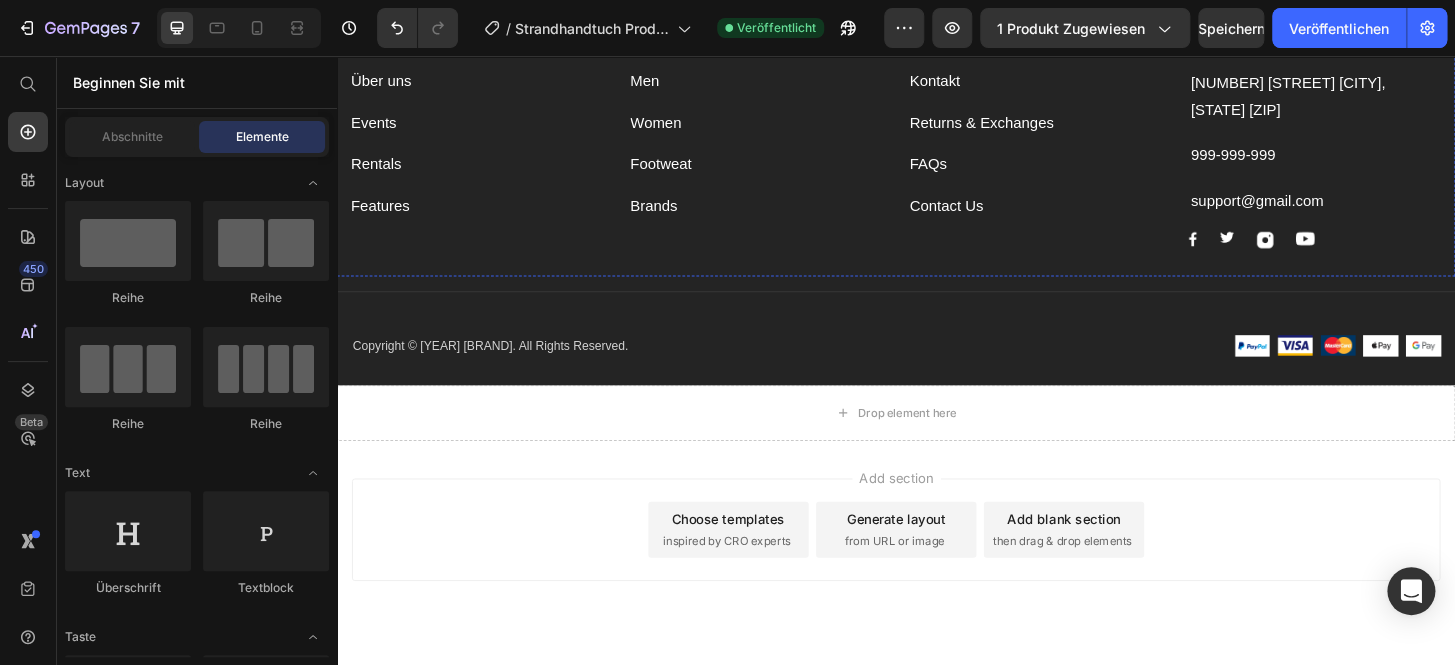 click on "Shop" at bounding box center (678, 29) 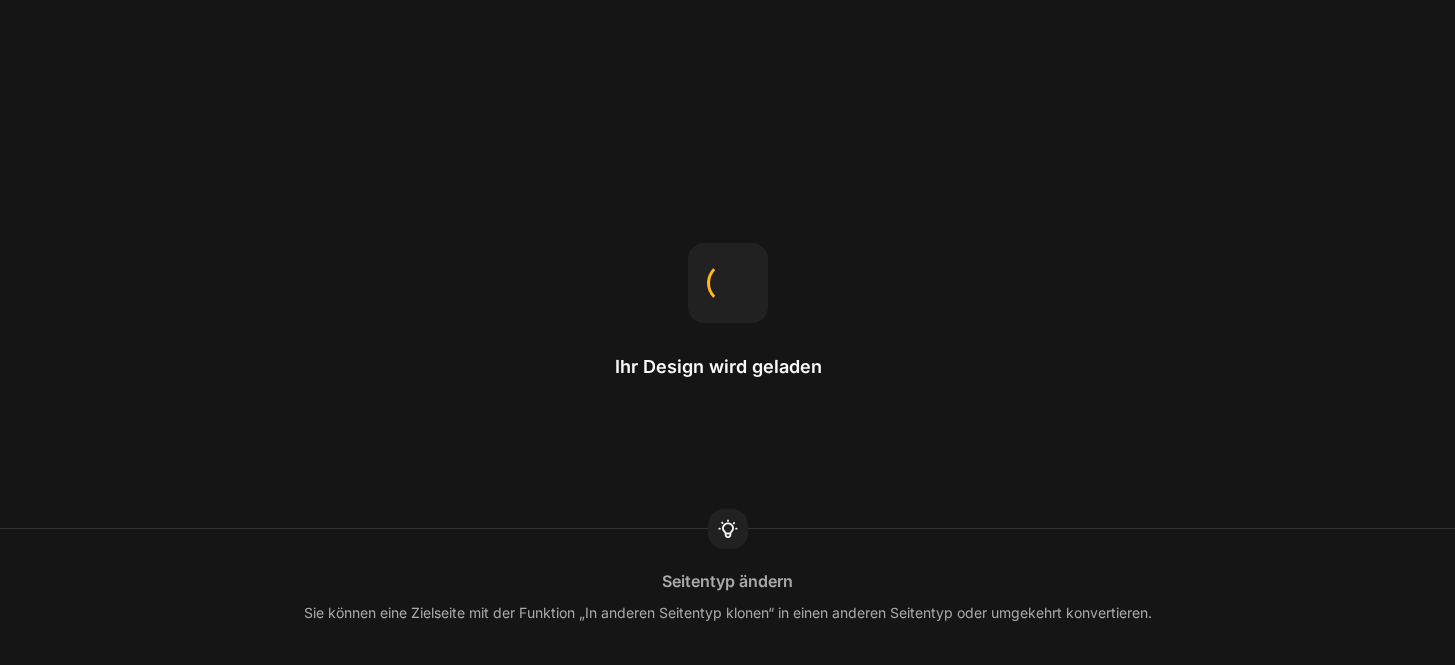 scroll, scrollTop: 0, scrollLeft: 0, axis: both 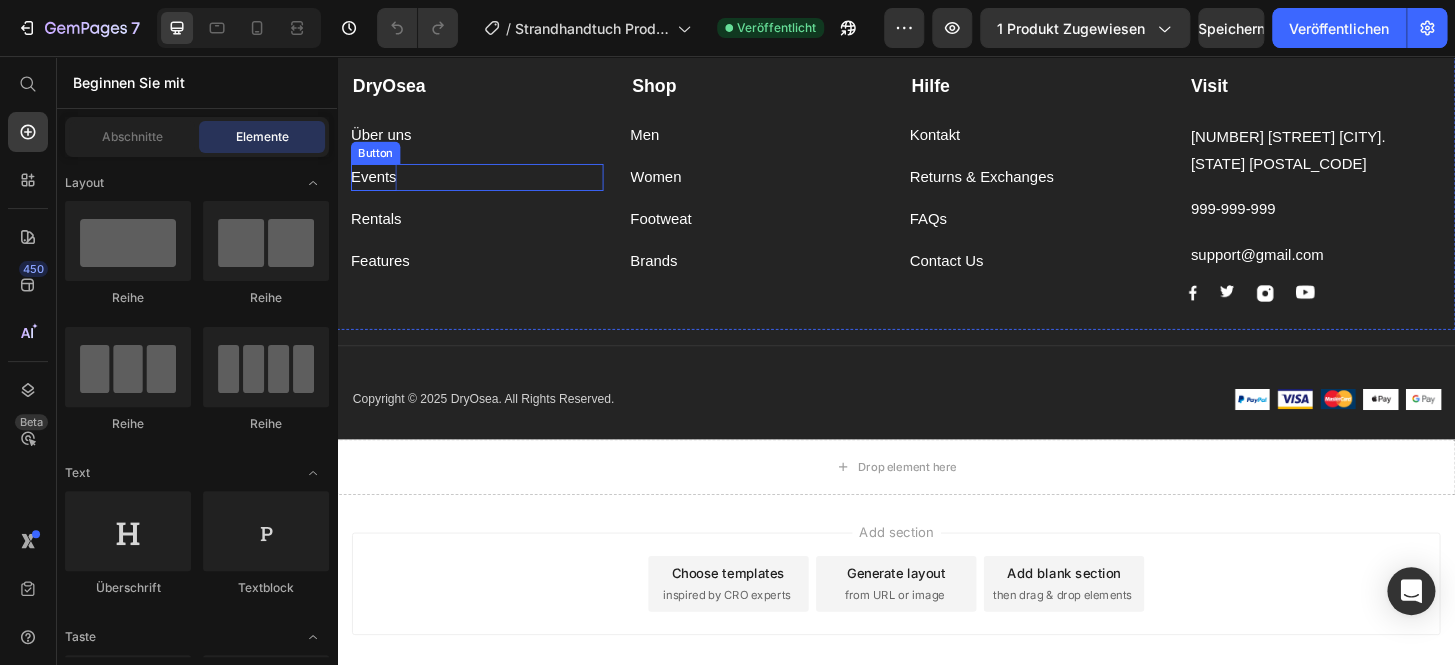 click on "Events" at bounding box center (376, 186) 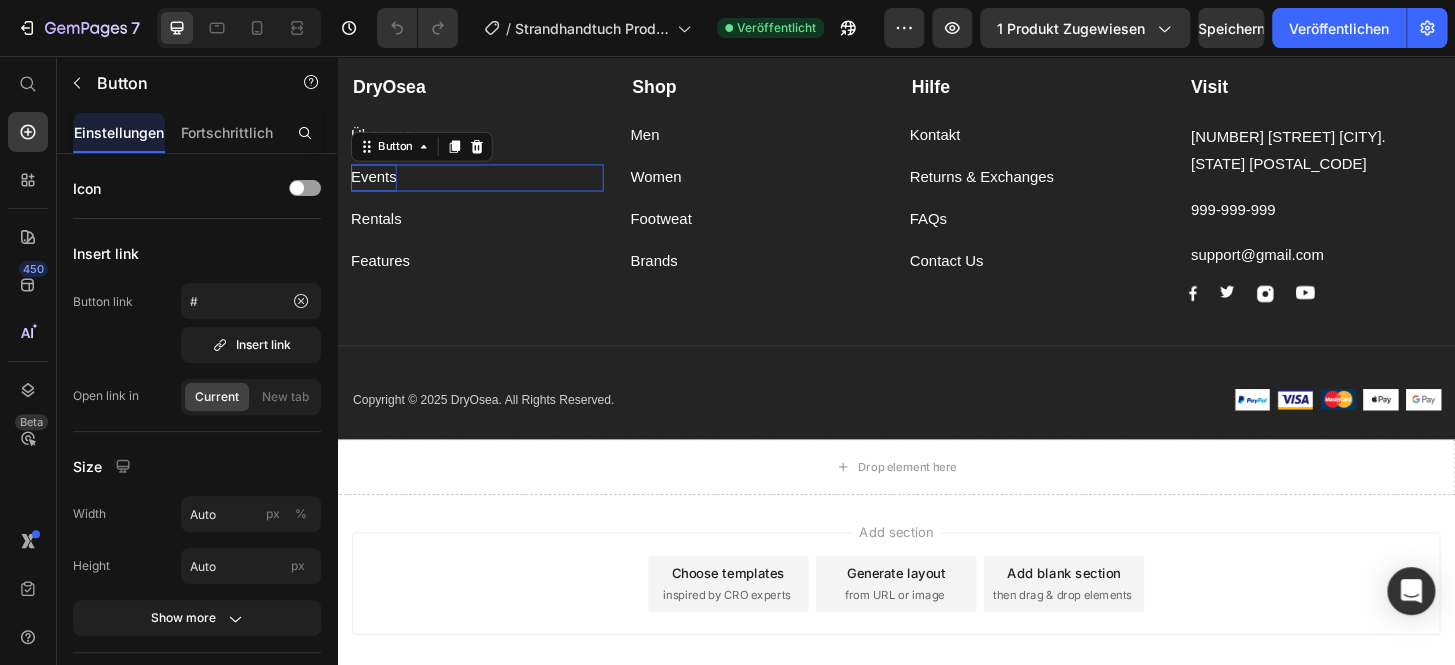 click on "Events" at bounding box center [376, 186] 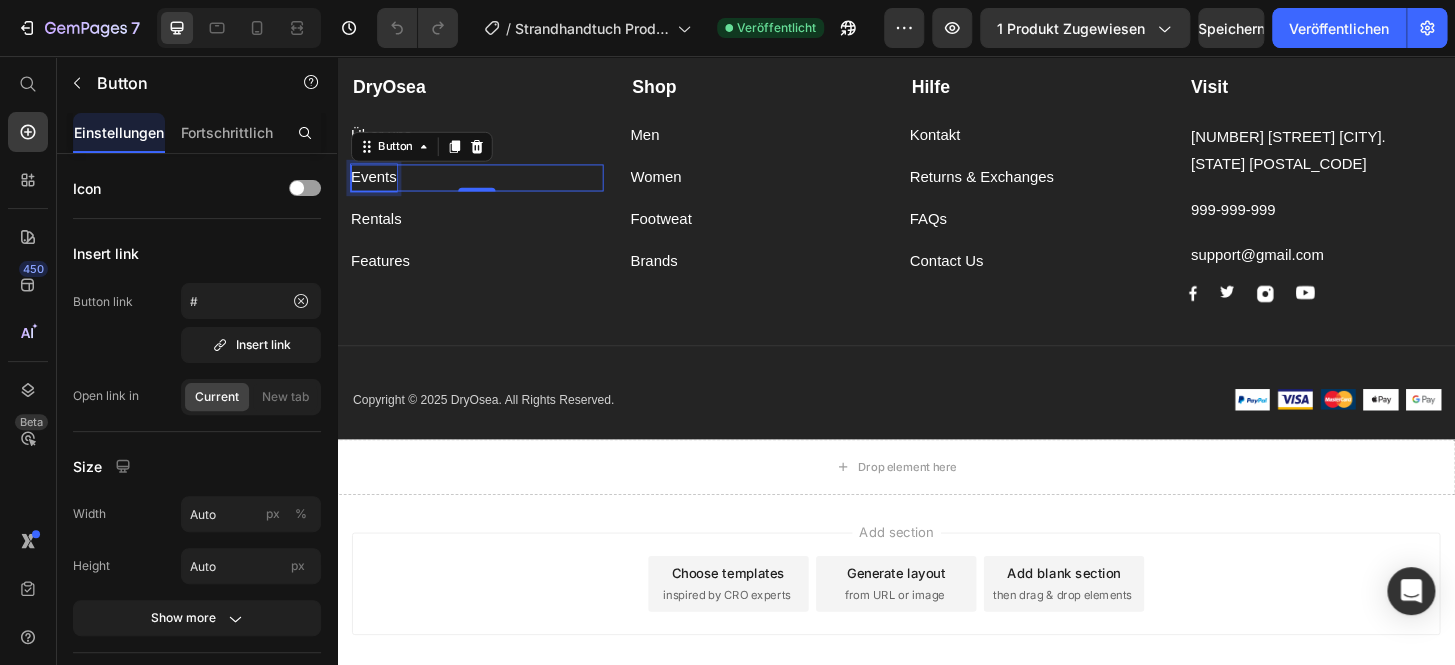 click on "Events" at bounding box center [376, 186] 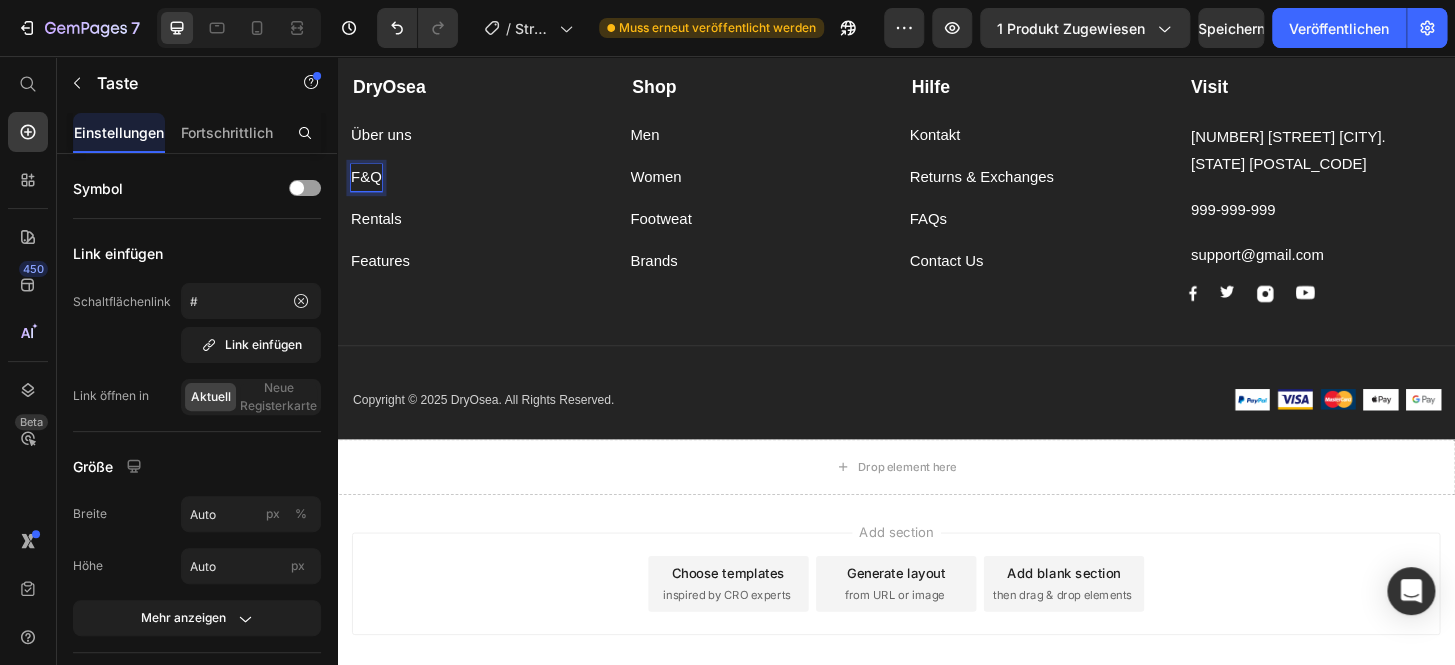 click on "F&Q" at bounding box center [368, 186] 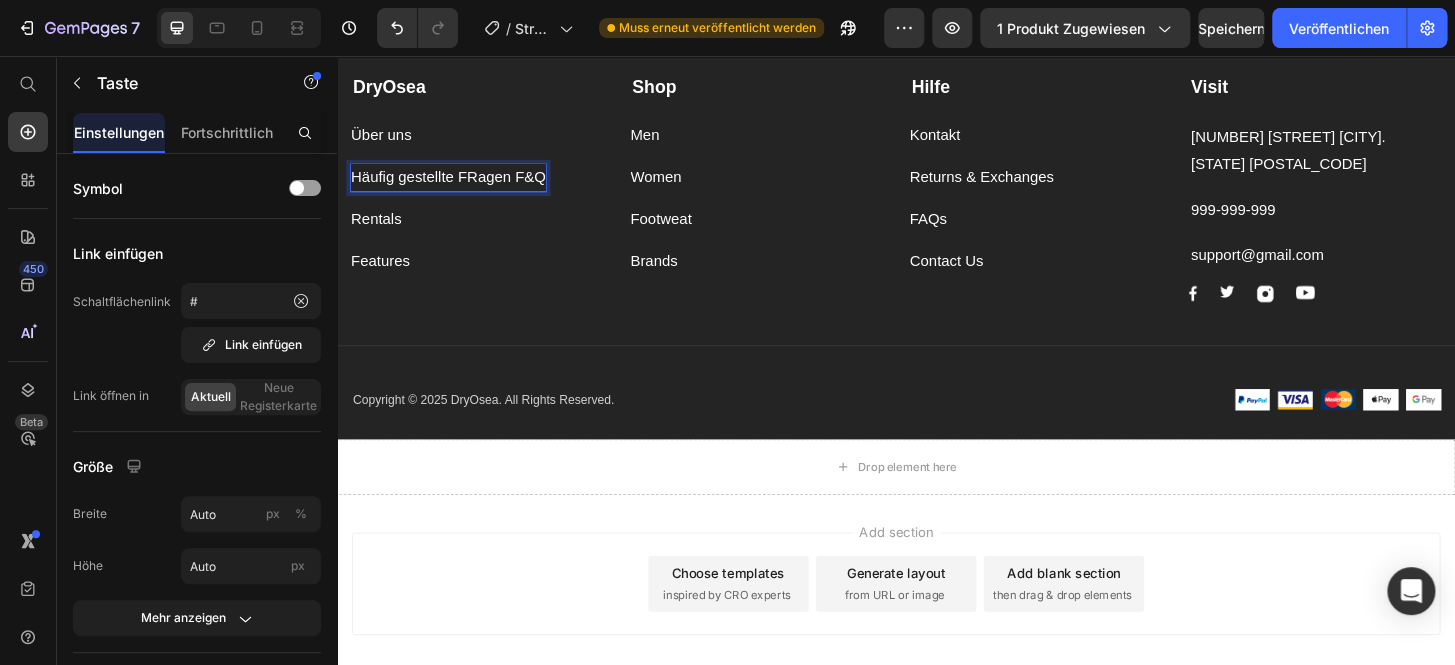 click on "Häufig gestellte FRagen F&Q" at bounding box center (456, 186) 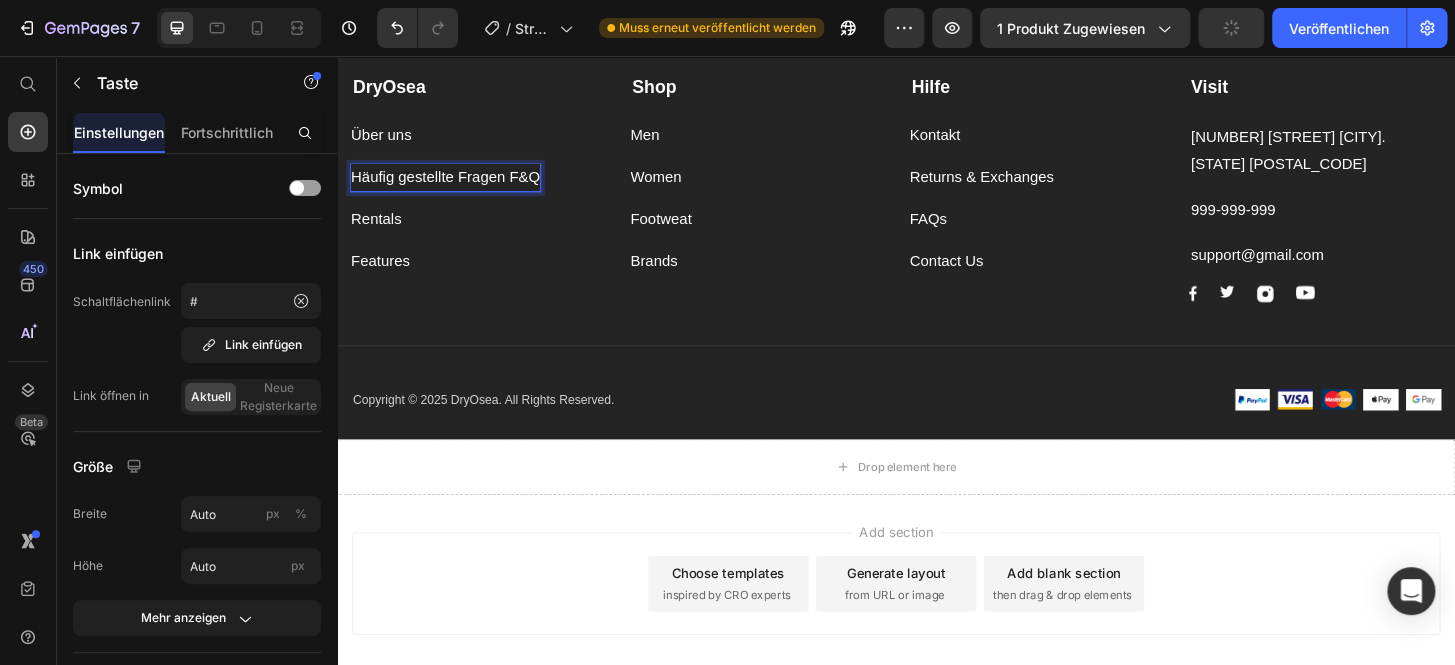 click on "Häufig gestellte Fragen F&Q" at bounding box center (453, 186) 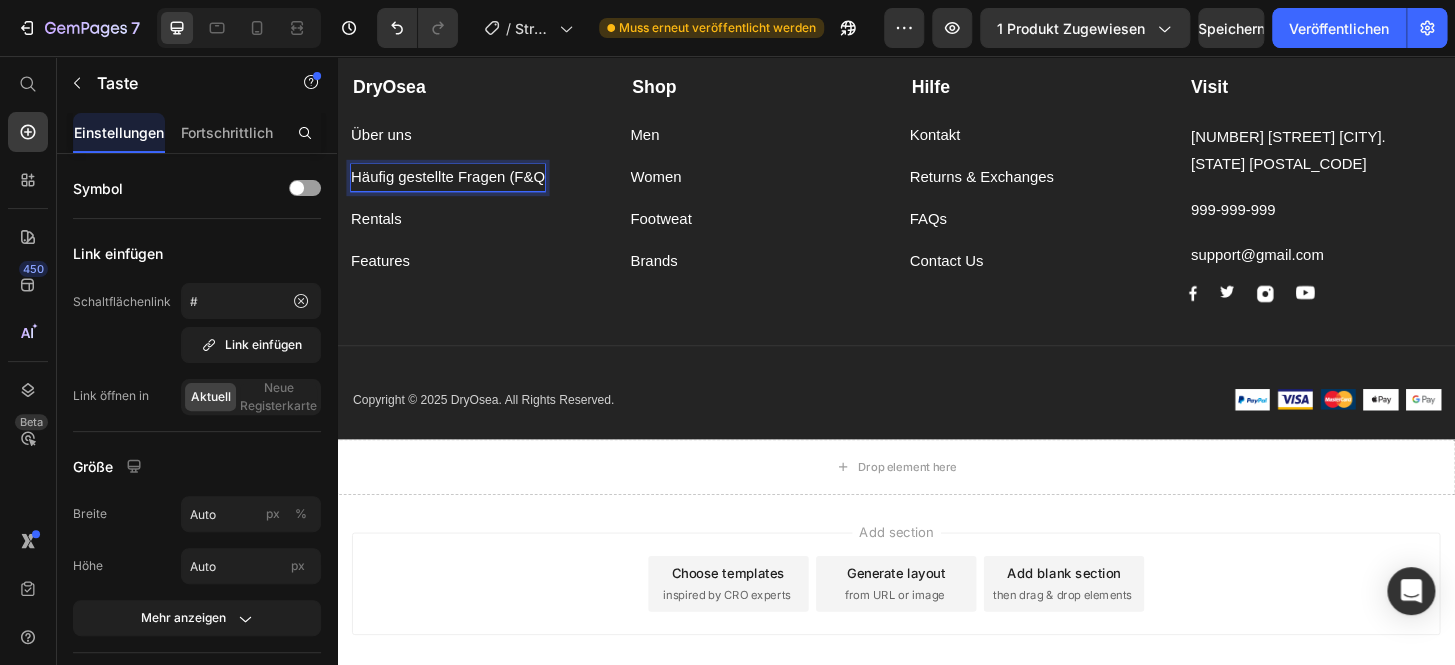 click on "Häufig gestellte Fragen (F&Q" at bounding box center [456, 186] 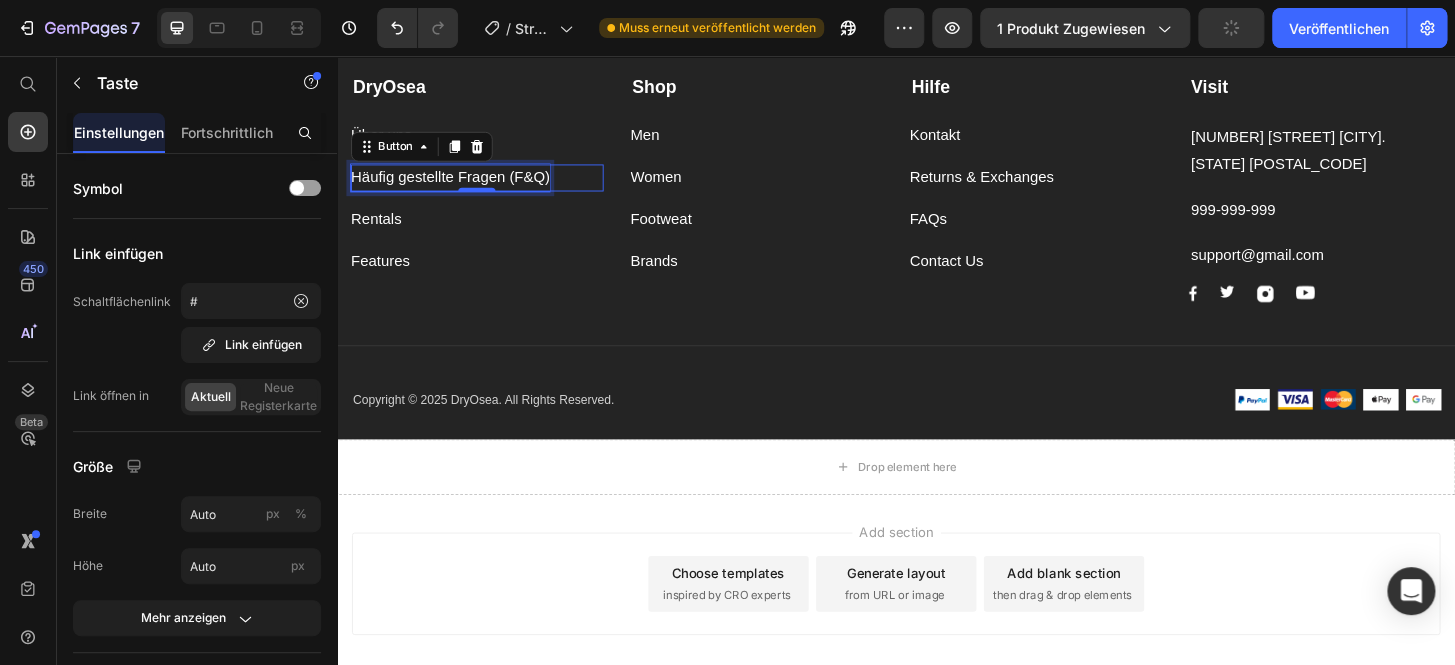 click on "Häufig gestellte Fragen (F&Q)" at bounding box center (458, 186) 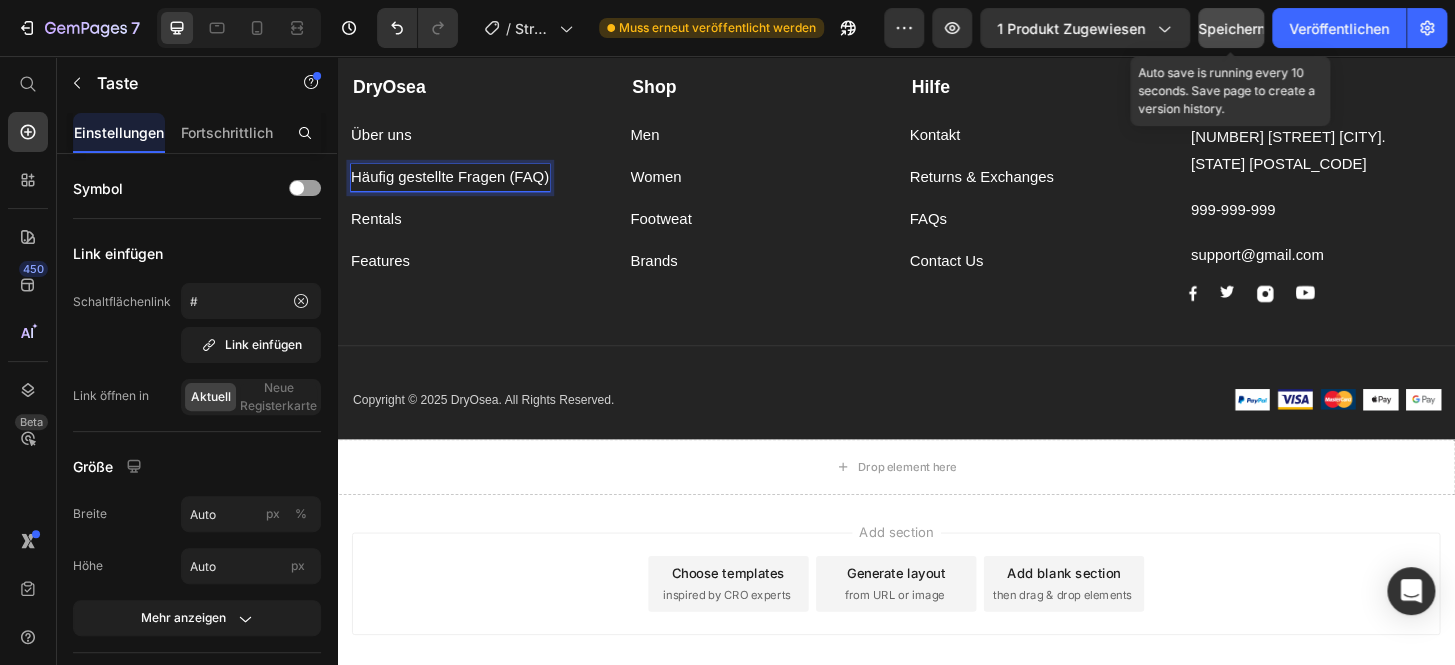 click on "Speichern" 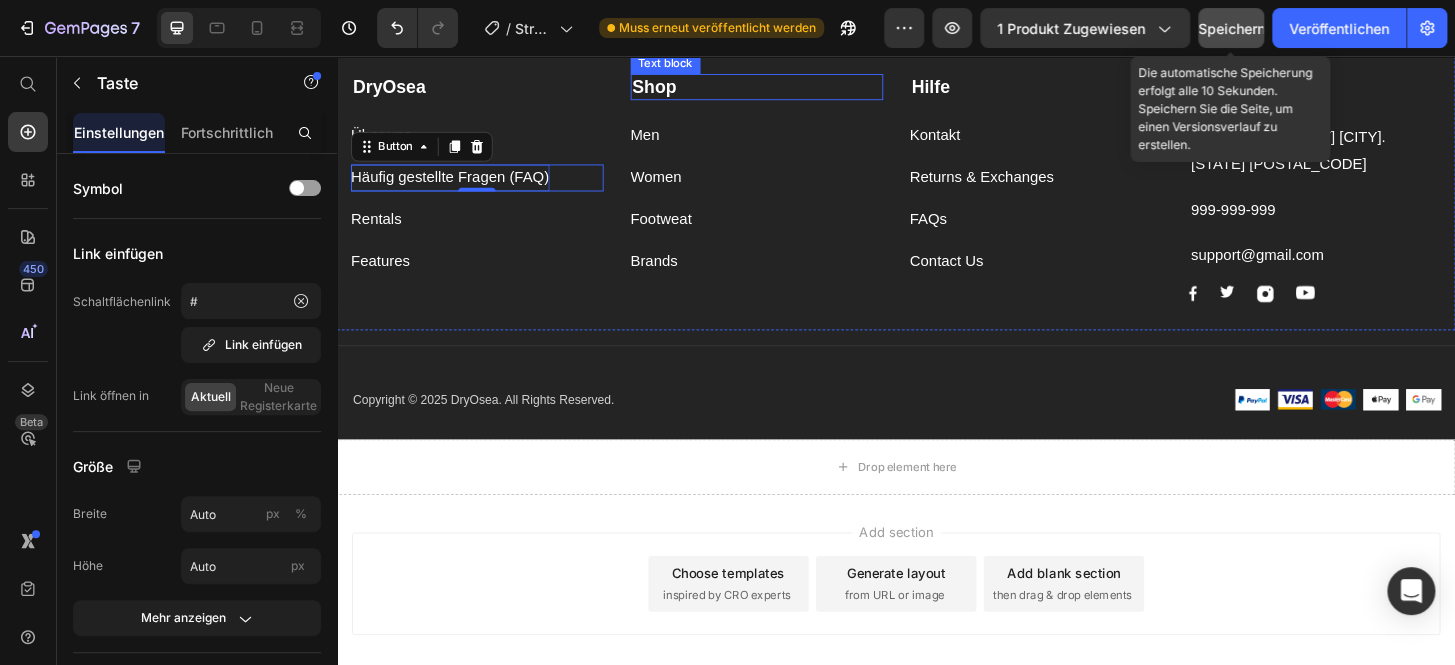 click on "Shop" at bounding box center [678, 88] 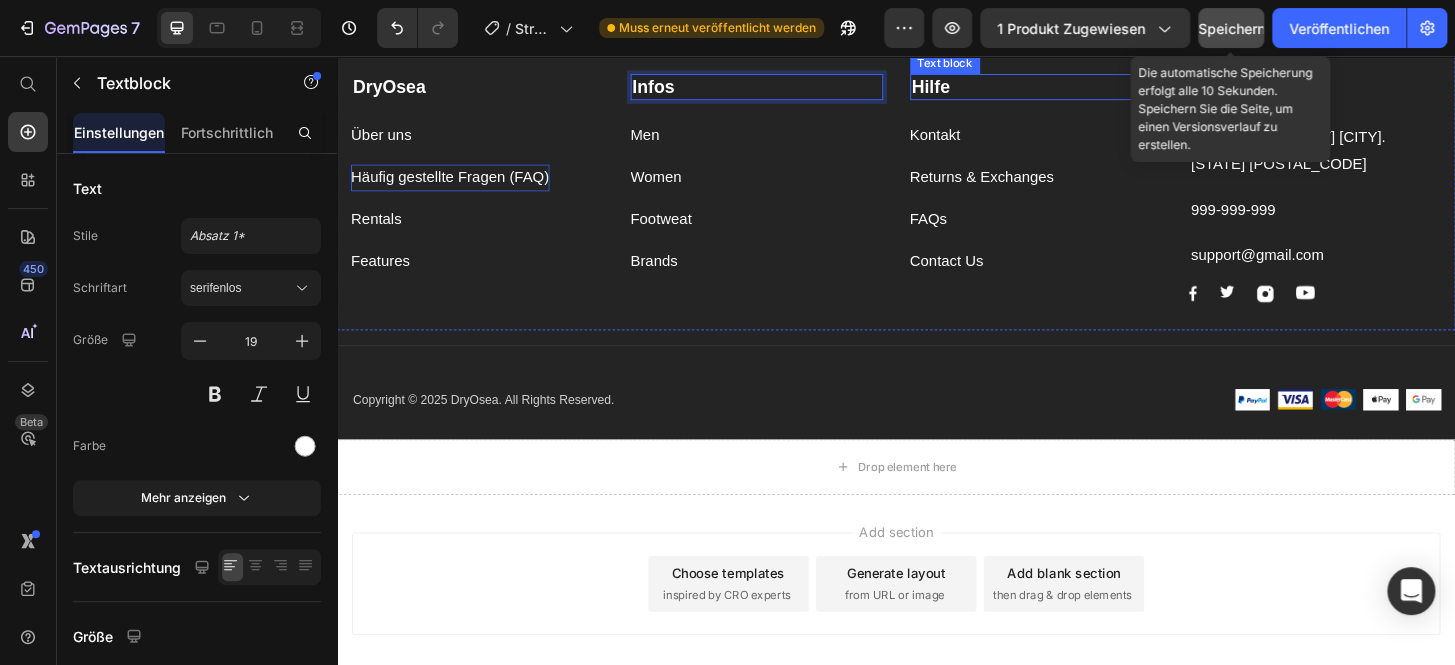 click on "Hilfe" at bounding box center [1087, 89] 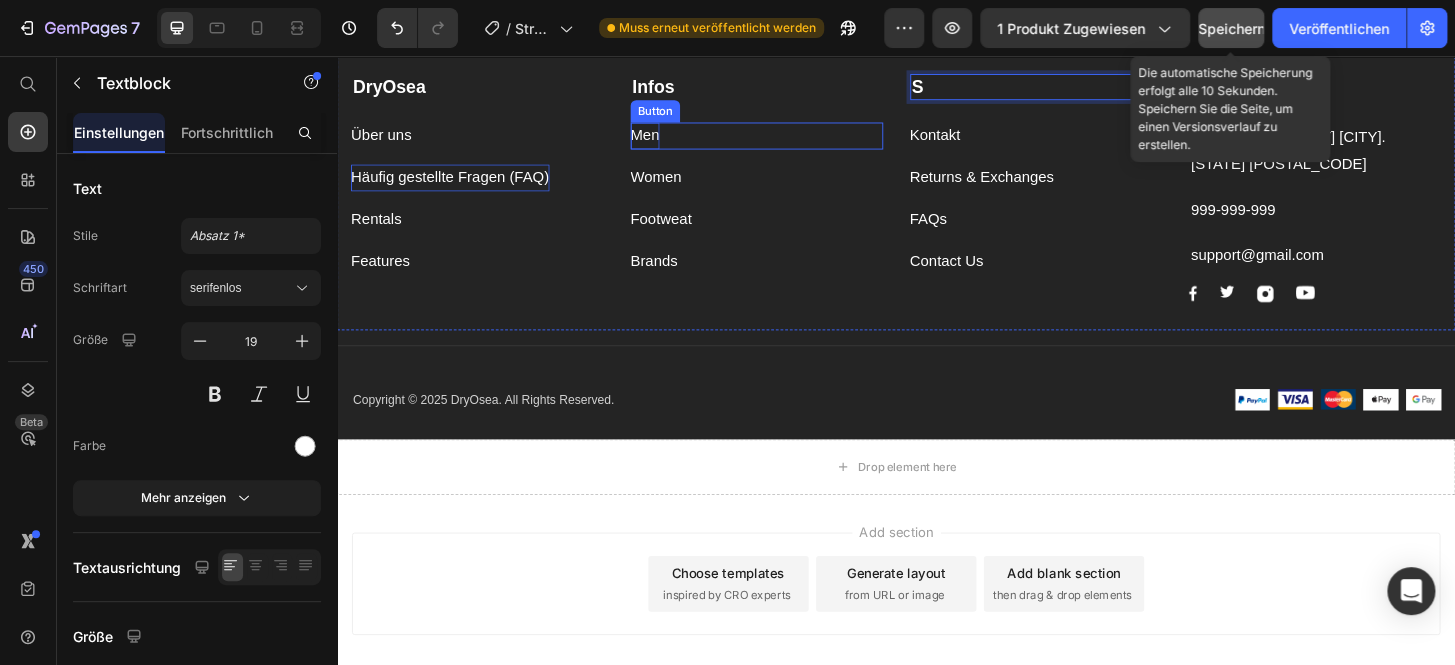 click on "Men" at bounding box center (667, 141) 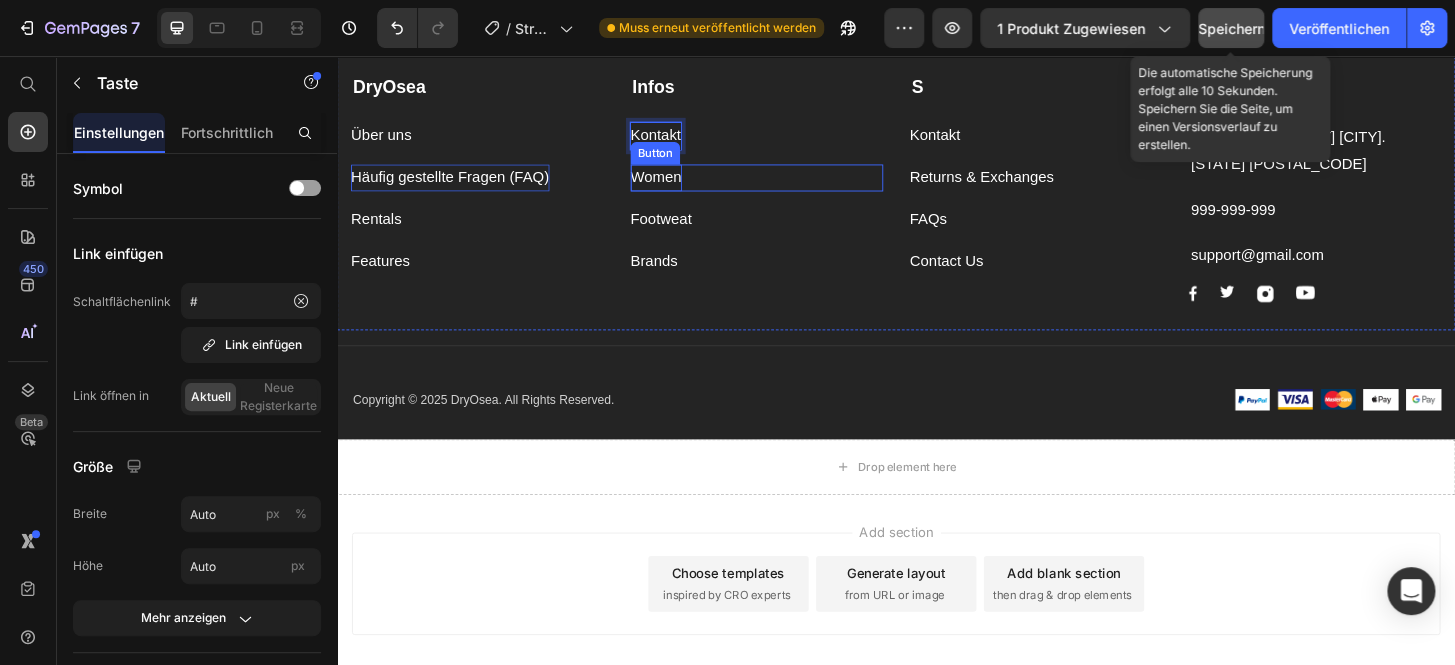 click on "Women" at bounding box center [679, 186] 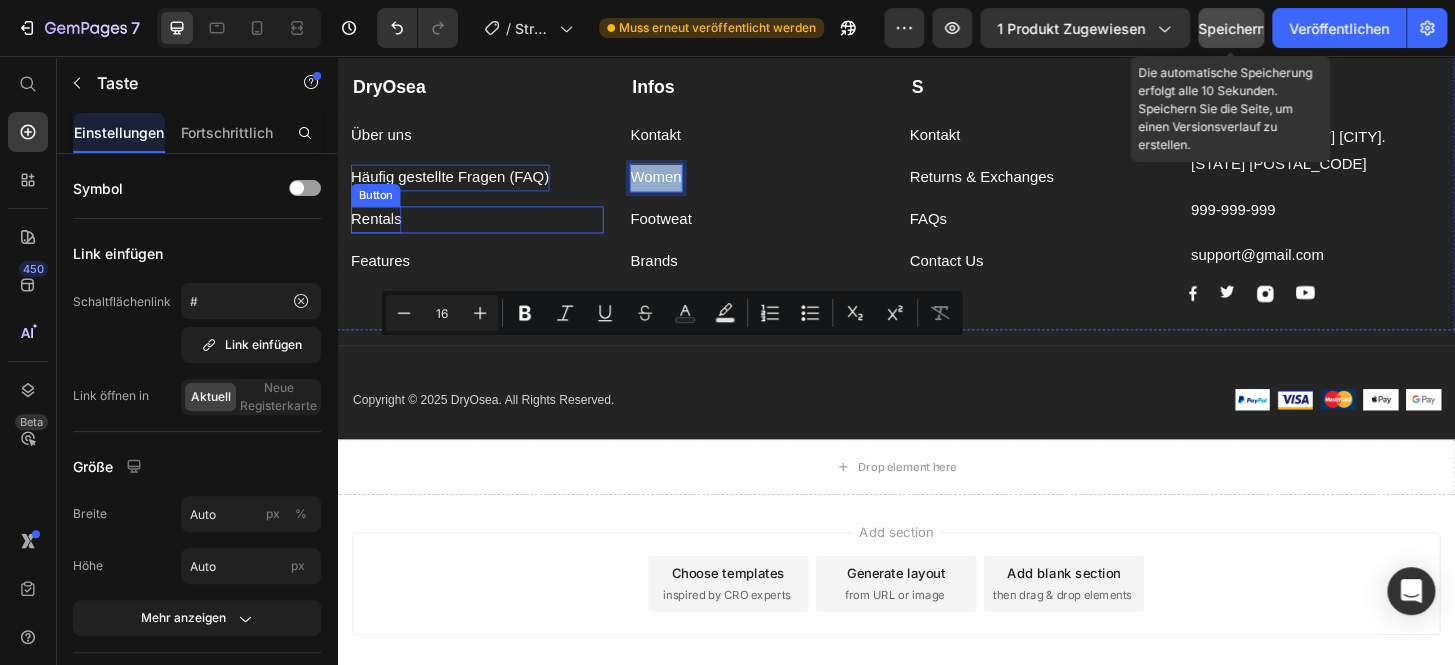 click on "Rentals" at bounding box center [379, 231] 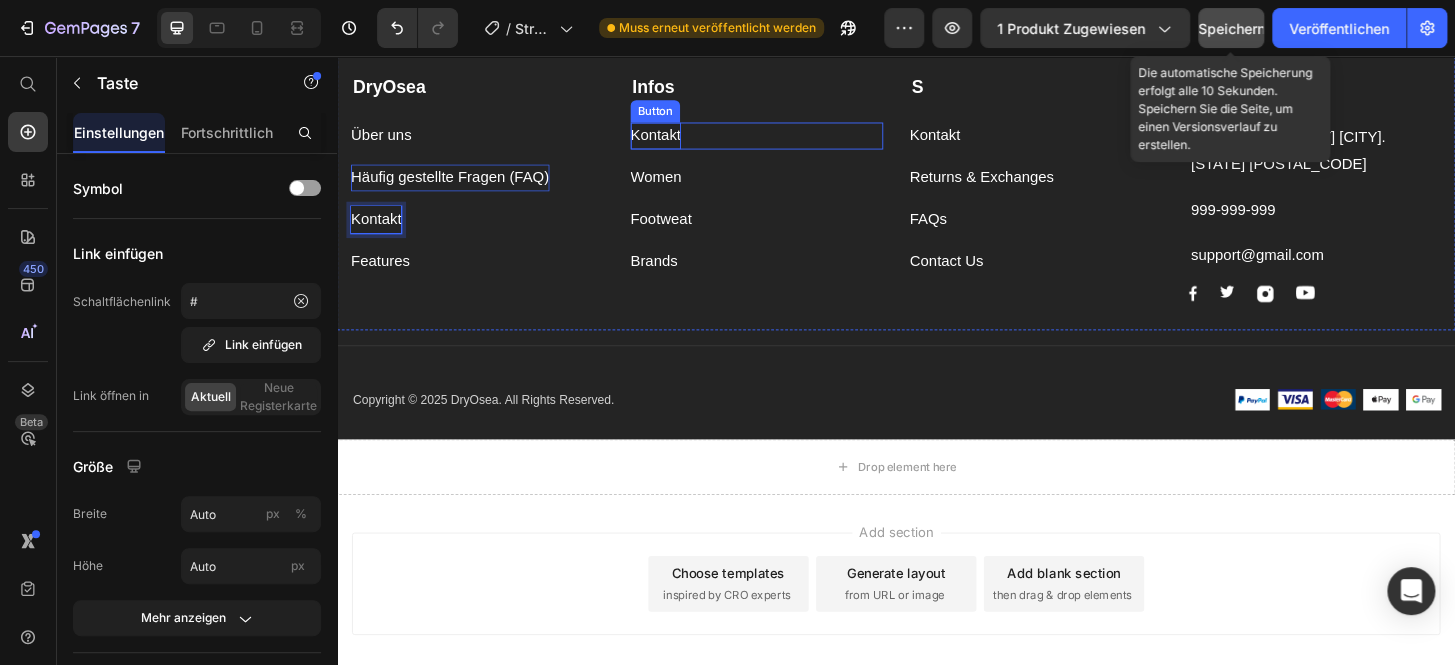click on "Kontakt" at bounding box center (679, 141) 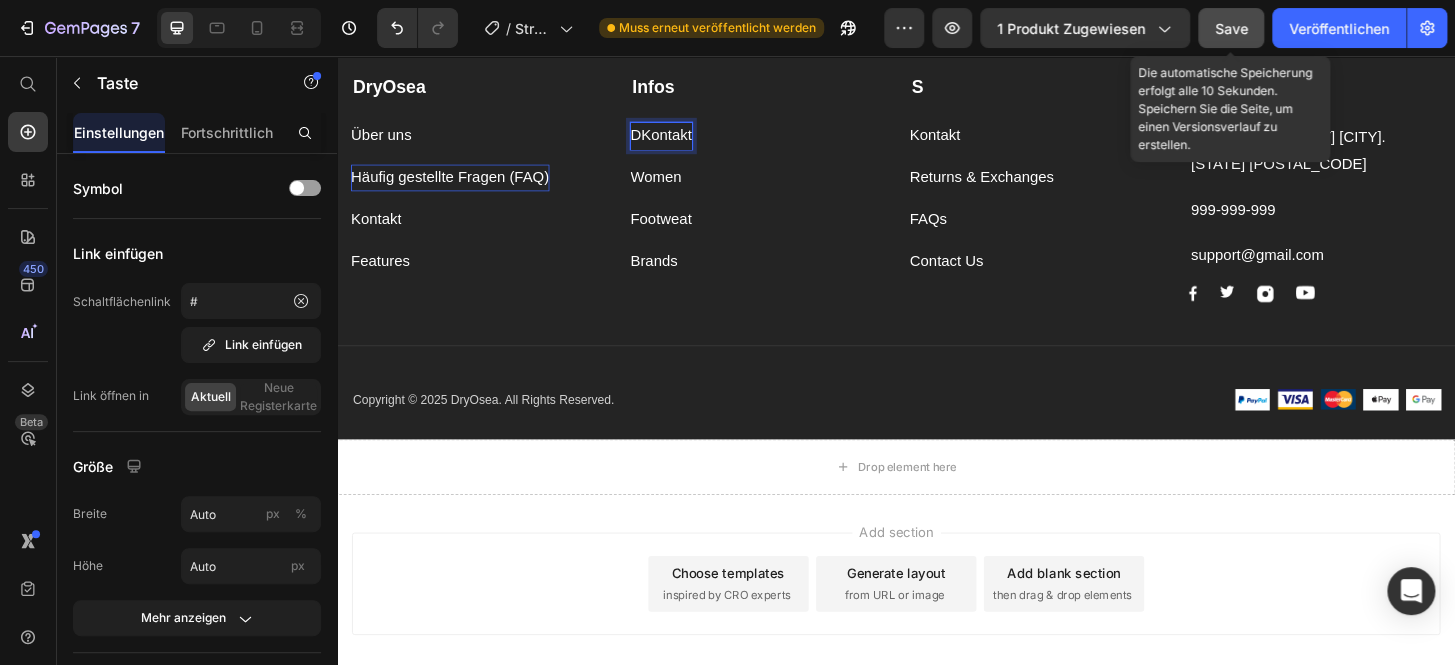 click on "DKontakt" at bounding box center (685, 141) 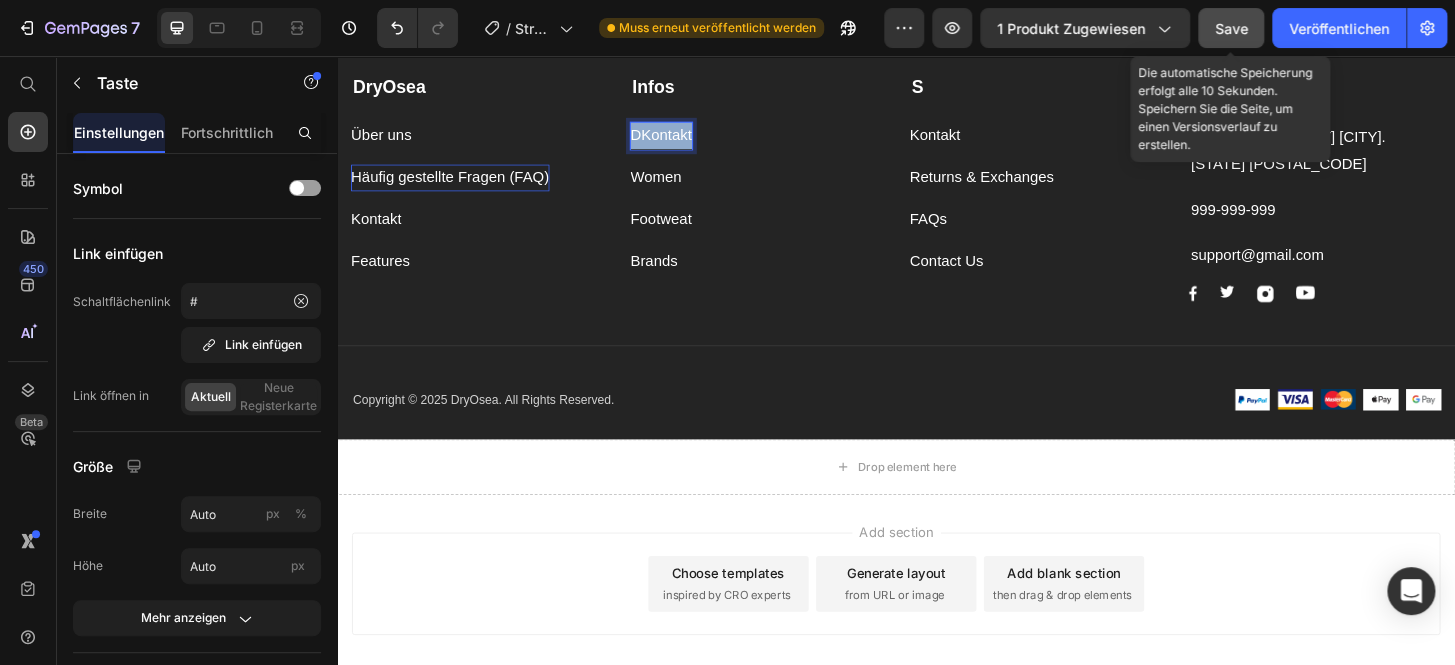 click on "DKontakt" at bounding box center (685, 141) 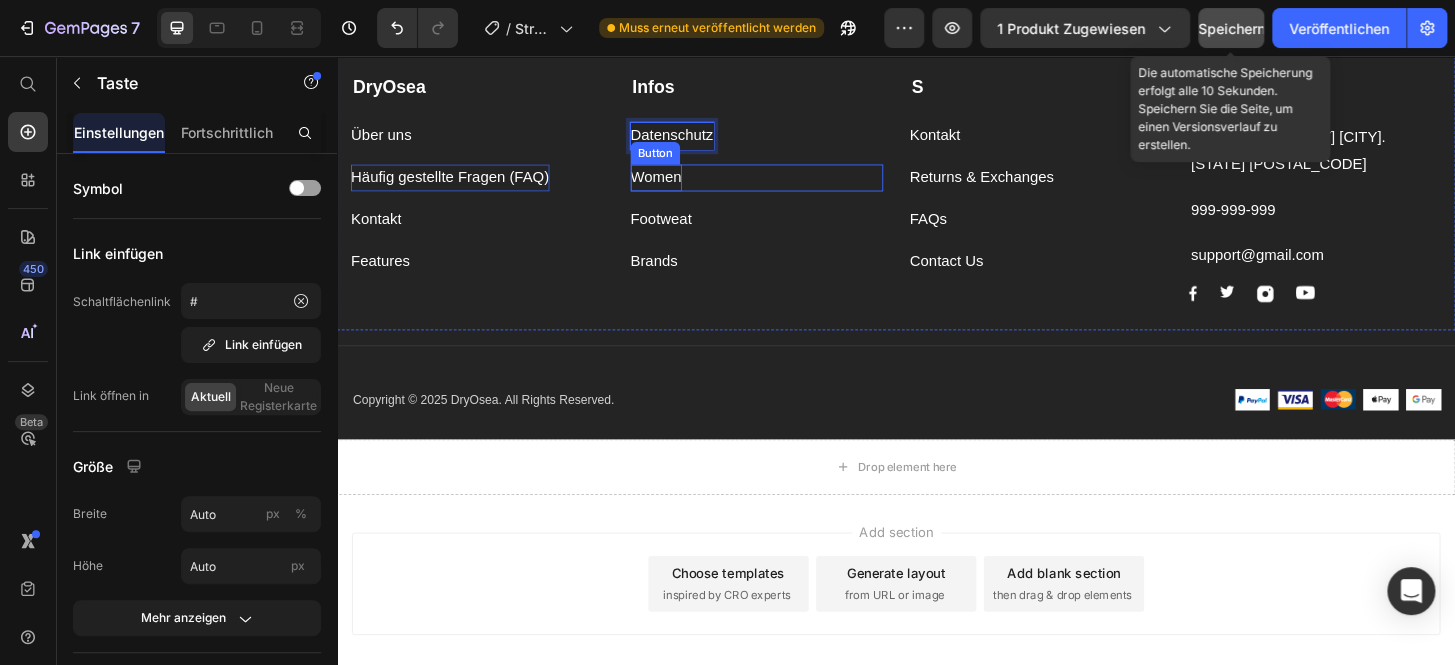 click on "Women" at bounding box center [679, 186] 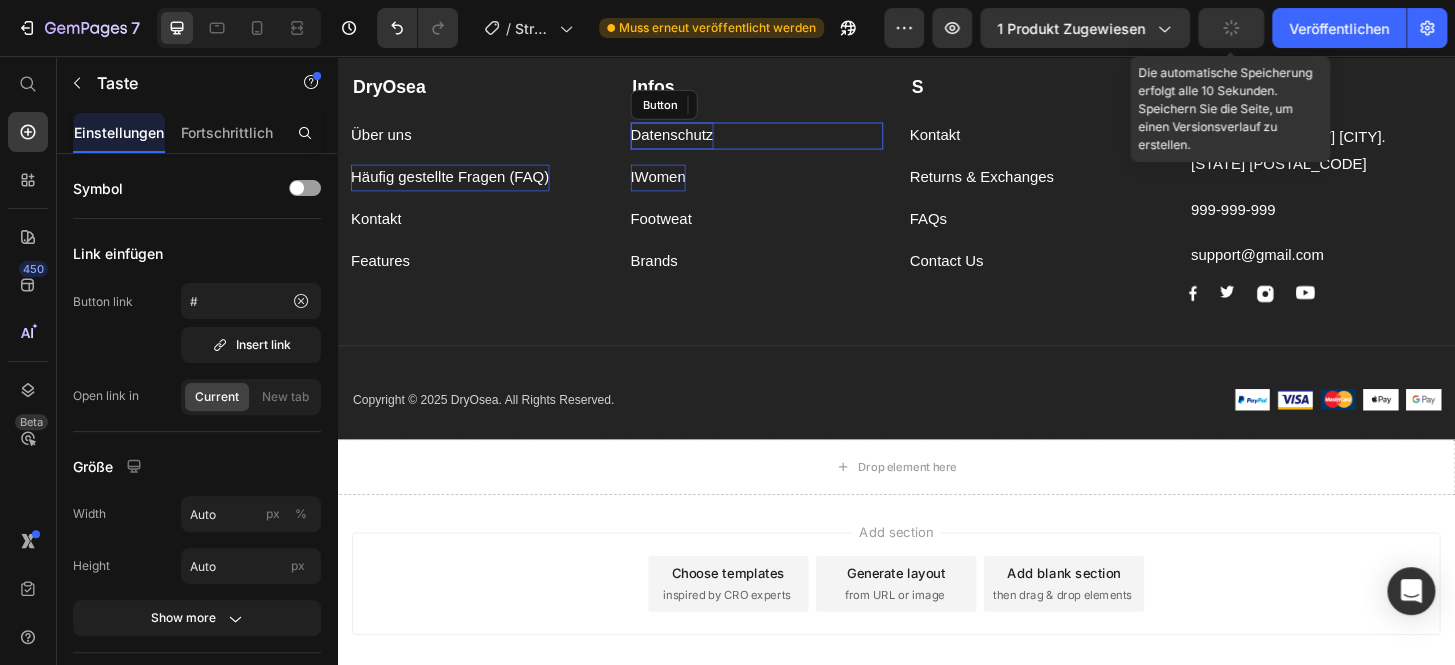 click on "Datenschutz" at bounding box center [696, 141] 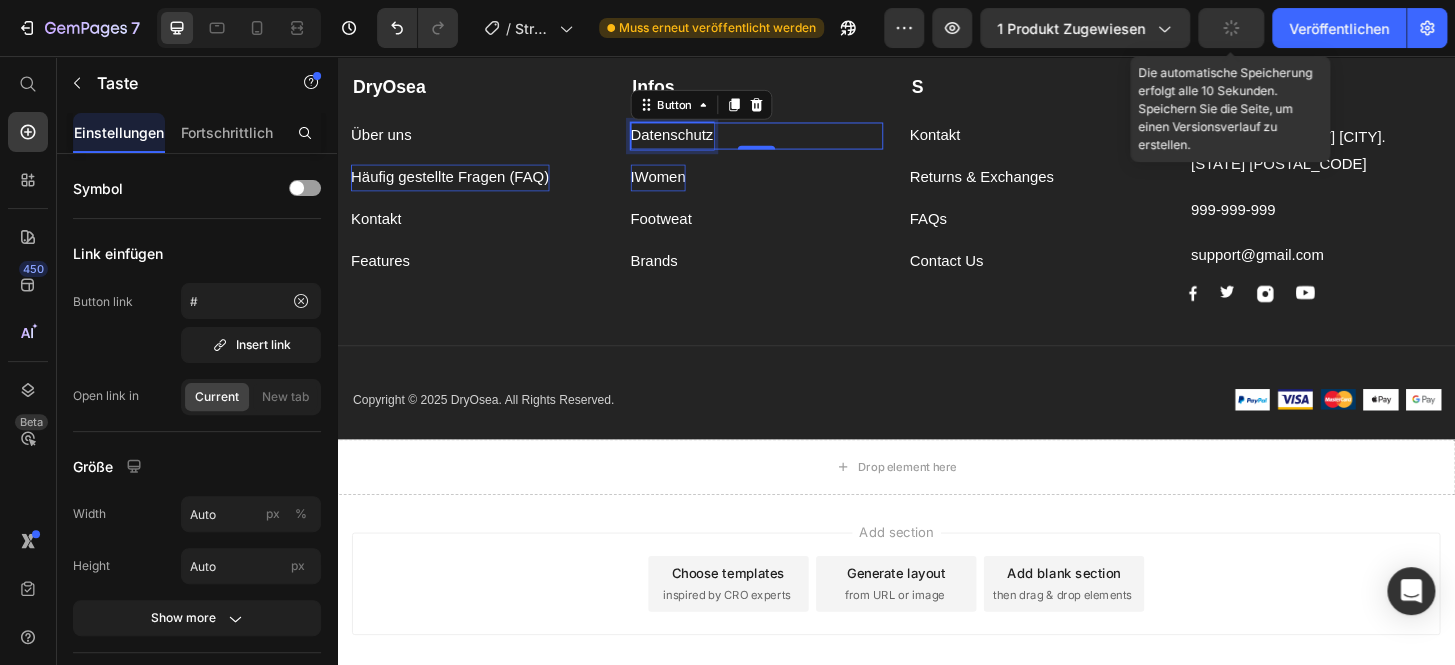 click on "Datenschutz" at bounding box center [696, 141] 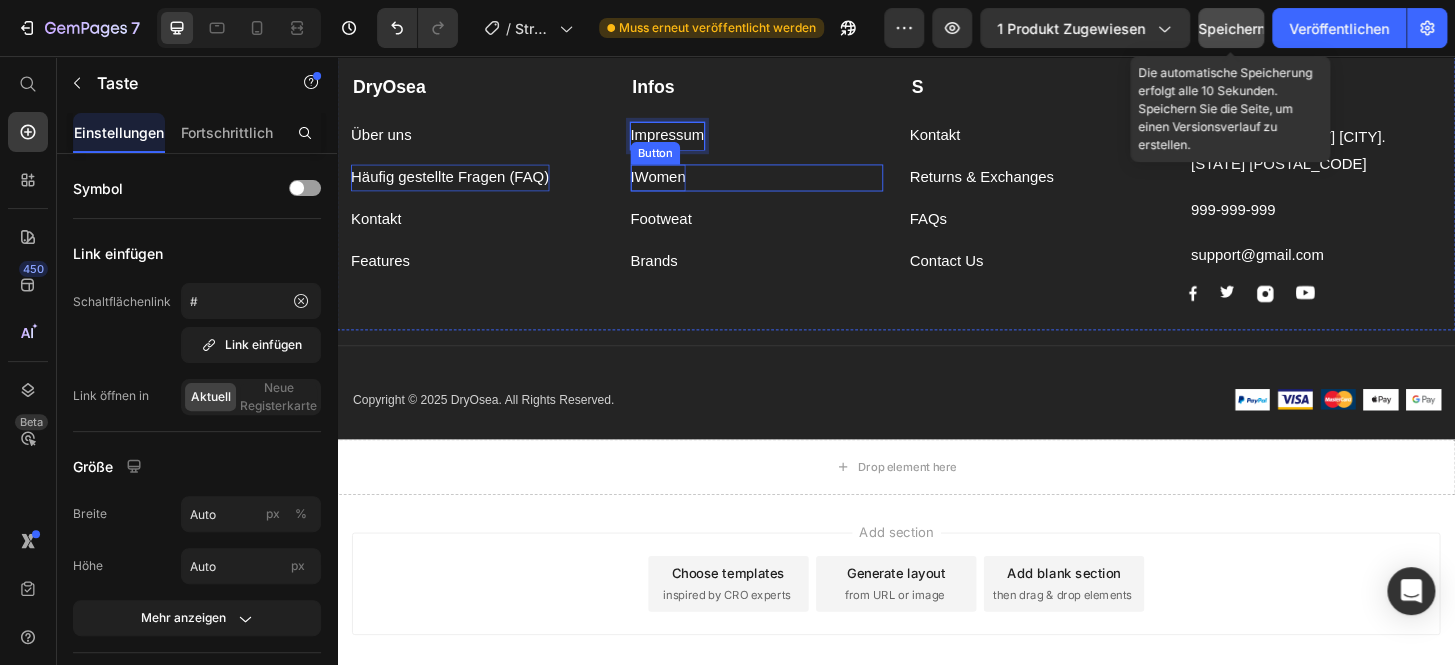 click on "IWomen" at bounding box center (681, 186) 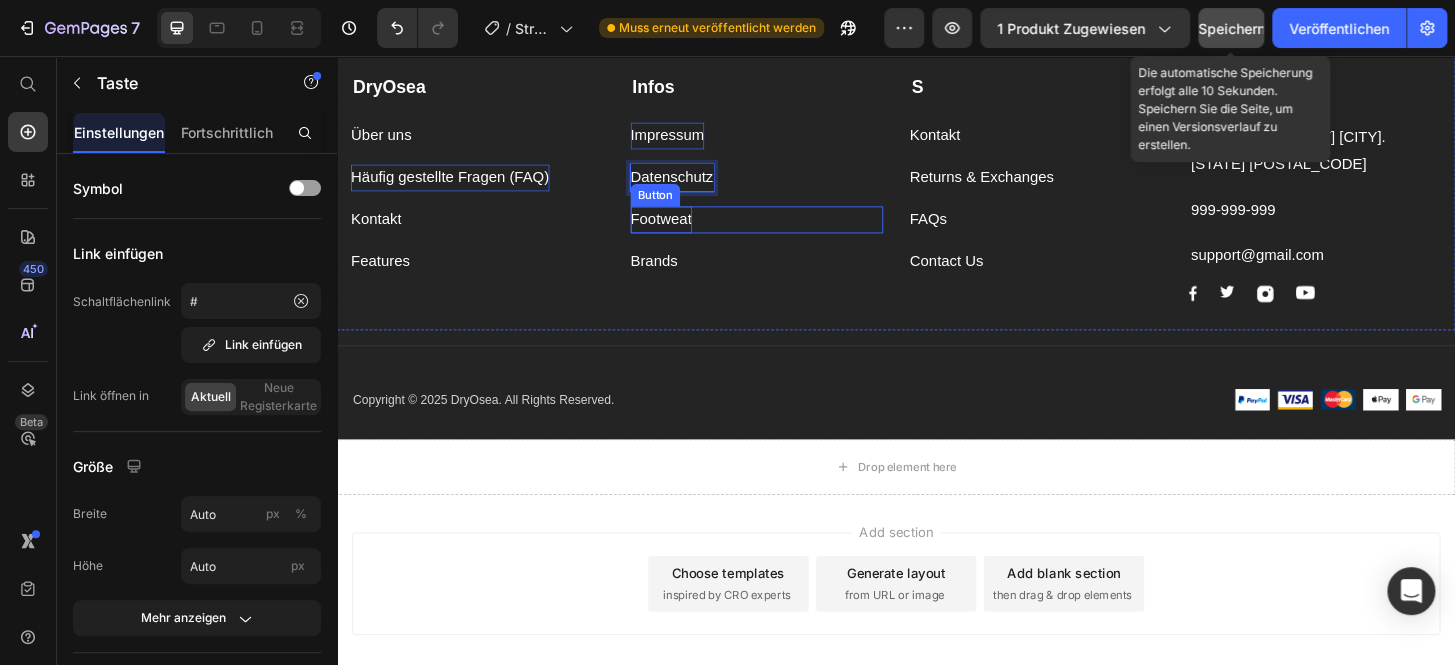 click on "Footweat" at bounding box center [685, 231] 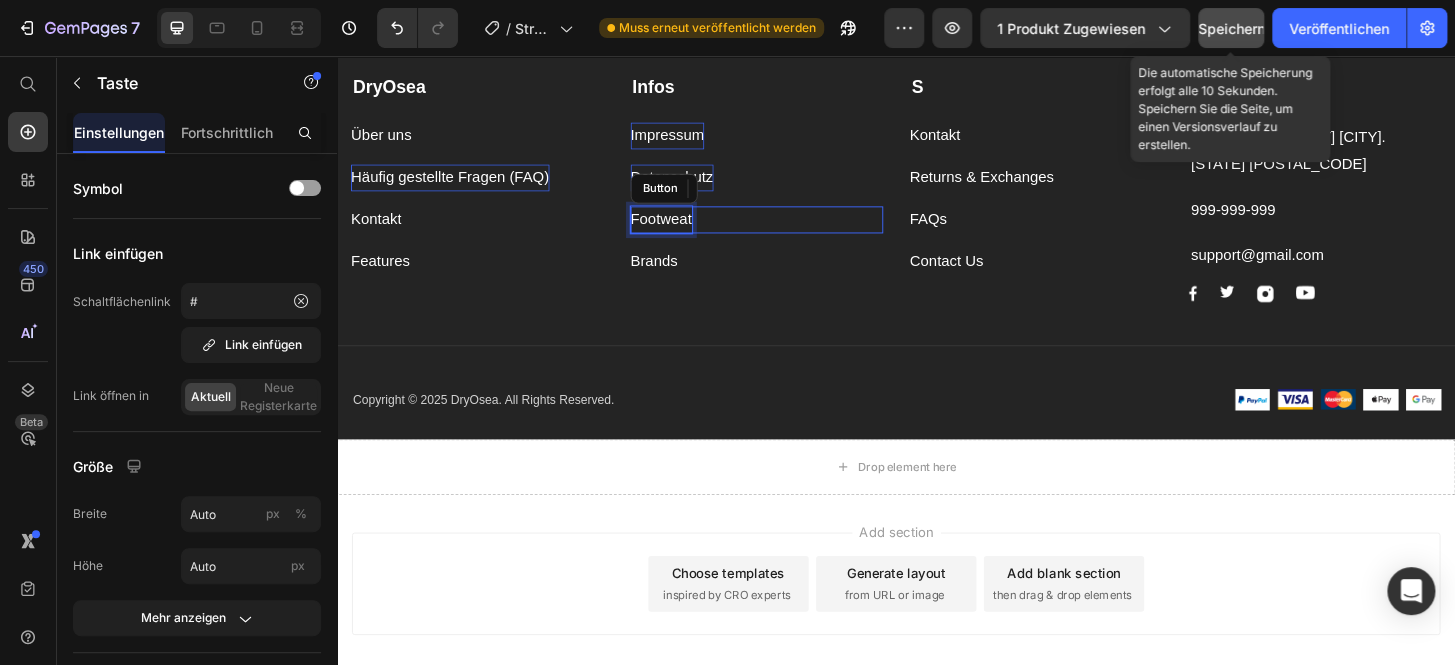 click on "Footweat" at bounding box center (685, 231) 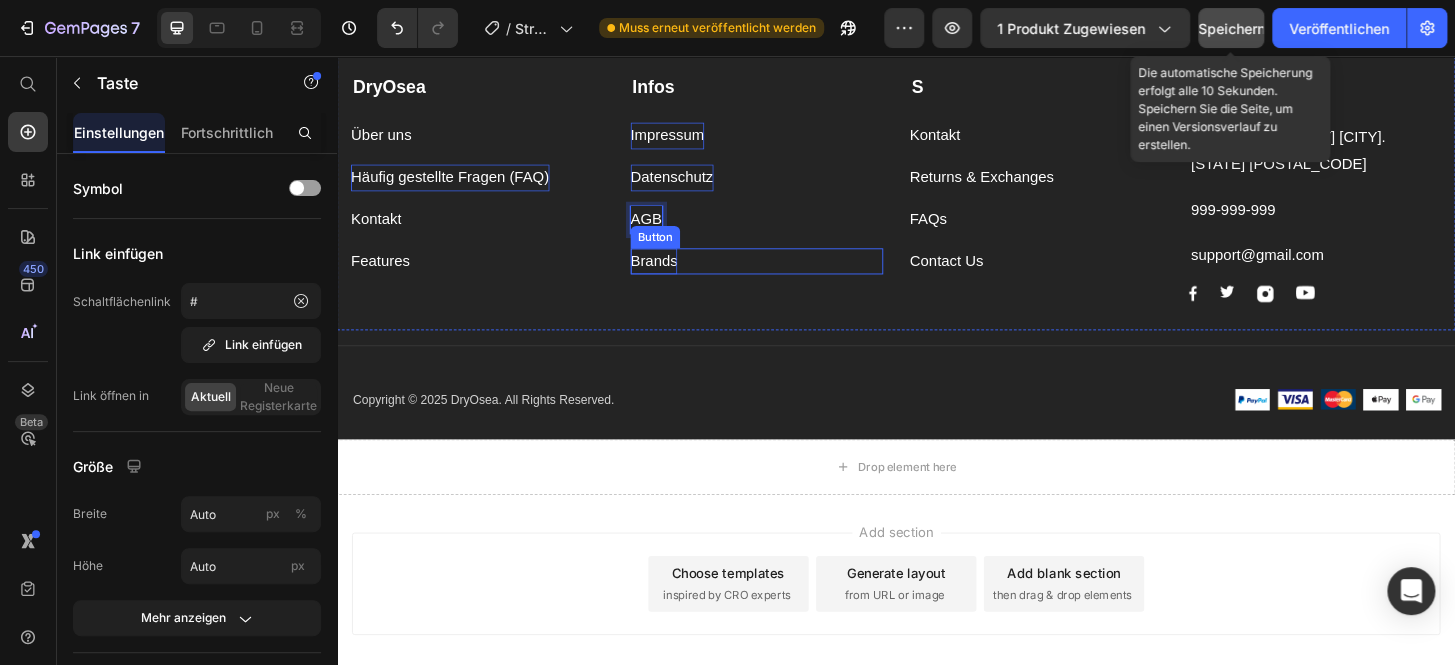 click on "Brands" at bounding box center (677, 276) 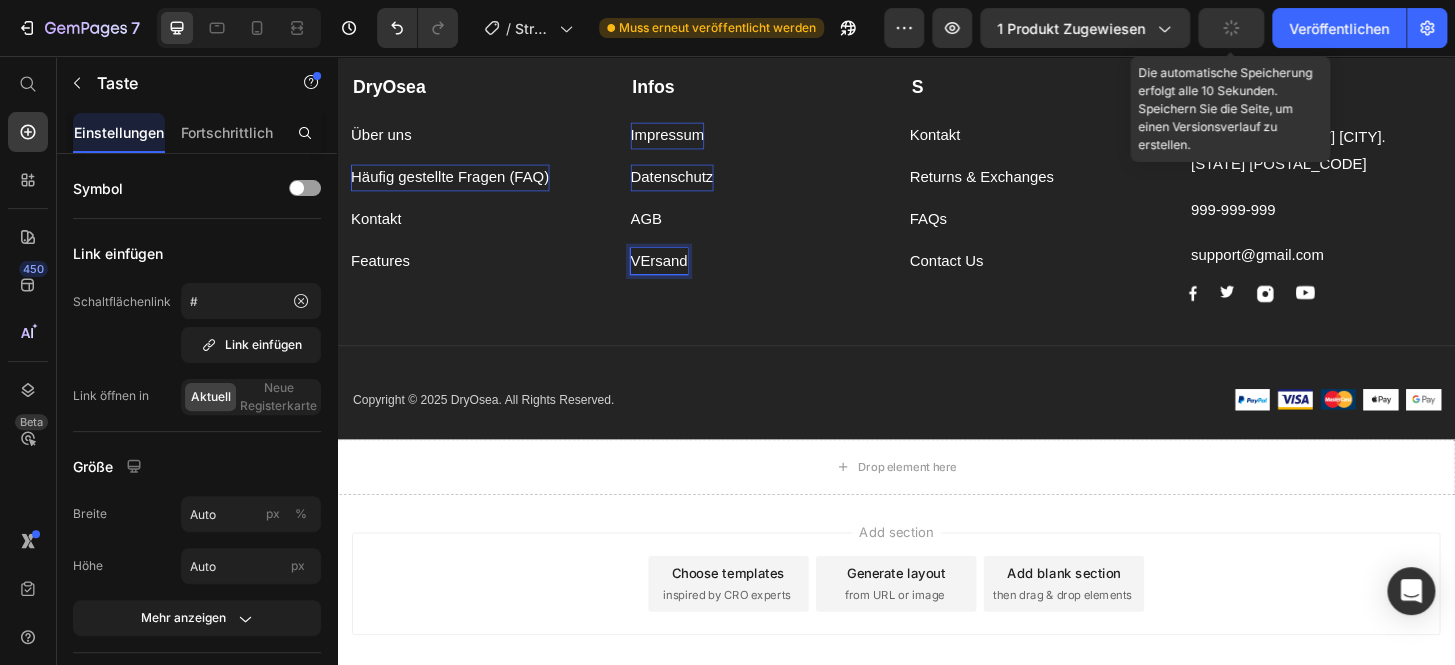 click on "VErsand" at bounding box center (682, 276) 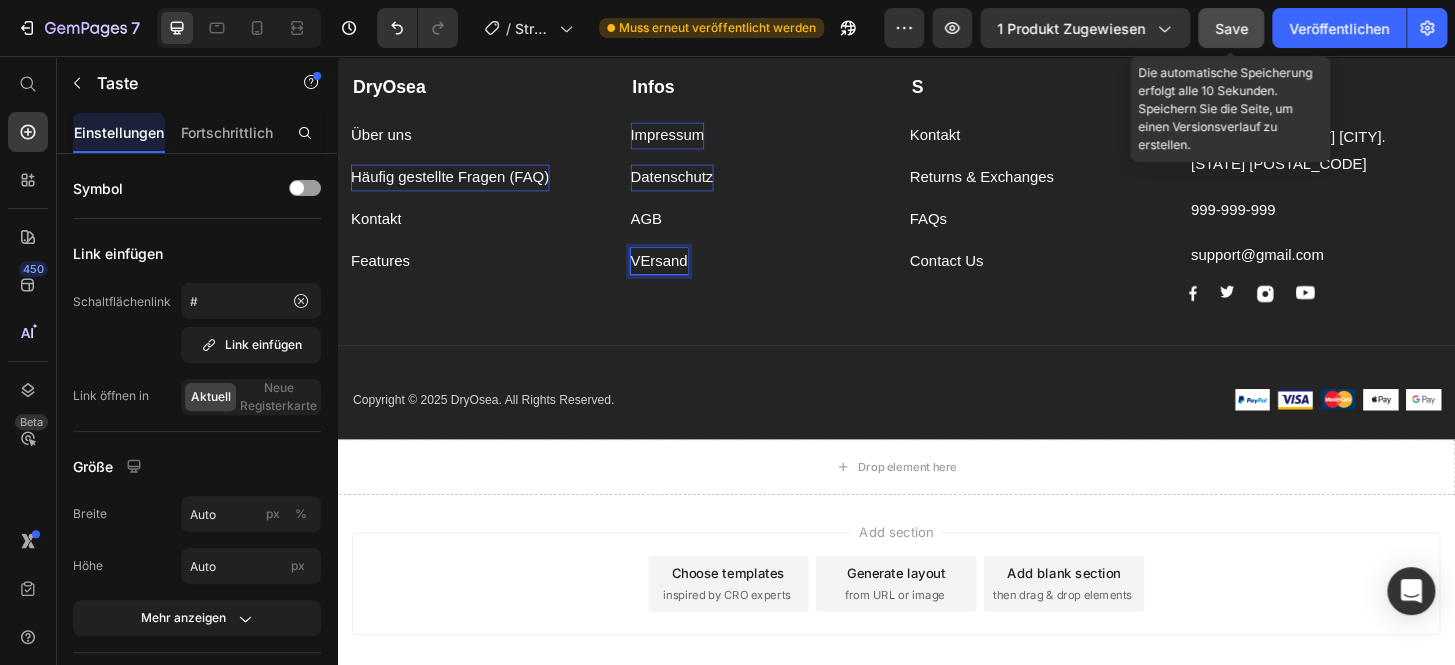 click on "VErsand" at bounding box center [682, 276] 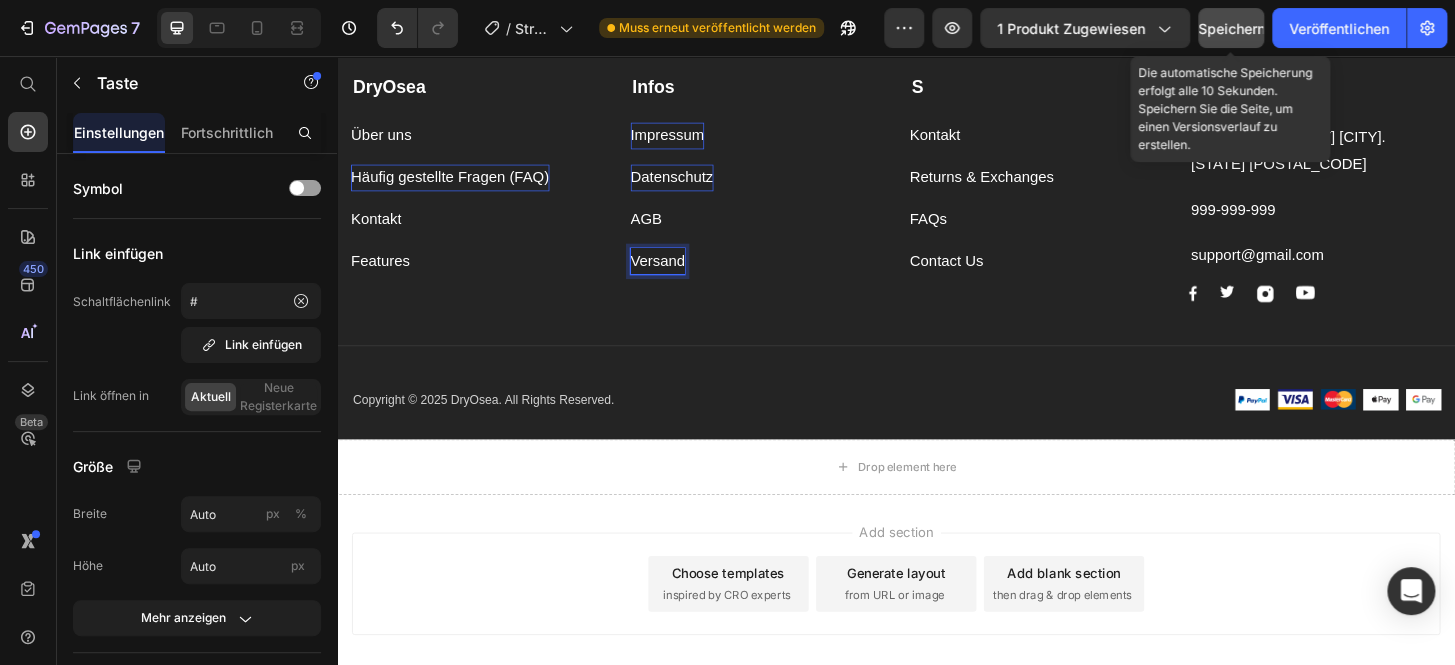 click on "Versand" at bounding box center [681, 276] 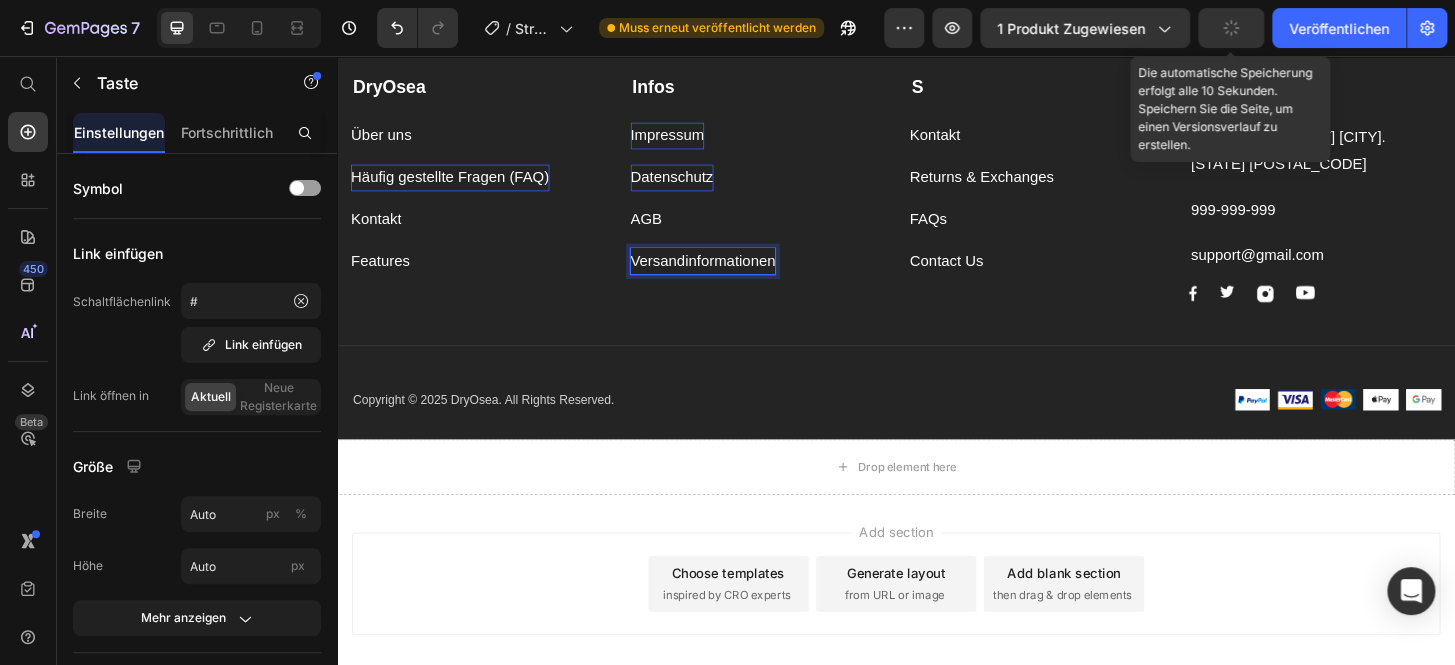 click on "Versandinformationen Button   0" at bounding box center [787, 276] 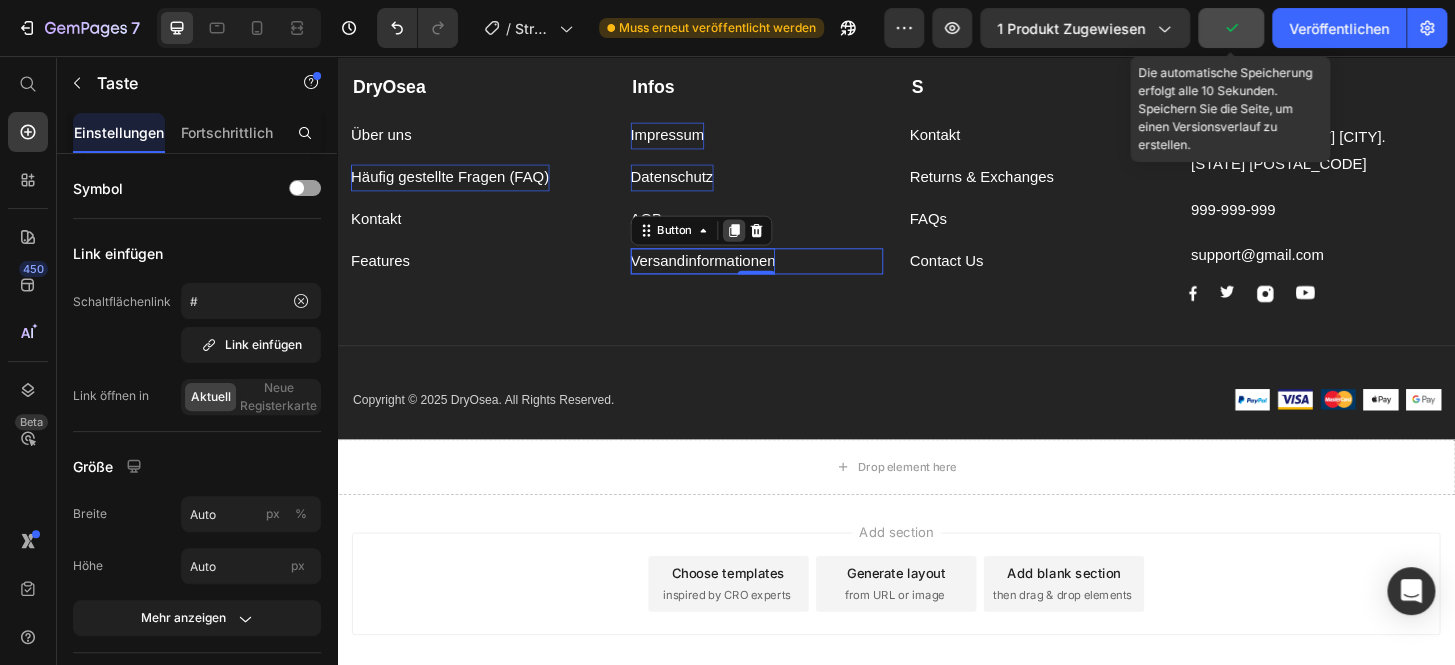 click 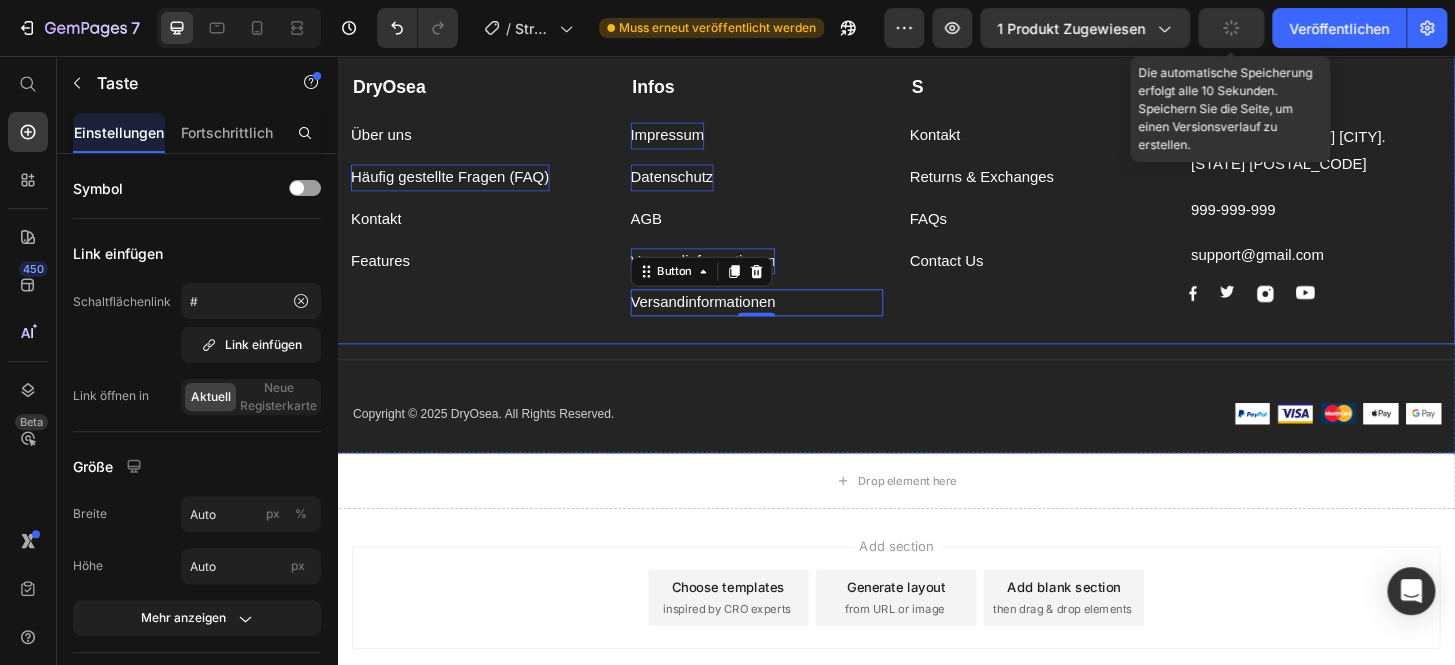 scroll, scrollTop: 10820, scrollLeft: 0, axis: vertical 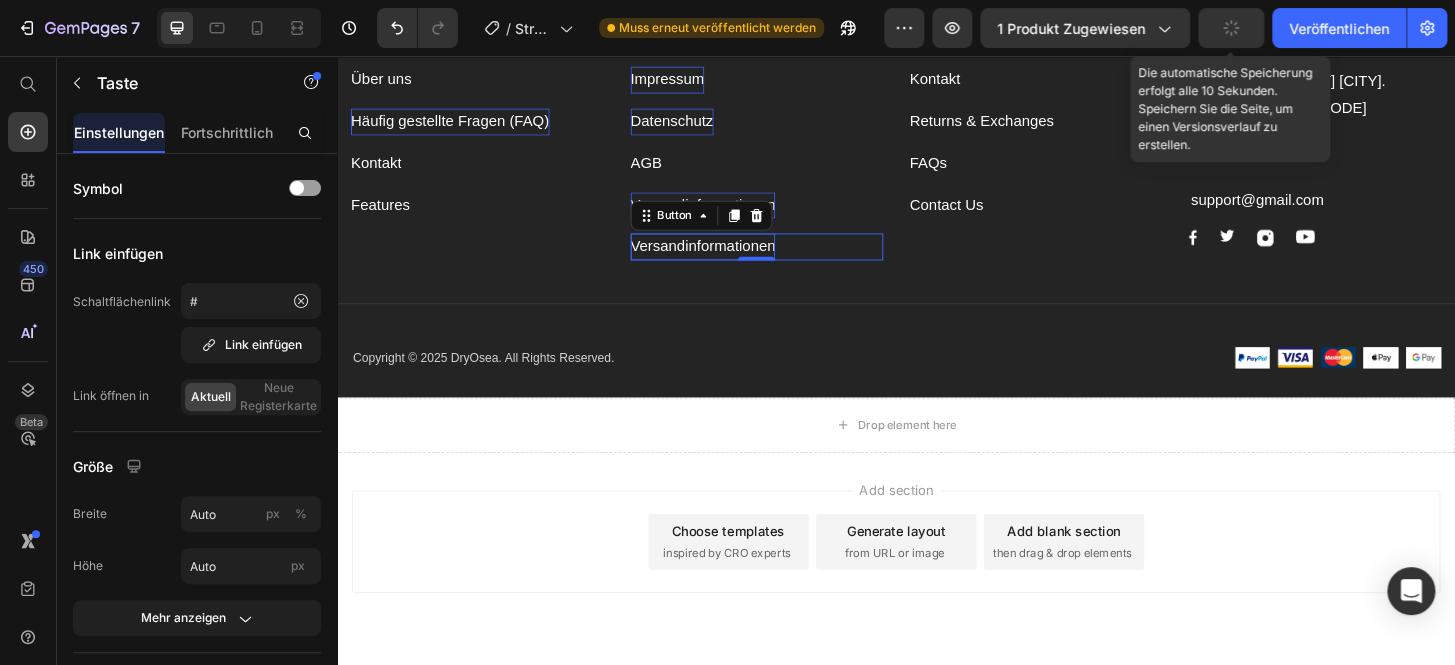 click on "Versandinformationen" at bounding box center [730, 260] 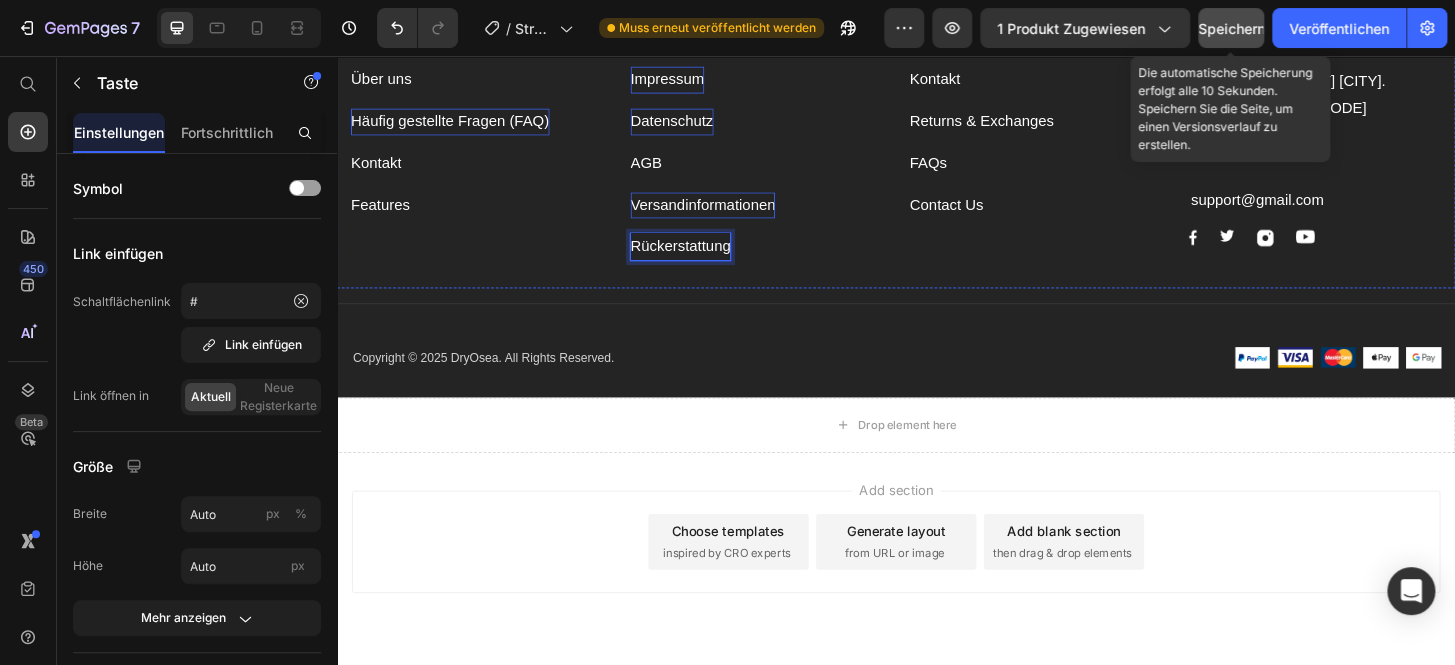 click on "Infos" at bounding box center (787, 29) 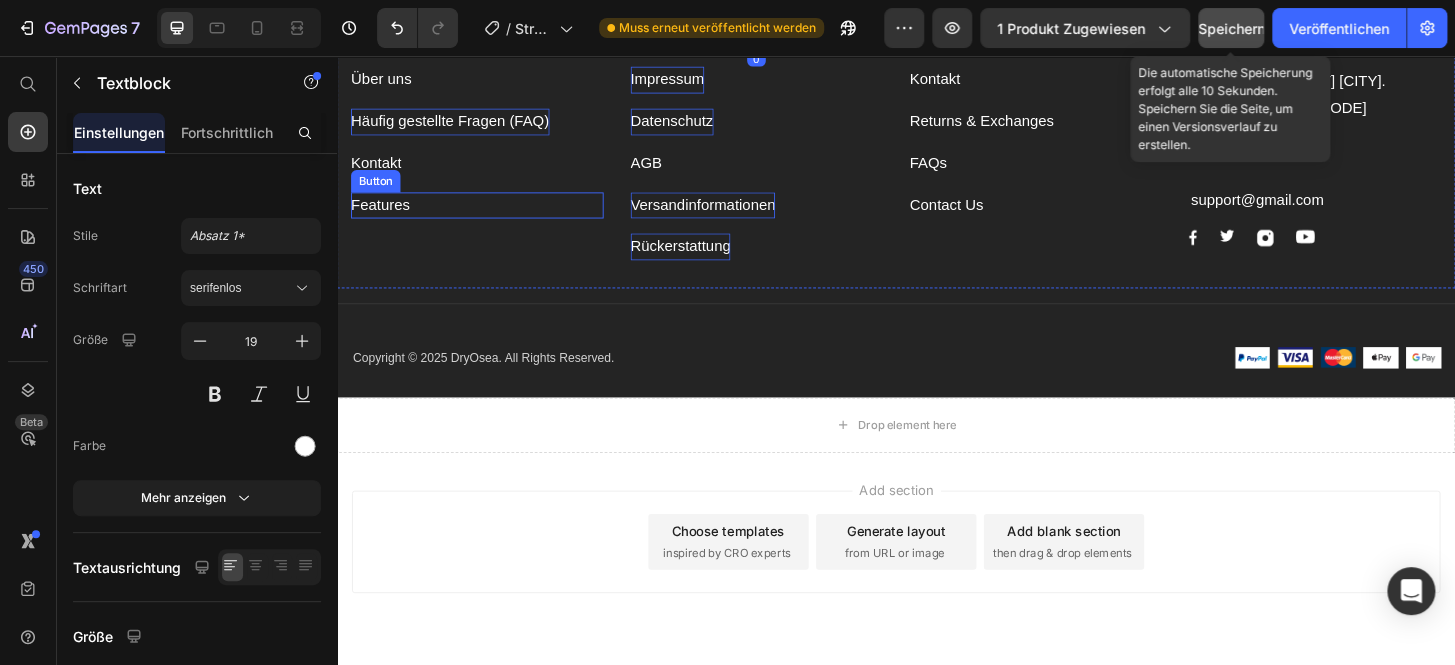 click on "Features Button" at bounding box center [487, 216] 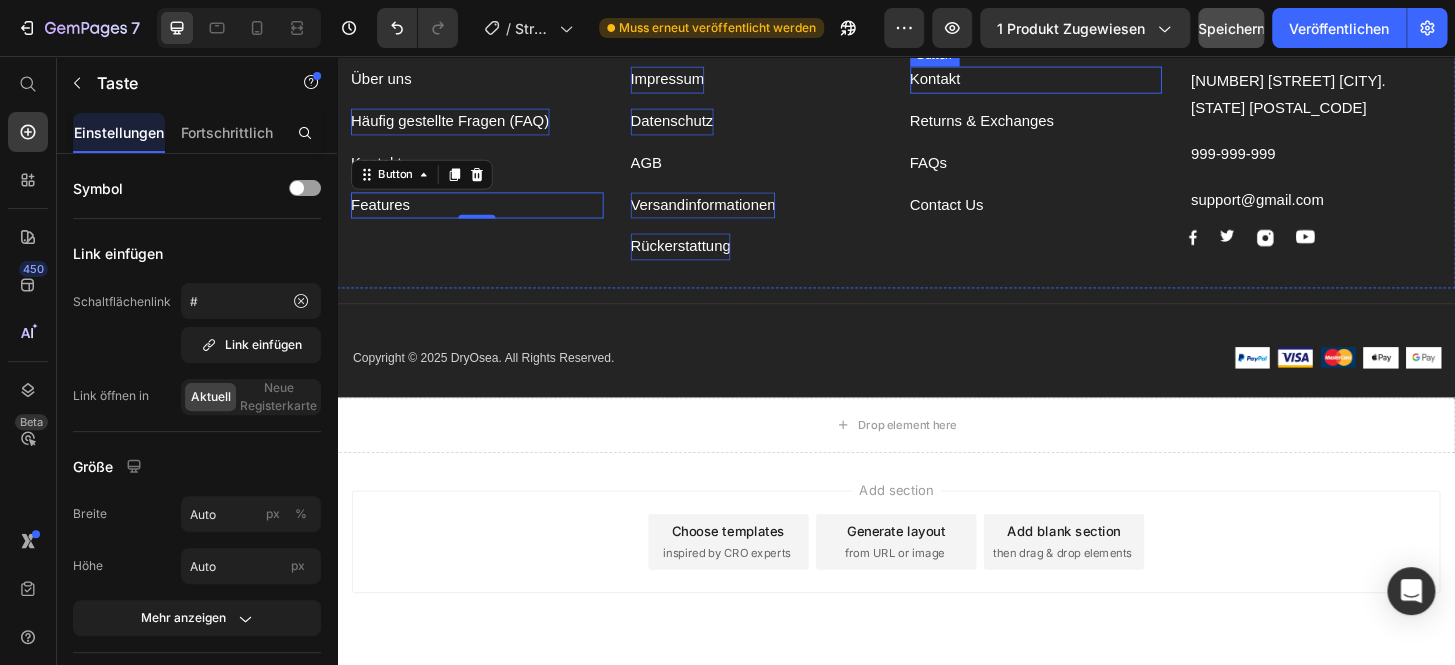 click on "Button" at bounding box center (978, 55) 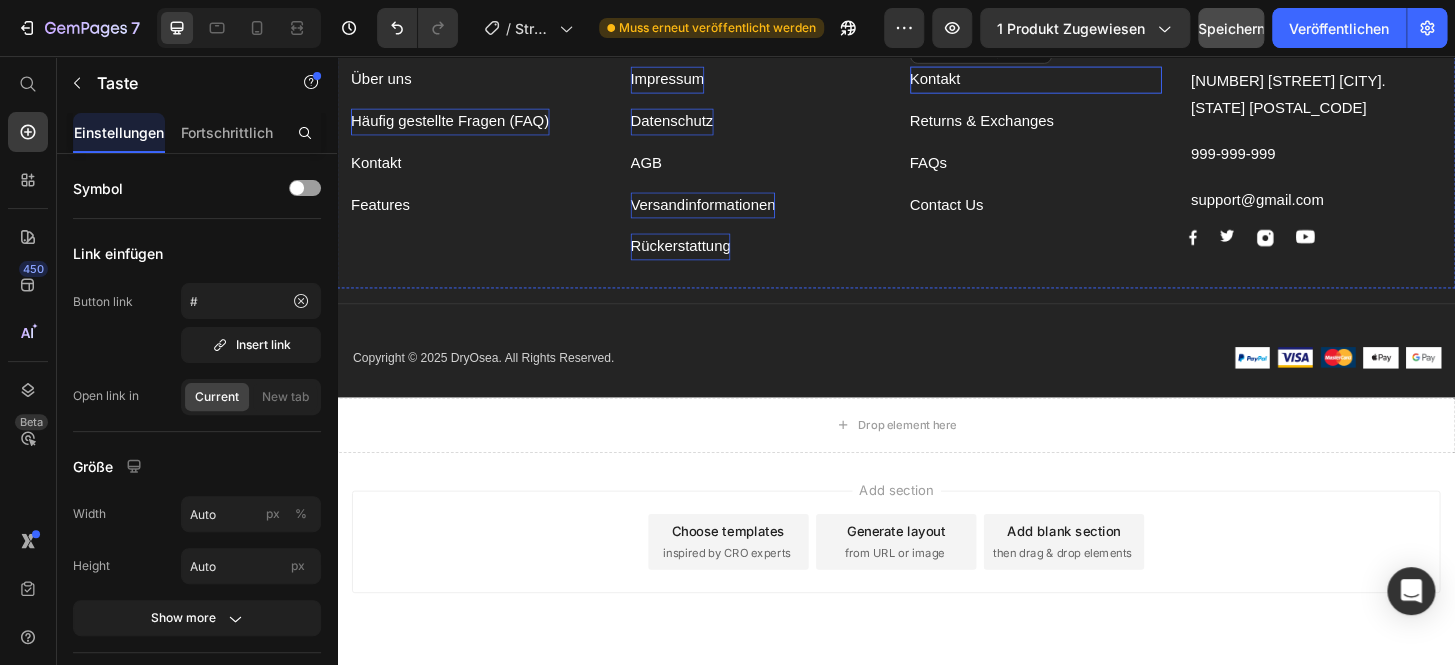 click on "S" at bounding box center [960, 28] 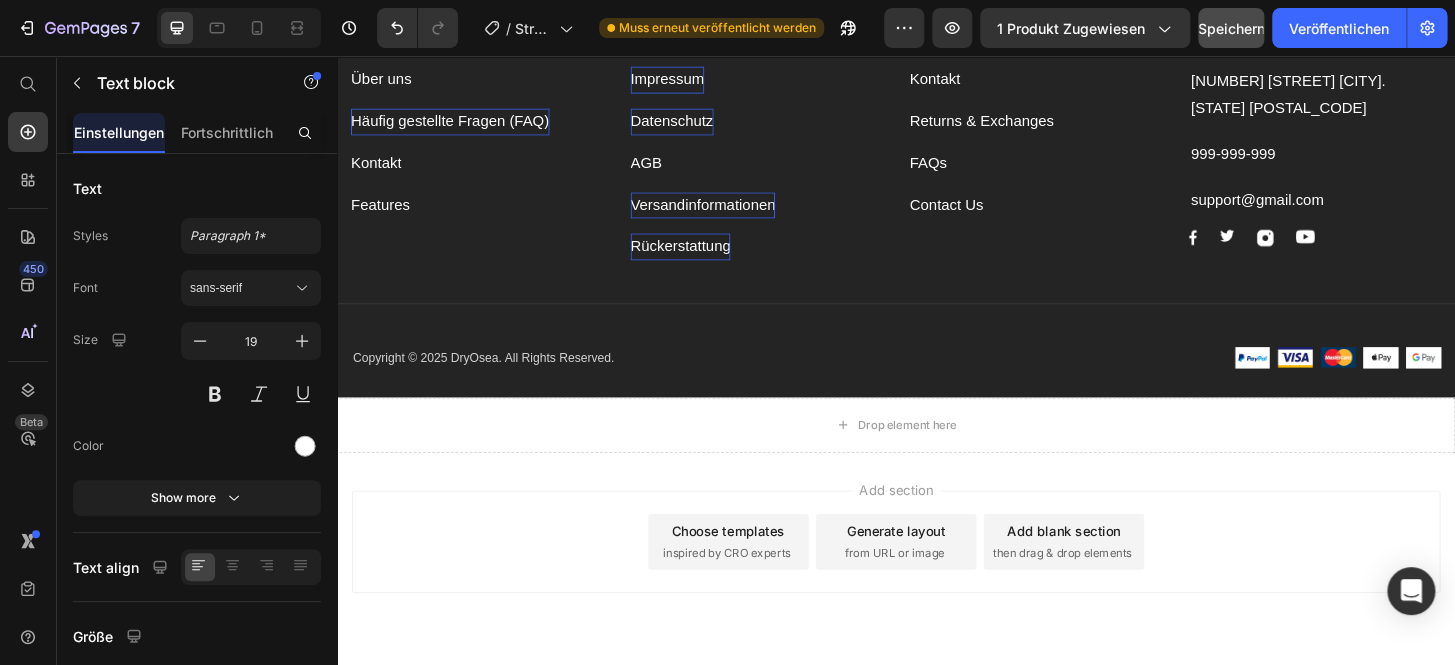 click on "S" at bounding box center (960, 28) 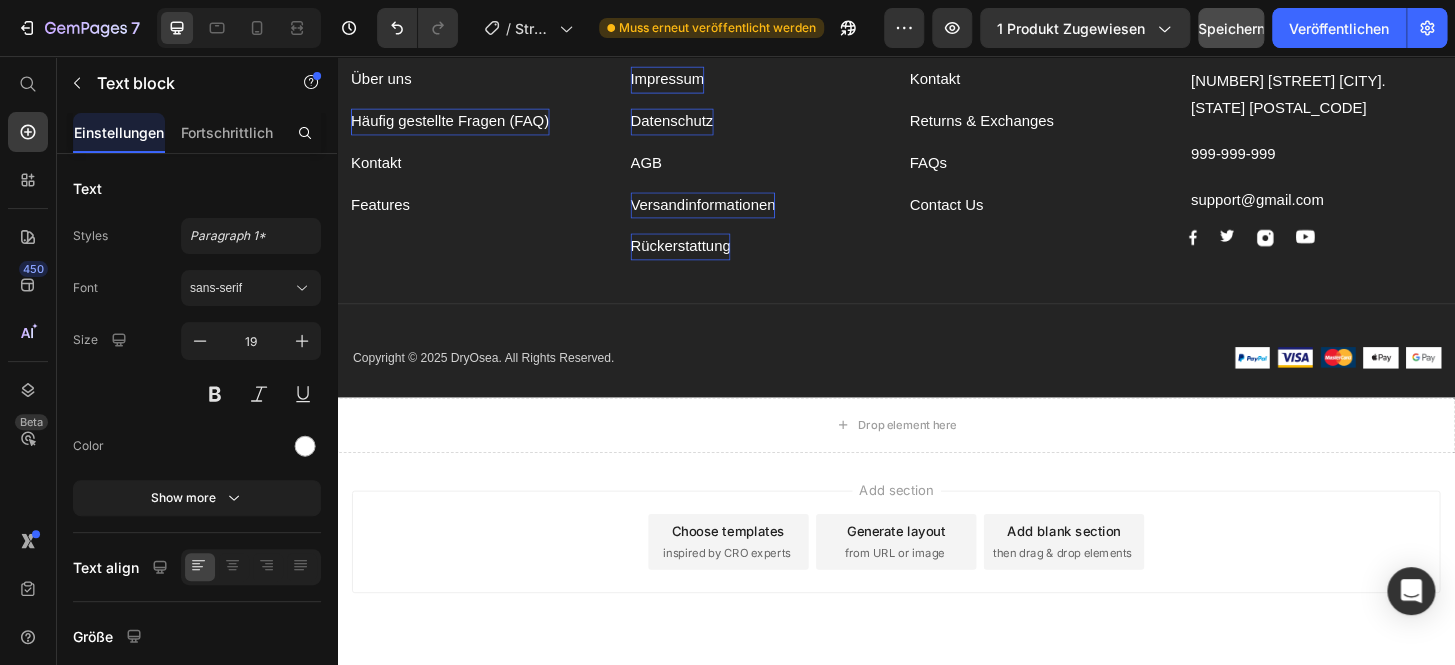 click on "S" at bounding box center (960, 28) 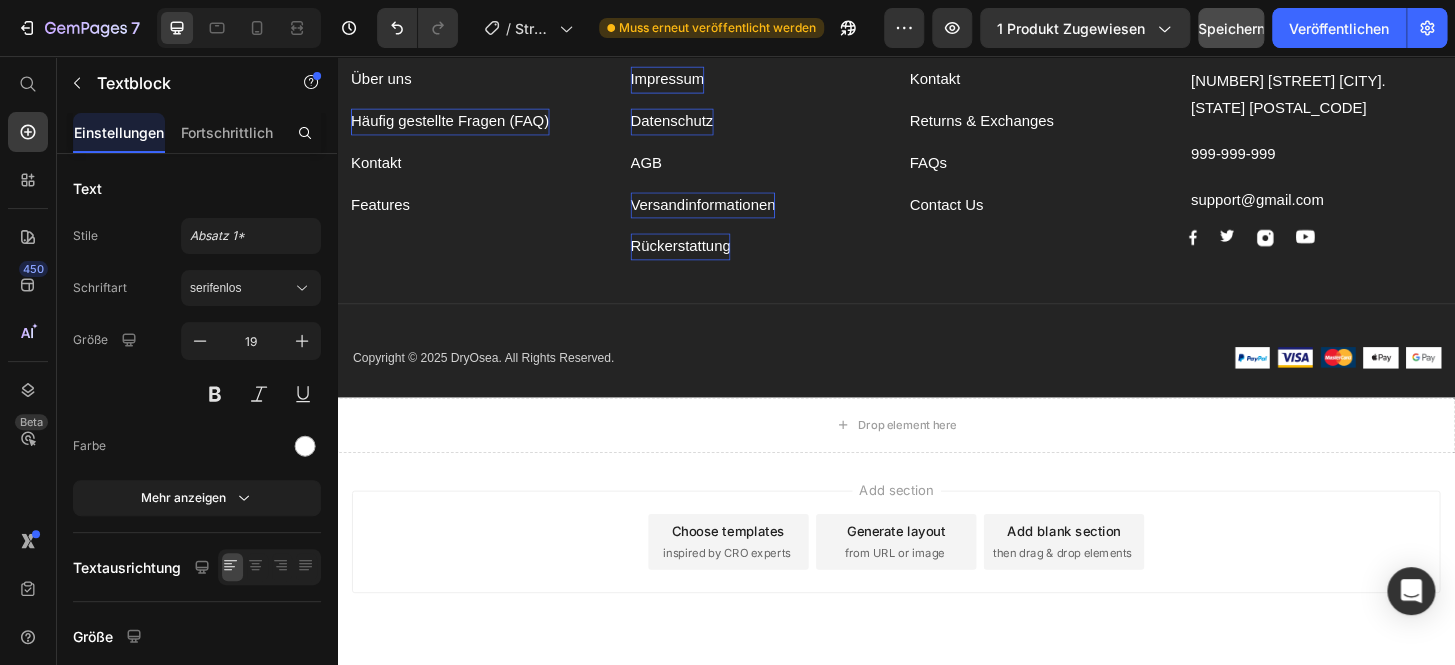 click on "FOlge uns auf :" at bounding box center [1087, 29] 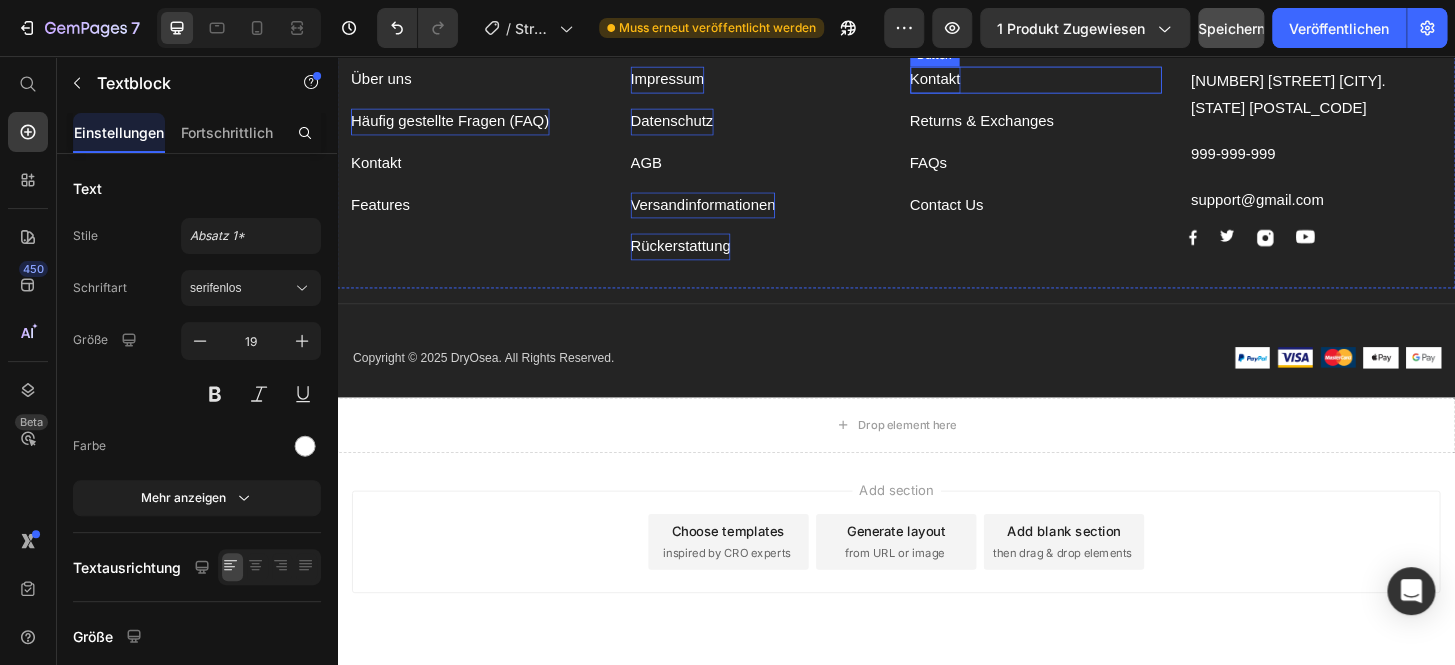click on "Kontakt" at bounding box center [979, 81] 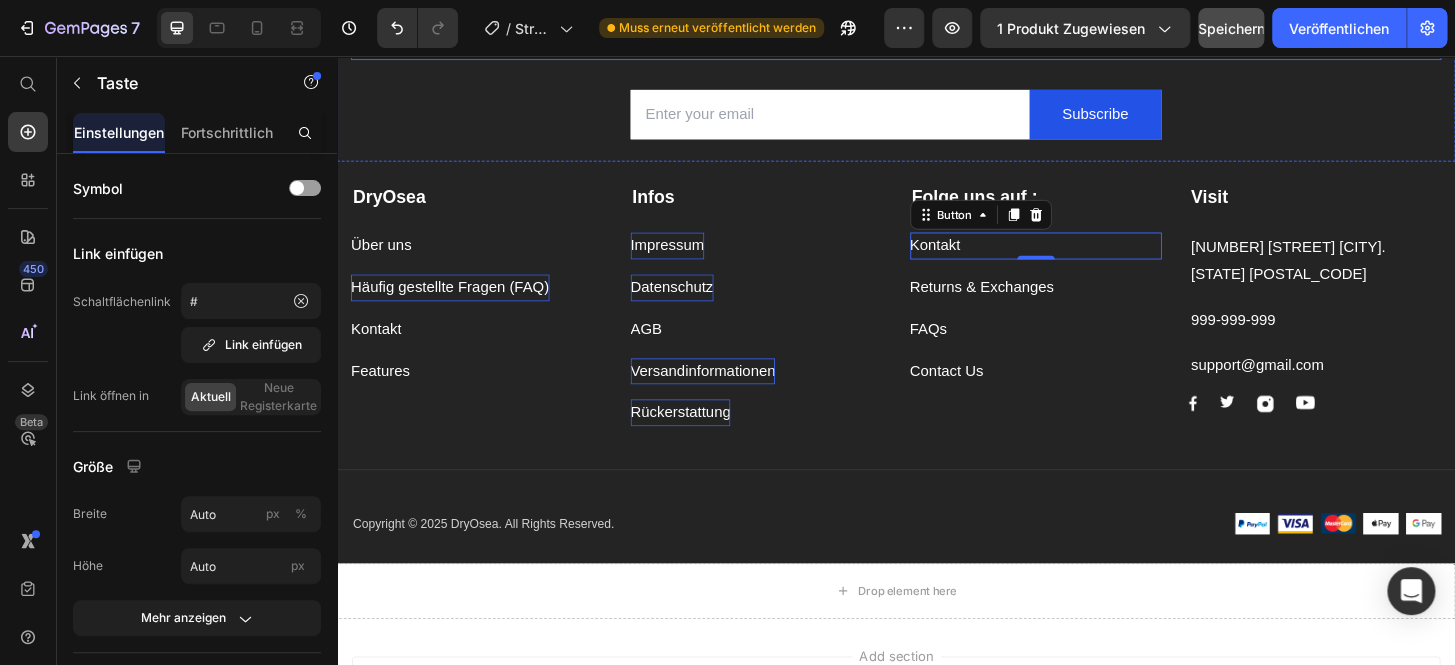 scroll, scrollTop: 10639, scrollLeft: 0, axis: vertical 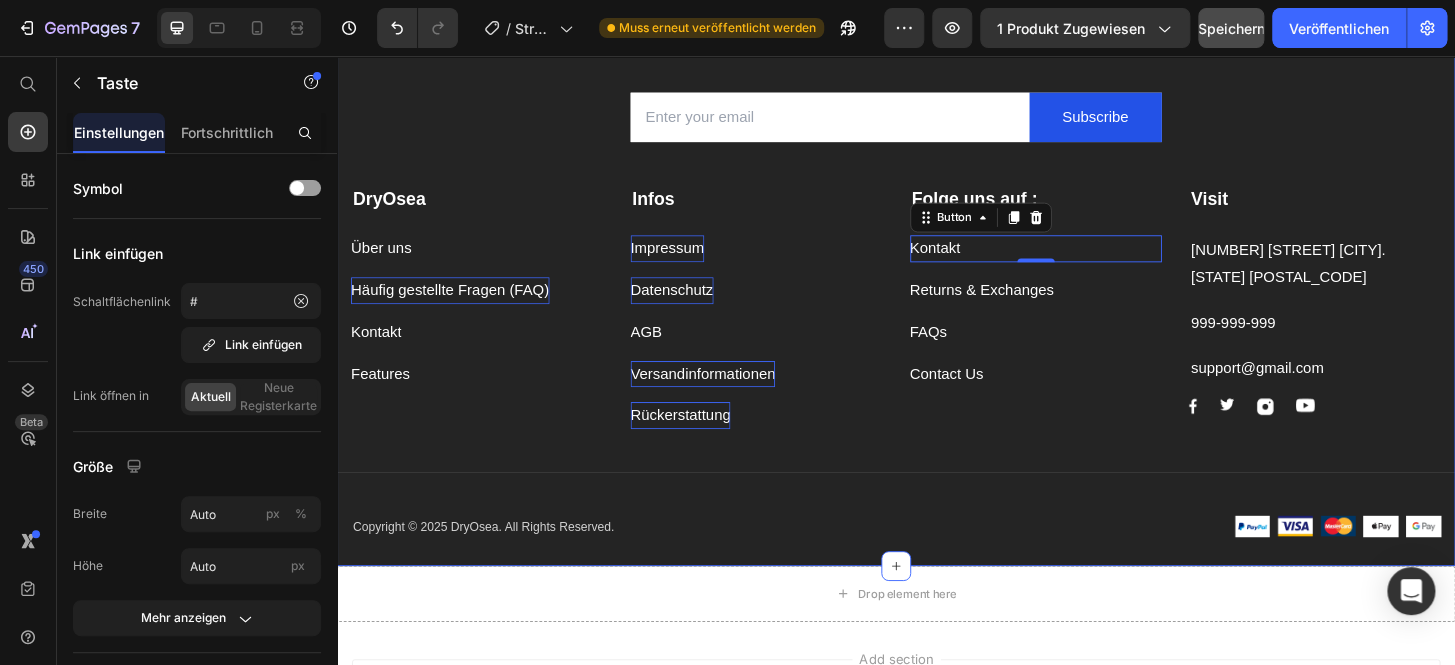 click on "Subscribe Today Heading Sign up for exclusive content, special prizes, and latest update Text block Email Field Subscribe Submit Button Row Newsletter Row DryOsea Text block Über uns Button Häufig gestellte Fragen (FAQ) Button Kontakt Button Features Button Infos Text block Impressum Button Datenschutz Button AGB Button Versandinformationen Button Rückerstattung Button Folge uns auf :  Text block Kontakt Button   0 Returns & Exchanges Button FAQs Button Contact Us Button Visit Text block 261 NW 26th Street Miami. FL 33127 Text block 999-999-999 Text block support@gmail.com Text block Image Image Image Image Row Row
Company
Shop
Help
Visit Accordion Row                Title Line Copyright © 2025 DryOsea. All Rights Reserved. Text block Image Image Image Image Image Row Row Section 17" at bounding box center [937, 245] 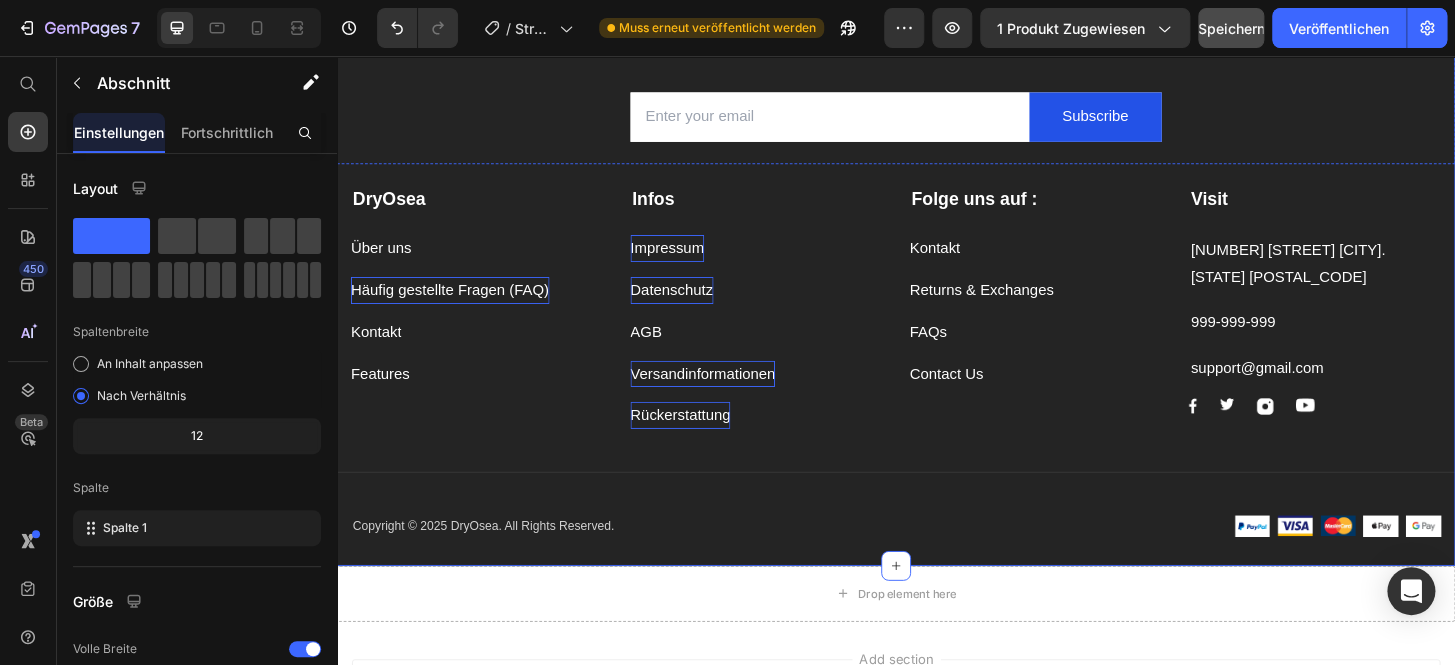 click on "Subscribe Today" at bounding box center (937, -10) 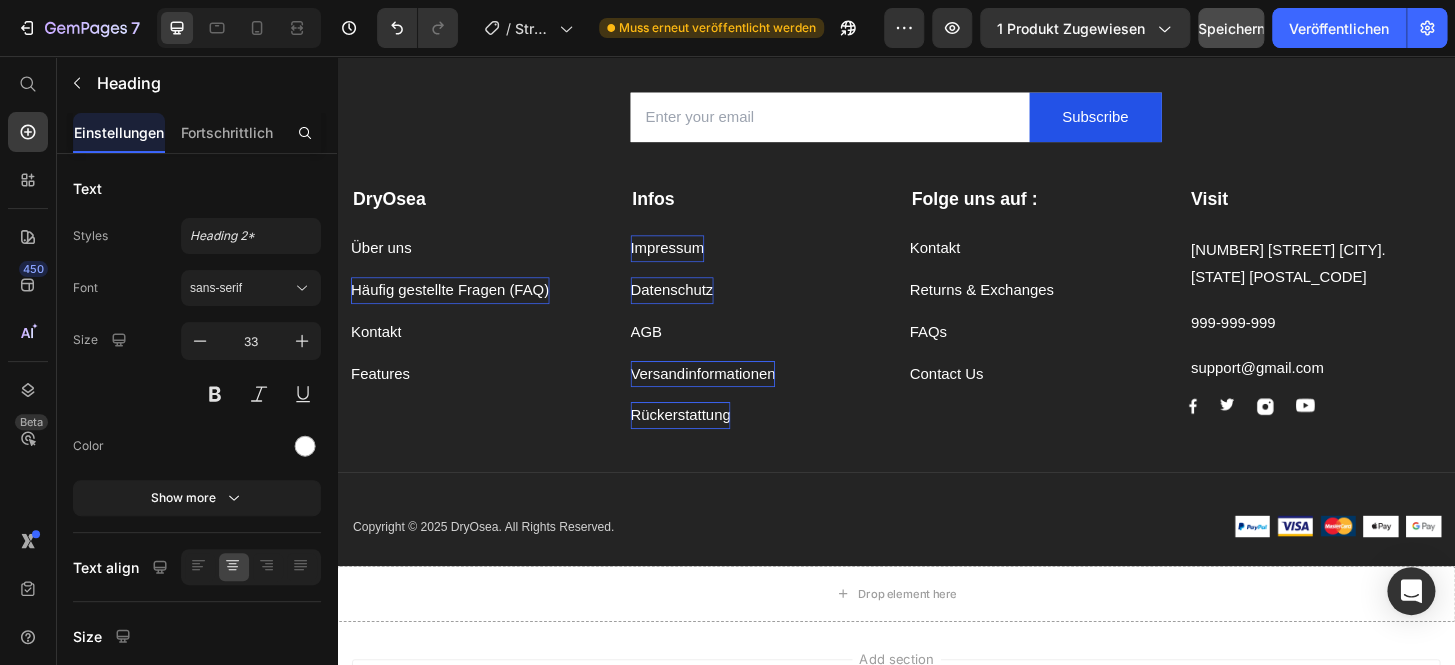 click on "Heading" at bounding box center [433, -52] 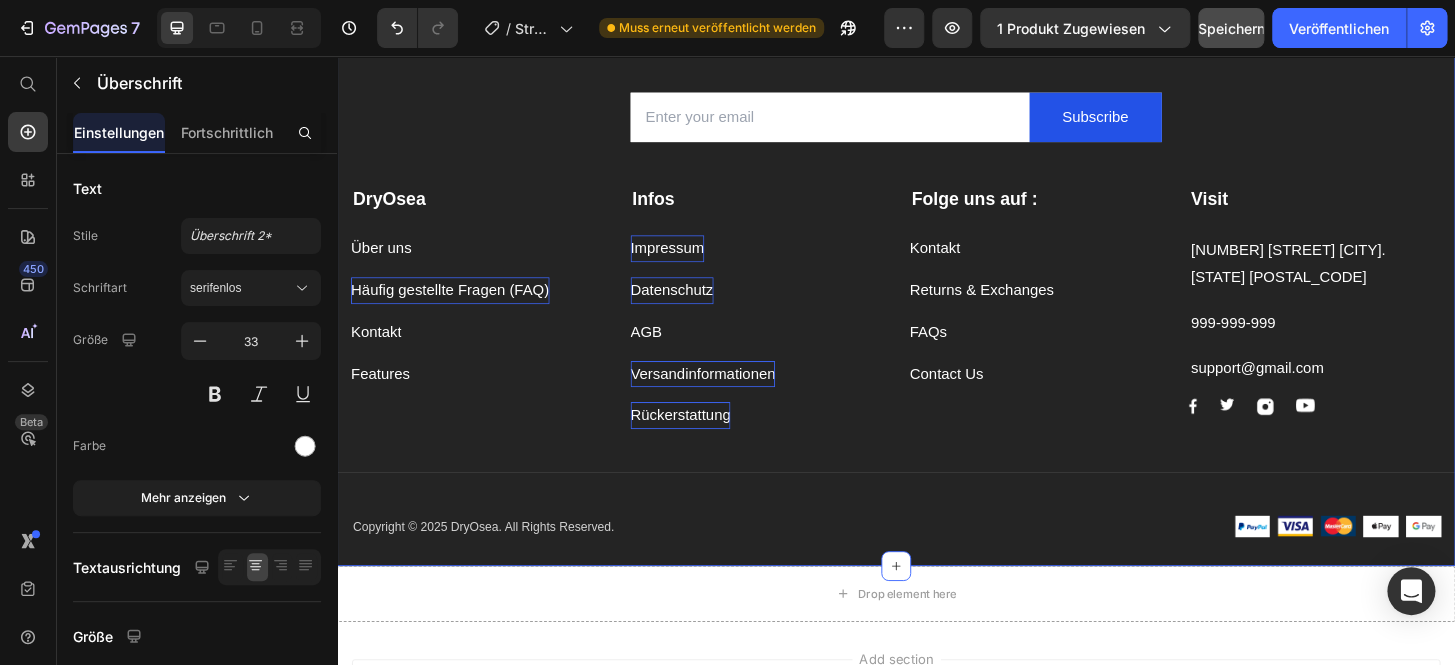 click on "Subscribe Today Heading   0 Sign up for exclusive content, special prizes, and latest update Text block Email Field Subscribe Submit Button Row Newsletter Row DryOsea Text block Über uns Button Häufig gestellte Fragen (FAQ) Button Kontakt Button Features Button Infos Text block Impressum Button Datenschutz Button AGB Button Versandinformationen Button Rückerstattung Button Folge uns auf :  Text block Kontakt Button Returns & Exchanges Button FAQs Button Contact Us Button Visit Text block 261 NW 26th Street Miami. FL 33127 Text block 999-999-999 Text block support@gmail.com Text block Image Image Image Image Row Row
Company
Shop
Help
Visit Accordion Row                Title Line Copyright © 2025 DryOsea. All Rights Reserved. Text block Image Image Image Image Image Row Row Section 17" at bounding box center (937, 245) 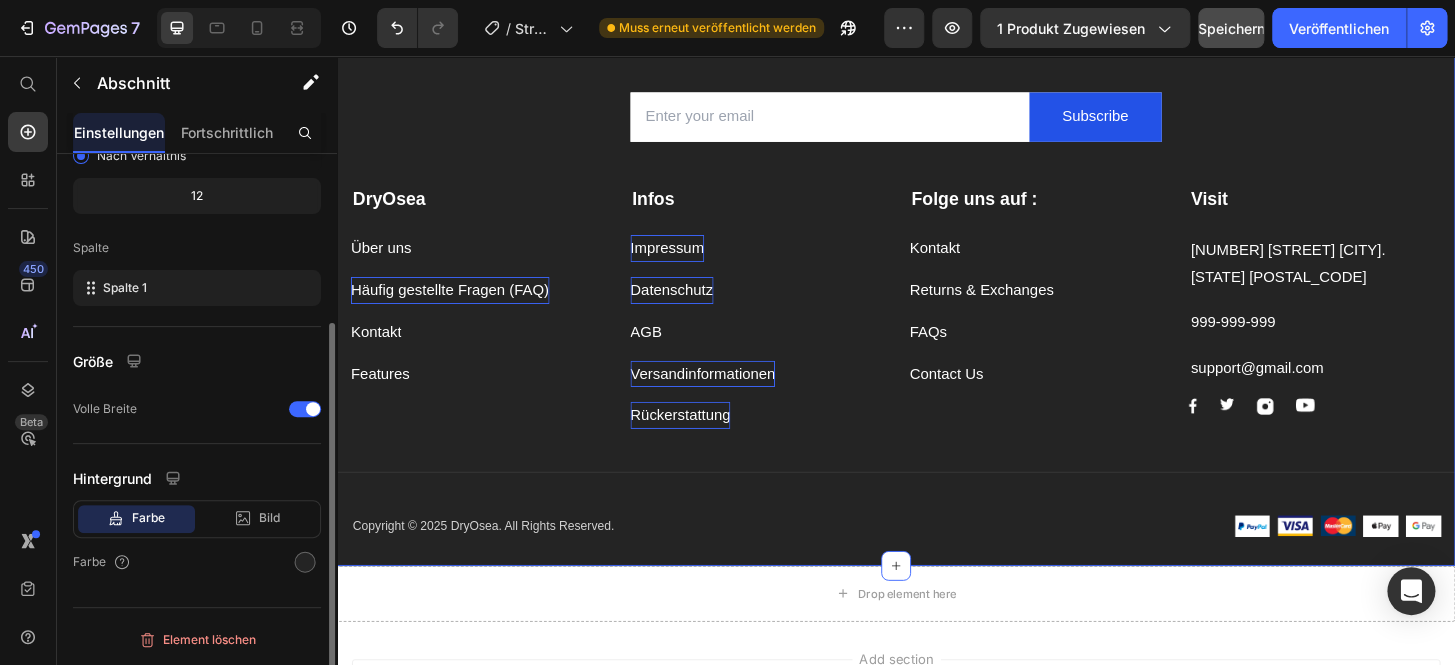 scroll, scrollTop: 240, scrollLeft: 0, axis: vertical 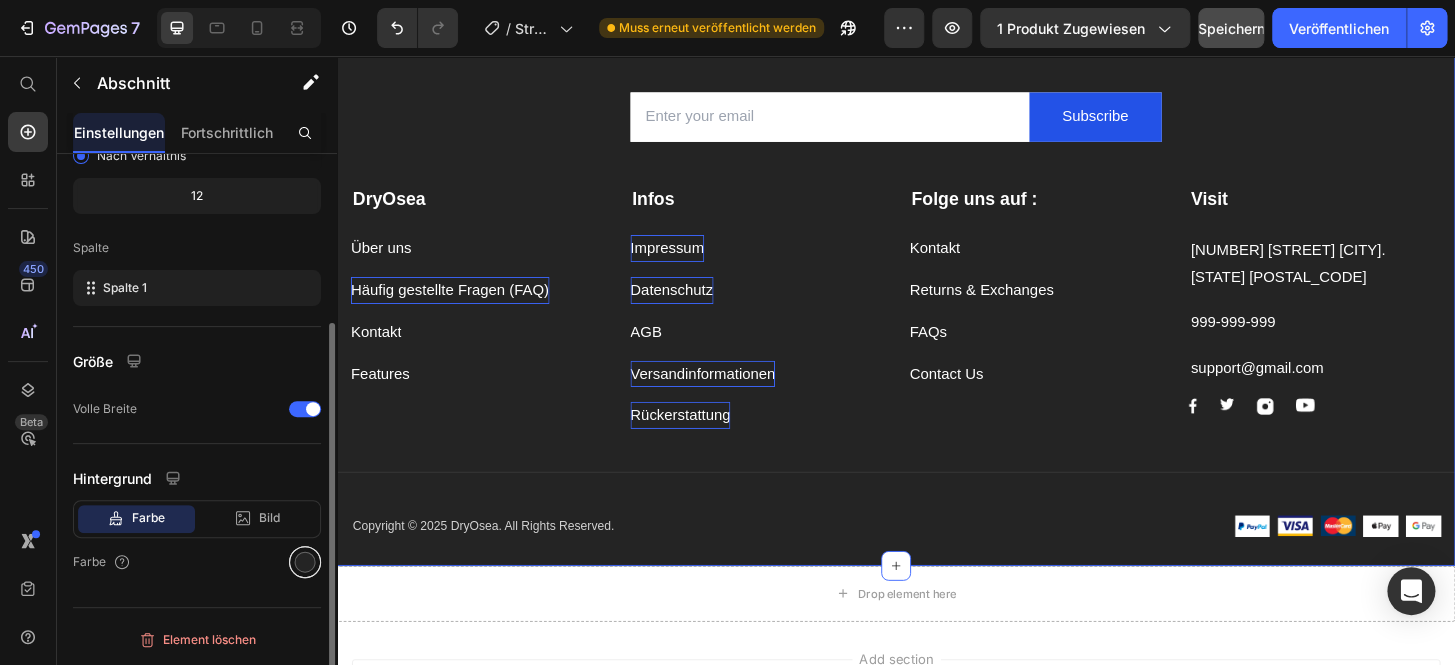 click at bounding box center (305, 562) 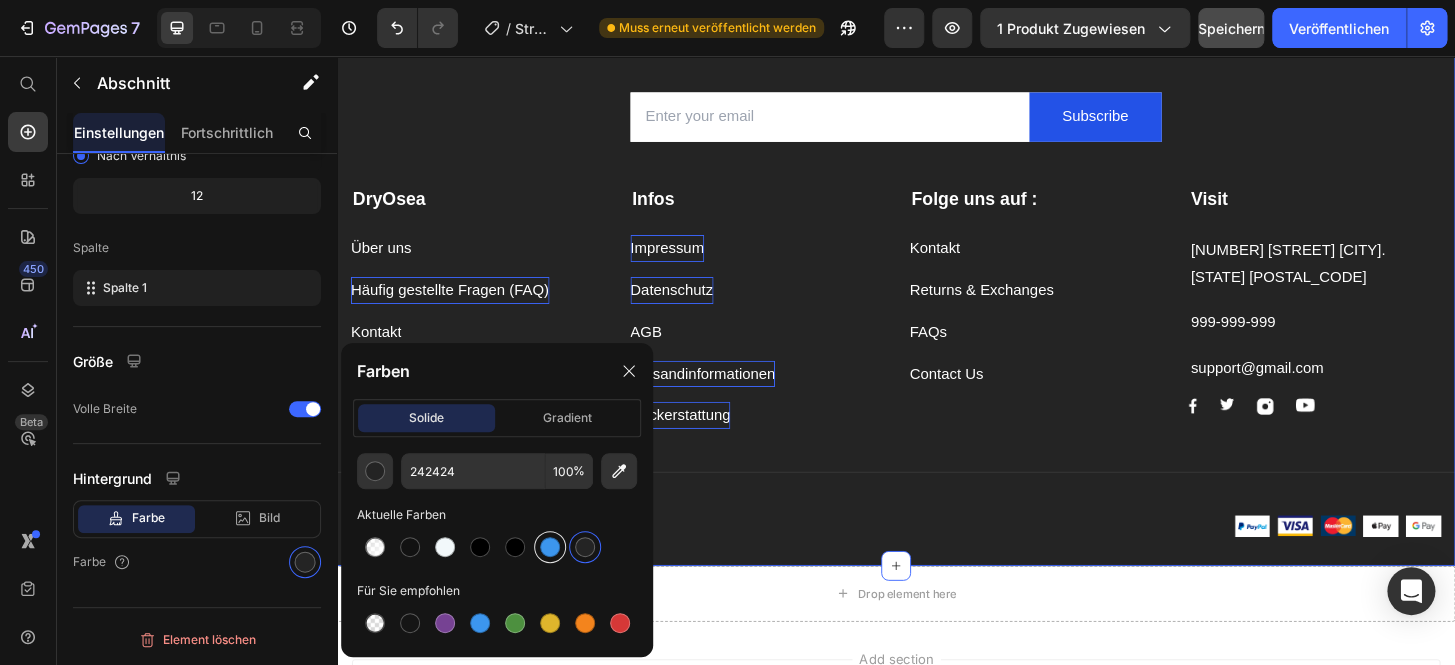 click at bounding box center (550, 547) 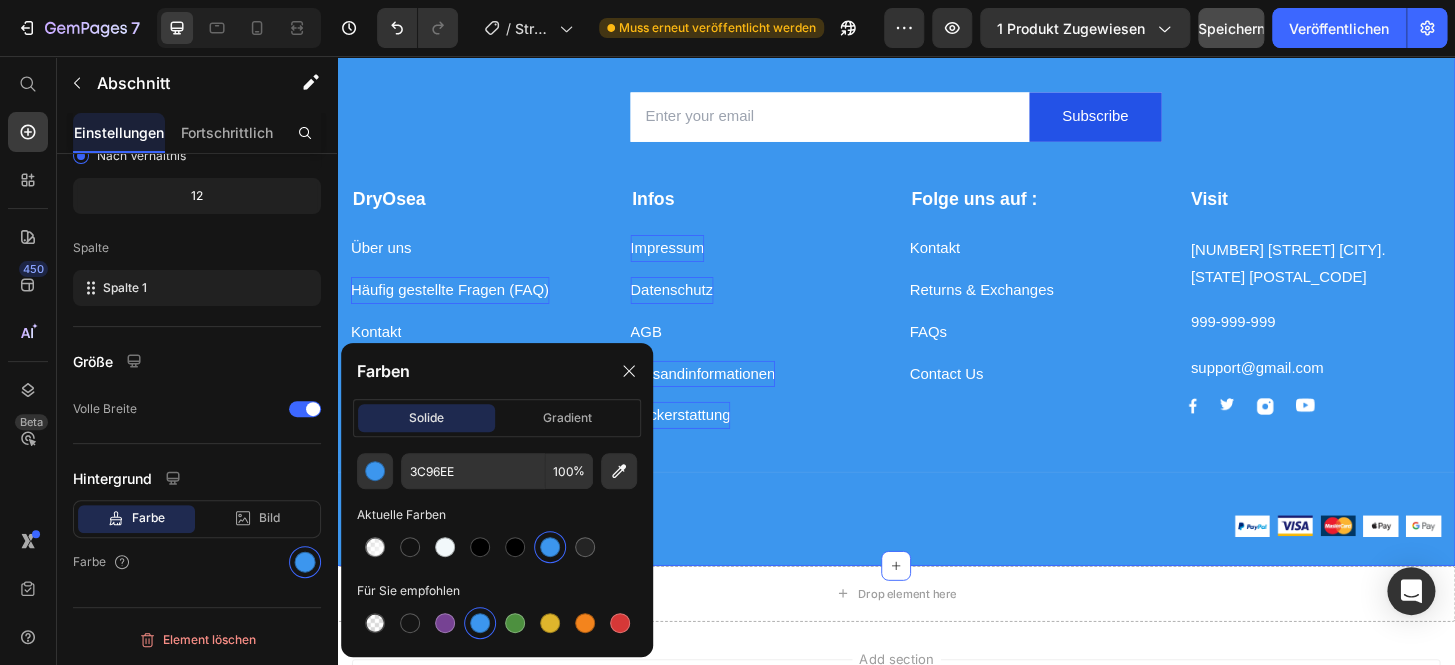 scroll, scrollTop: 240, scrollLeft: 0, axis: vertical 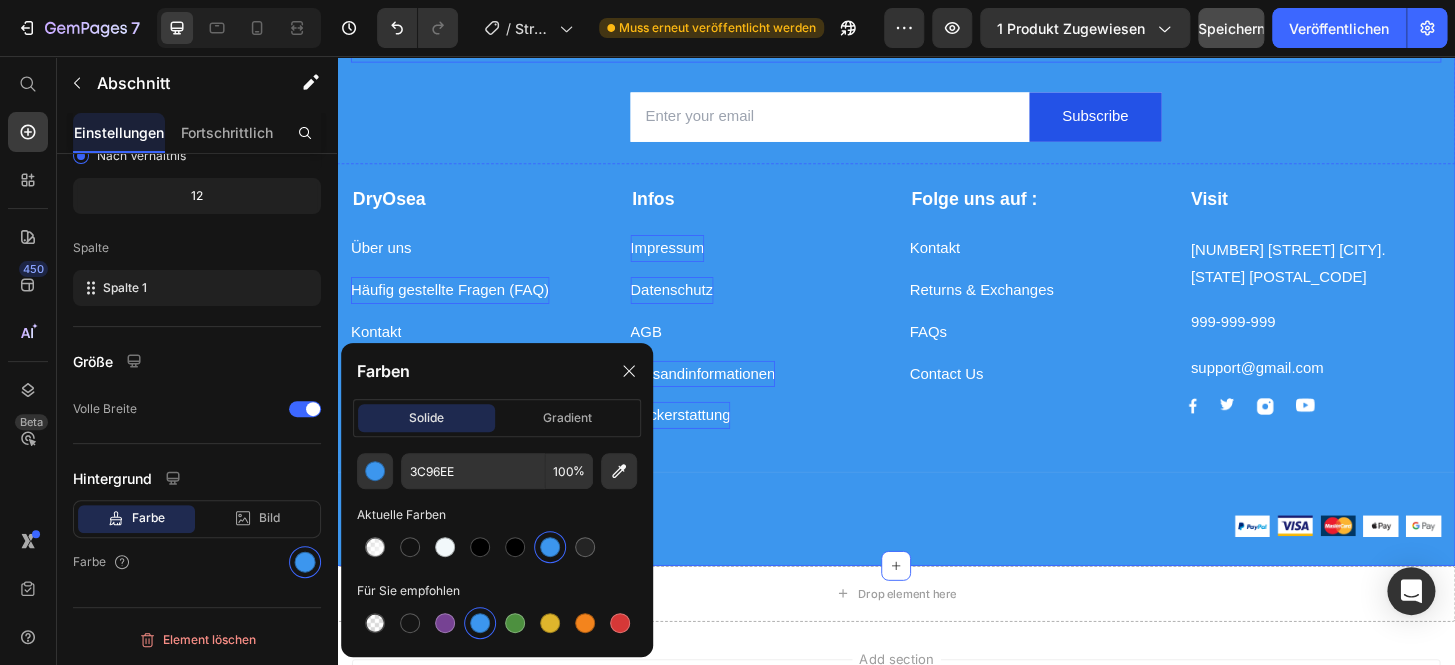 click on "Sign up for exclusive content, special prizes, and latest update" at bounding box center [937, 46] 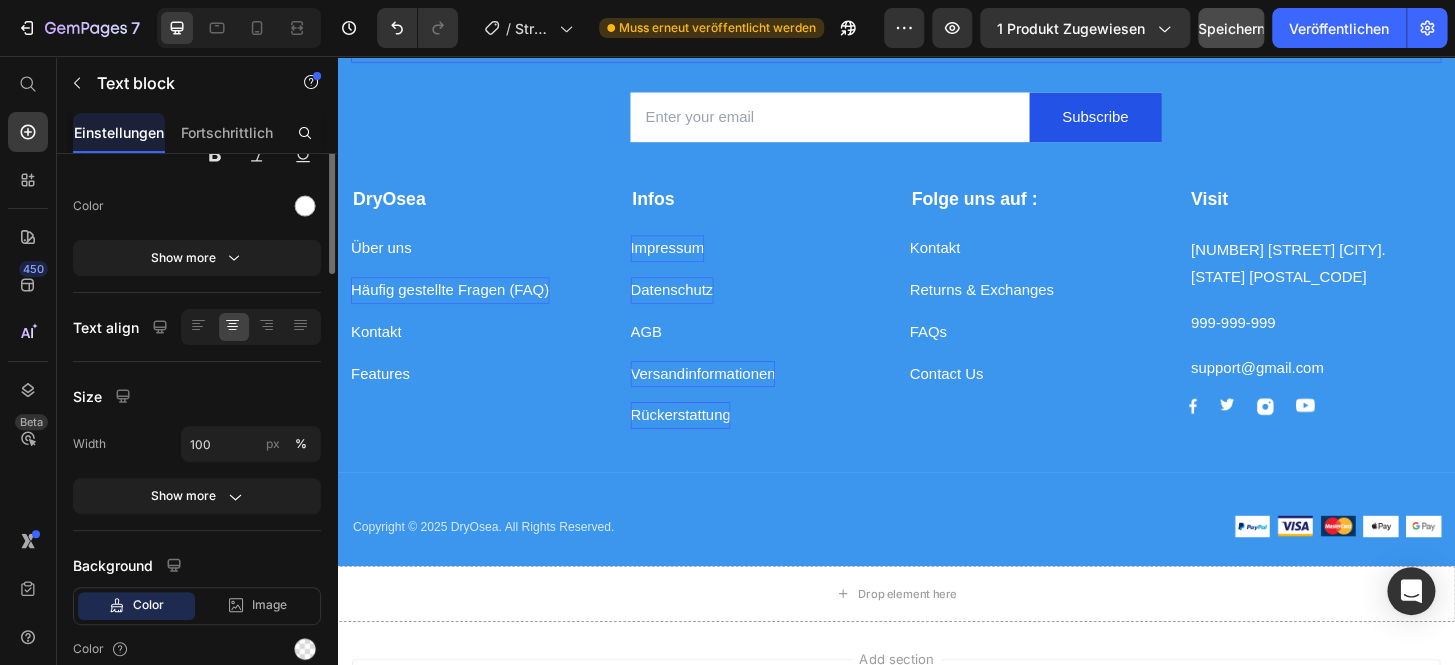 scroll, scrollTop: 10587, scrollLeft: 0, axis: vertical 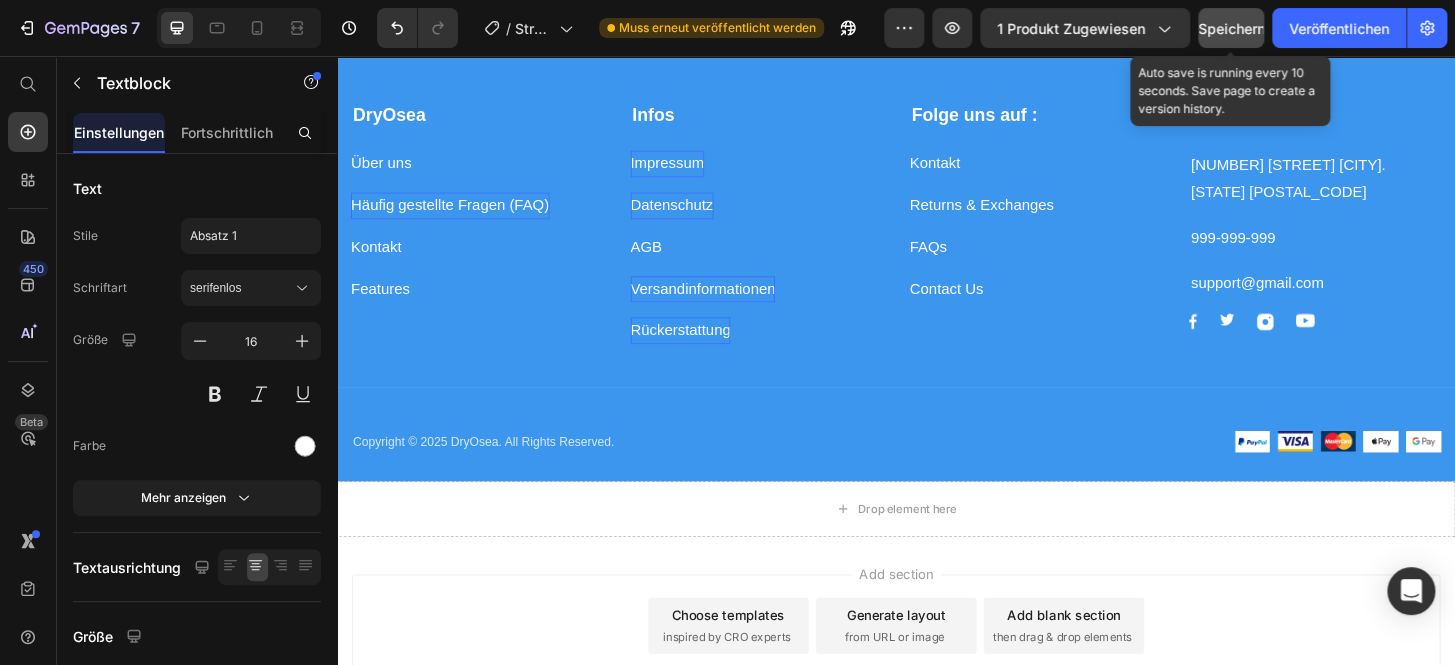 drag, startPoint x: 1250, startPoint y: 29, endPoint x: 715, endPoint y: 377, distance: 638.2233 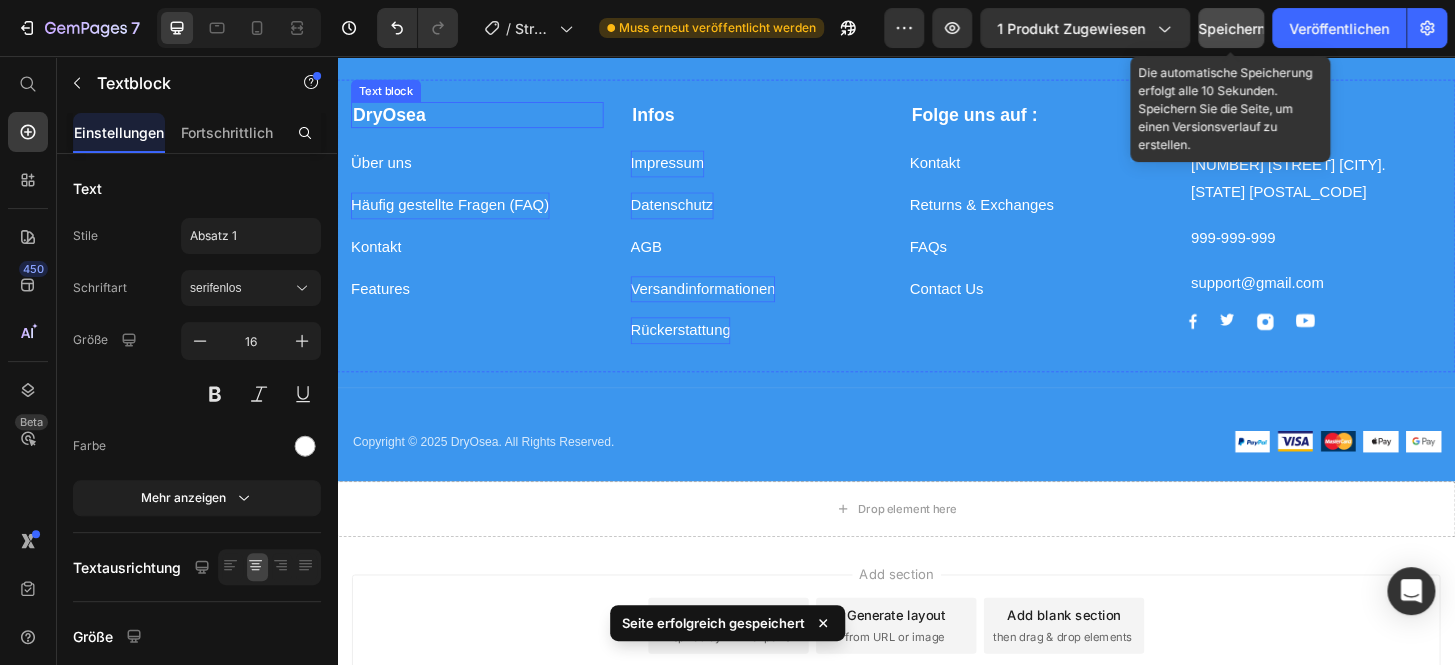click on "DryOsea" at bounding box center (393, 118) 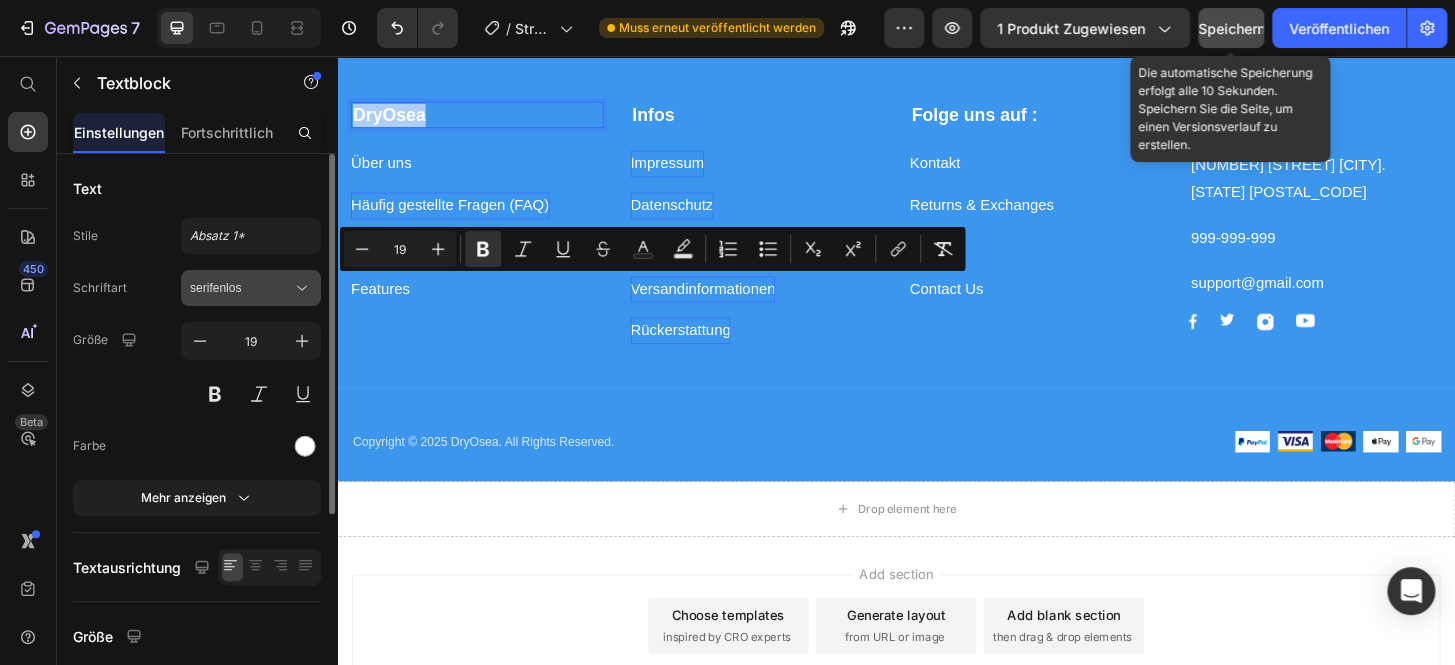 click 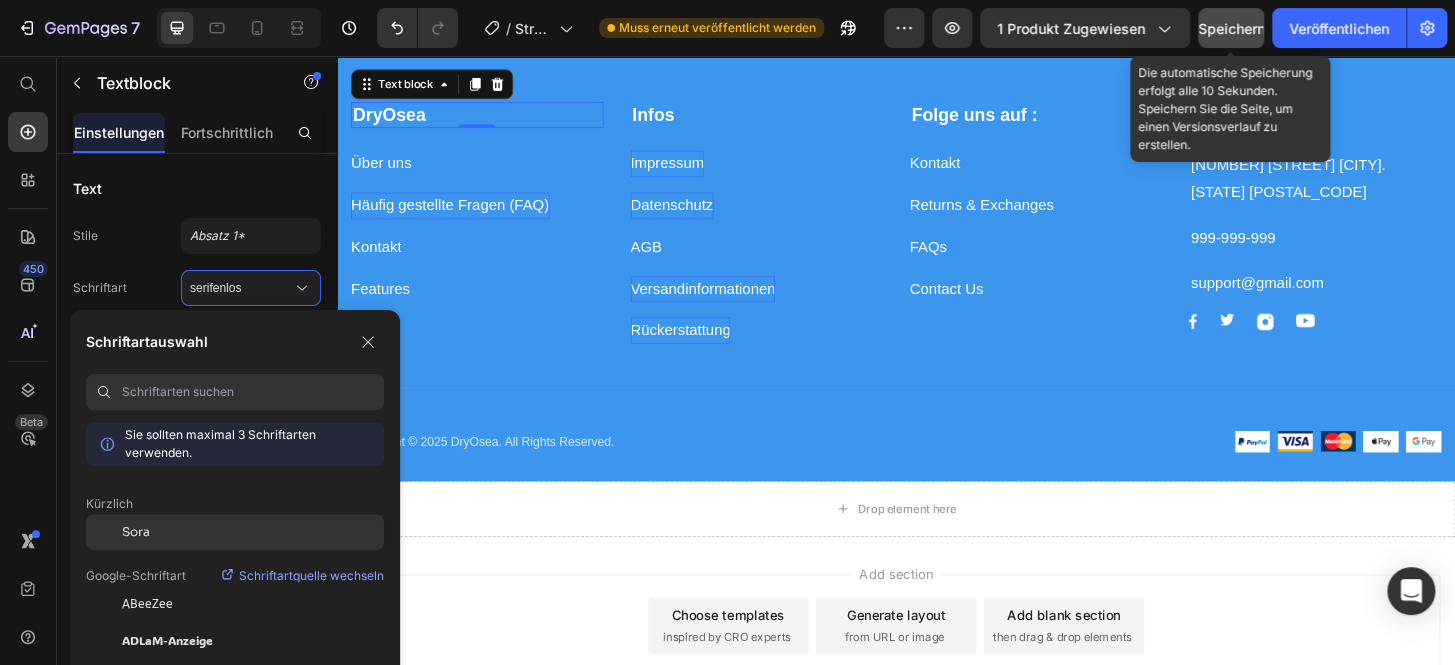 click on "Sora" 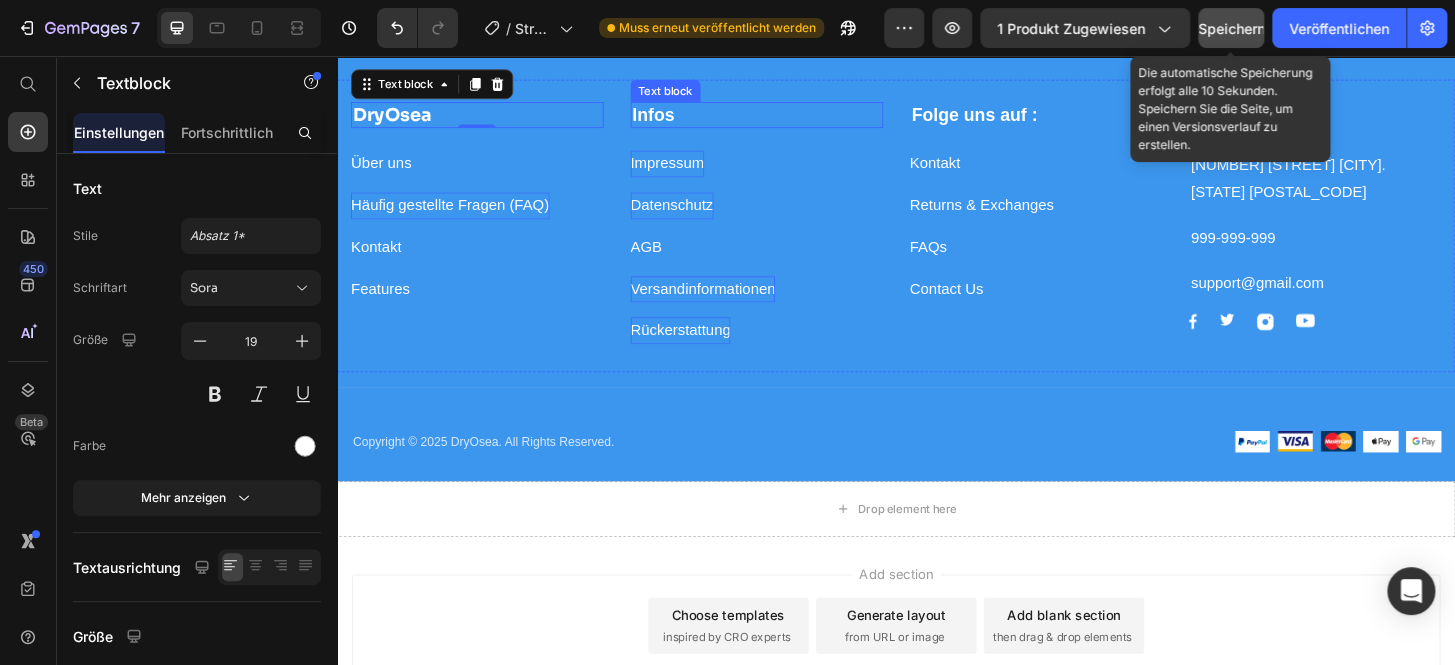 click on "Infos" at bounding box center [676, 118] 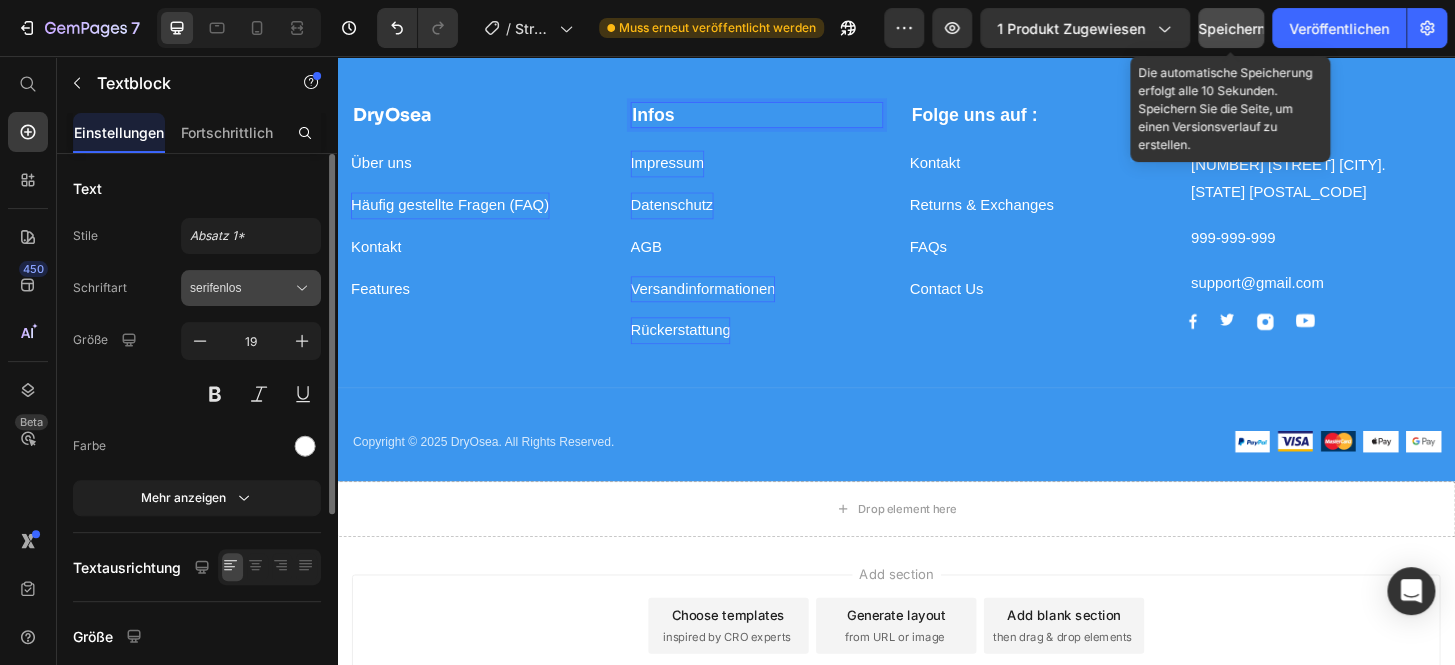 click on "serifenlos" at bounding box center [241, 288] 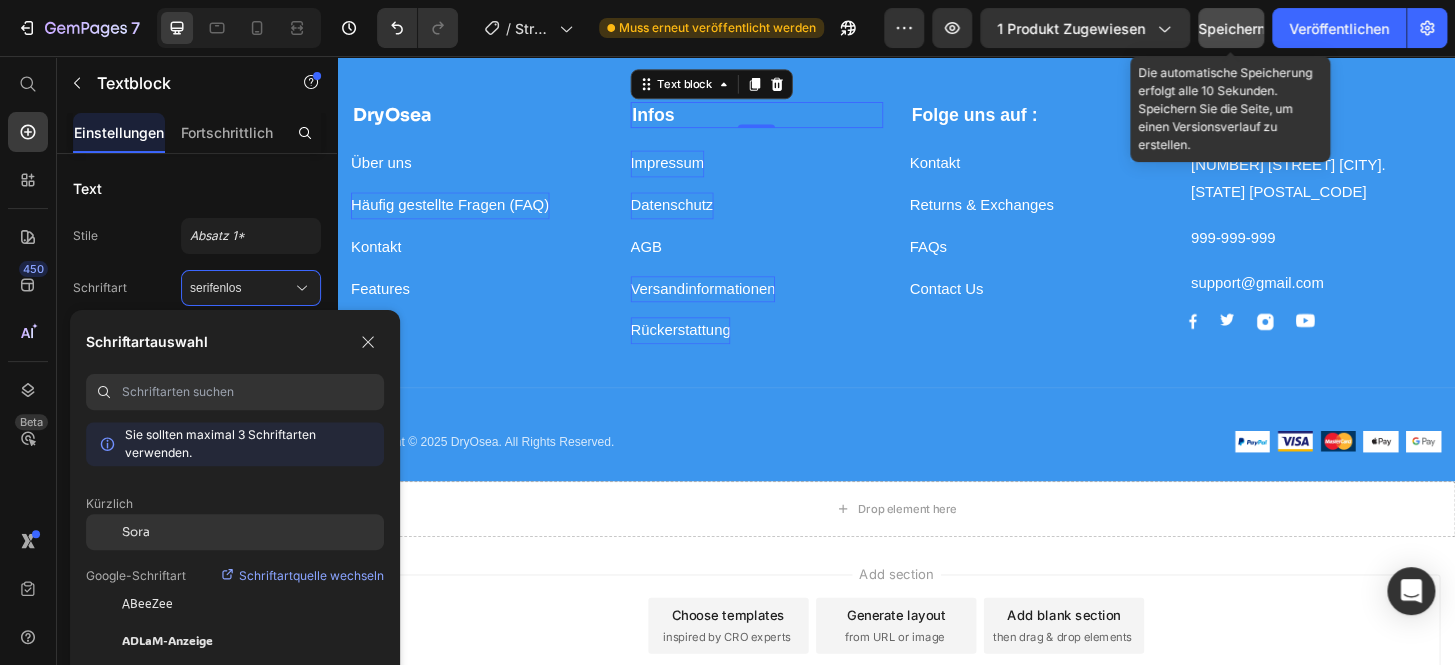 click on "Sora" 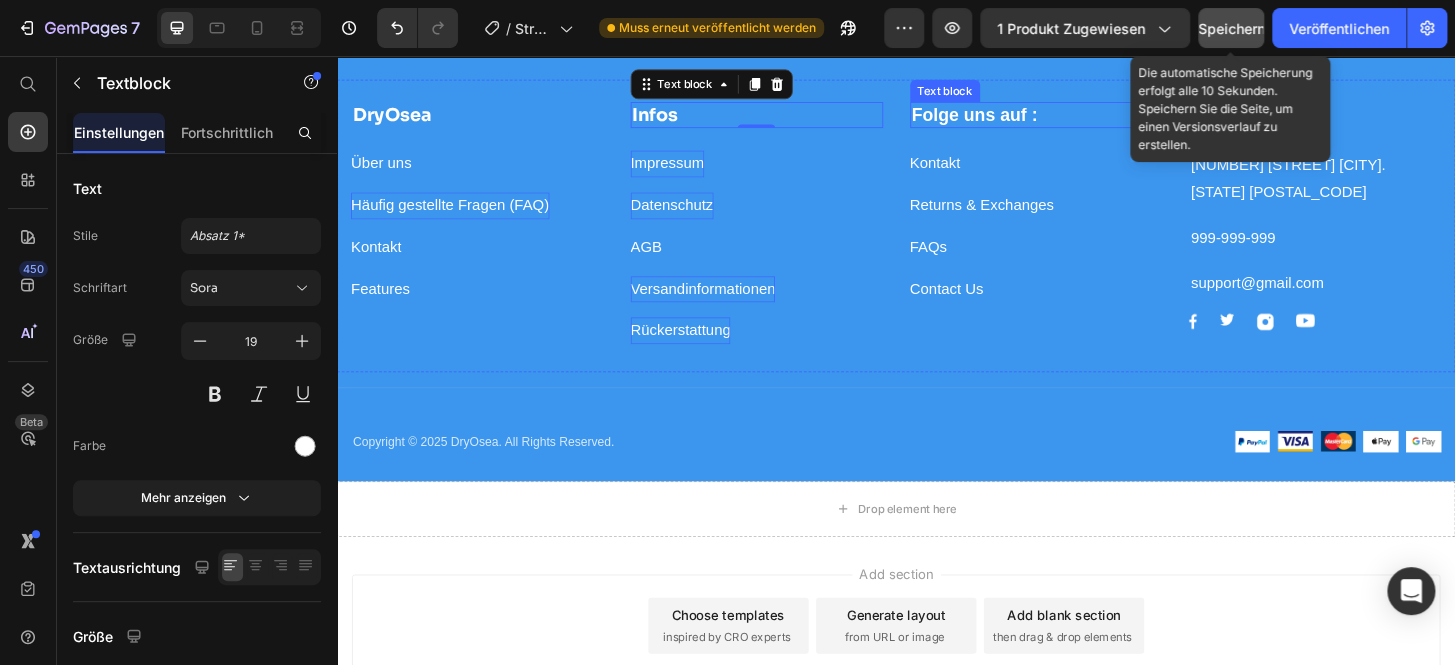 click on "Folge uns auf :" at bounding box center [1087, 119] 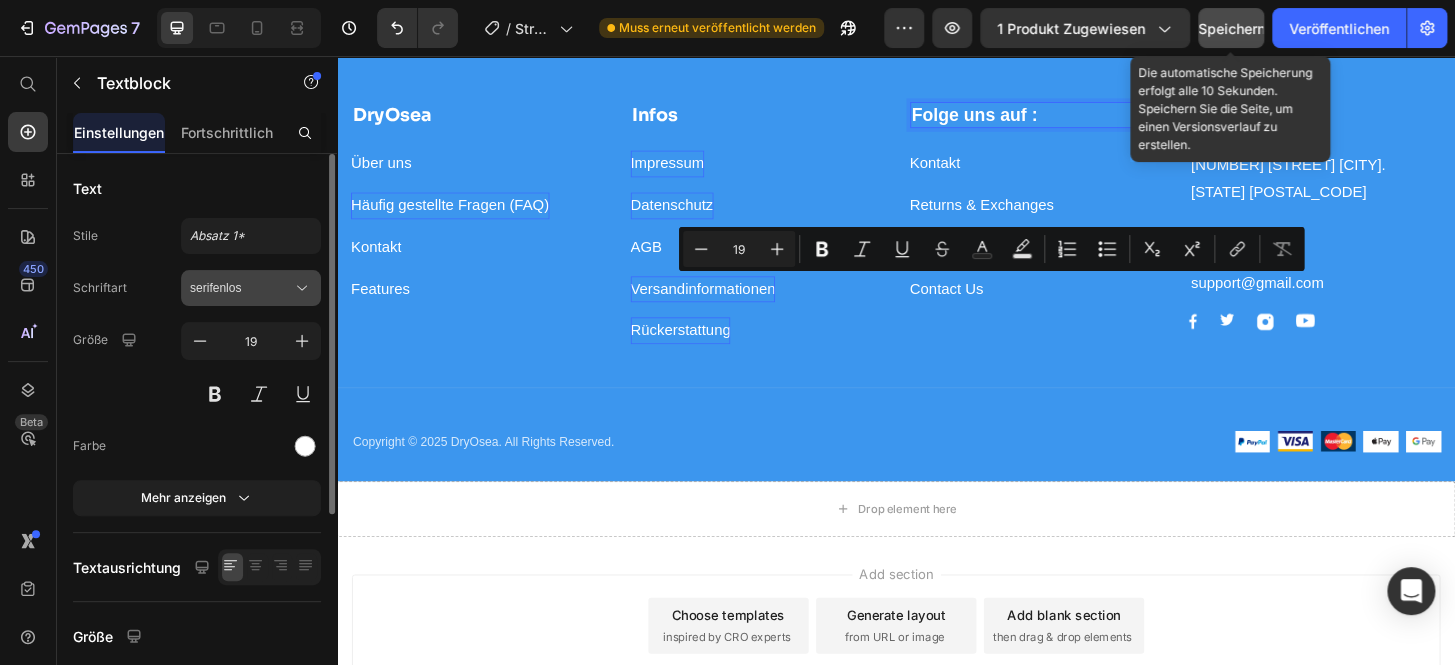 click on "serifenlos" at bounding box center [241, 288] 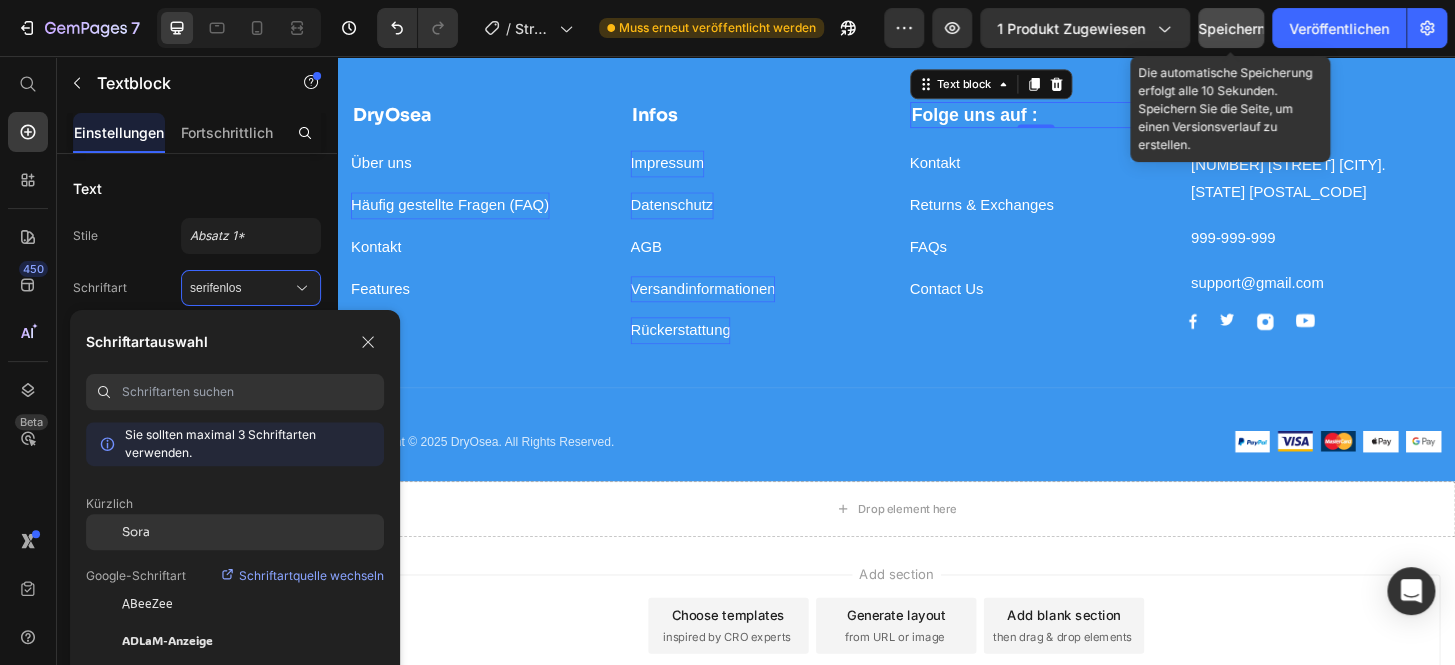click on "Sora" 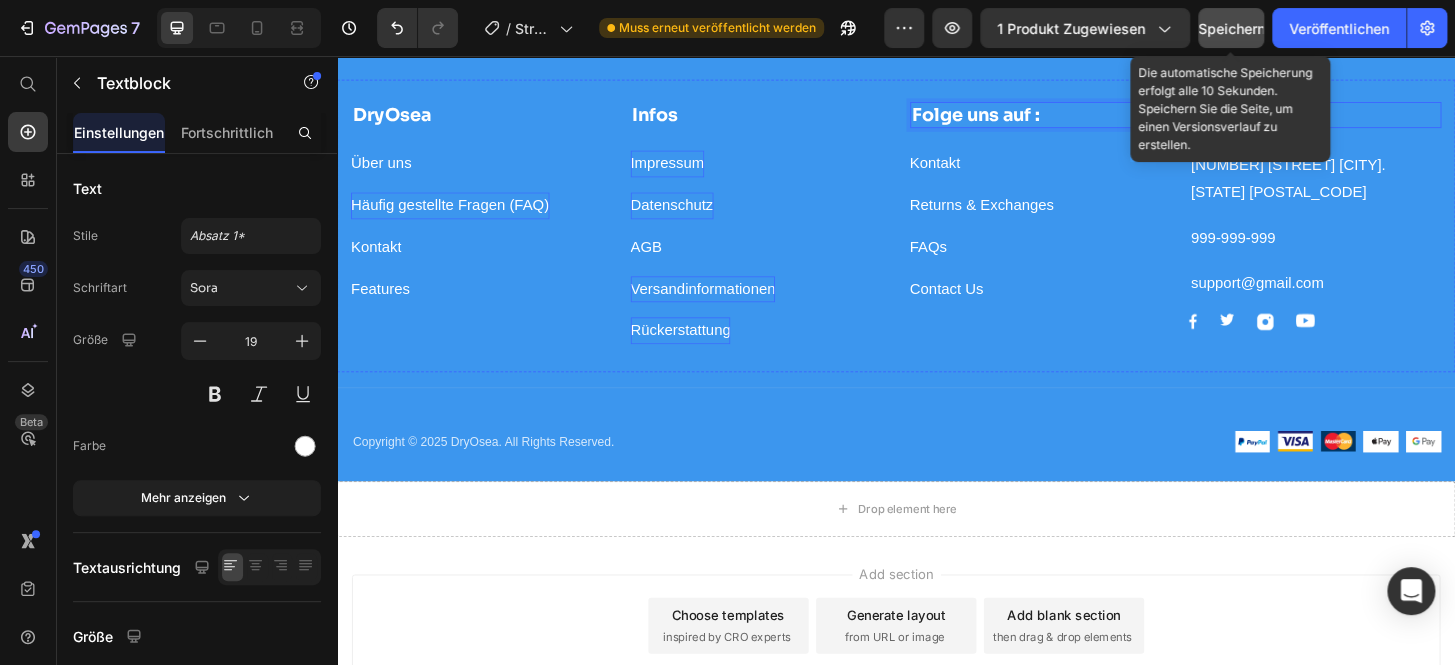 click on "Visit" at bounding box center [1273, 118] 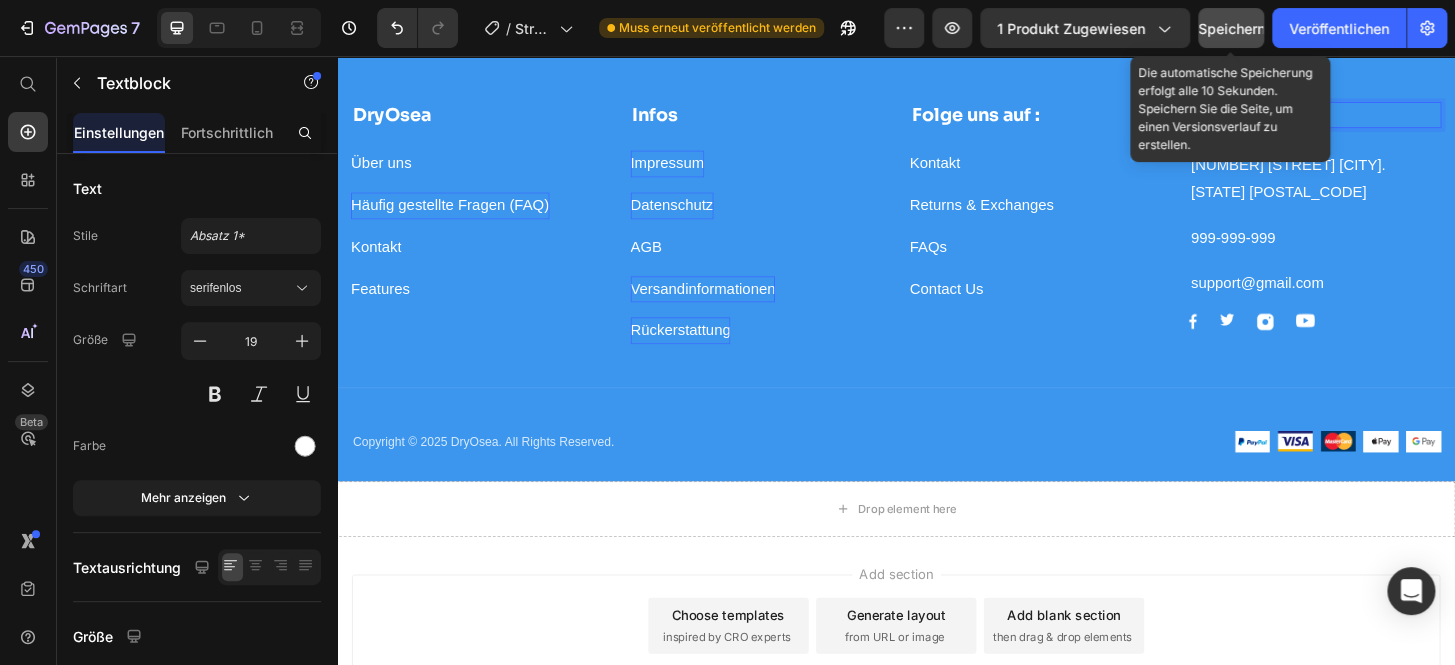 click on "Visit" at bounding box center [1273, 118] 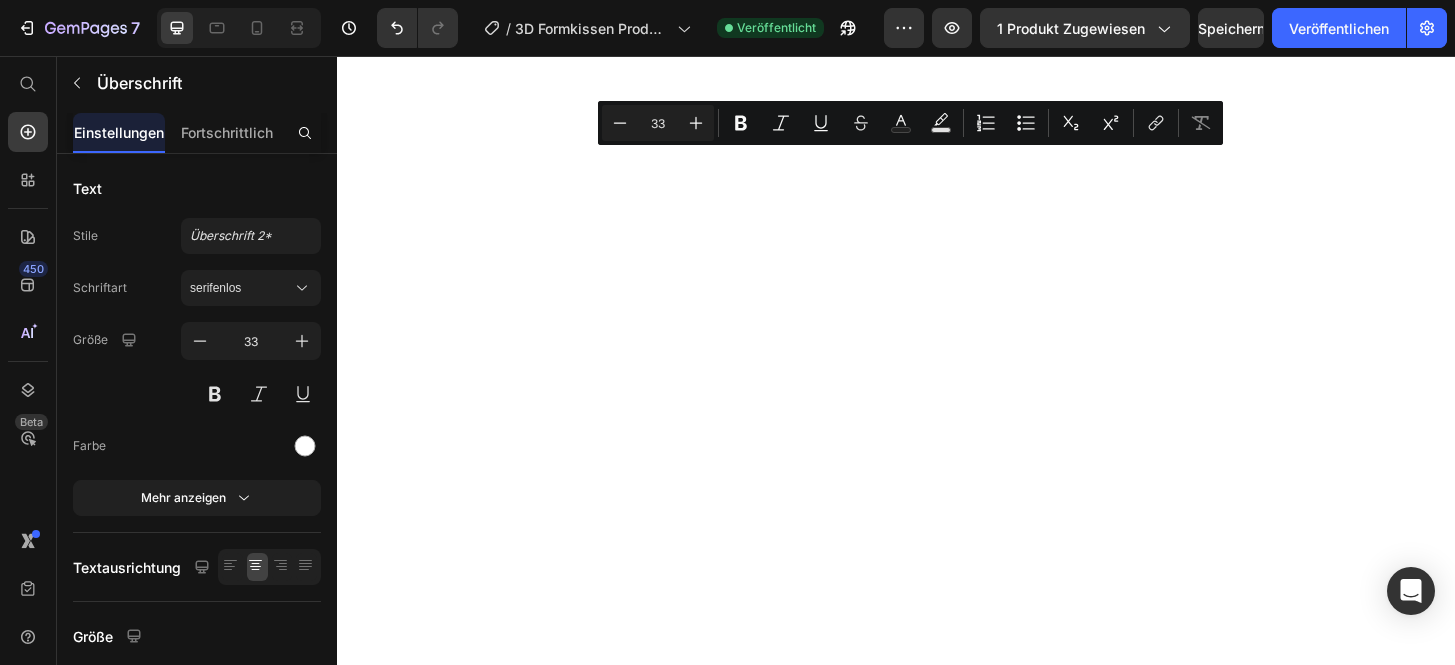 scroll, scrollTop: 0, scrollLeft: 0, axis: both 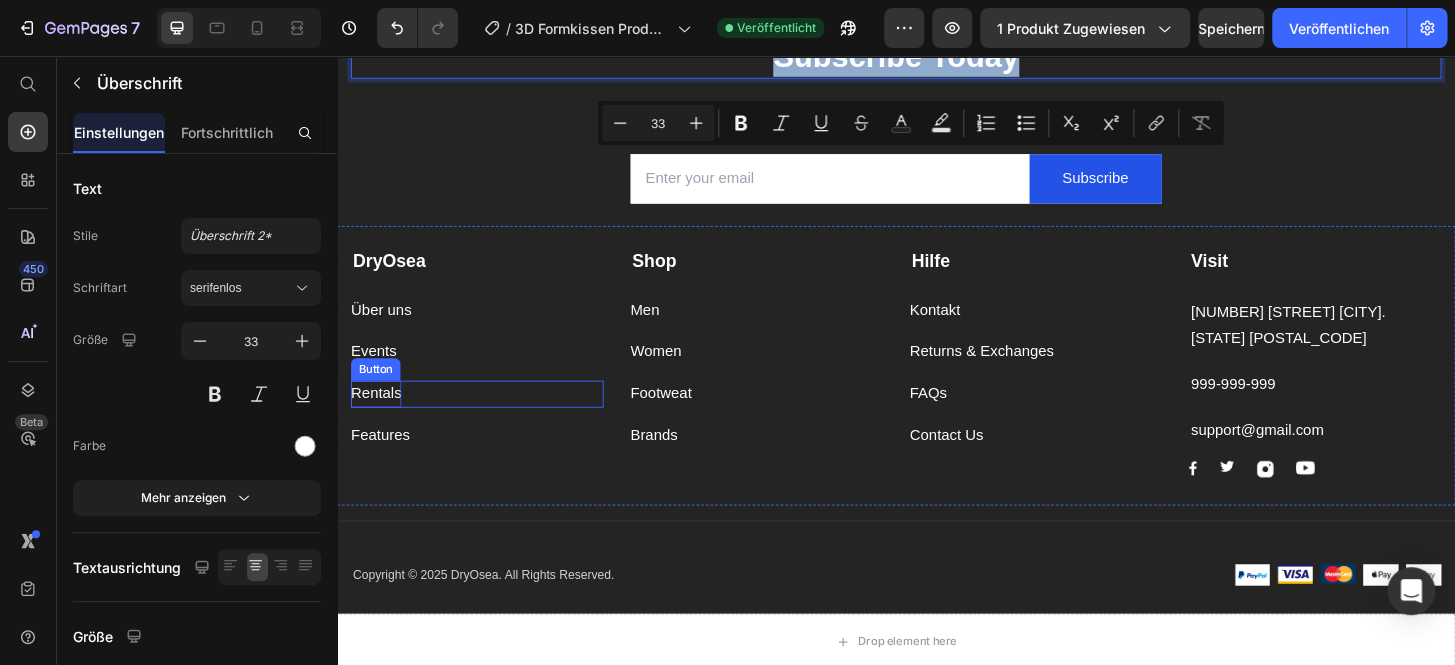 click on "Rentals" at bounding box center [379, 418] 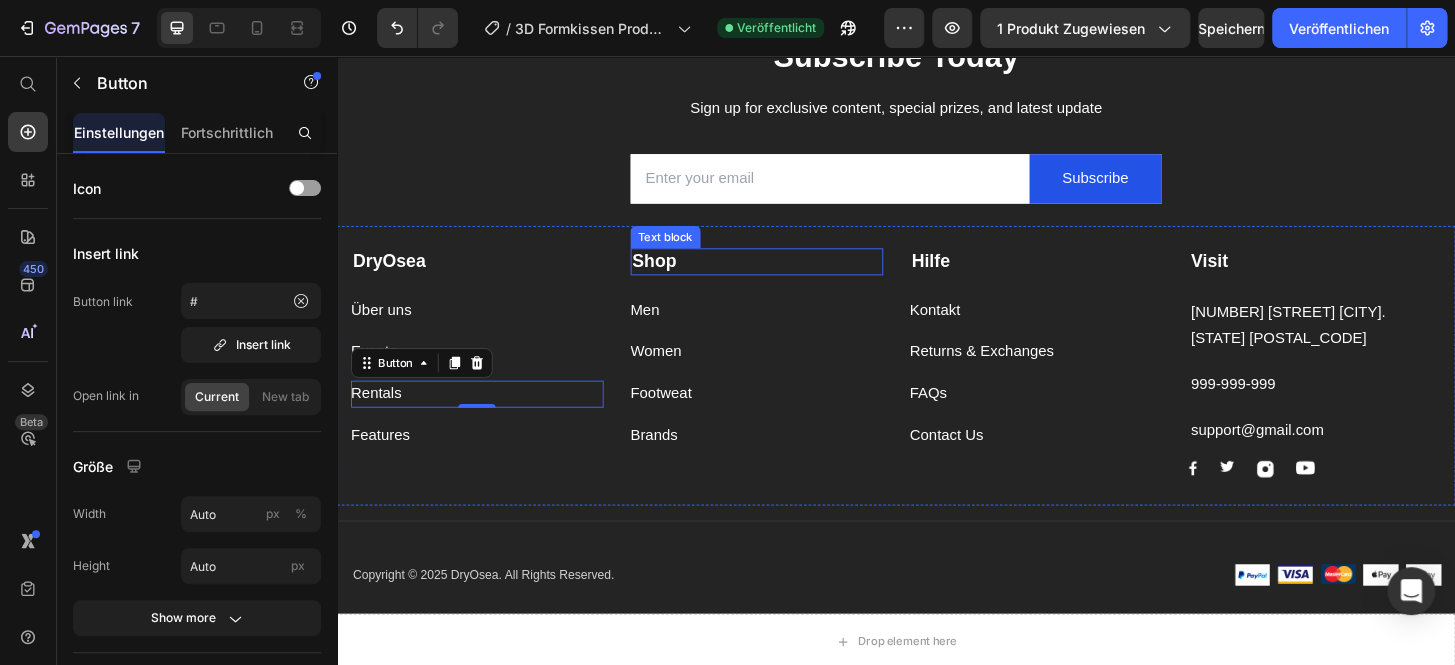 click on "Shop" at bounding box center [678, 275] 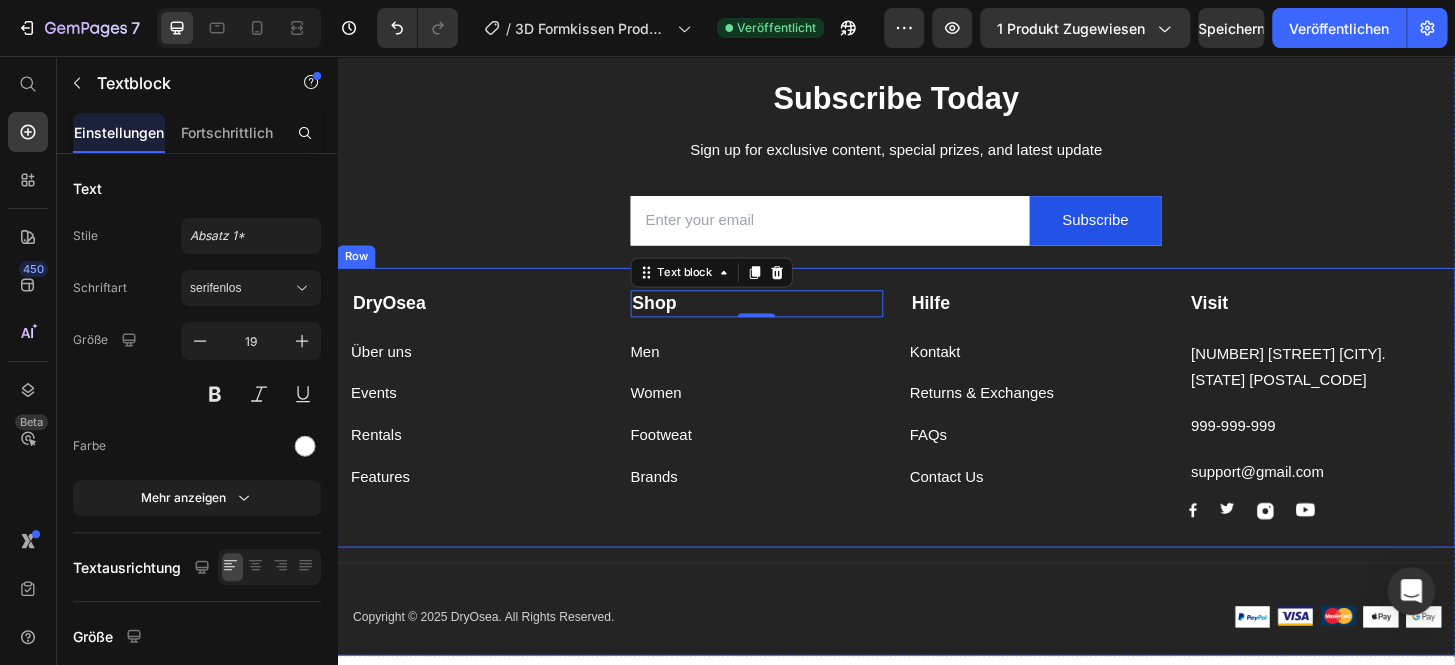 scroll, scrollTop: 12251, scrollLeft: 0, axis: vertical 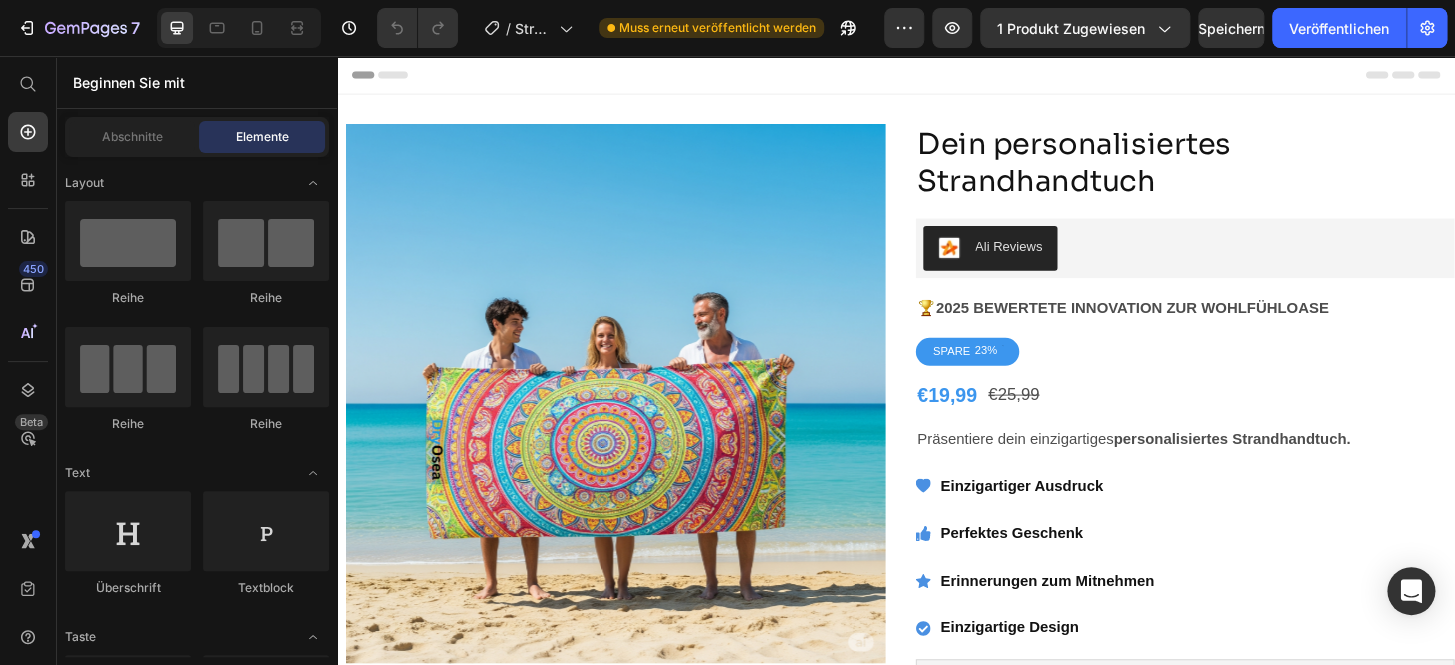 radio on "false" 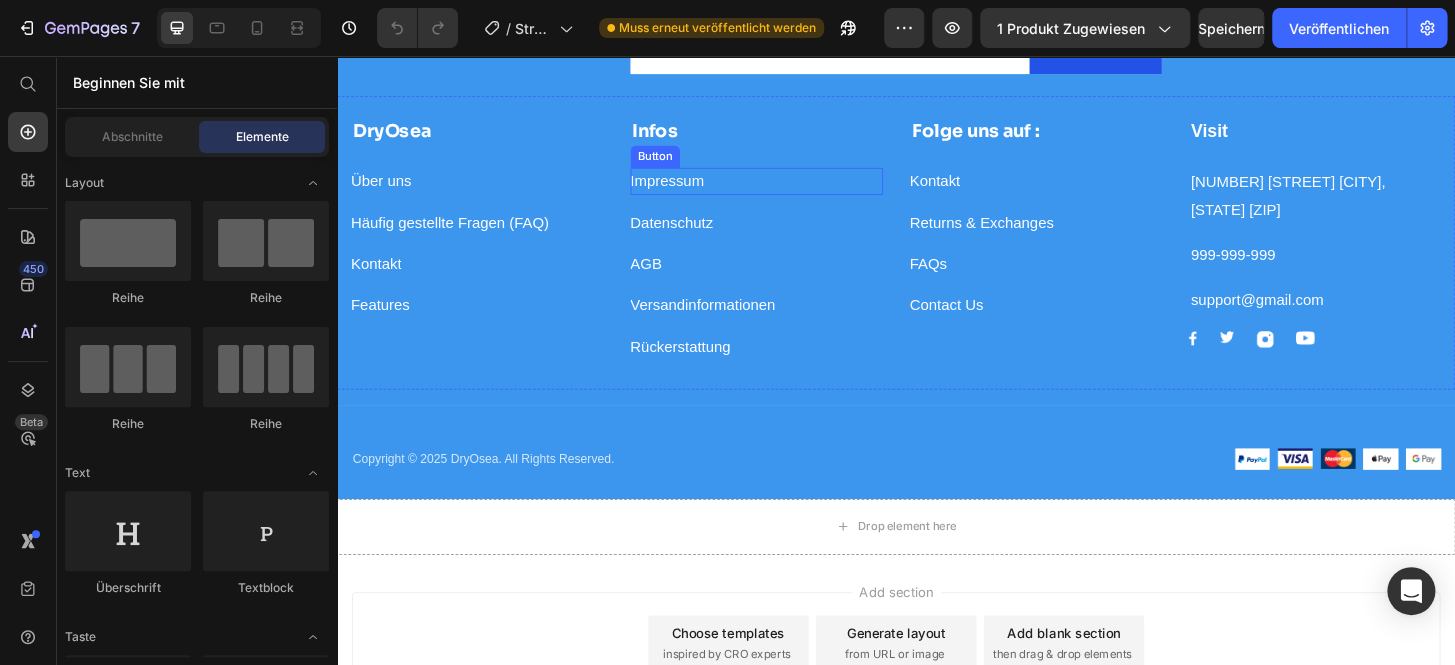 scroll, scrollTop: 10733, scrollLeft: 0, axis: vertical 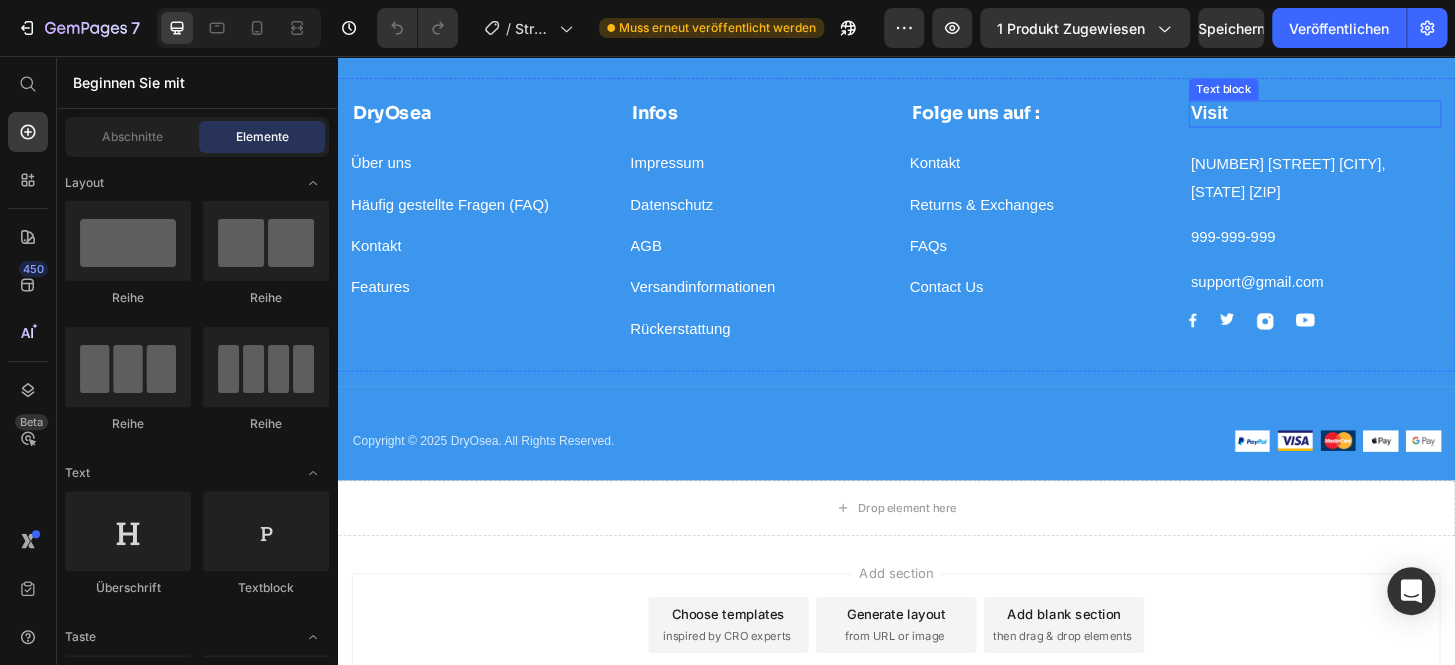 click on "Visit" at bounding box center (1386, 117) 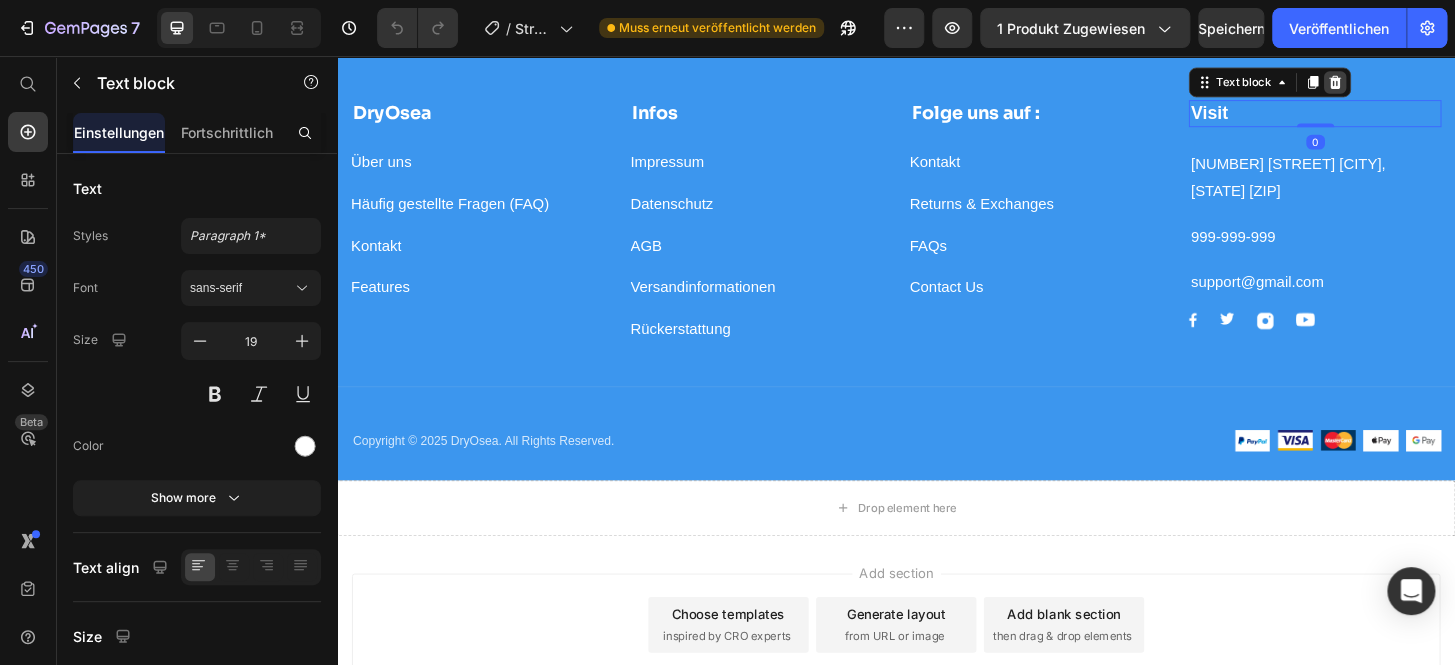 click 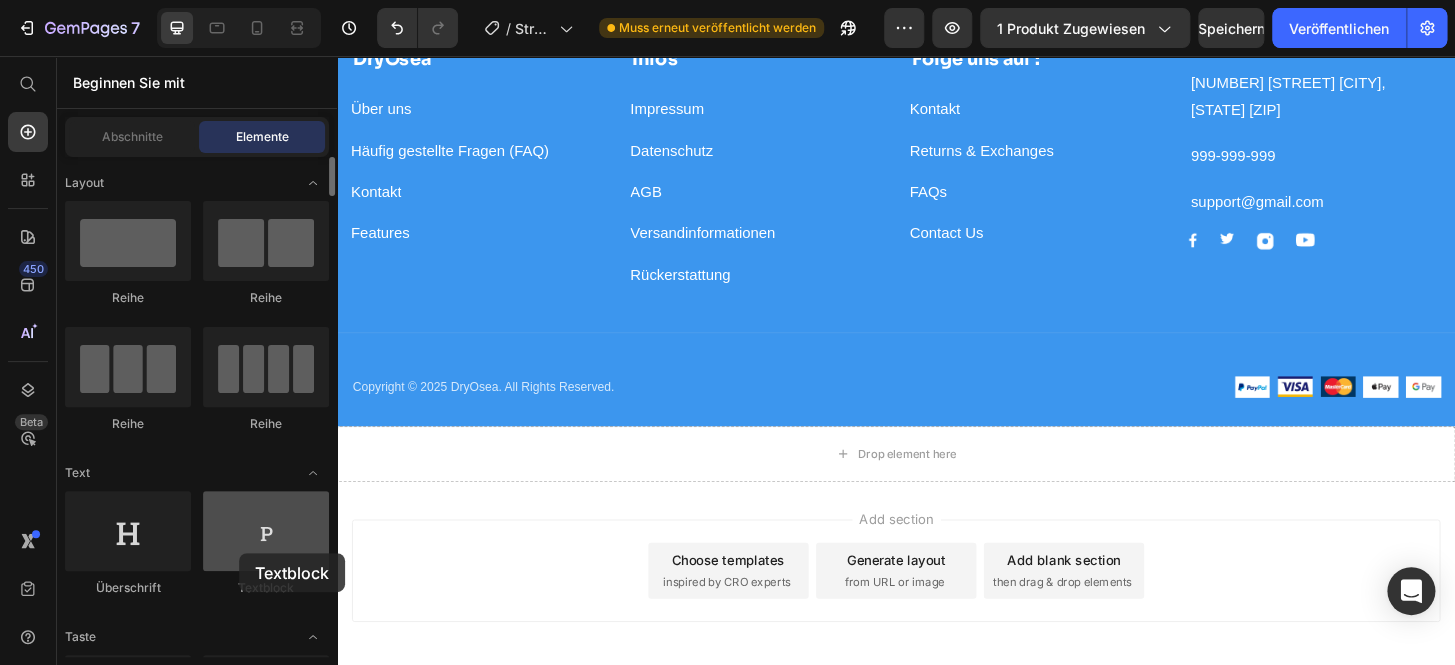 click at bounding box center (266, 531) 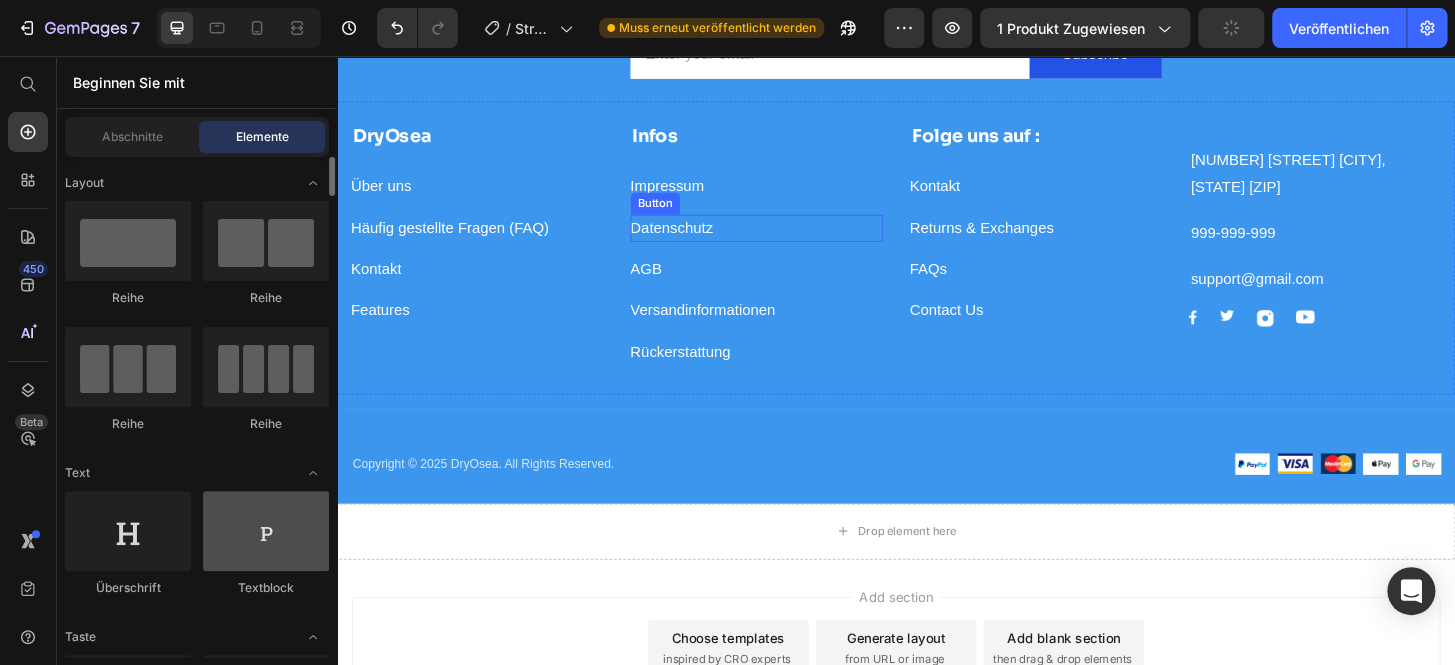 scroll, scrollTop: 10678, scrollLeft: 0, axis: vertical 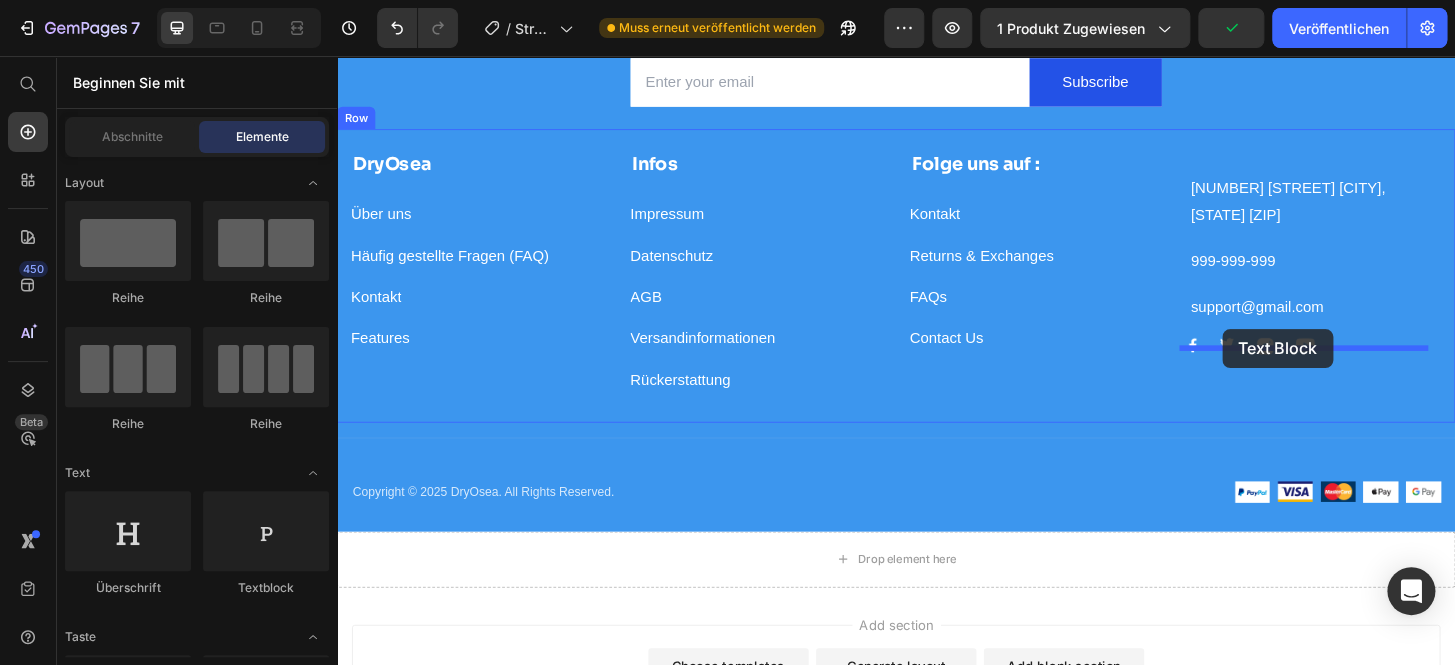 drag, startPoint x: 1378, startPoint y: 415, endPoint x: 1287, endPoint y: 349, distance: 112.41441 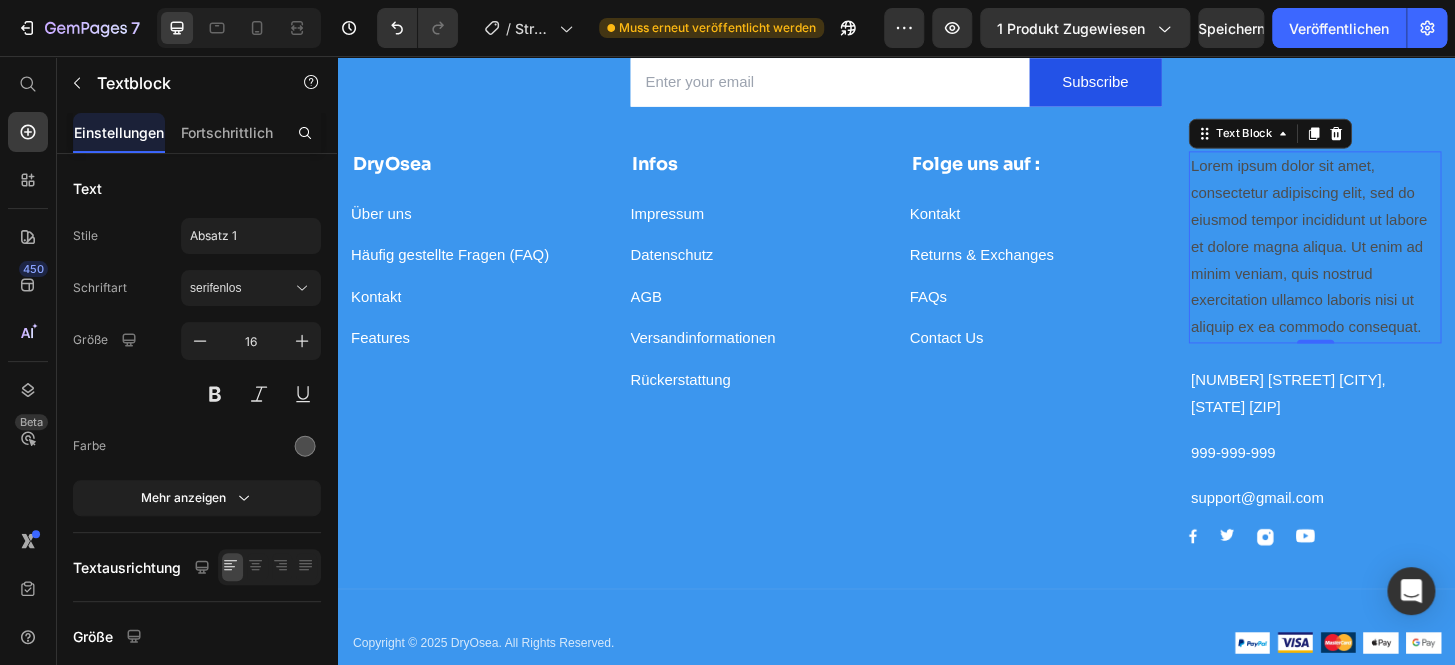 click on "Lorem ipsum dolor sit amet, consectetur adipiscing elit, sed do eiusmod tempor incididunt ut labore et dolore magna aliqua. Ut enim ad minim veniam, quis nostrud exercitation ullamco laboris nisi ut aliquip ex ea commodo consequat." at bounding box center (1386, 261) 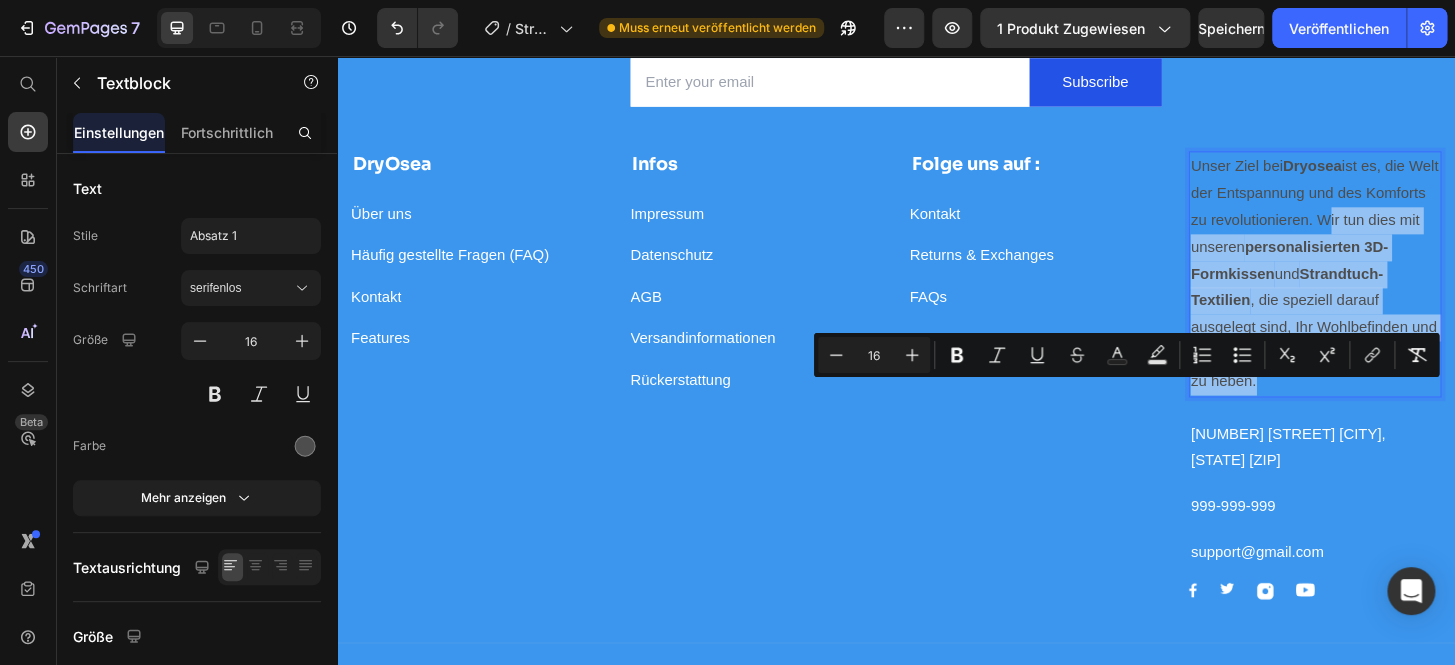 drag, startPoint x: 1450, startPoint y: 414, endPoint x: 1471, endPoint y: 582, distance: 169.30742 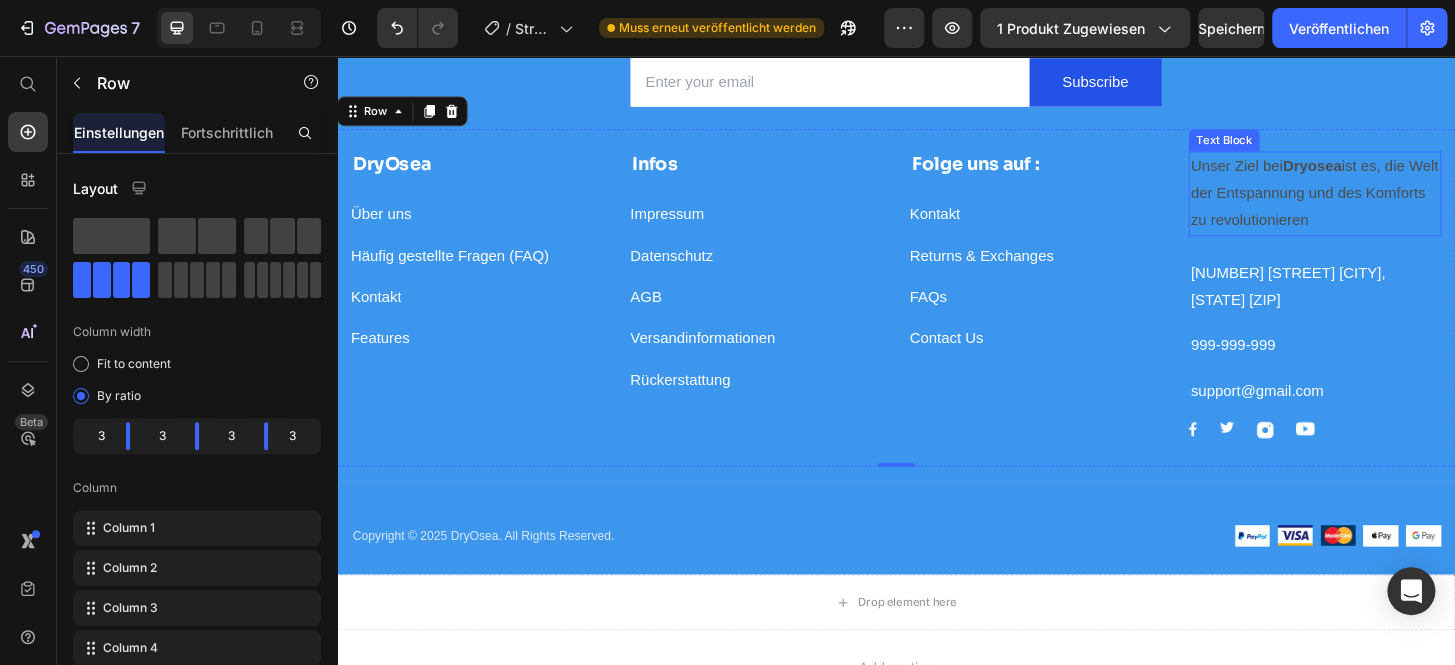 click on "Dryosea" at bounding box center (1383, 173) 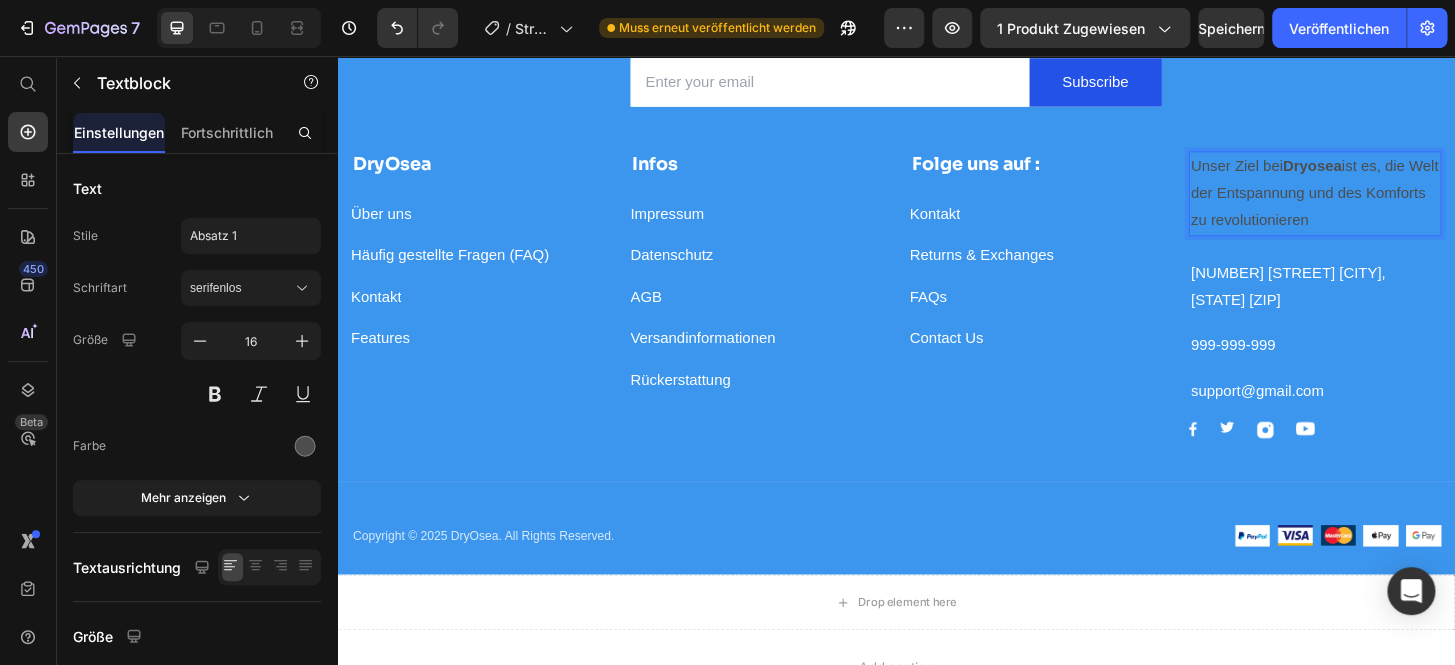 click on "Dryosea" at bounding box center [1383, 173] 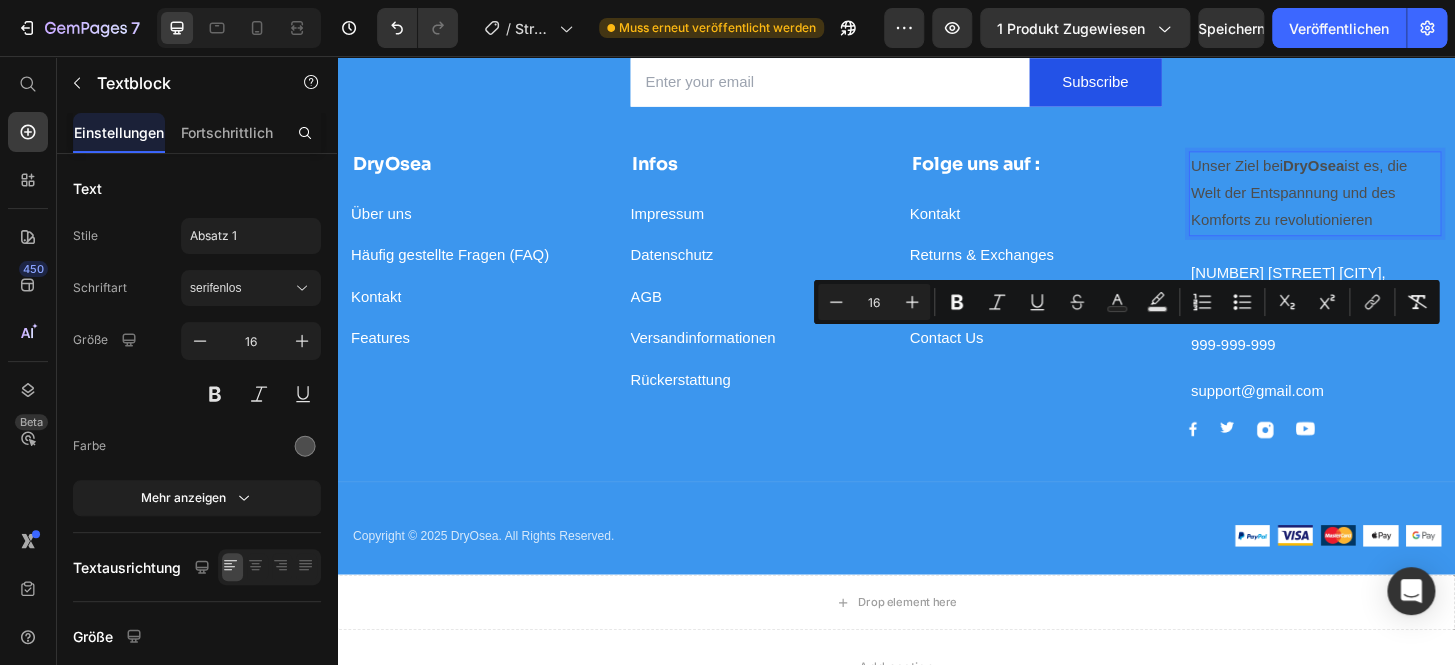 drag, startPoint x: 1244, startPoint y: 358, endPoint x: 1450, endPoint y: 433, distance: 219.2282 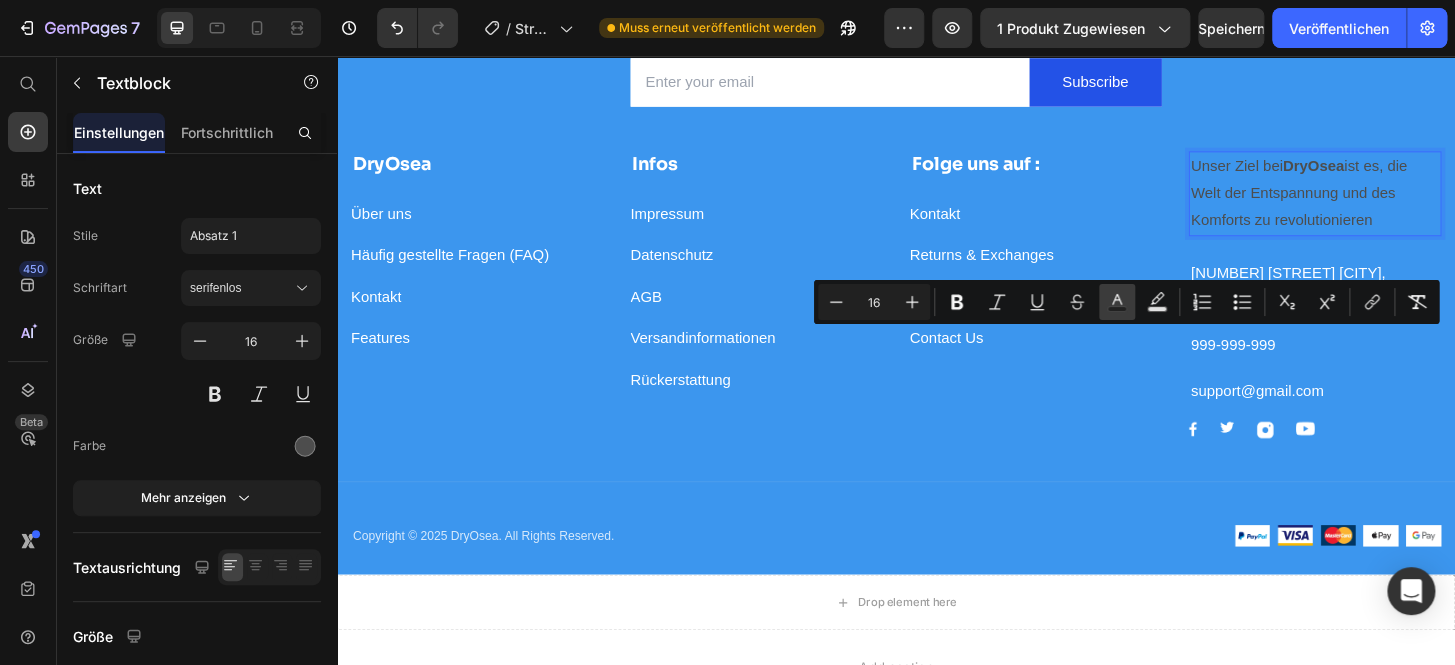 click 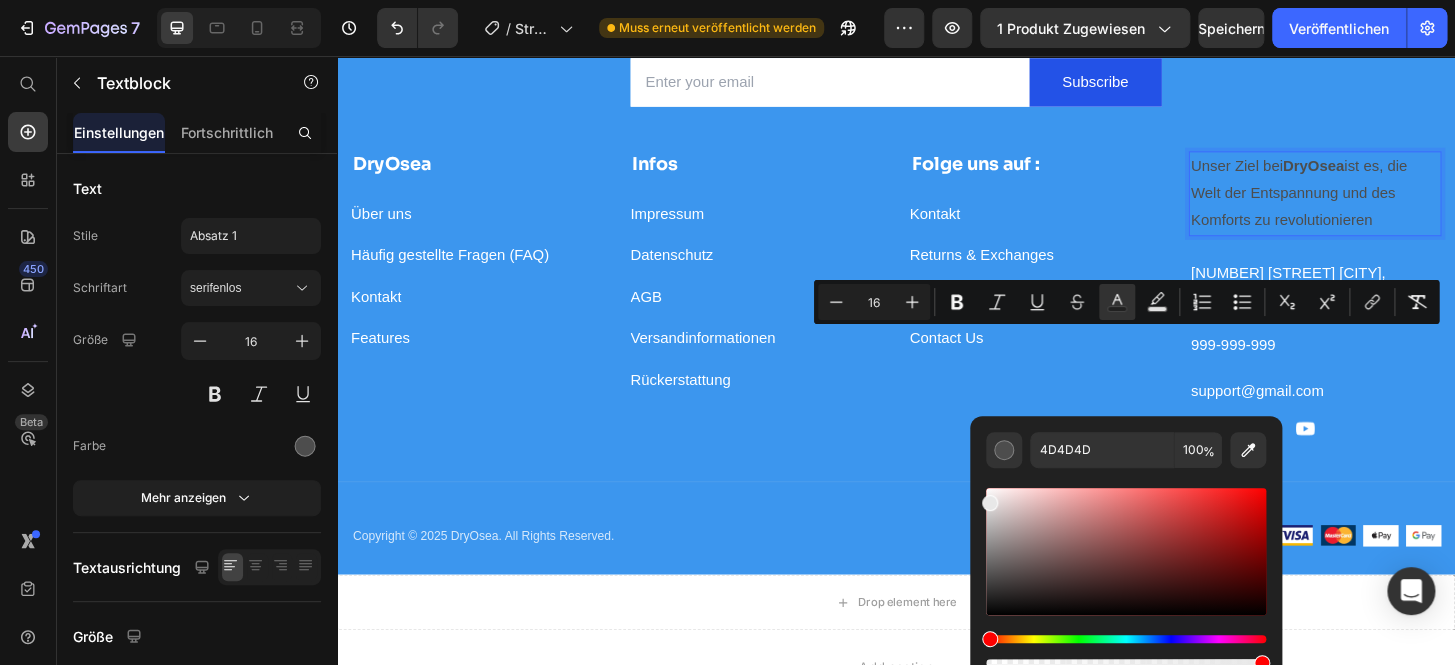 drag, startPoint x: 990, startPoint y: 570, endPoint x: 987, endPoint y: 479, distance: 91.04944 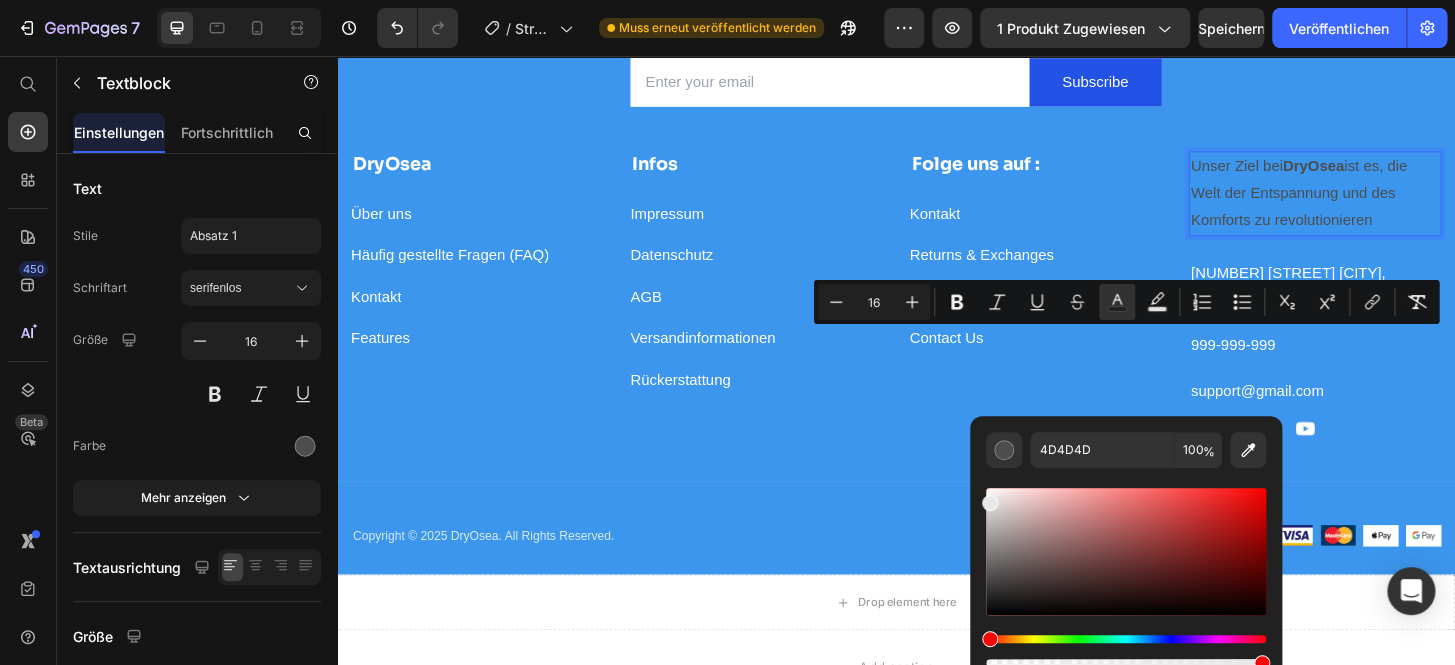 click on "4D4D4D 100 %" at bounding box center [1126, 543] 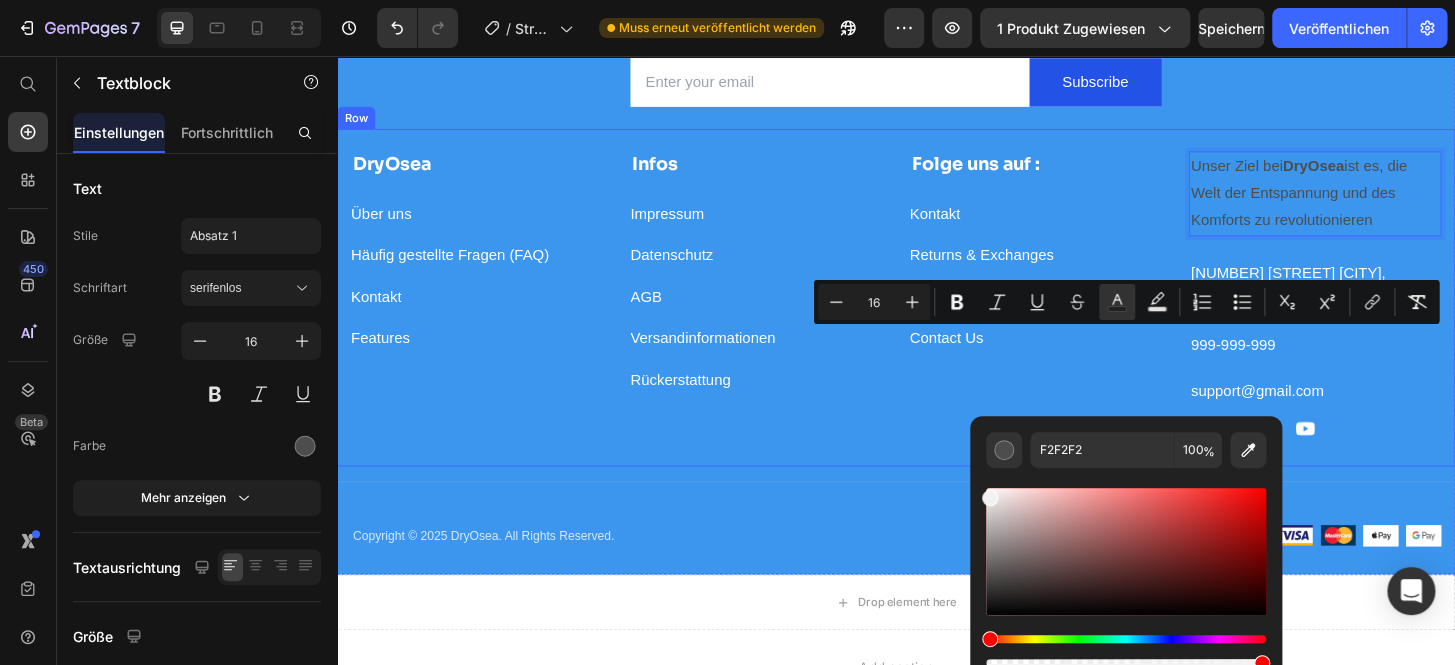 click on "Email Field Subscribe Submit Button Row Newsletter" at bounding box center (937, 80) 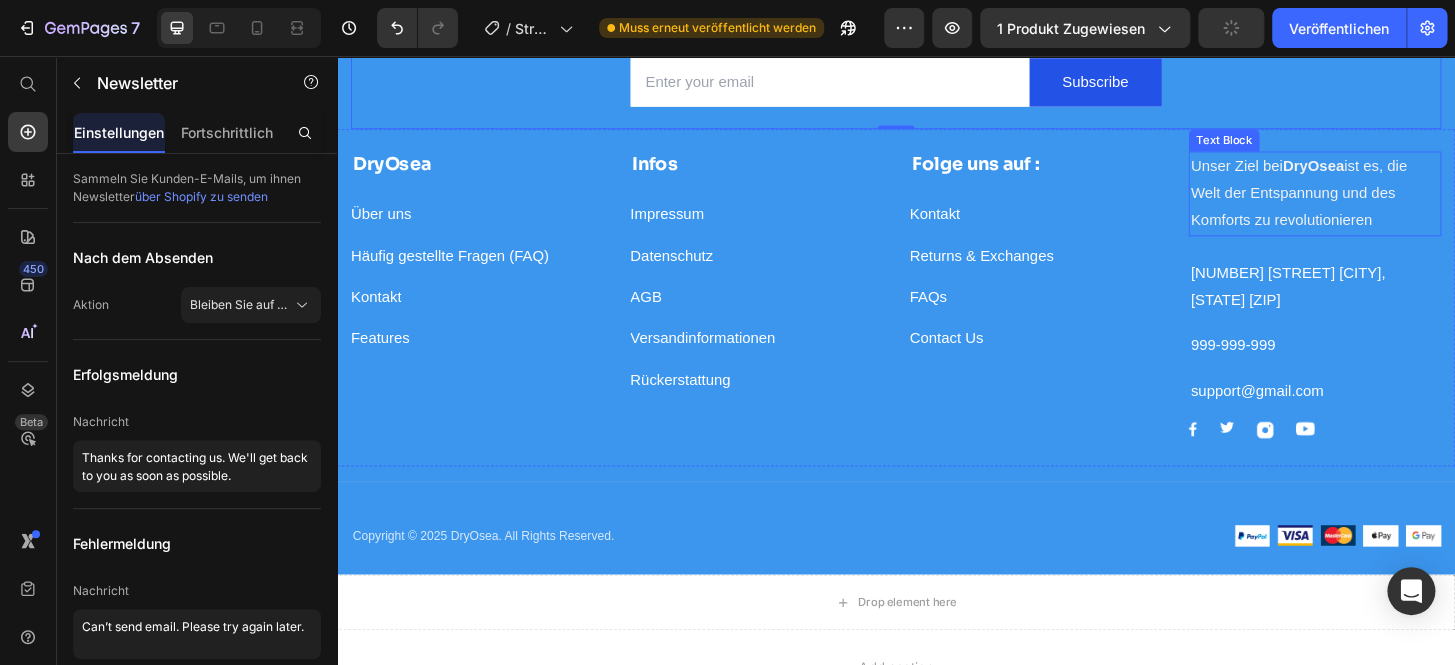 click on "Unser Ziel bei  DryOsea  ist es, die Welt der Entspannung und des Komforts zu revolutionieren" at bounding box center (1369, 202) 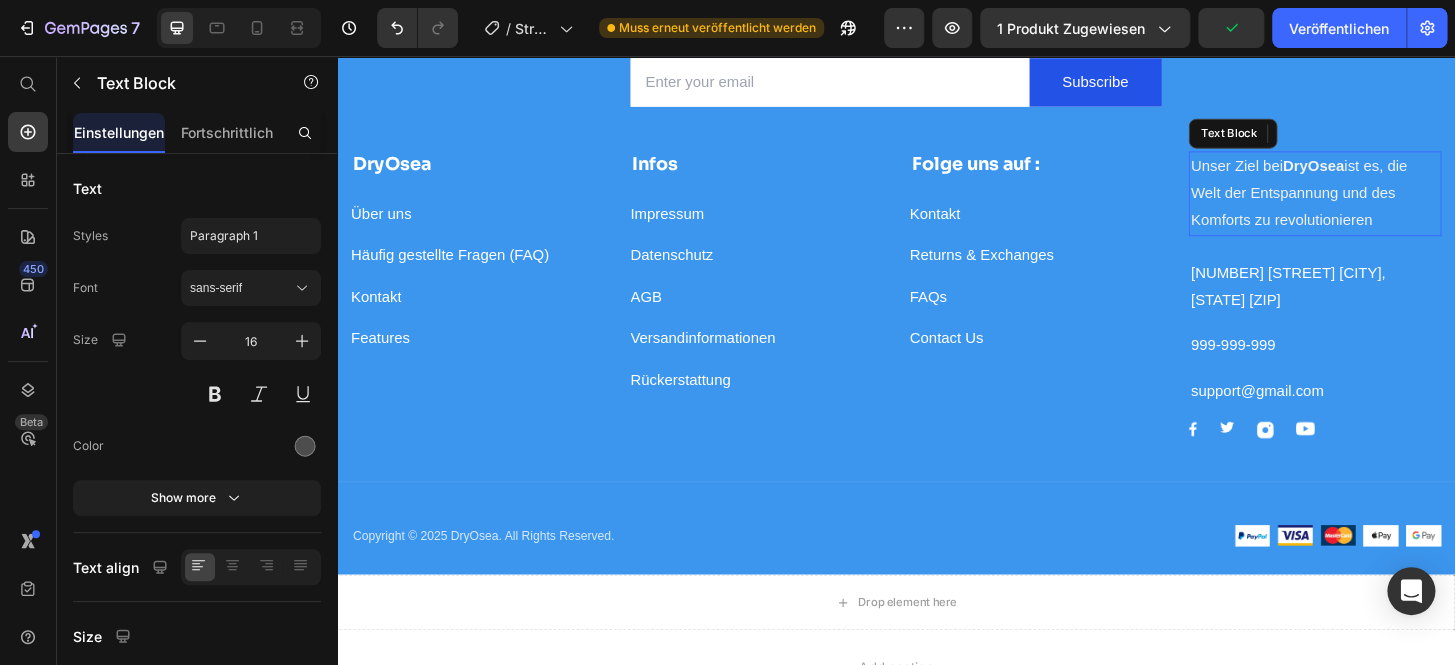 click on "Unser Ziel bei  DryOsea  ist es, die Welt der Entspannung und des Komforts zu revolutionieren" at bounding box center (1369, 202) 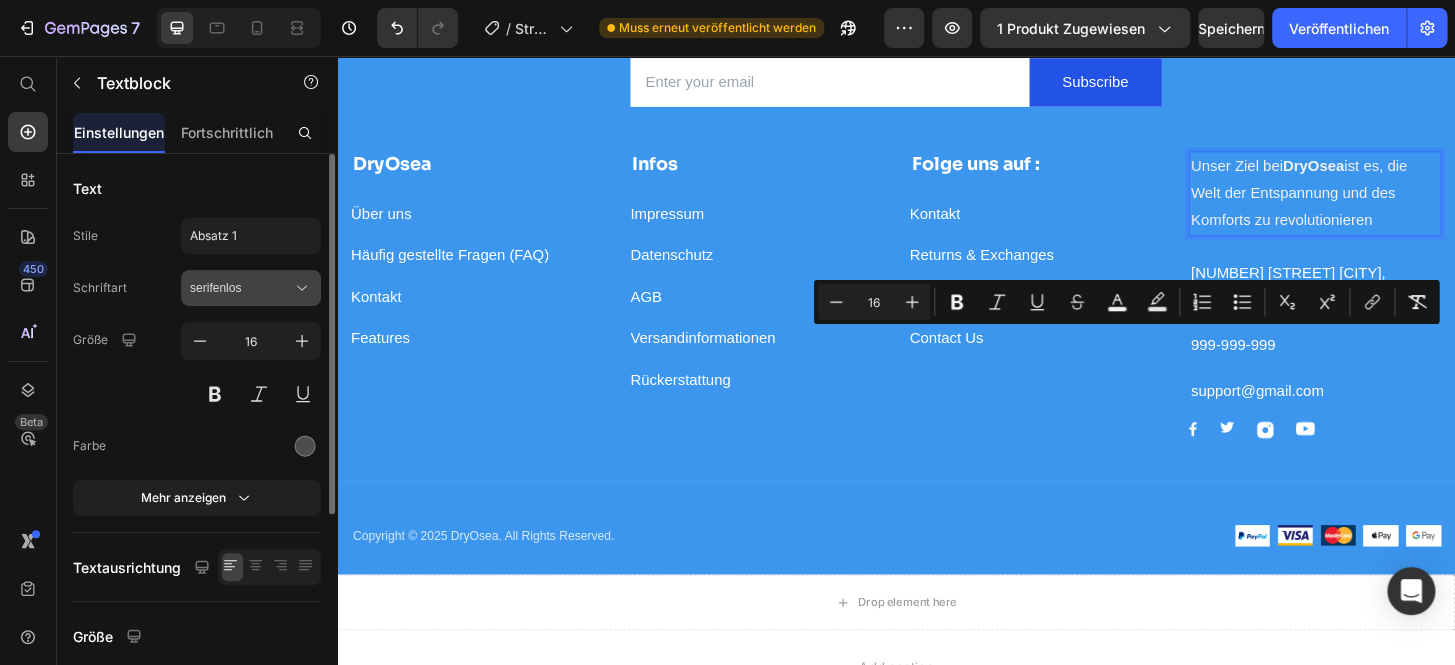 click on "serifenlos" at bounding box center (251, 288) 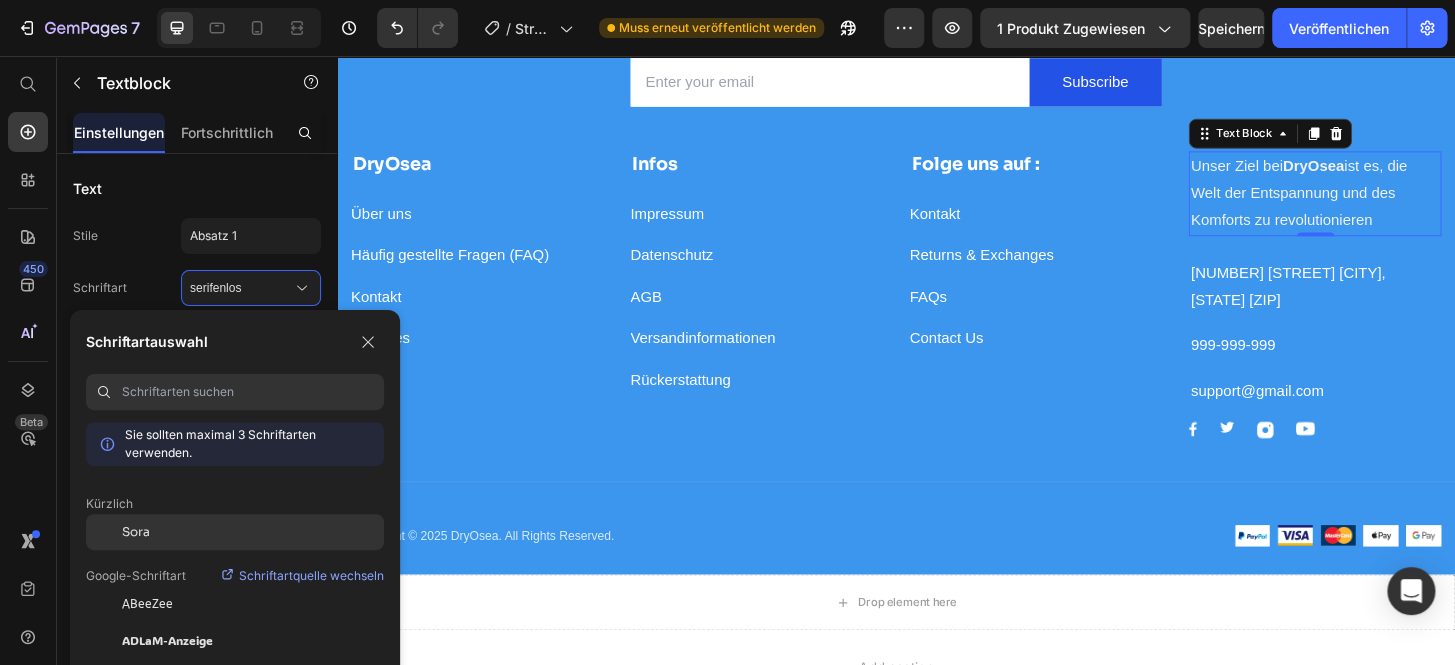 click on "Sora" 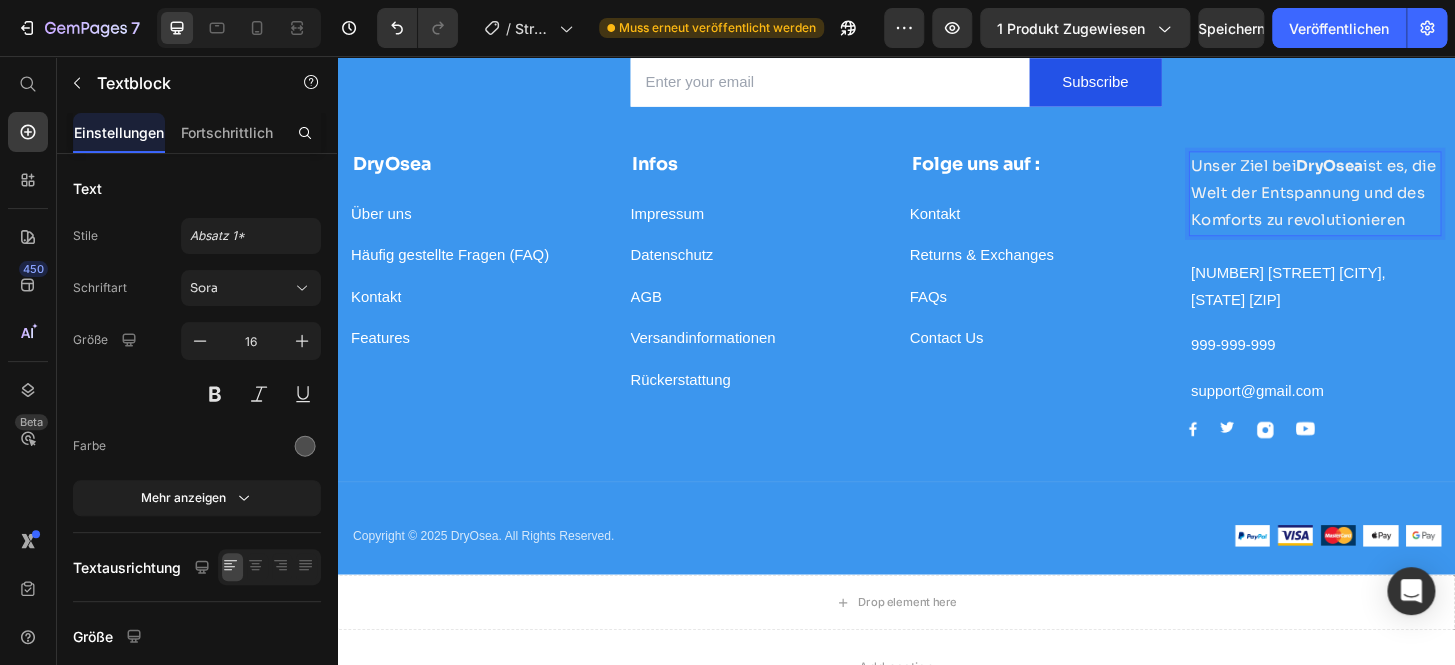click on "Email Field Subscribe Submit Button Row Newsletter" at bounding box center (937, 80) 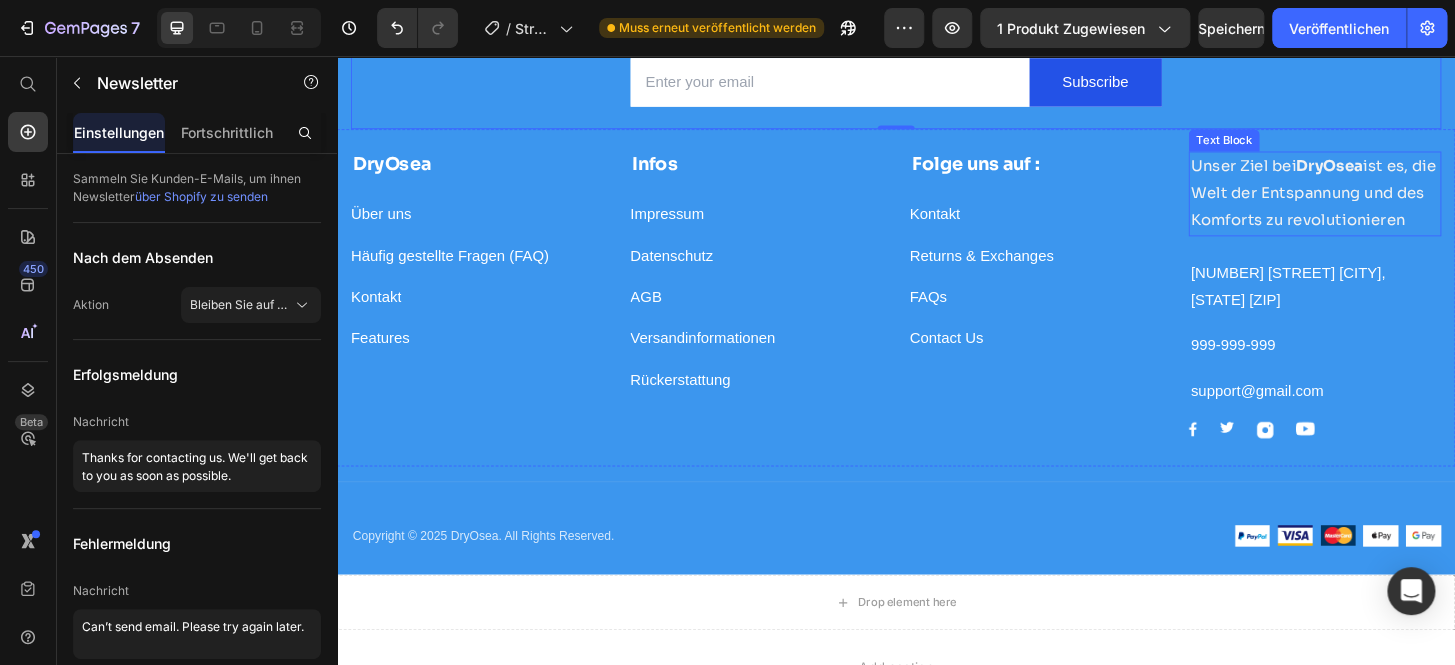 click on "Unser Ziel bei  DryOsea  ist es, die Welt der Entspannung und des Komforts zu revolutionieren" at bounding box center (1386, 203) 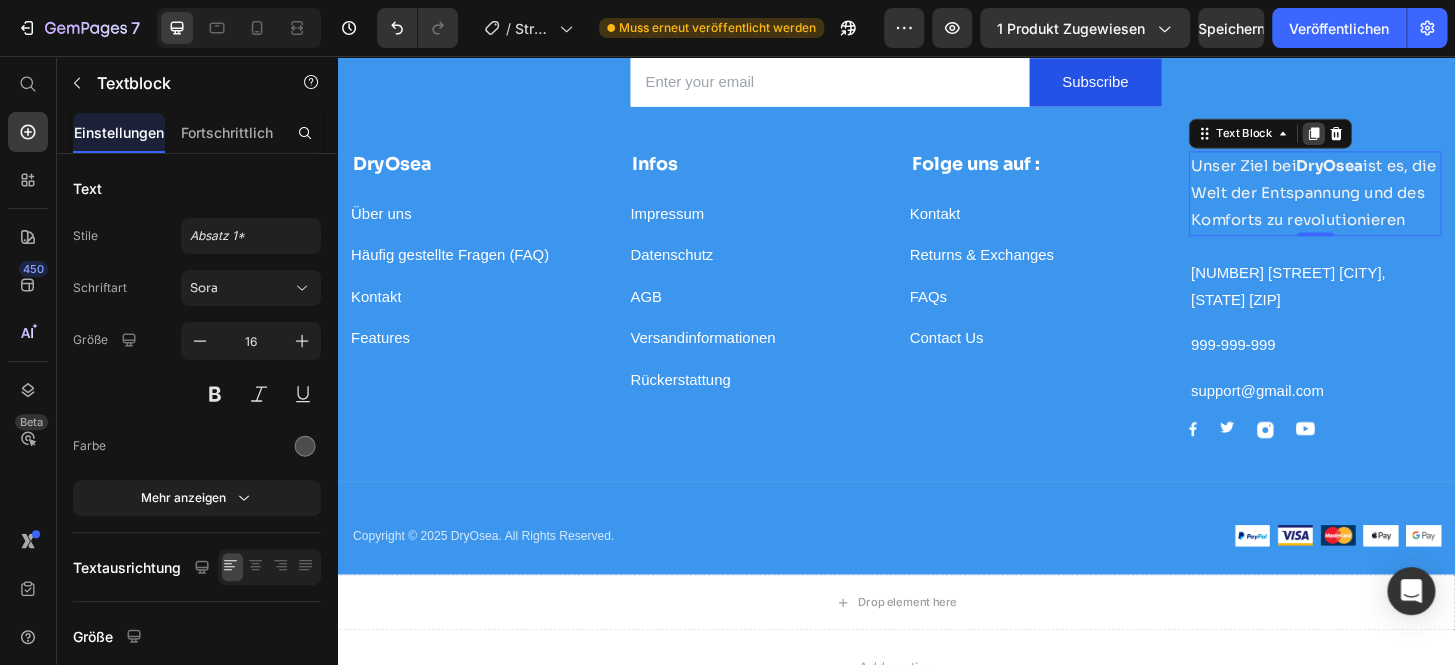 click at bounding box center [1385, 139] 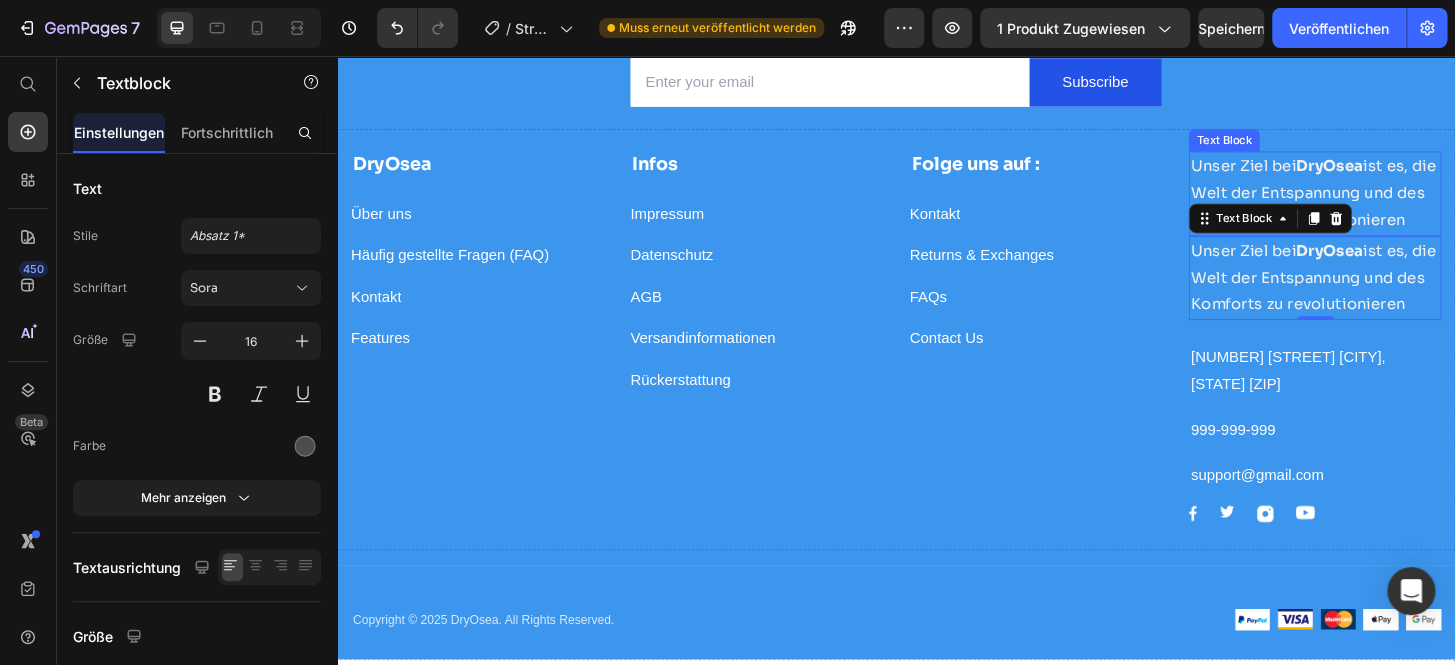 click on "DryOsea" at bounding box center [1402, 173] 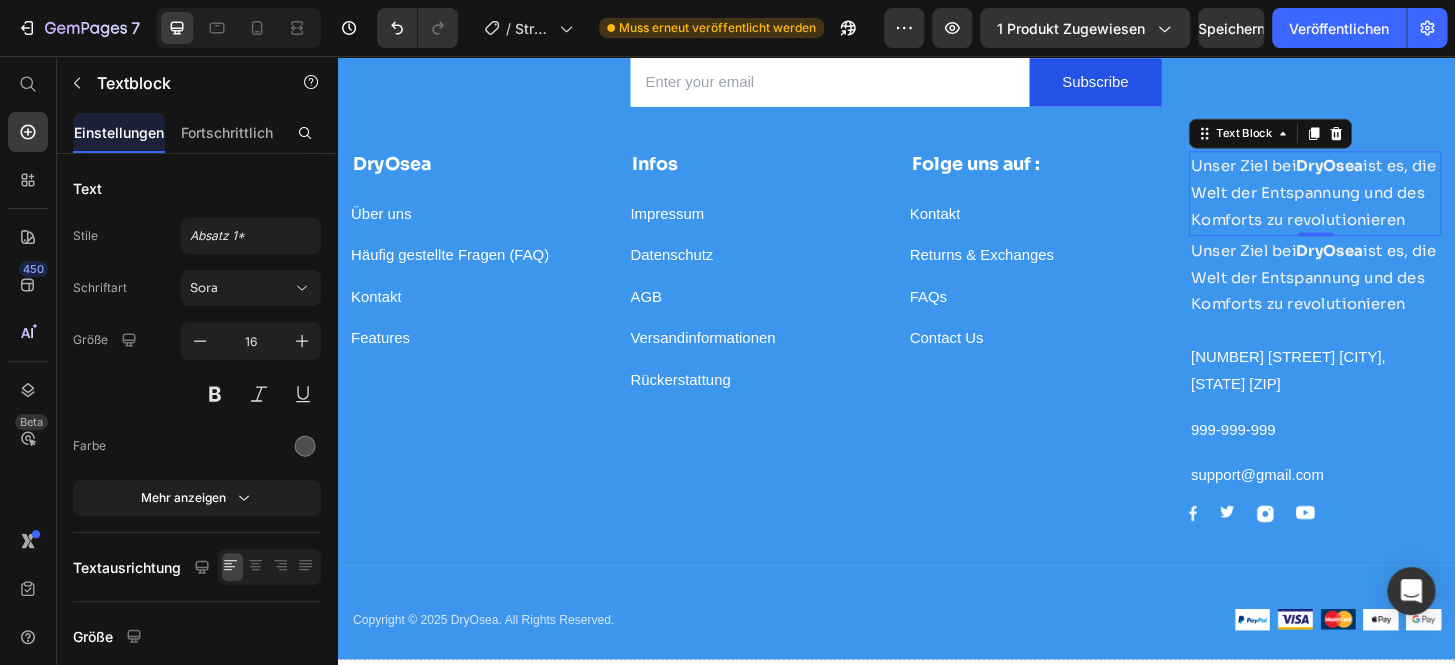 click on "Unser Ziel bei  DryOsea  ist es, die Welt der Entspannung und des Komforts zu revolutionieren" at bounding box center [1384, 202] 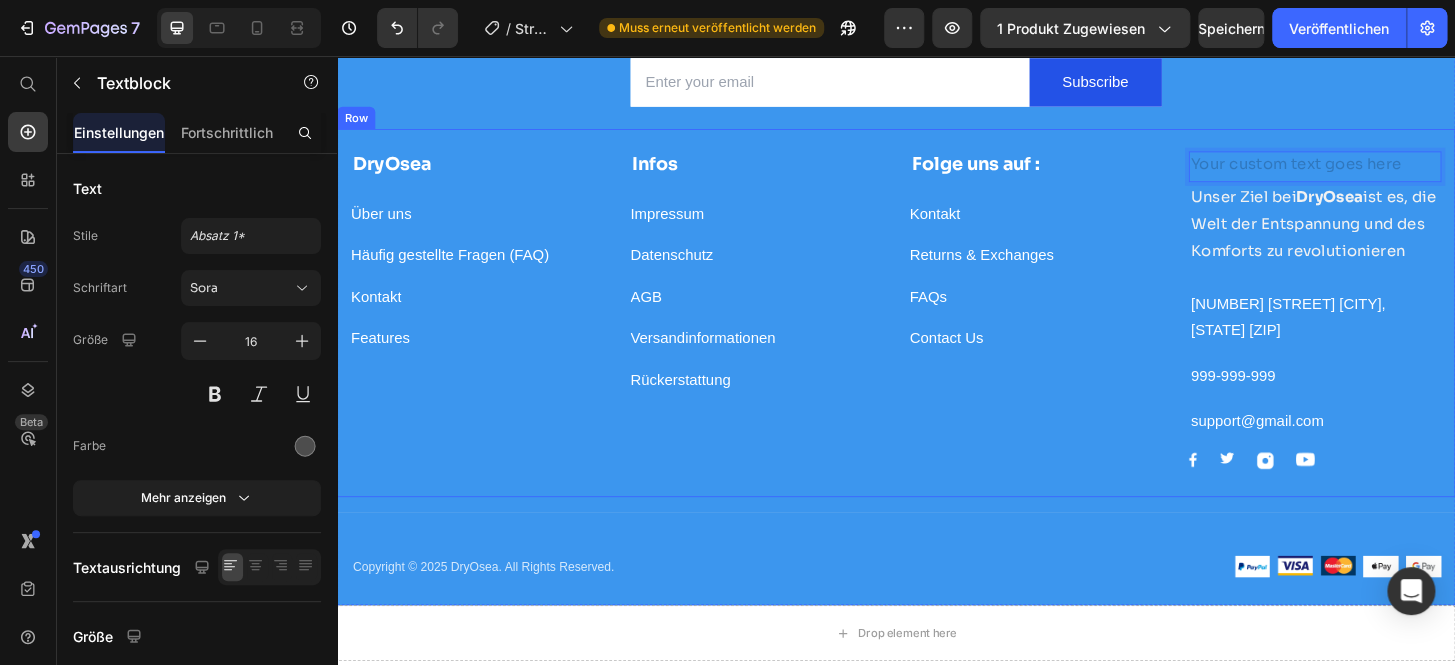click on "Email Field Subscribe Submit Button Row Newsletter" at bounding box center (937, 80) 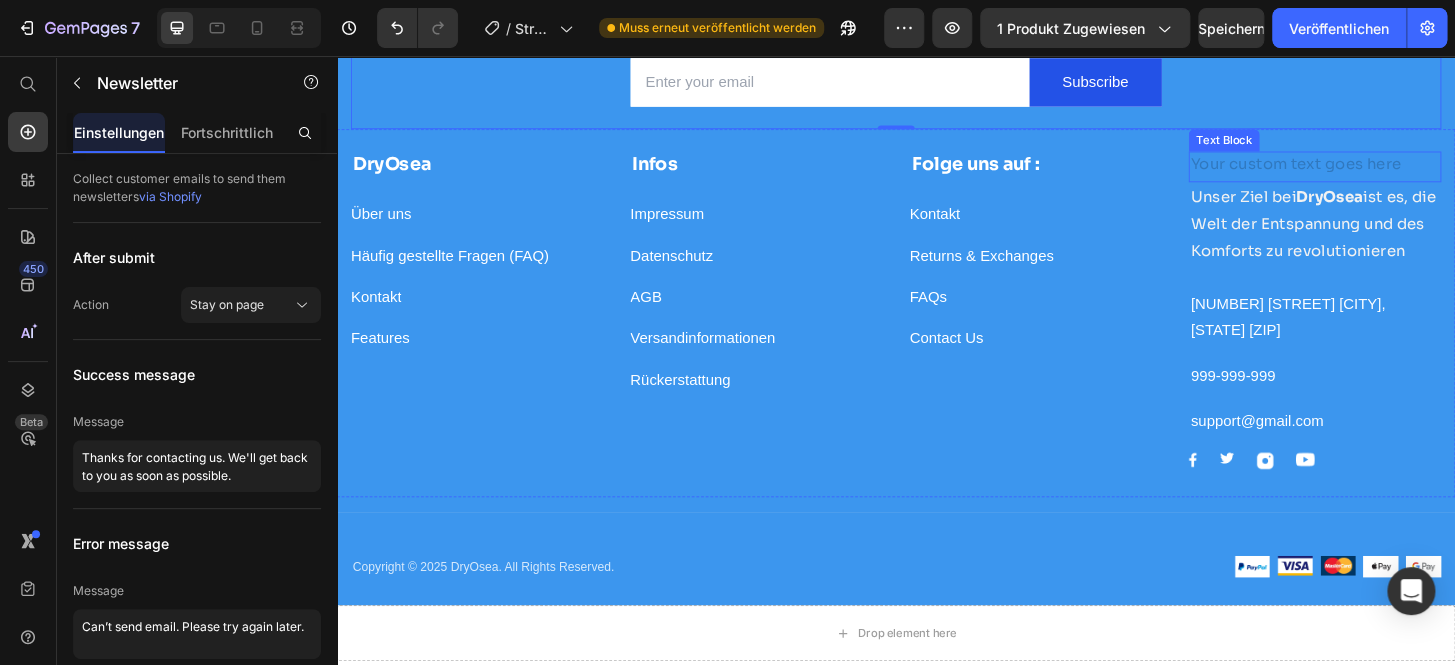 click at bounding box center (1386, 174) 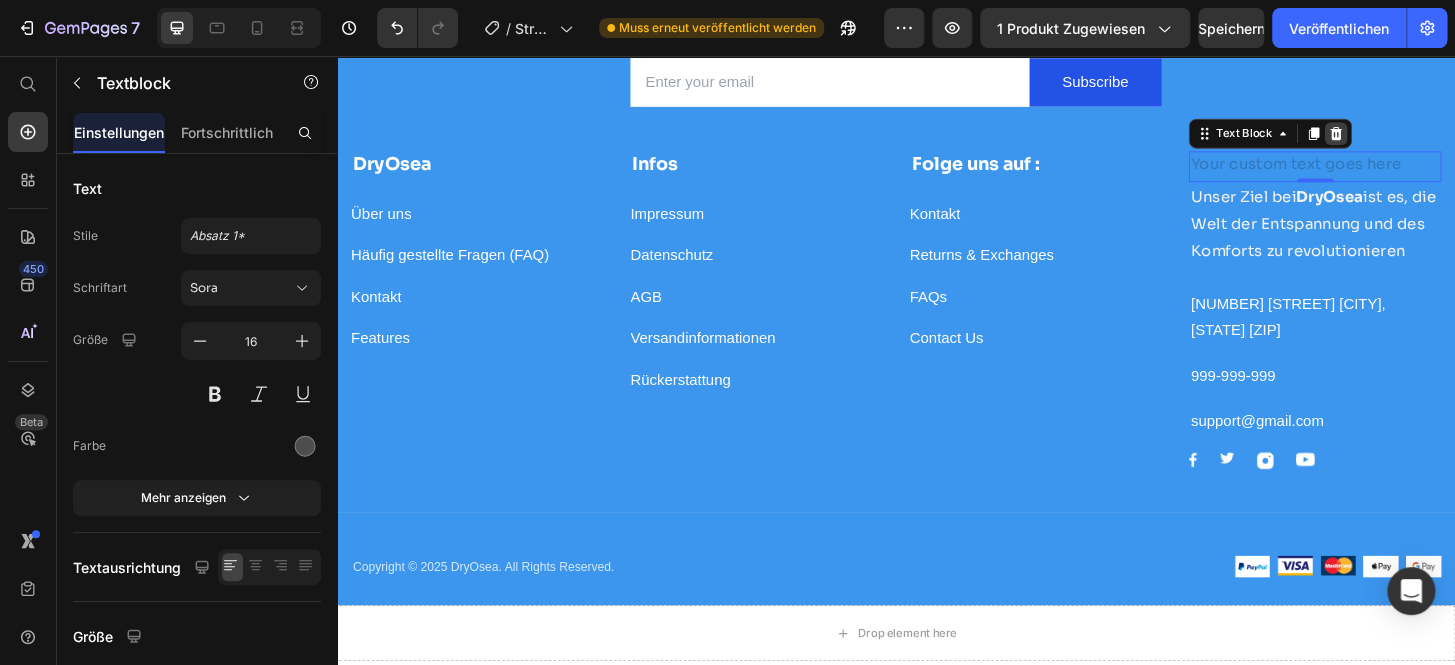 click 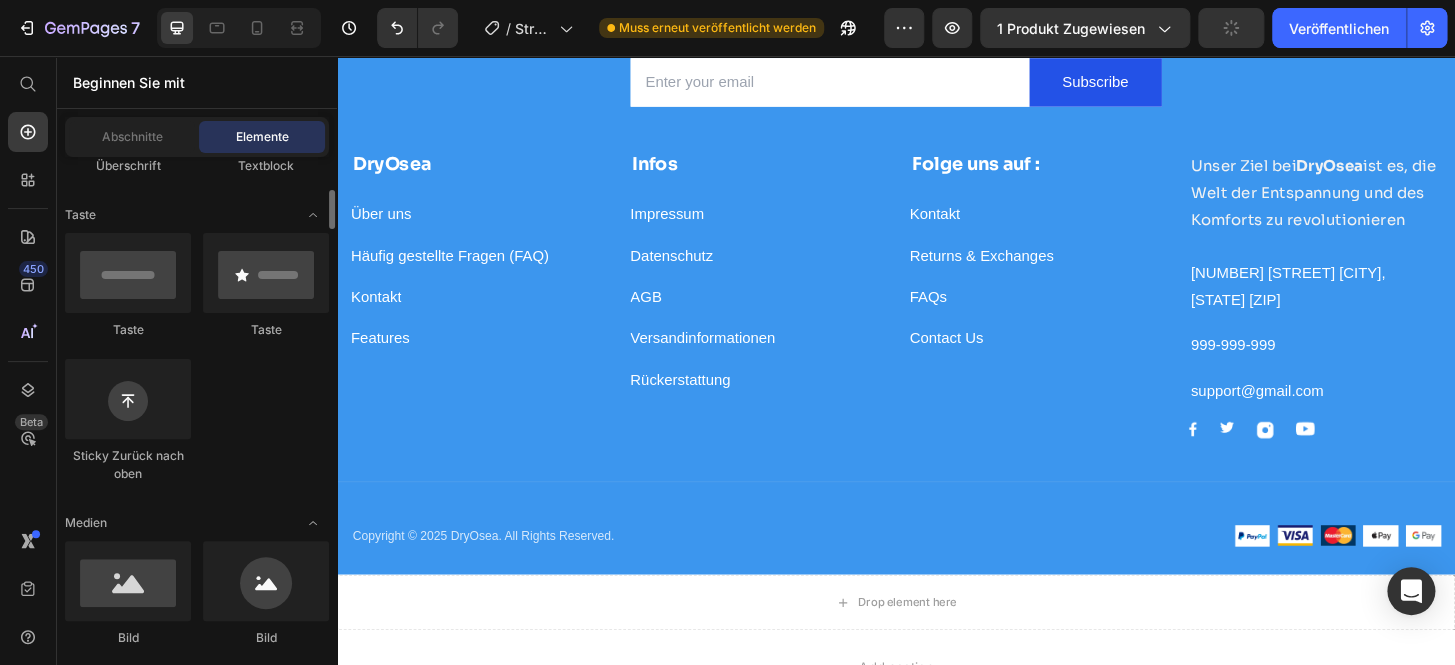 scroll, scrollTop: 573, scrollLeft: 0, axis: vertical 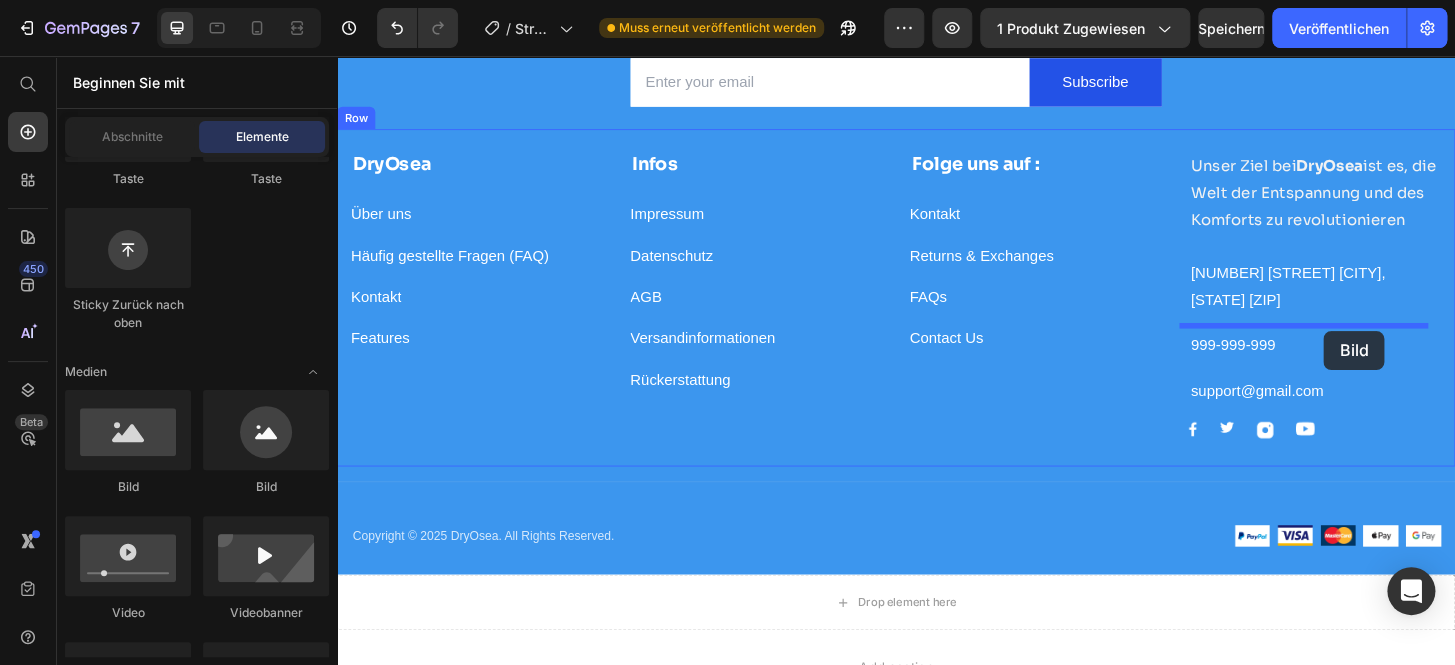 drag, startPoint x: 612, startPoint y: 521, endPoint x: 1396, endPoint y: 351, distance: 802.2194 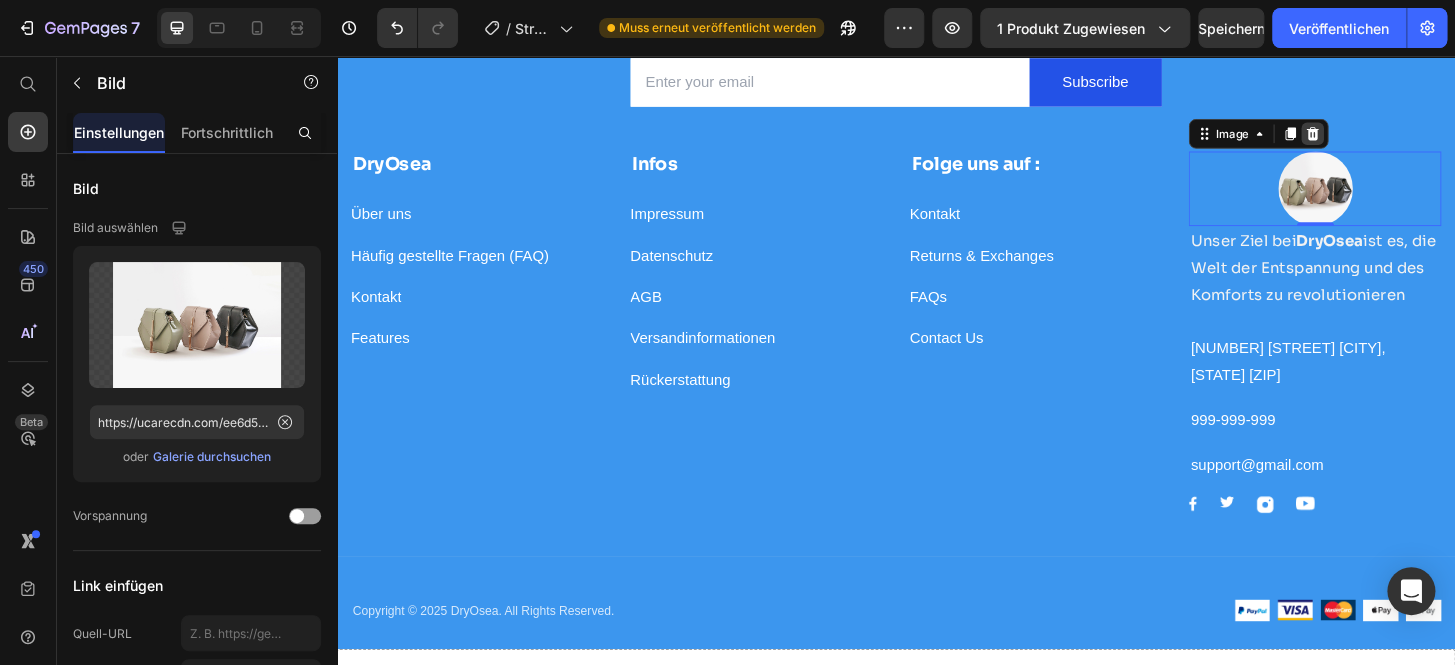 click at bounding box center (1384, 139) 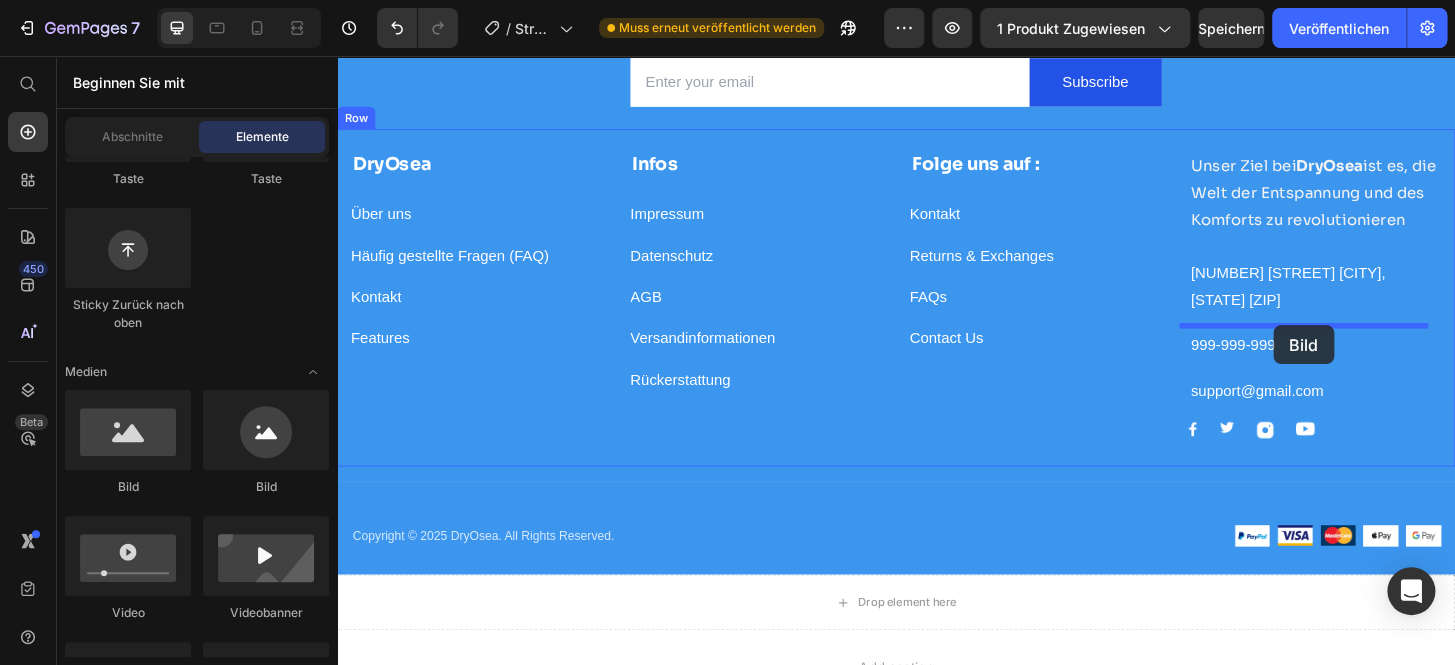 drag, startPoint x: 456, startPoint y: 503, endPoint x: 1342, endPoint y: 345, distance: 899.9778 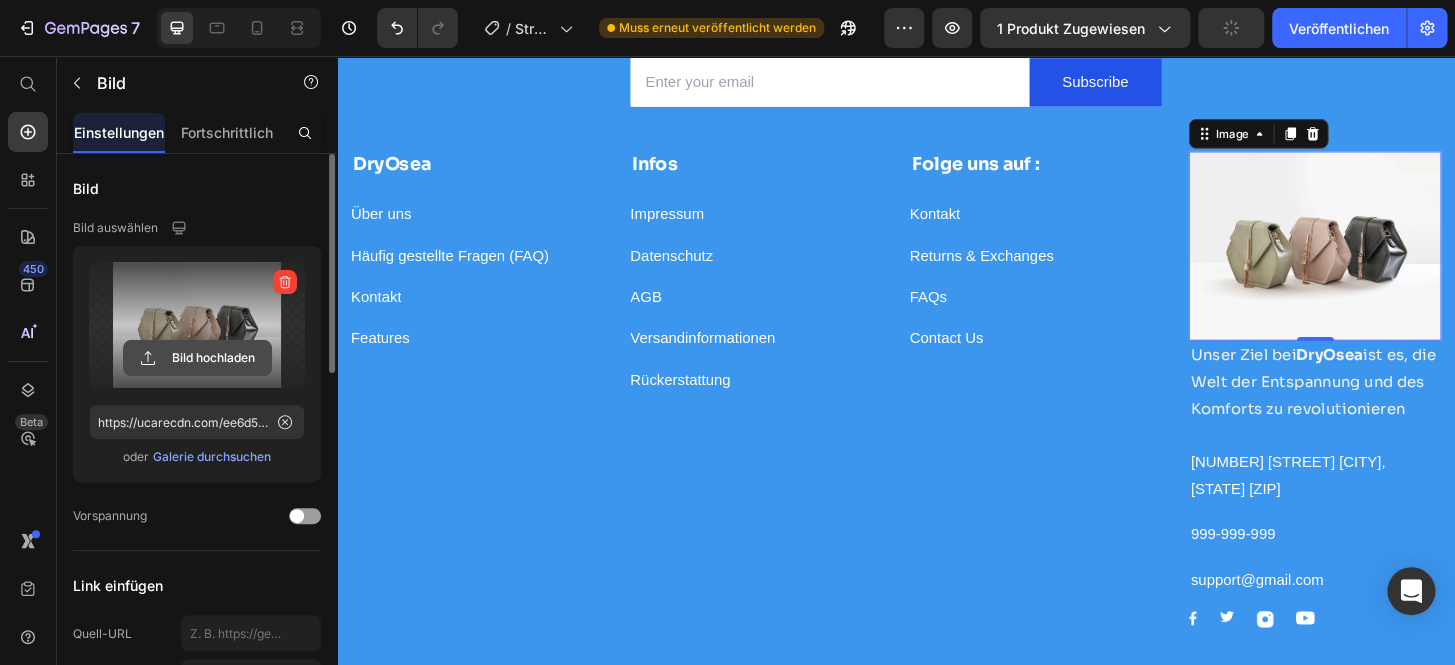 click 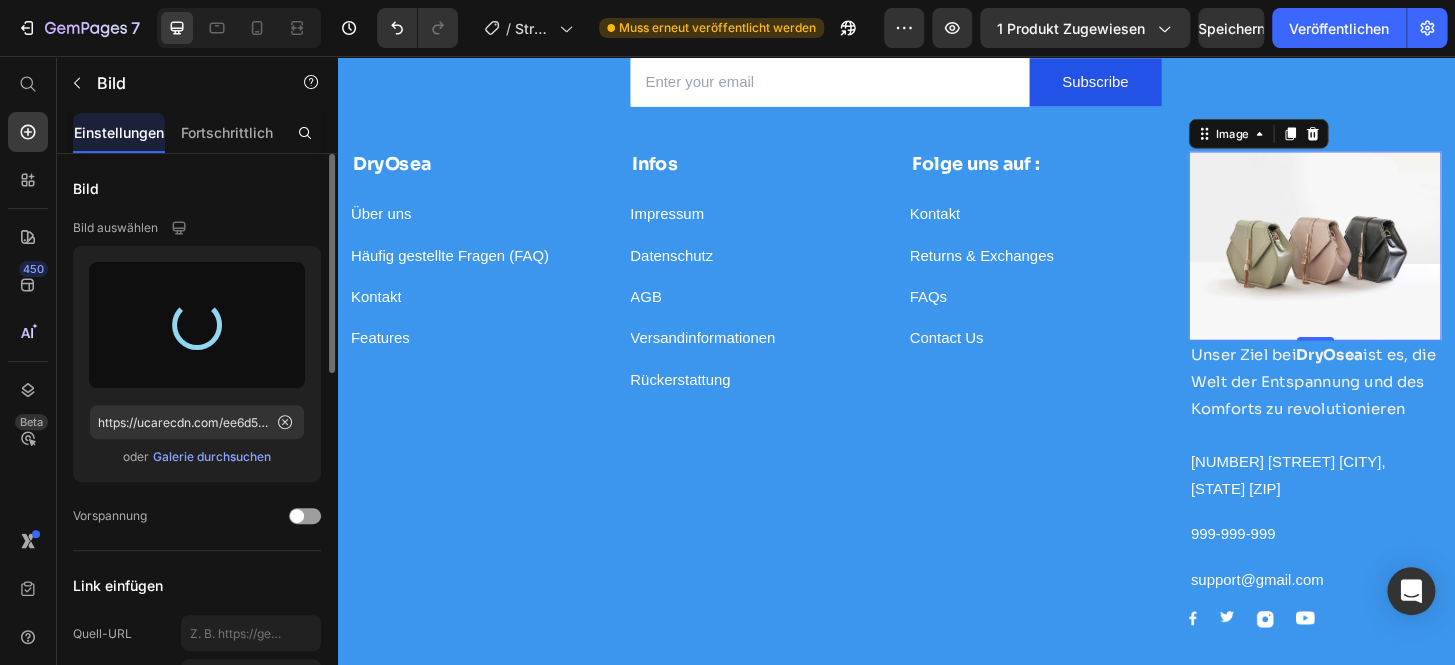 type on "https://cdn.shopify.com/s/files/1/0916/5032/6906/files/gempages_568345621715485777-f7922f31-164d-451b-808e-fb2e6fcdf37d.png" 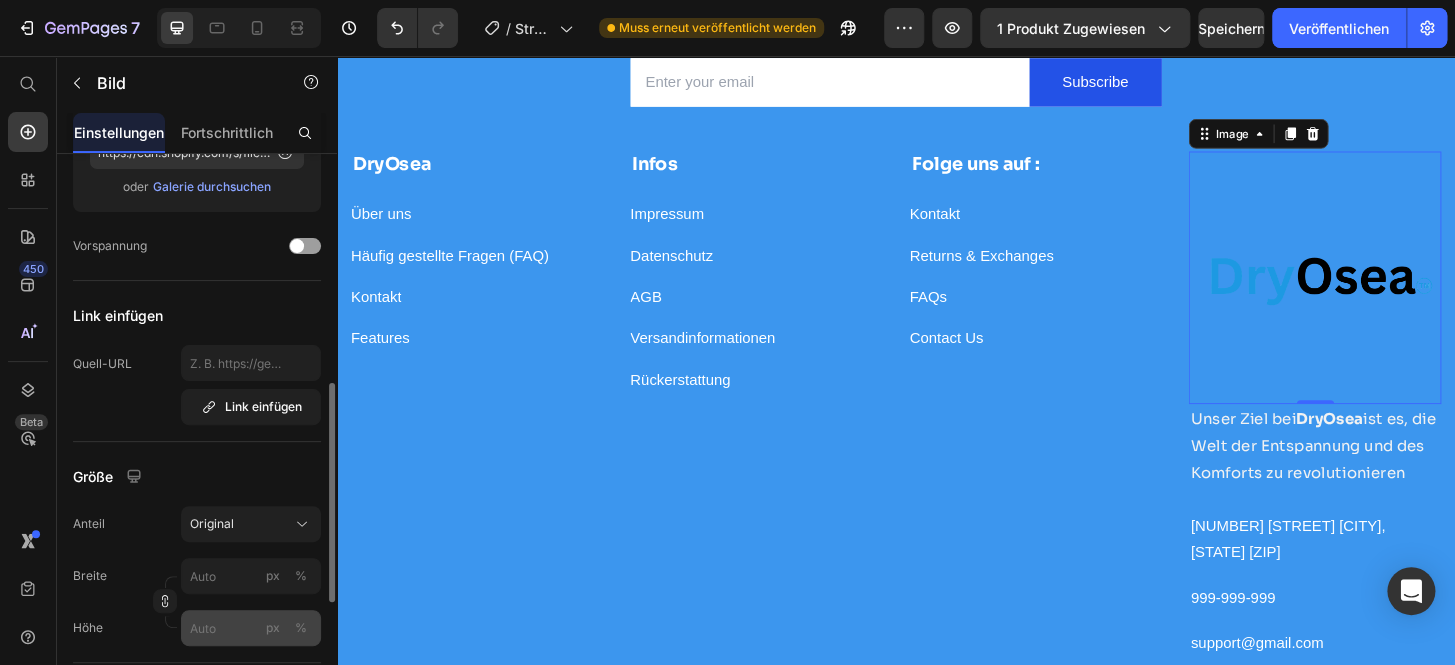 scroll, scrollTop: 360, scrollLeft: 0, axis: vertical 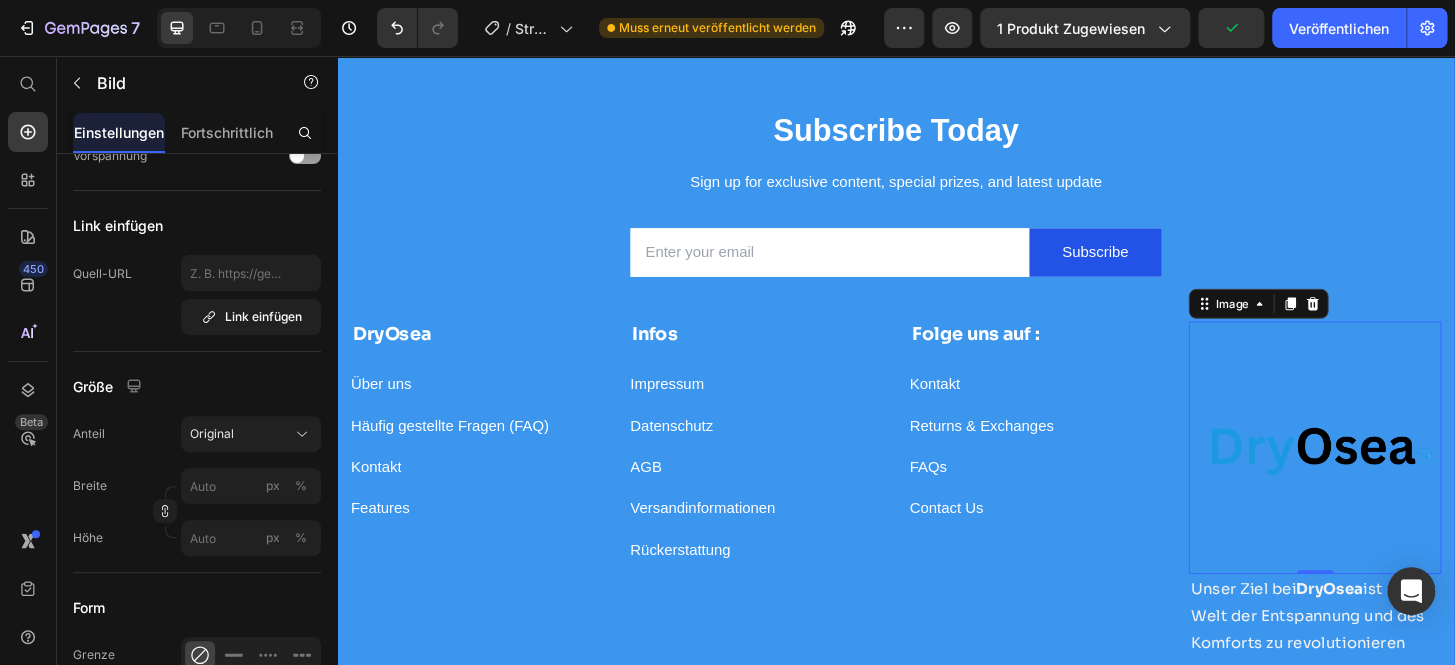 click on "Text block [NUMBER] [STREET] [CITY]. [STATE] [ZIP_CODE] Text block [PHONE] Text block support@[DOMAIN]" at bounding box center [937, 548] 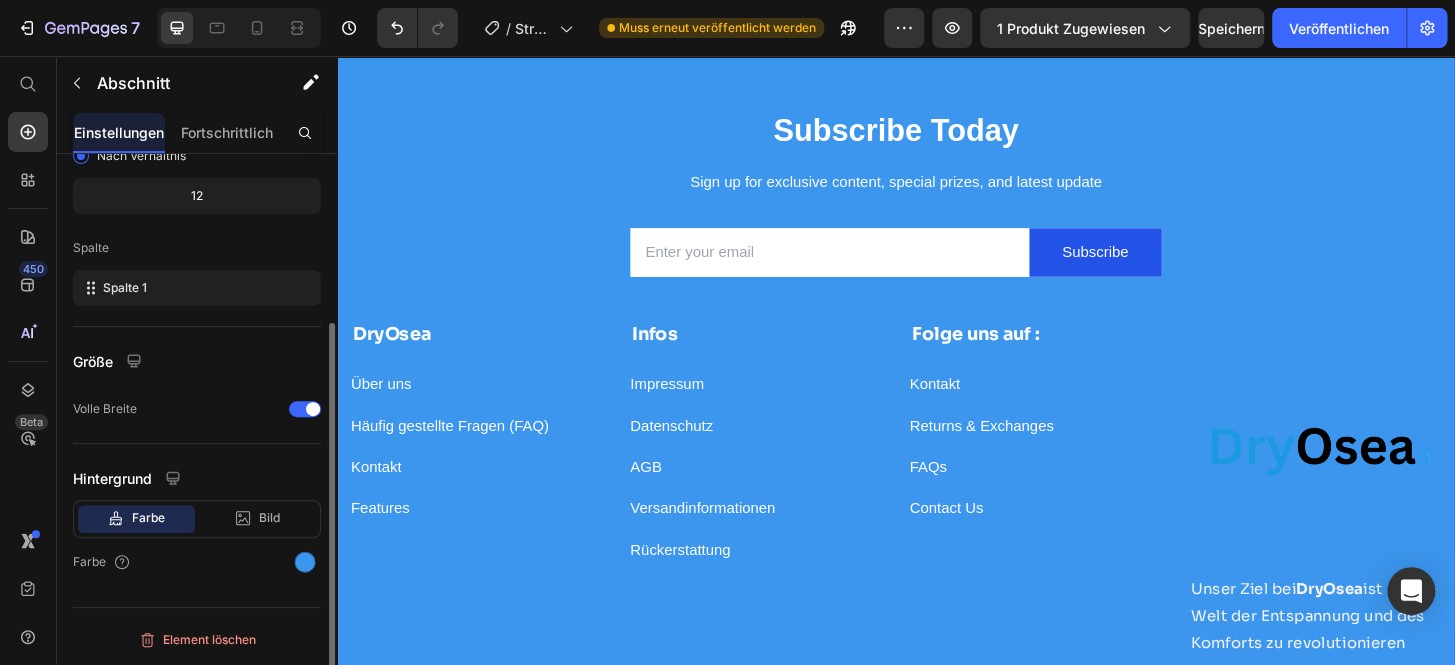 scroll, scrollTop: 240, scrollLeft: 0, axis: vertical 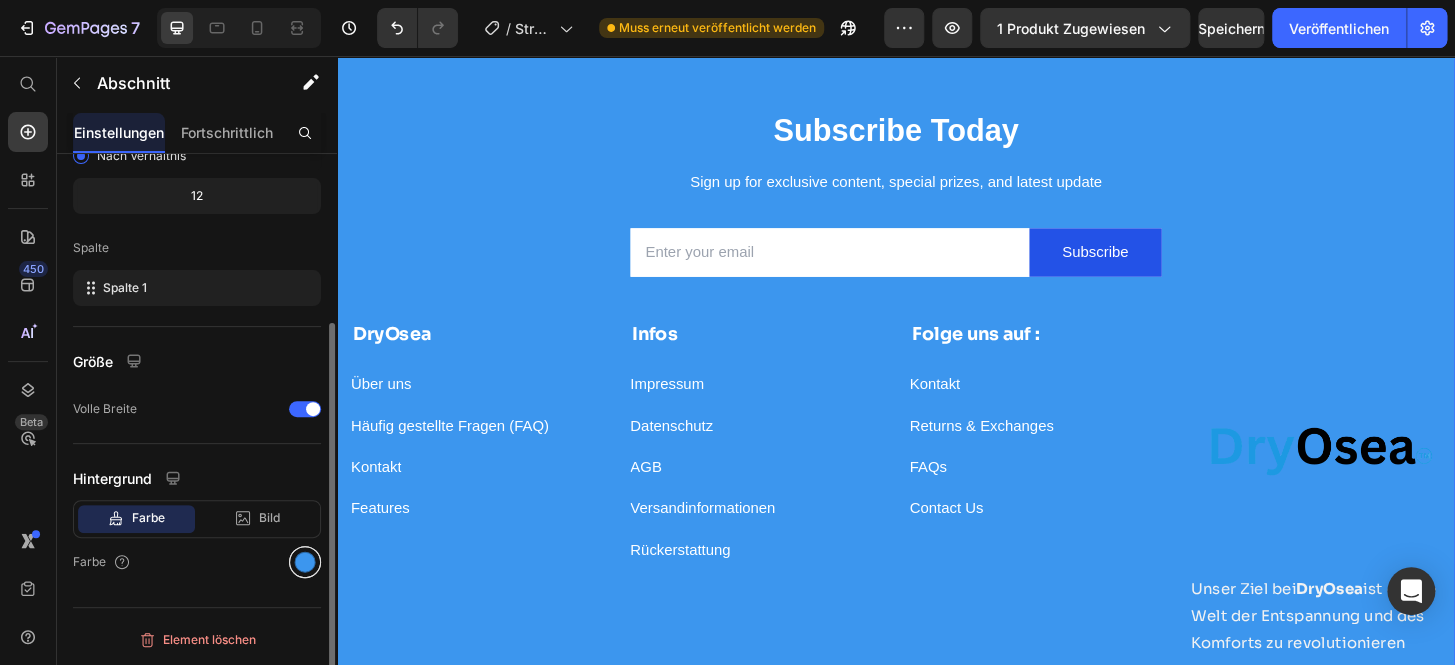 click at bounding box center [305, 562] 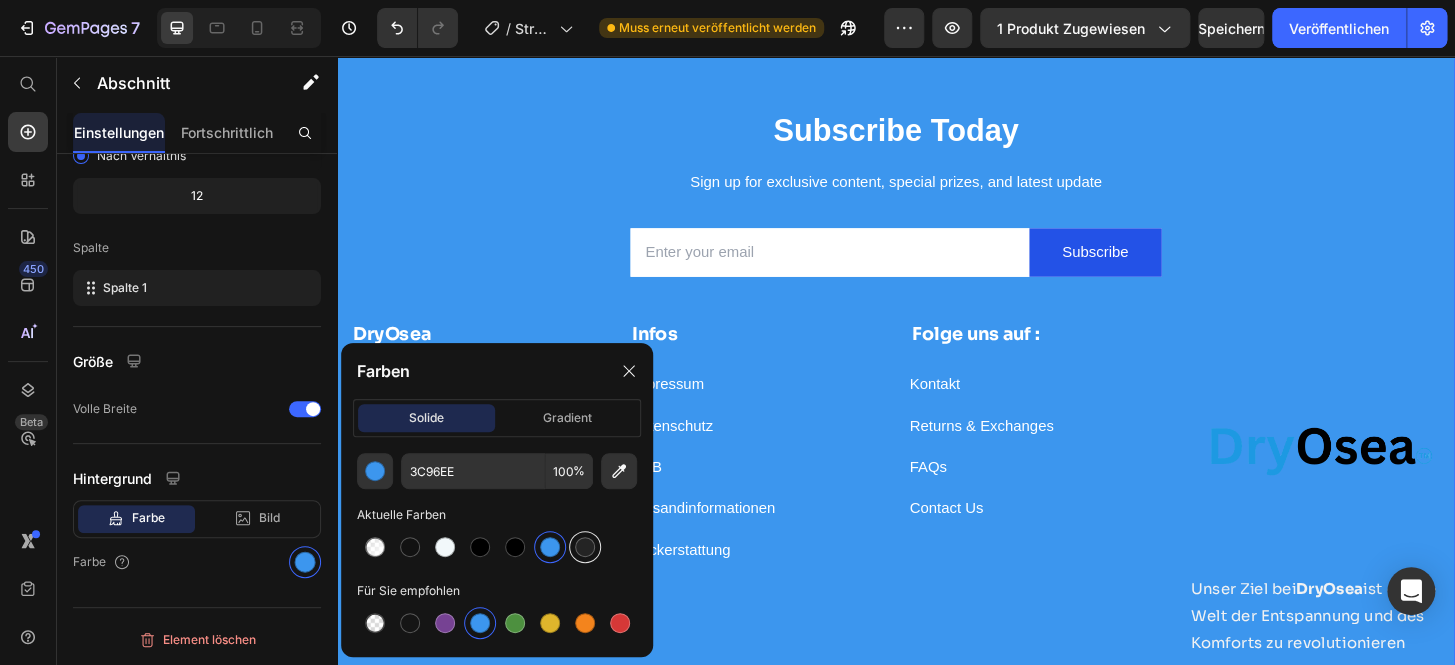 click at bounding box center (585, 547) 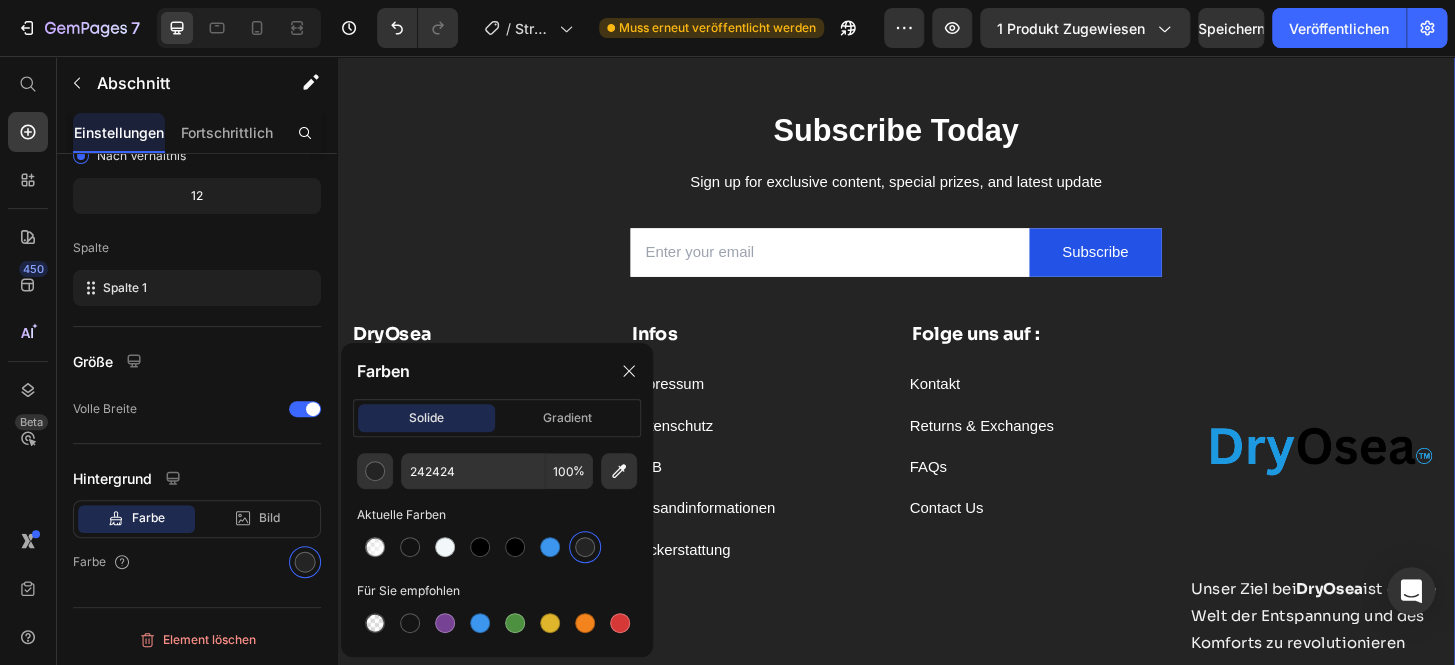 scroll, scrollTop: 240, scrollLeft: 0, axis: vertical 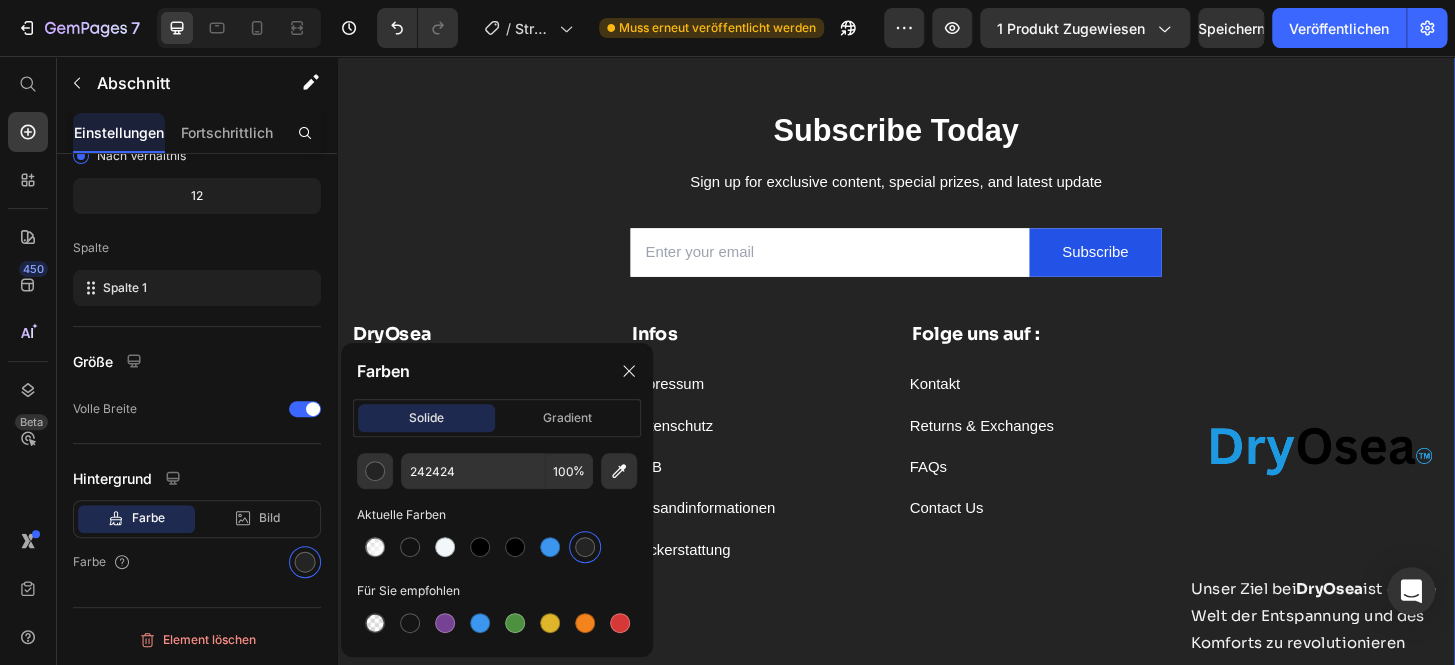 click on "Fragen & Antworten. Text Block Wichtige Informationen! Text Block Wir haben dieses FAQ erstellt, um Dir bei allen Fragen behilflich zu sein Wir mochten sofortige Unklarheit unterbinden. Stöbere durch die Antworten und kontaktiere uns gerne, wenn du weitere Informationen benötigst. Text Block Zum Kontaktformular! Button Zum Kontaktformular! Button
Fragen zum Strandhandtuch
Fragen zu uns, Versand, Bestellung, Support, etc. .. Accordion
Drop element here Row Image Row Ali Reviews Ali Reviews Fragen & Antworten. Text Block Wichtige Informationen! Text Block Wir haben dieses FAQ erstellt, um Dir bei allen Fragen behilflich zu sein Wir mochten sofortige Unklarheit unterbinden. Text Block Zum Kontaktformular! Button" at bounding box center (937, -347) 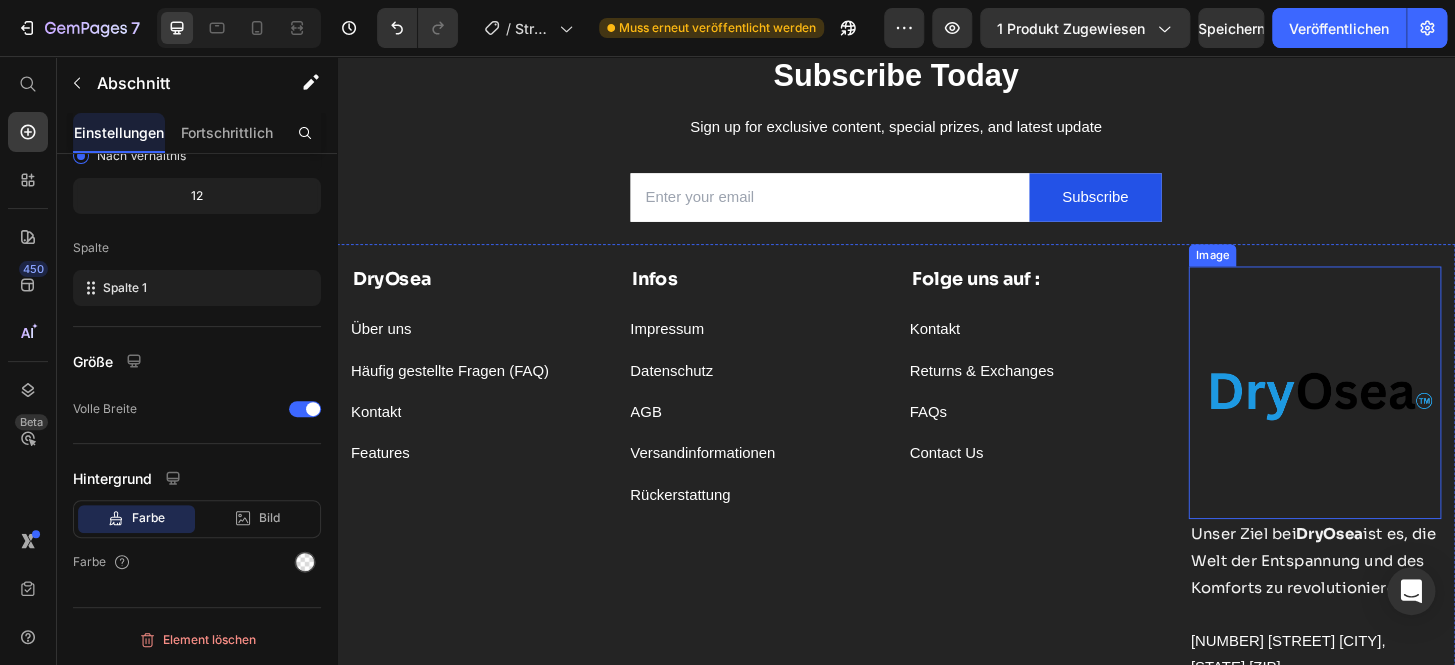 scroll, scrollTop: 10617, scrollLeft: 0, axis: vertical 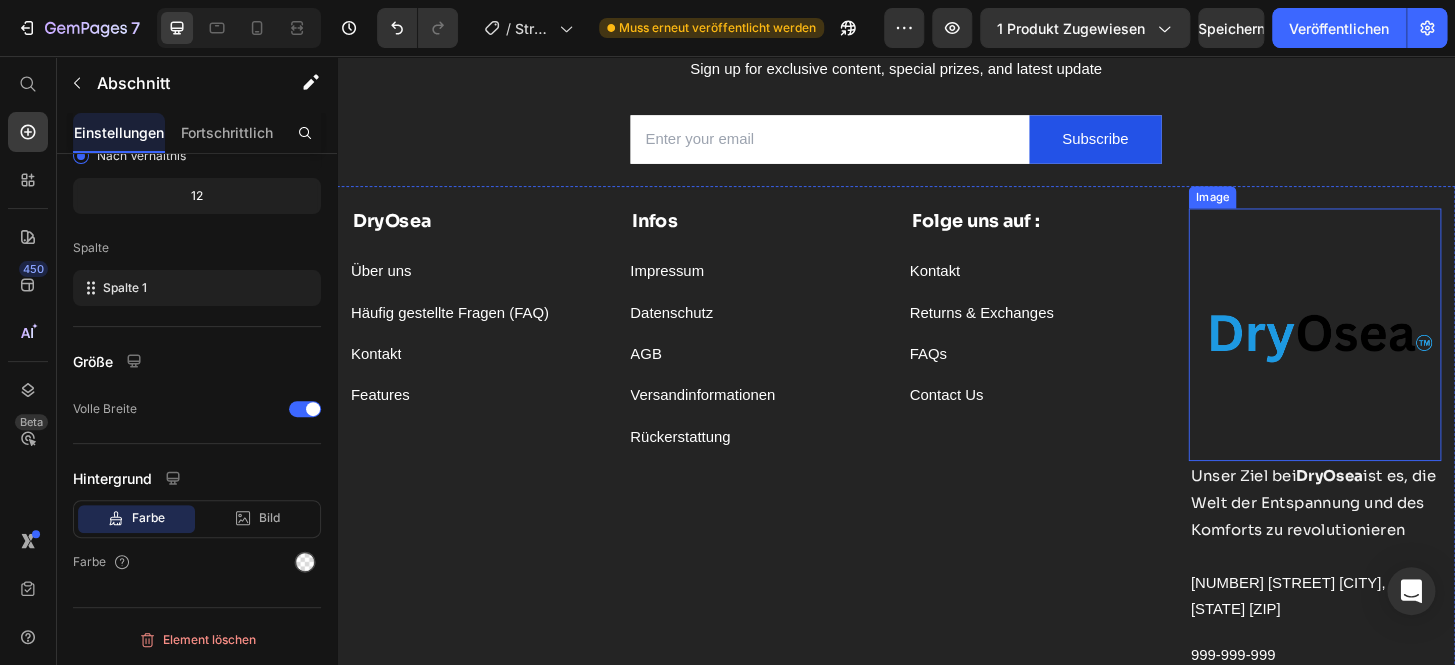 click at bounding box center (1386, 354) 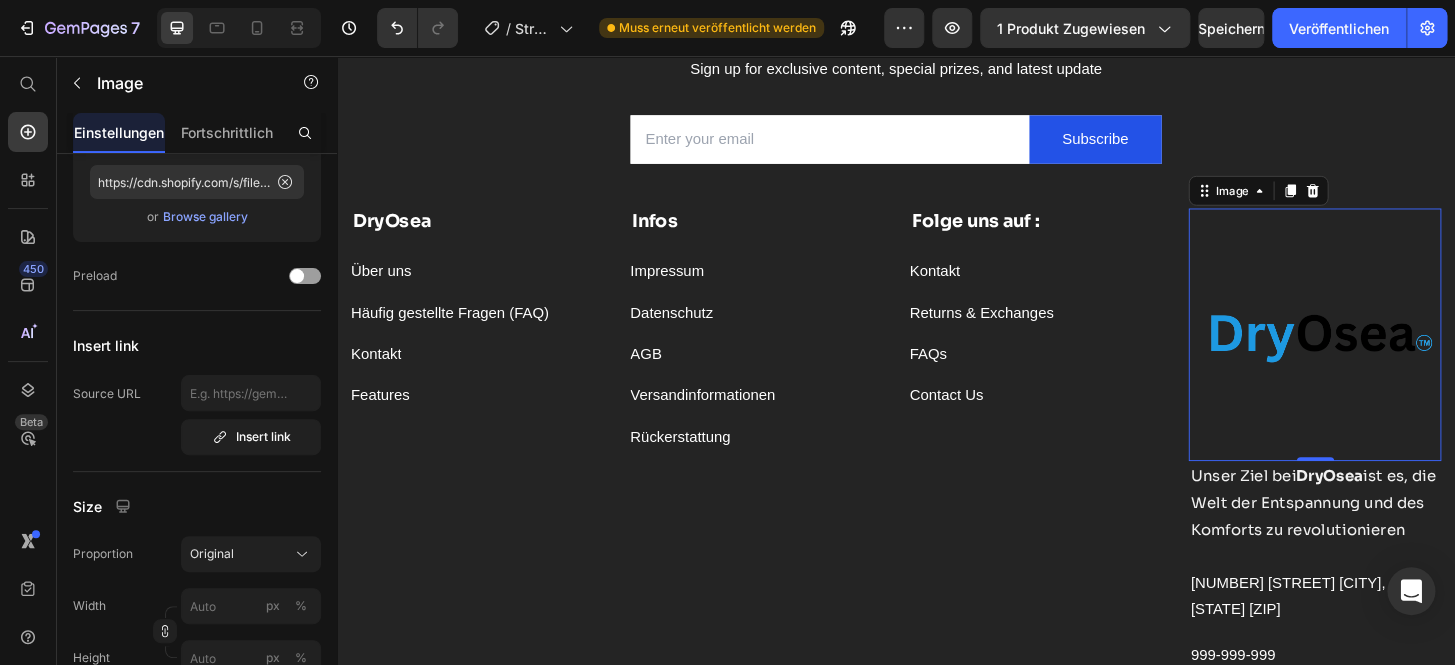 scroll, scrollTop: 0, scrollLeft: 0, axis: both 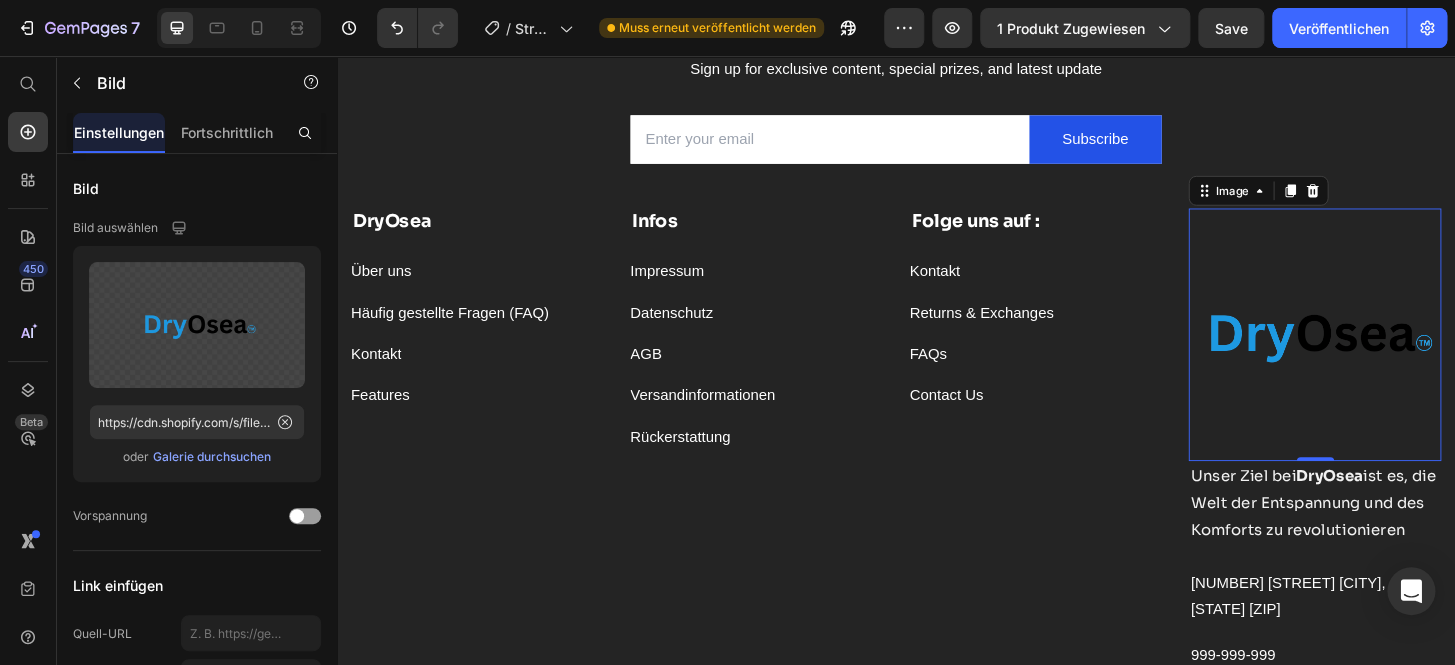 click on "Galerie durchsuchen" at bounding box center (212, 456) 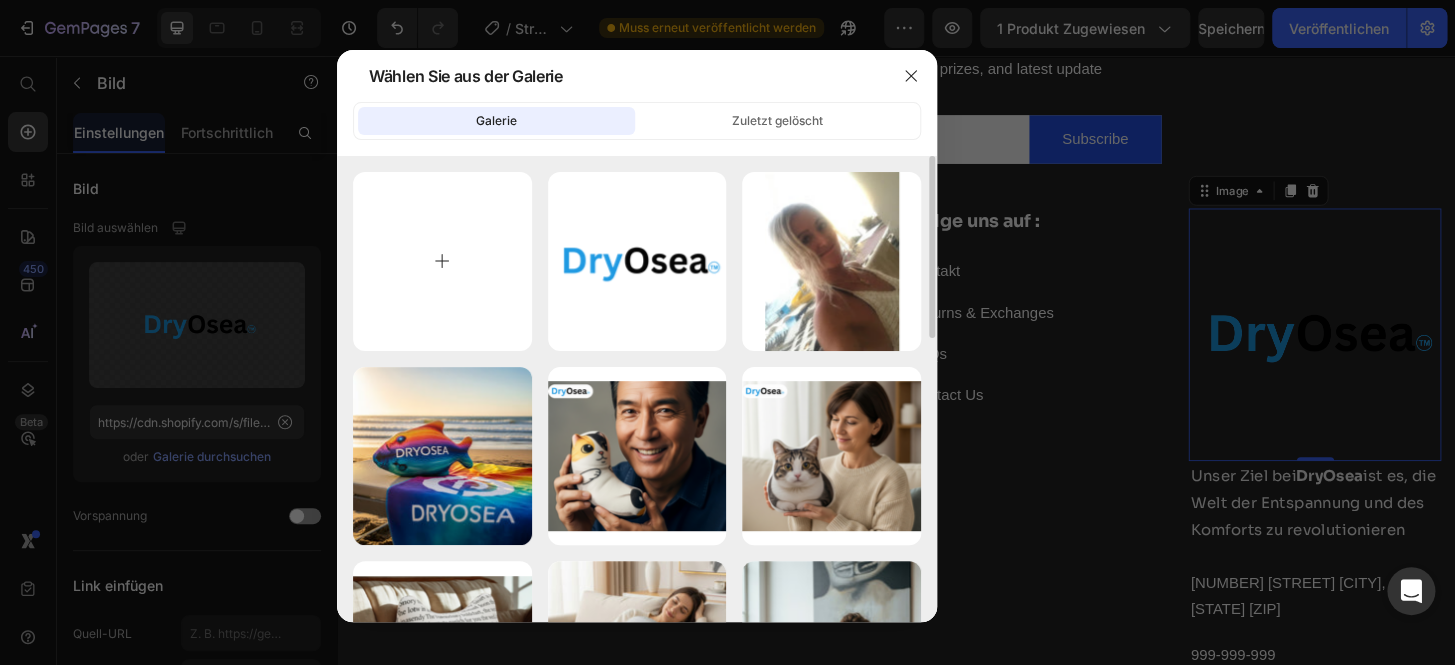 click at bounding box center [442, 261] 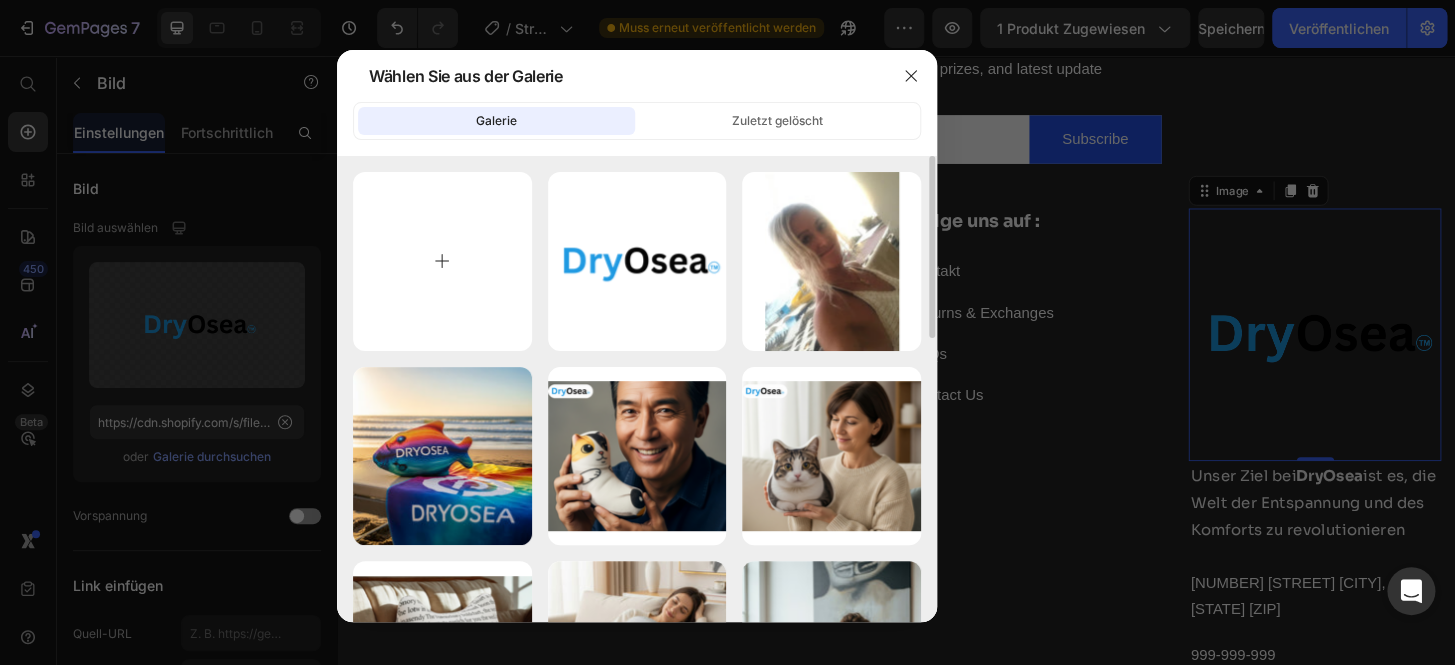 type on "C:\fakepath\DryOsea logo transparent dünn.png" 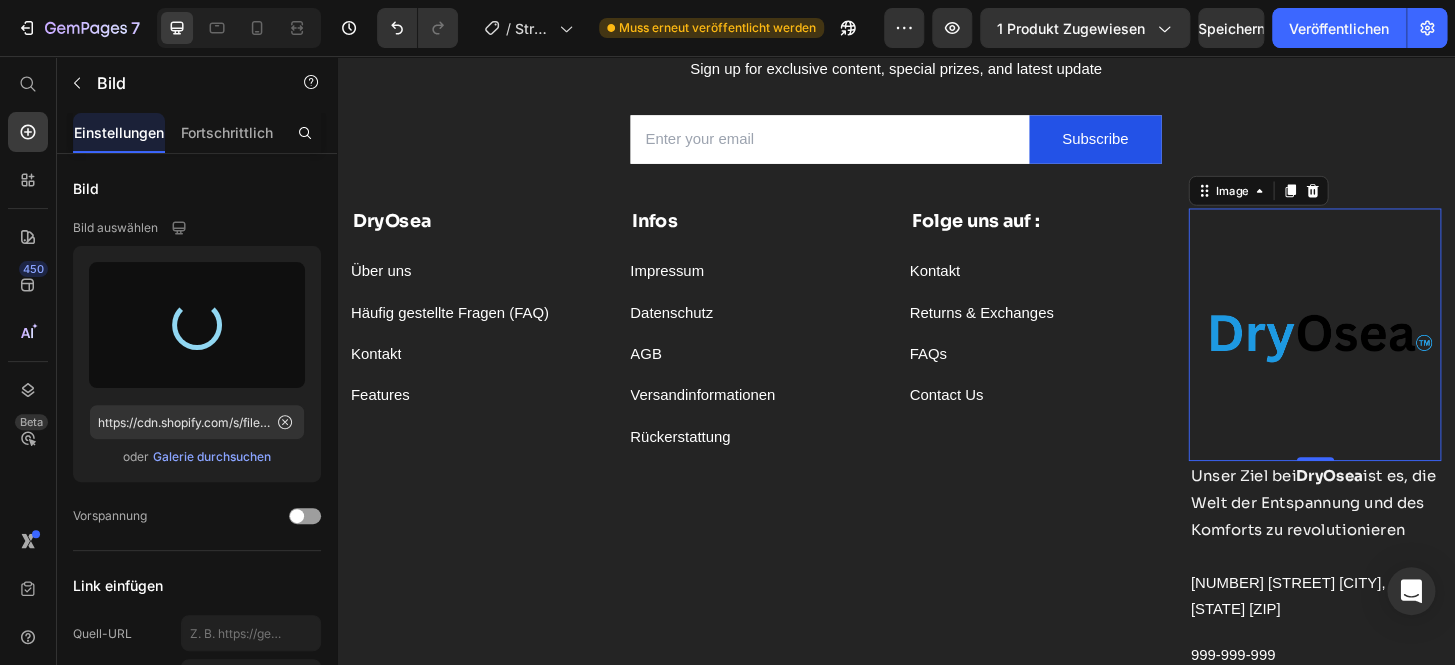 type on "https://cdn.shopify.com/s/files/1/0916/5032/6906/files/gempages_568345621715485777-cfda8fb3-d02c-4a1d-8d31-13bea00d4086.png" 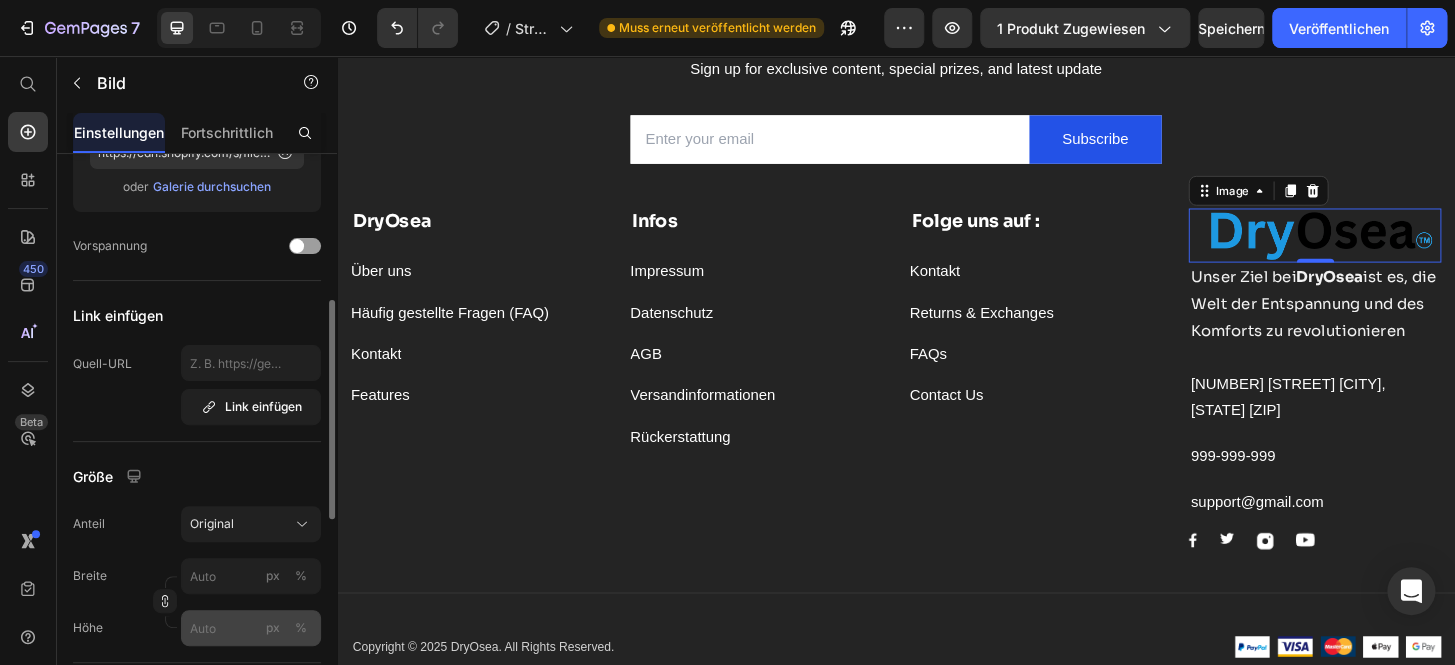 scroll, scrollTop: 300, scrollLeft: 0, axis: vertical 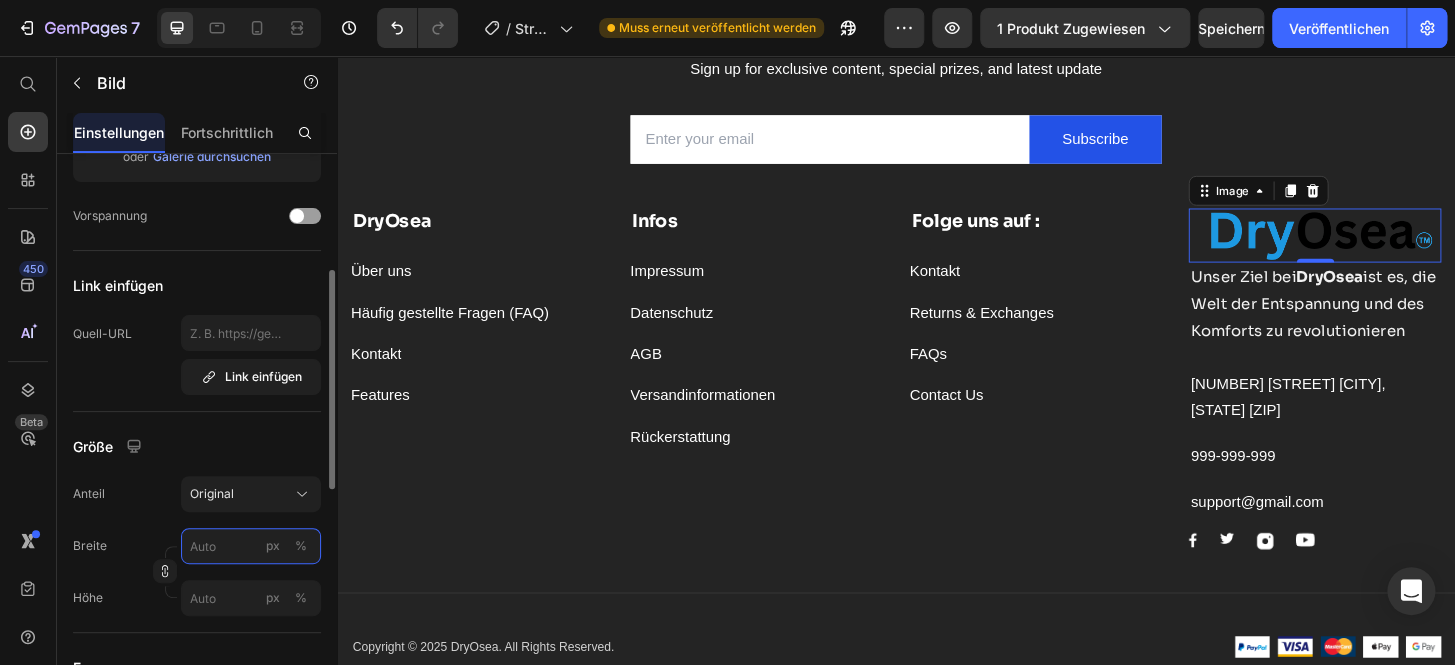 click on "px %" at bounding box center [251, 546] 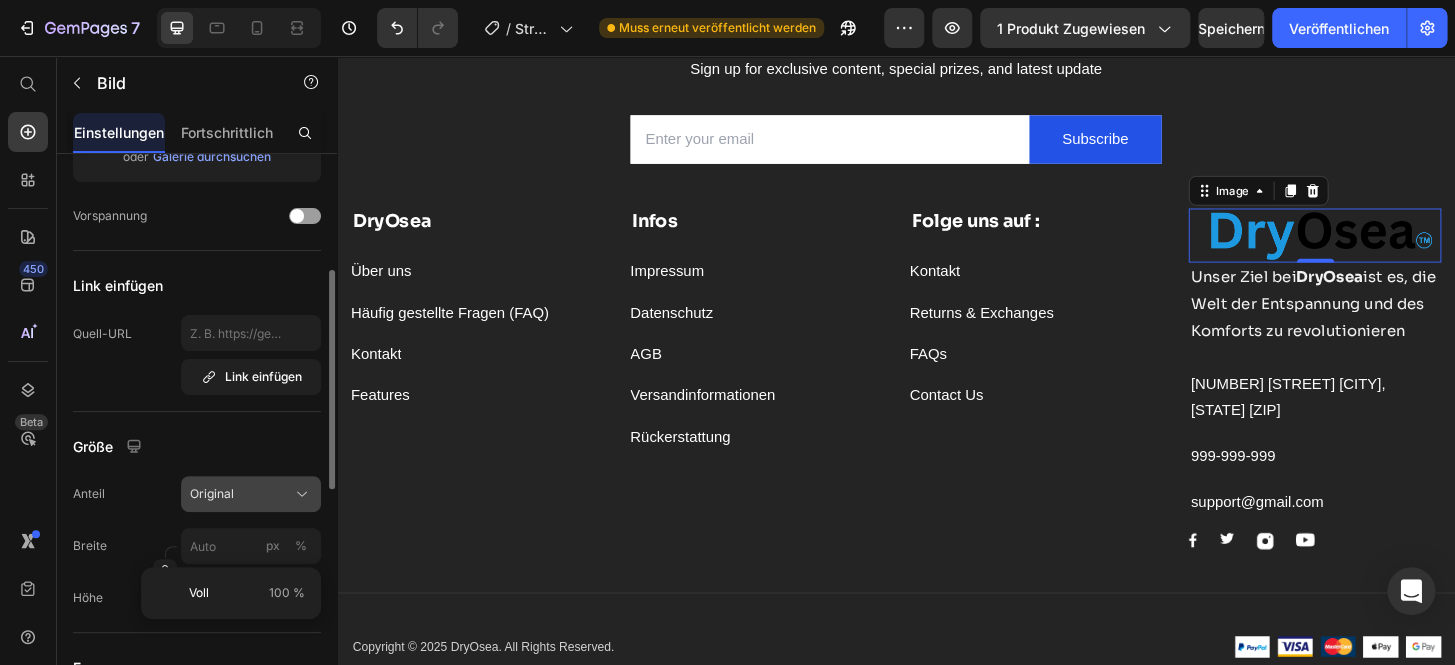 click on "Original" at bounding box center [251, 494] 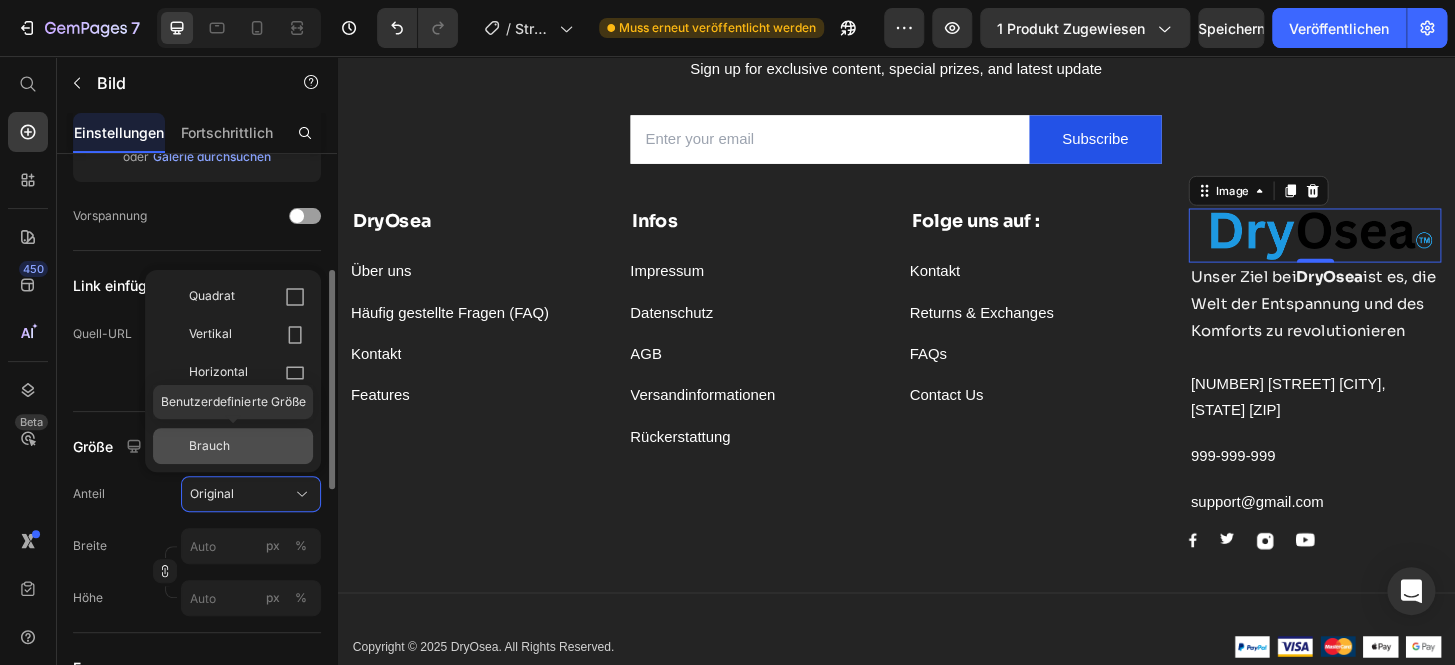click on "Brauch" at bounding box center (247, 446) 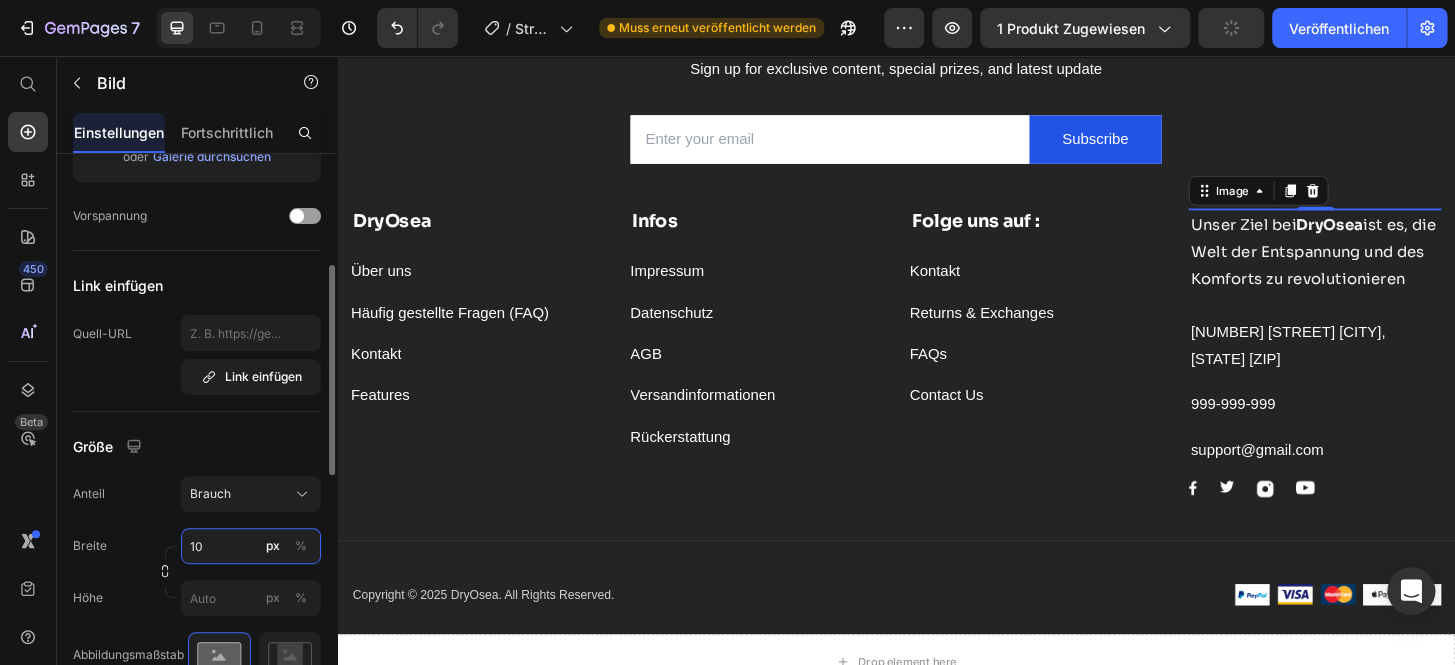 type on "100" 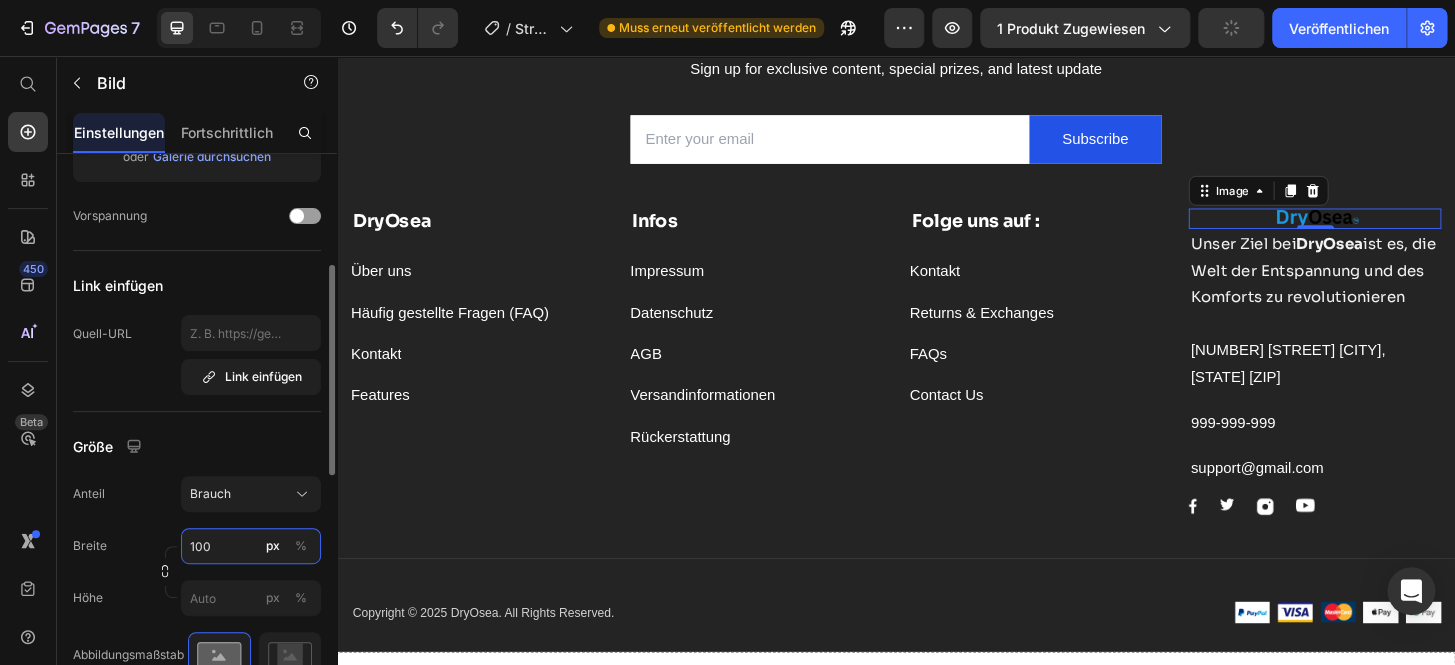 click on "100" at bounding box center [251, 546] 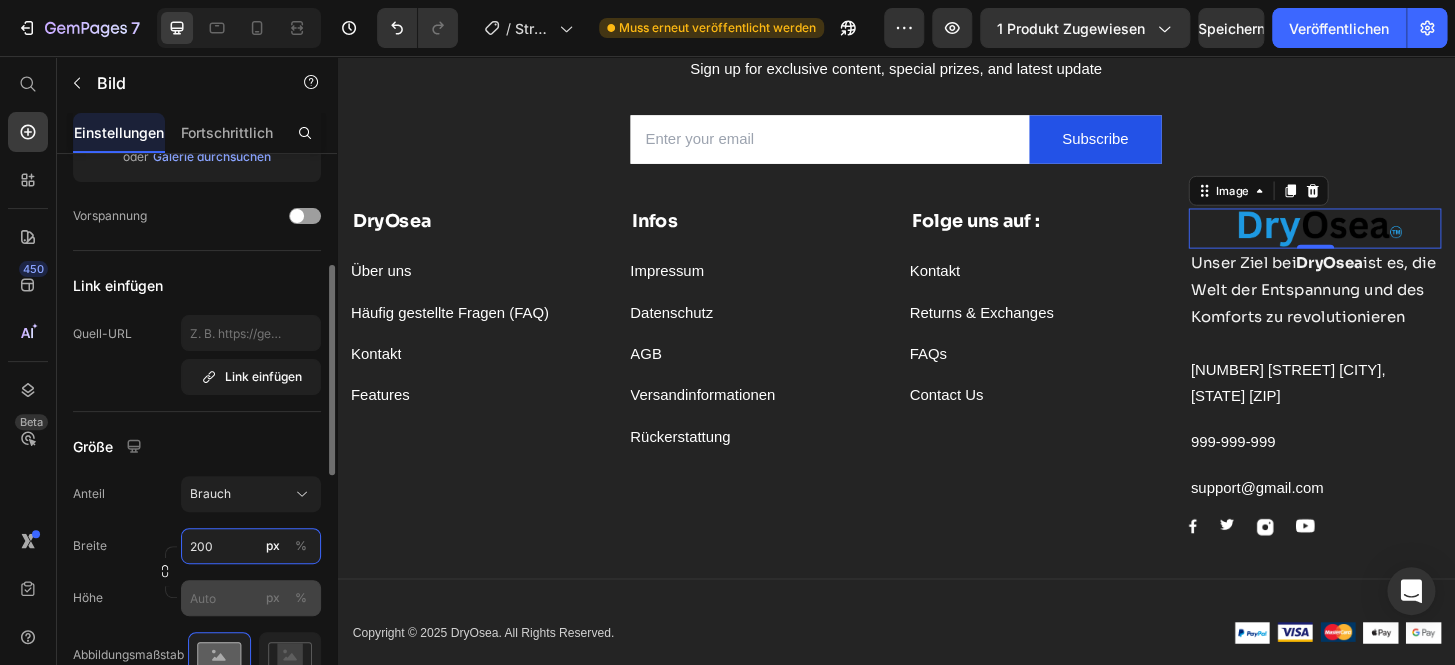 type on "200" 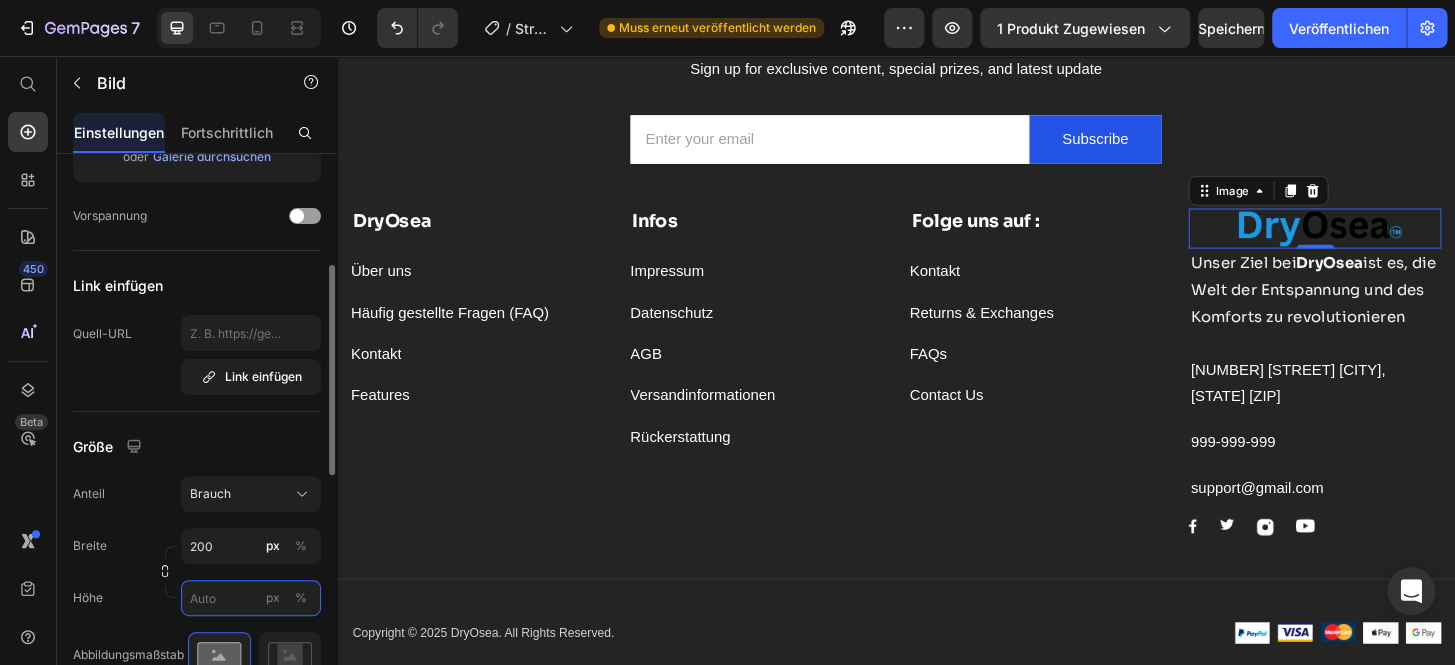 click on "px %" at bounding box center (251, 598) 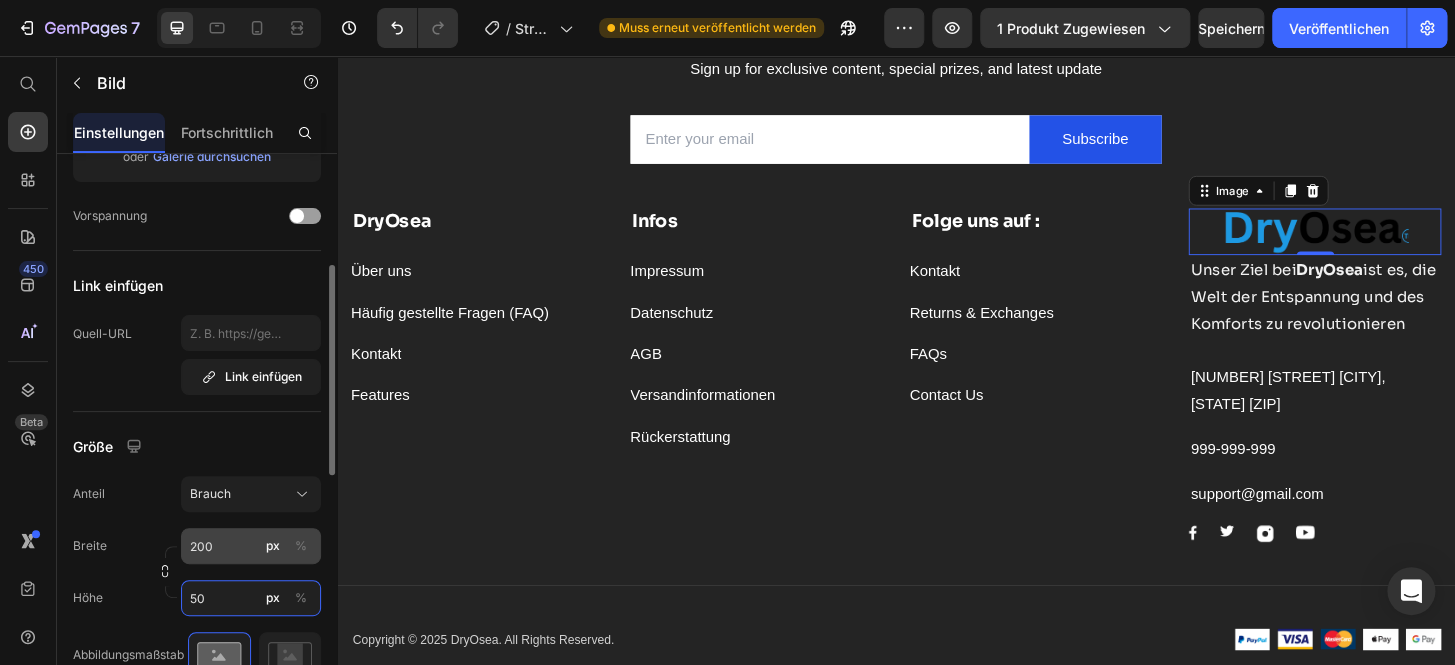 type on "50" 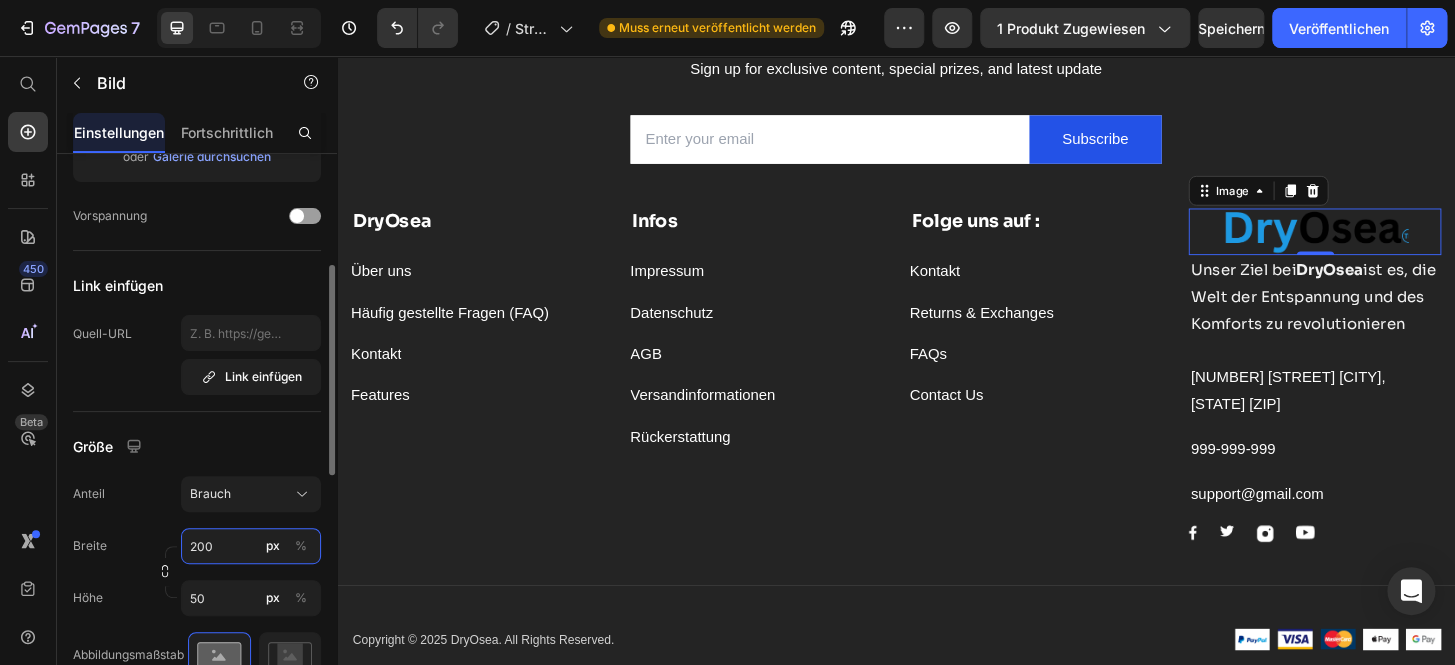 click on "200" at bounding box center [251, 546] 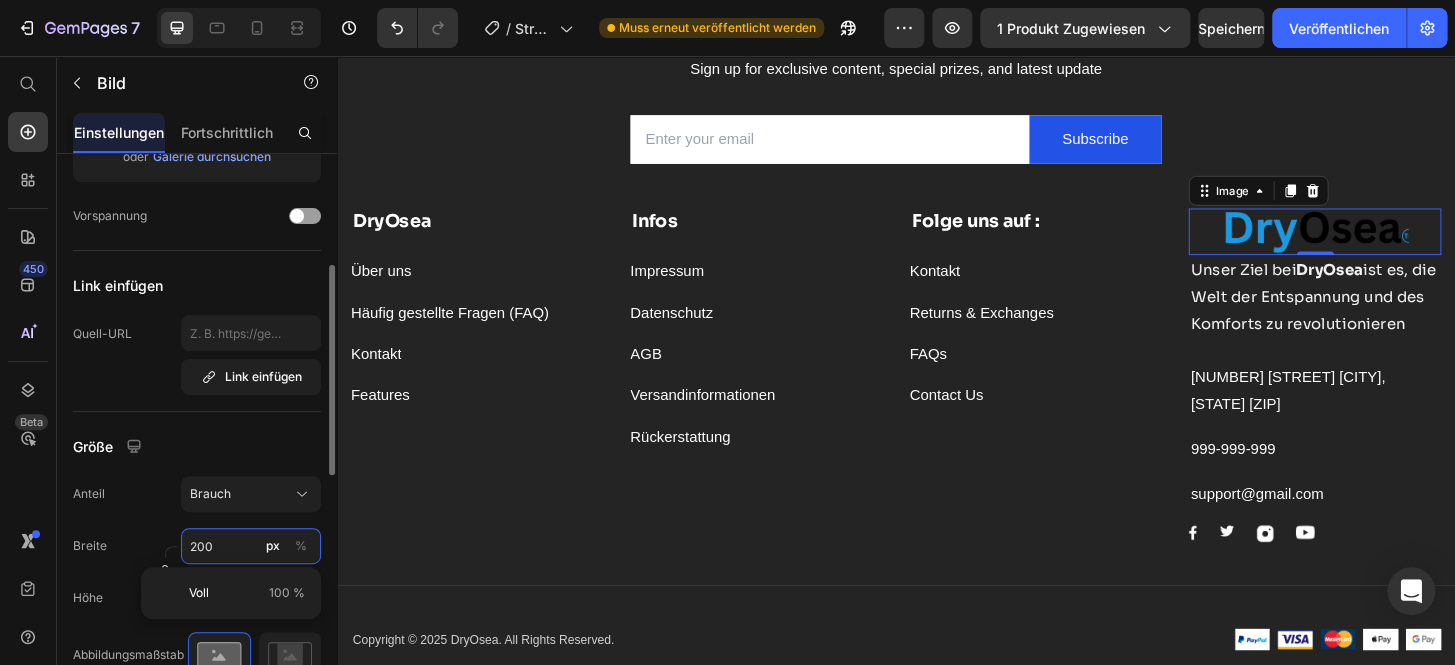 click on "200" at bounding box center [251, 546] 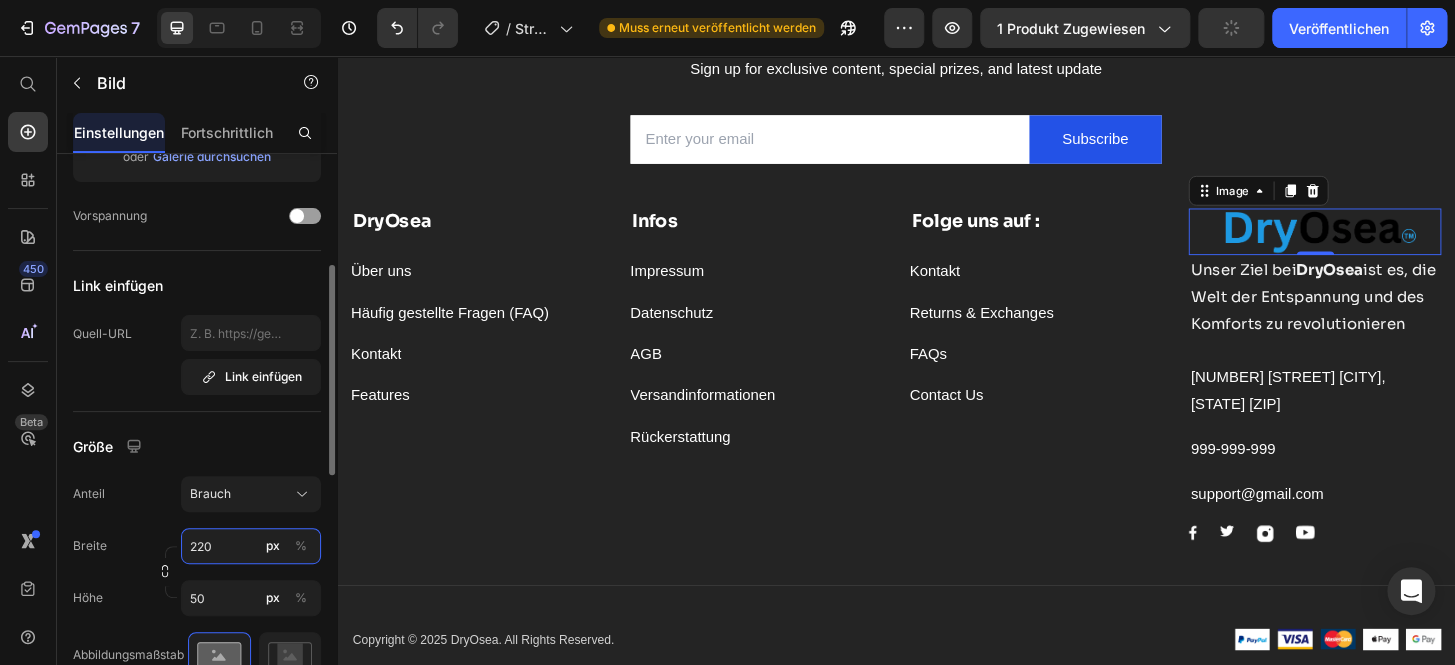 type on "200" 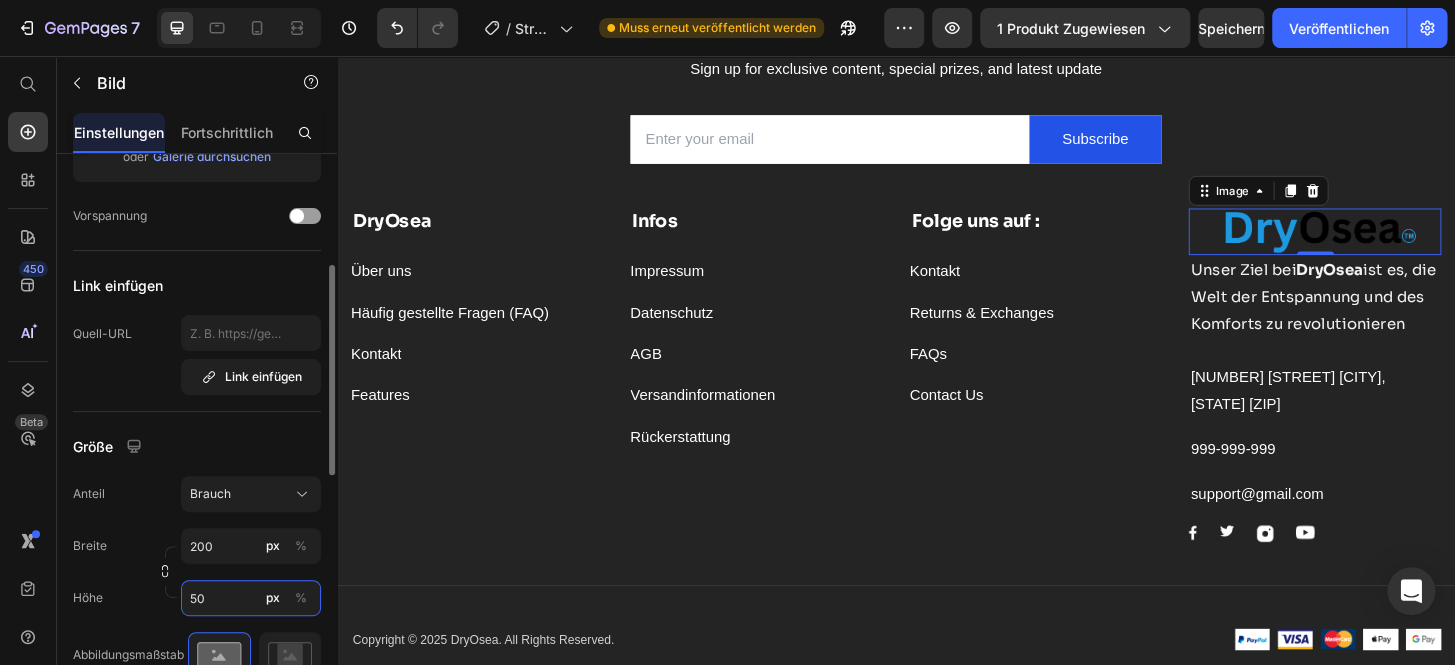 click on "50" at bounding box center [251, 598] 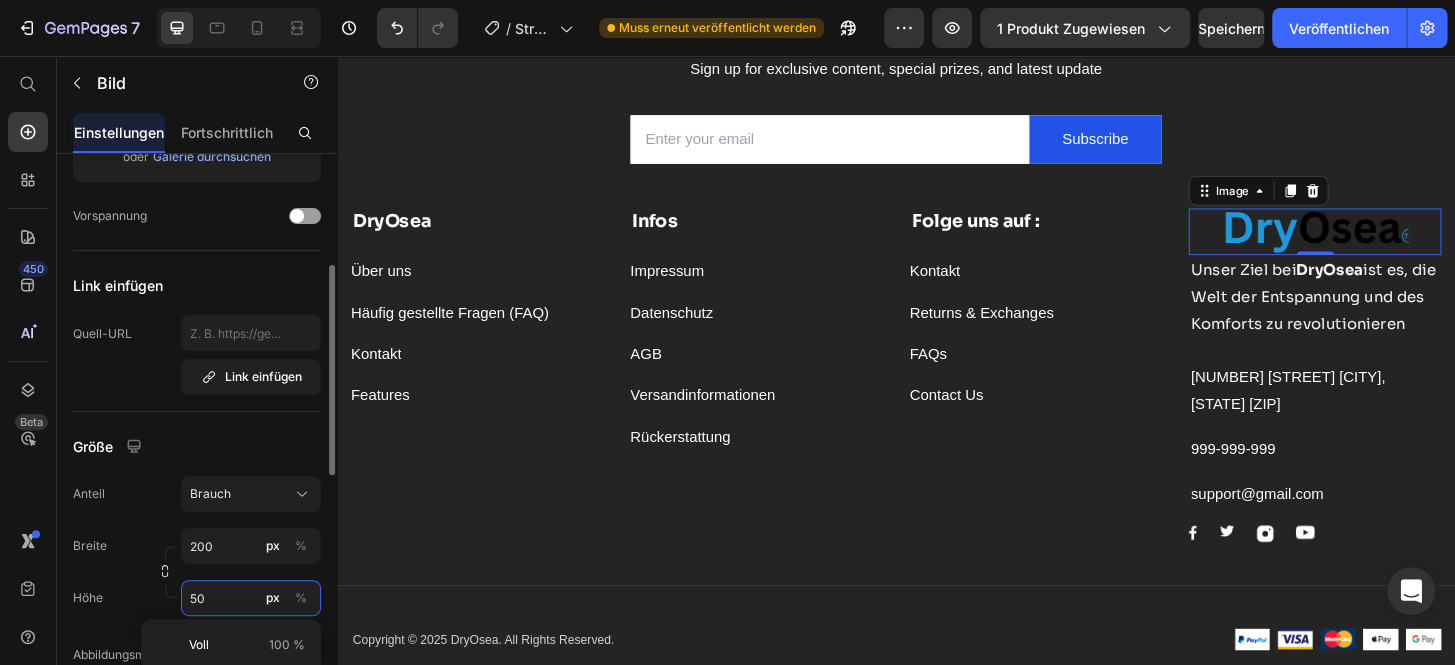 click on "50" at bounding box center [251, 598] 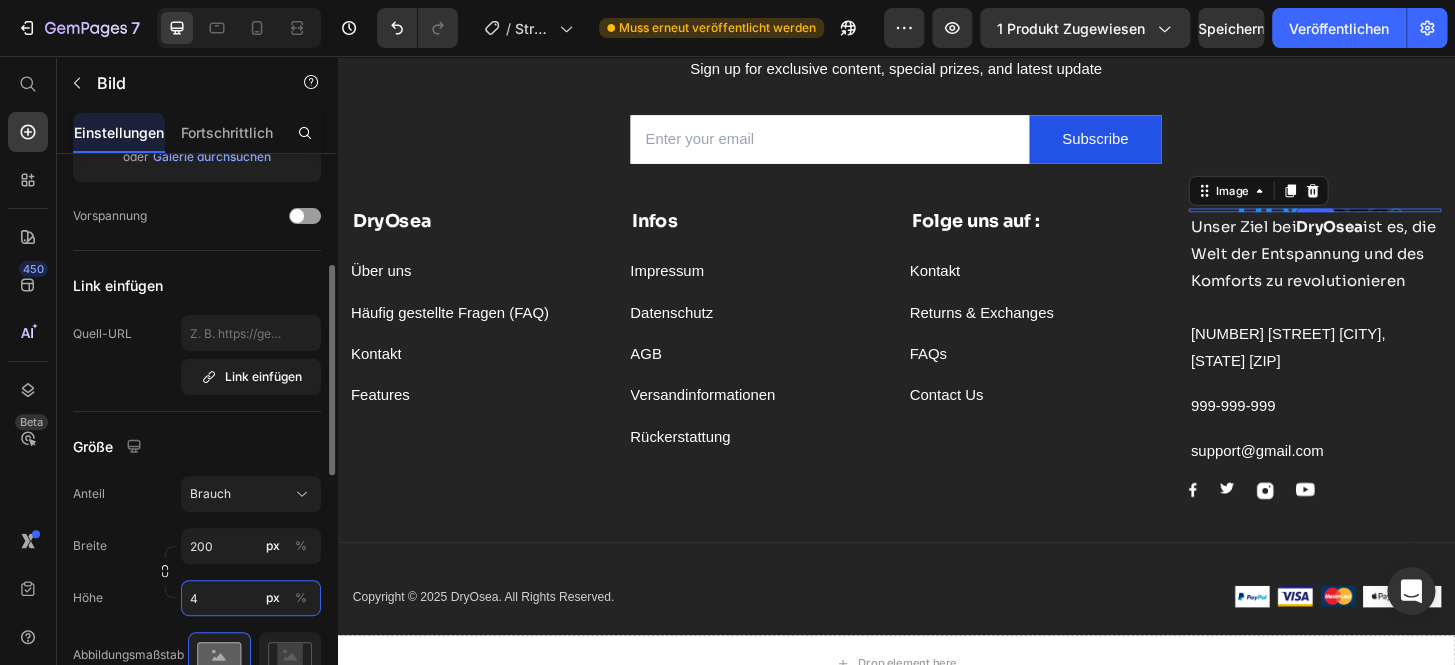type on "40" 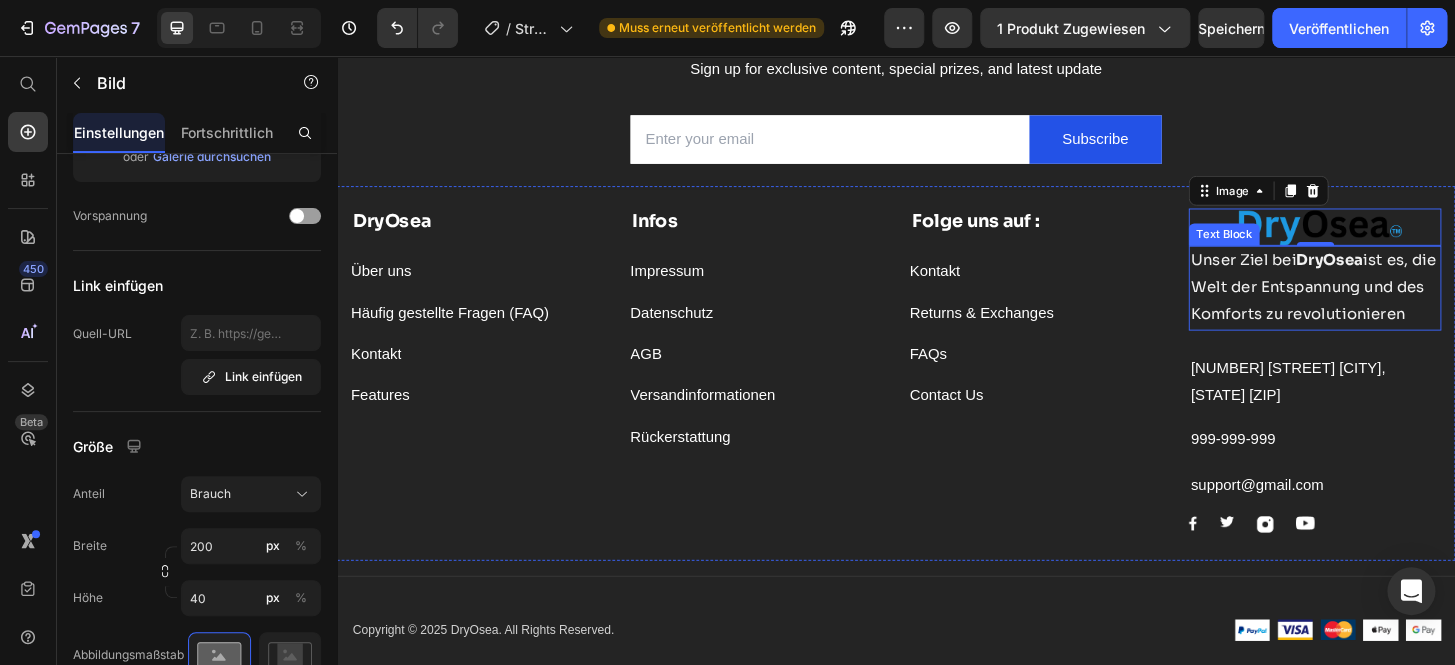 click on "Unser Ziel bei  DryOsea  ist es, die Welt der Entspannung und des Komforts zu revolutionieren" at bounding box center [1386, 304] 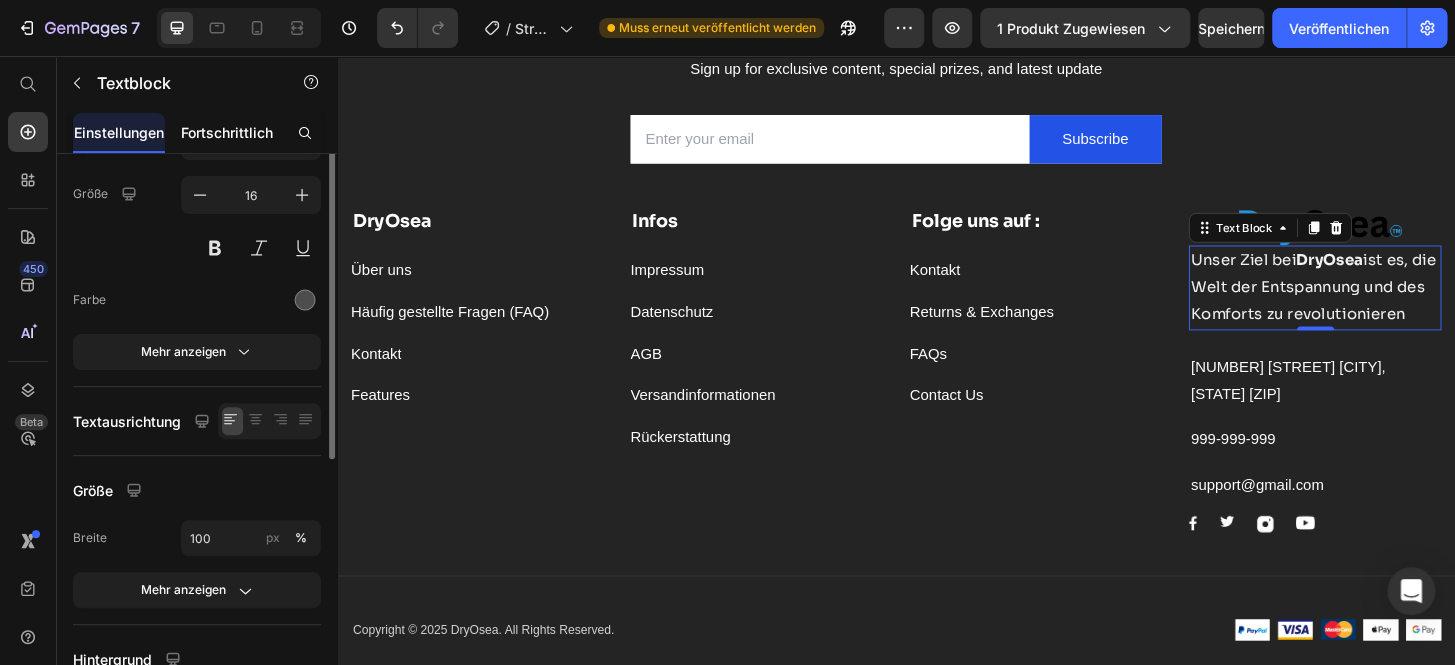 scroll, scrollTop: 56, scrollLeft: 0, axis: vertical 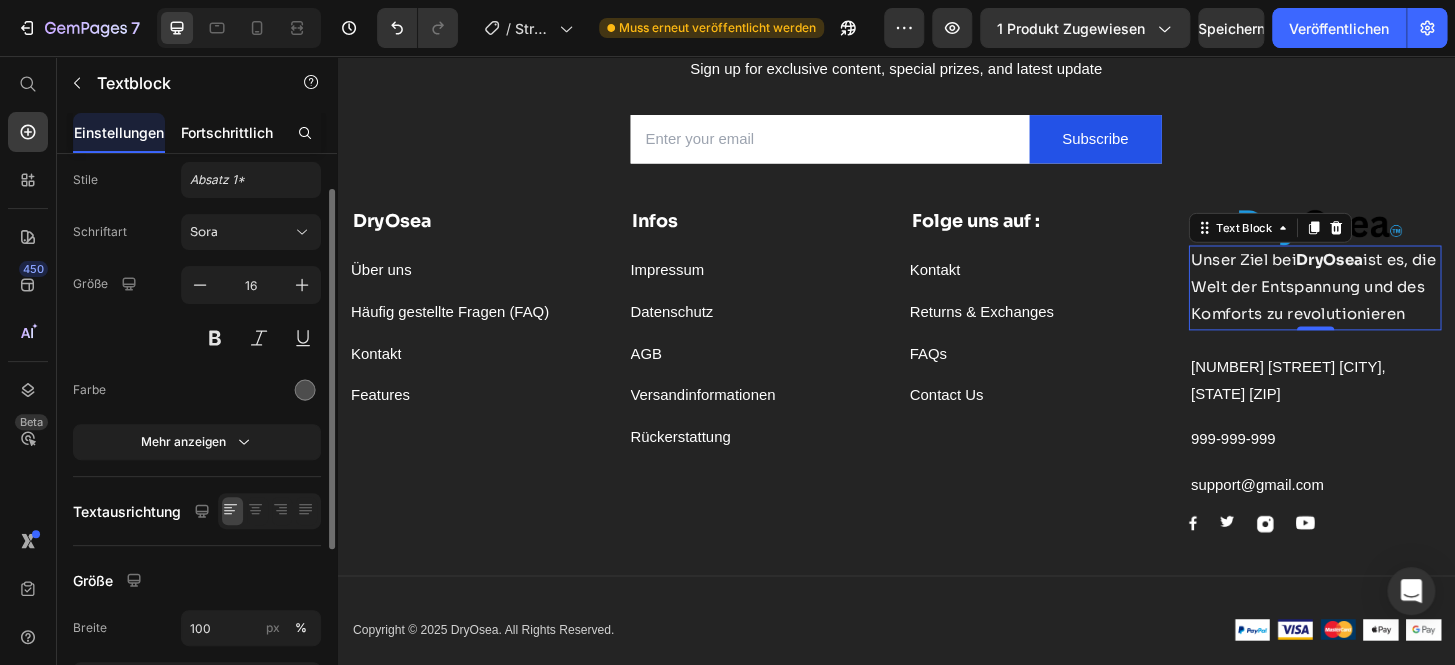 click on "Fortschrittlich" at bounding box center (227, 132) 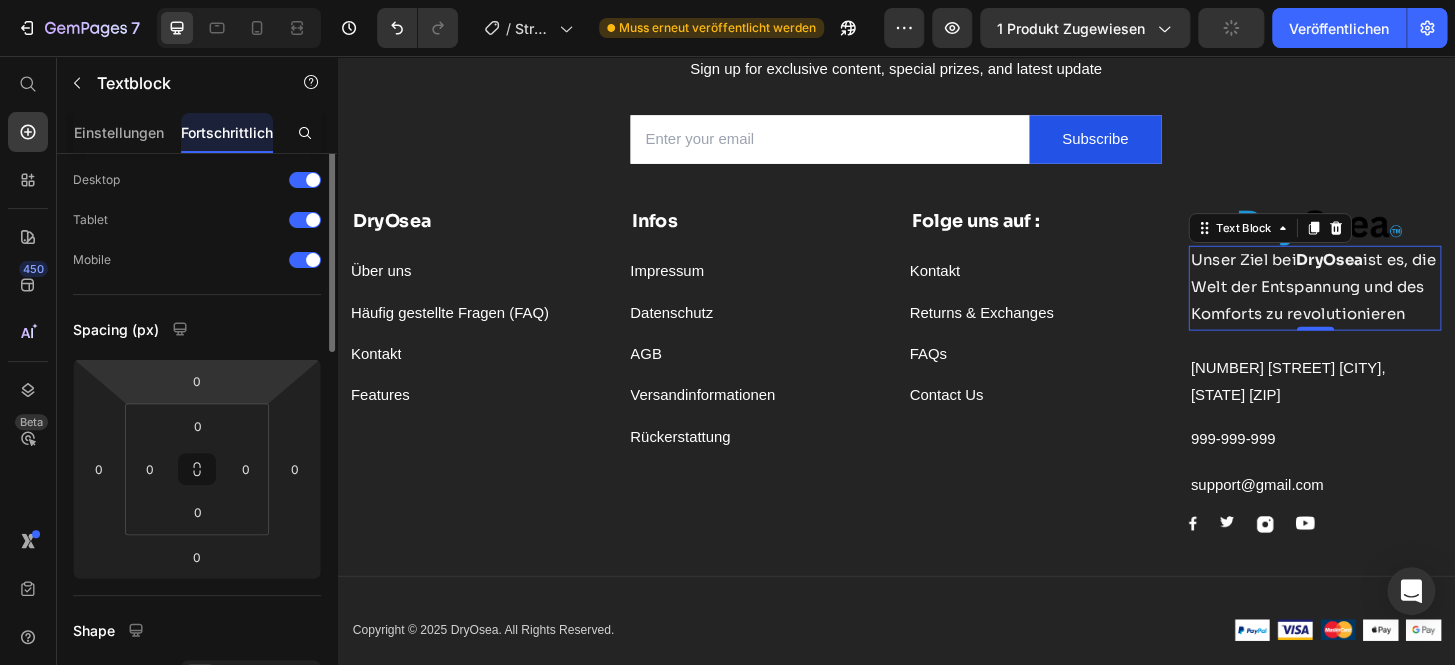 scroll, scrollTop: 0, scrollLeft: 0, axis: both 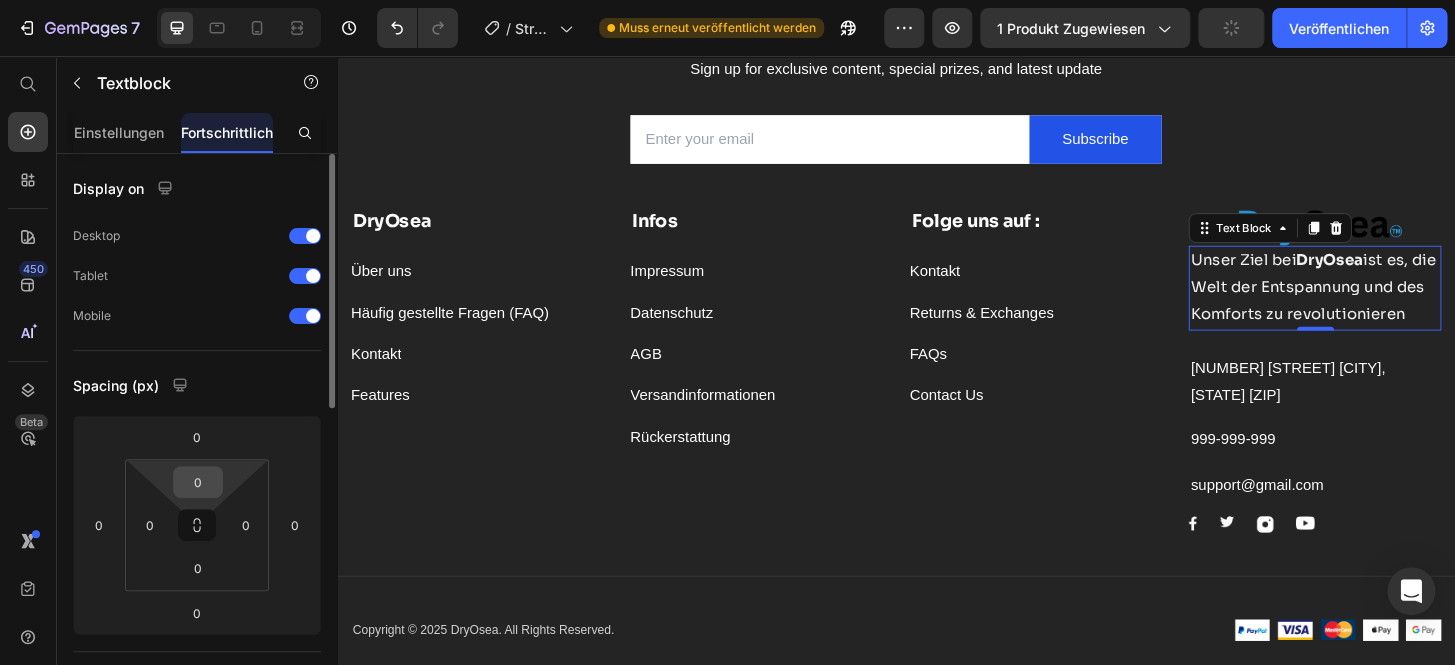 click on "0" at bounding box center (198, 482) 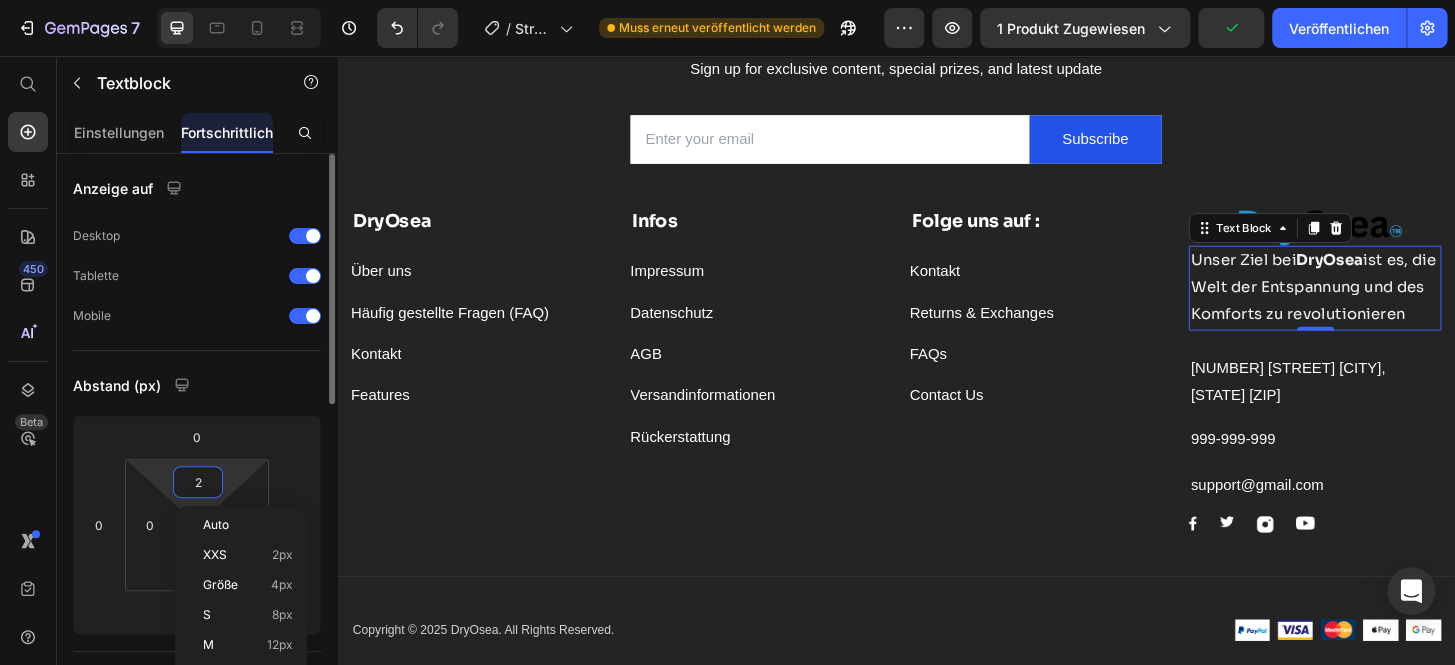 type on "20" 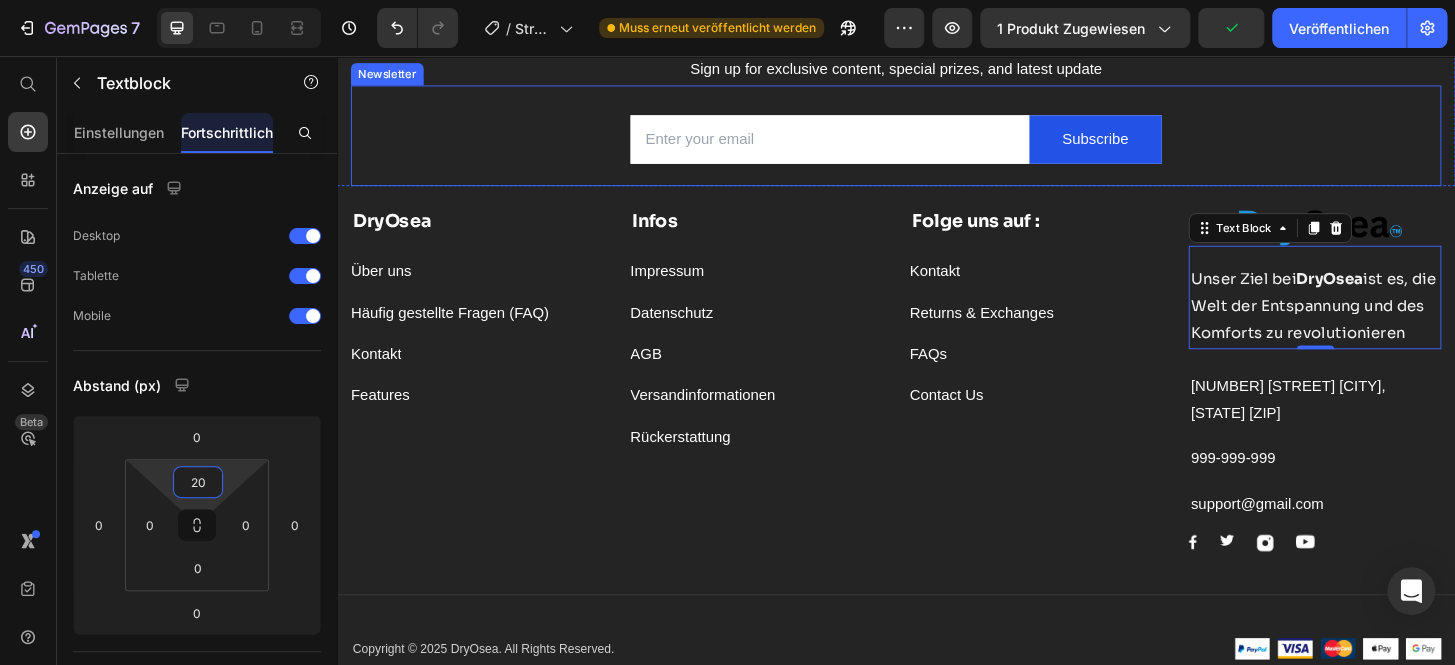 click on "Email Field Subscribe Submit Button Row Newsletter" at bounding box center (937, 141) 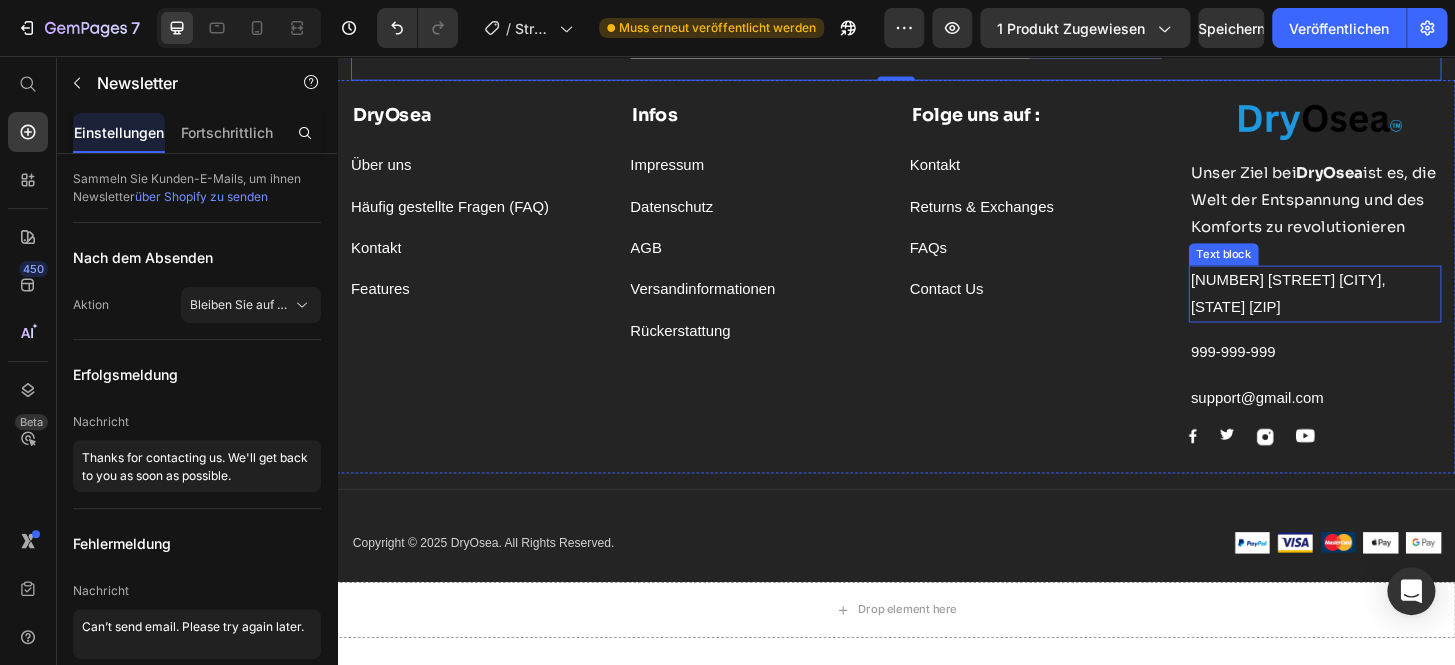 scroll, scrollTop: 10739, scrollLeft: 0, axis: vertical 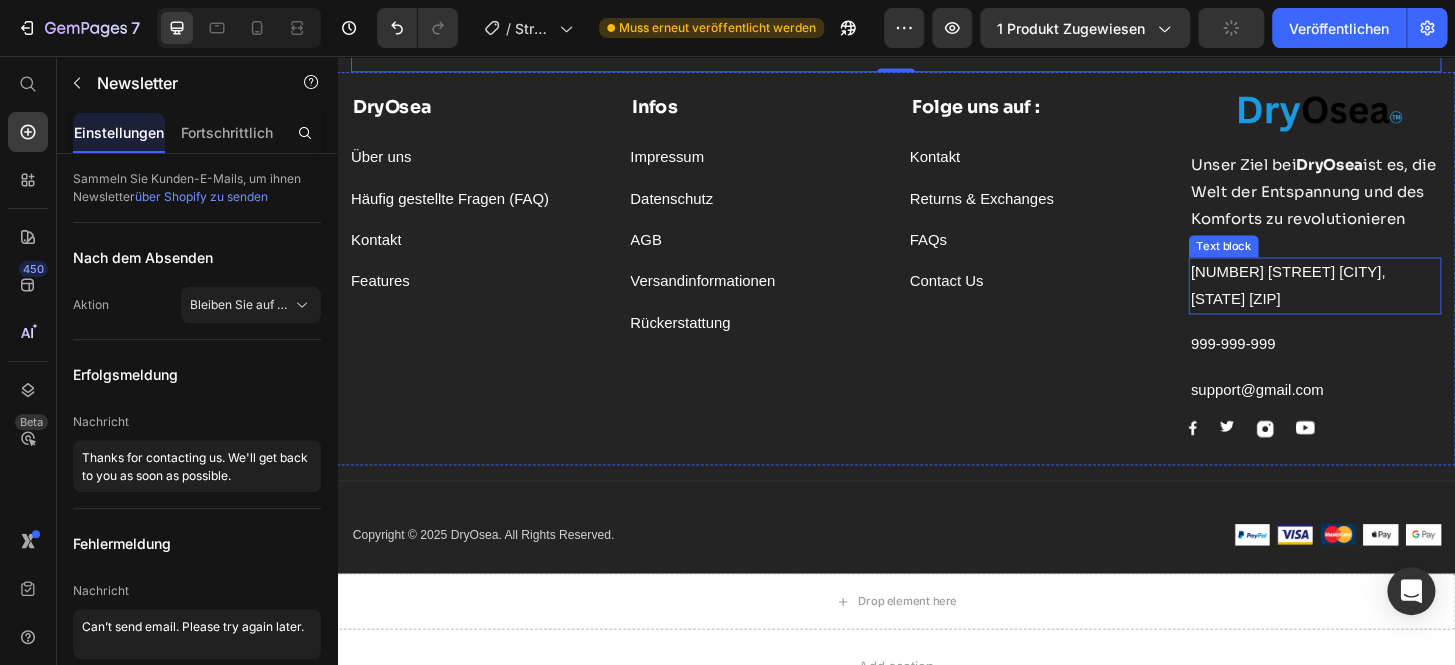 click on "[NUMBER] [STREET] [CITY], [STATE] [ZIP]" at bounding box center [1386, 303] 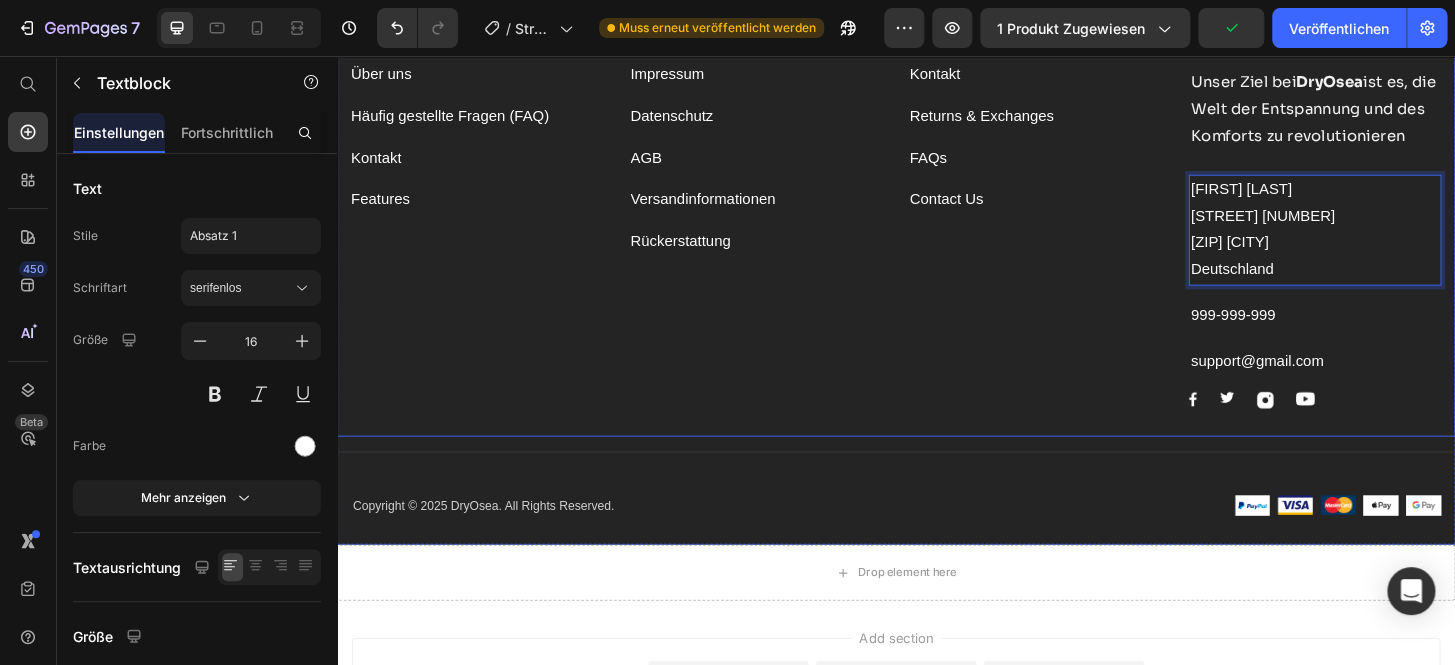 scroll, scrollTop: 10830, scrollLeft: 0, axis: vertical 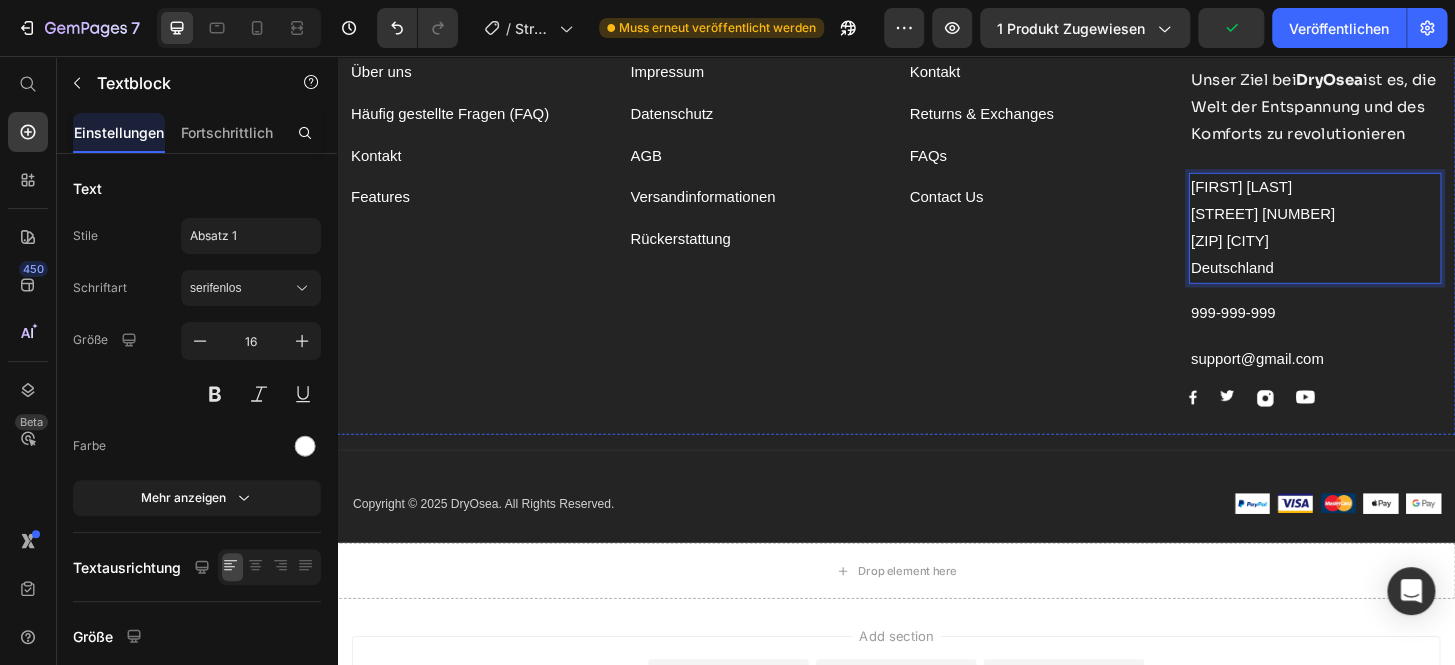 click on "Kontakt Button" at bounding box center [1087, 73] 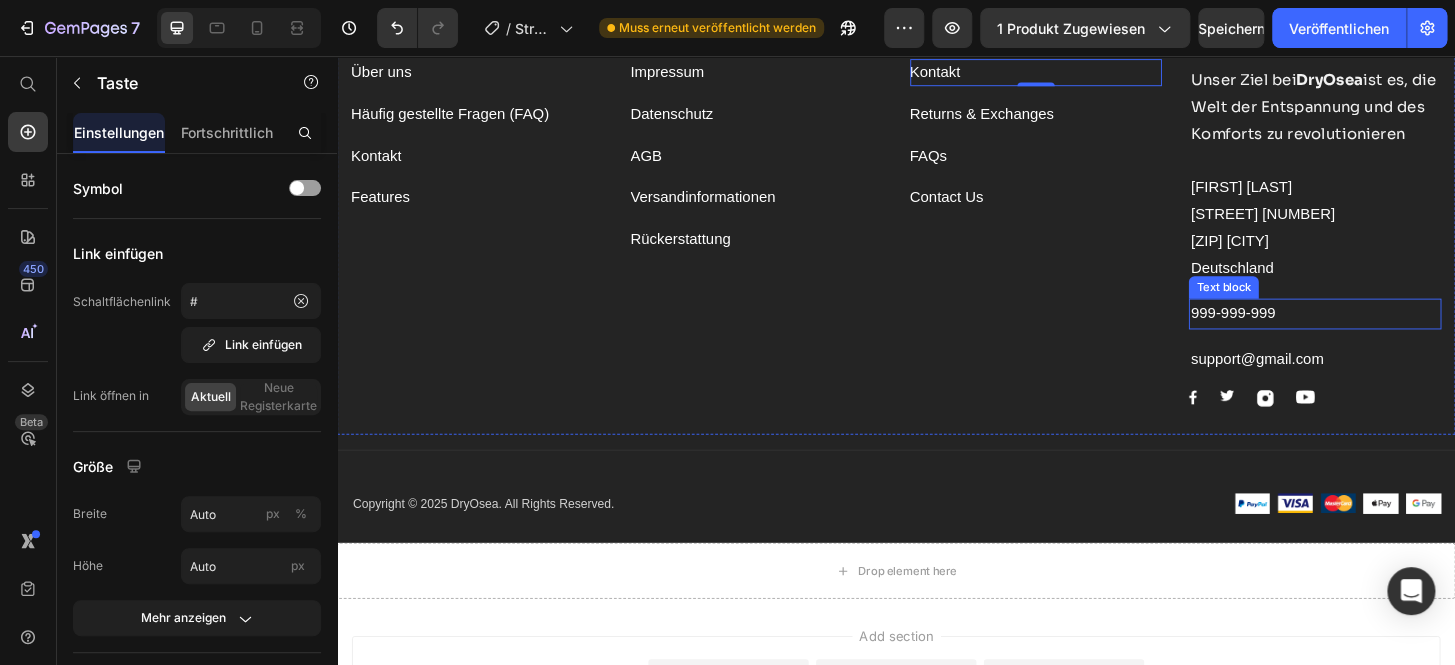 click on "999-999-999" at bounding box center (1386, 332) 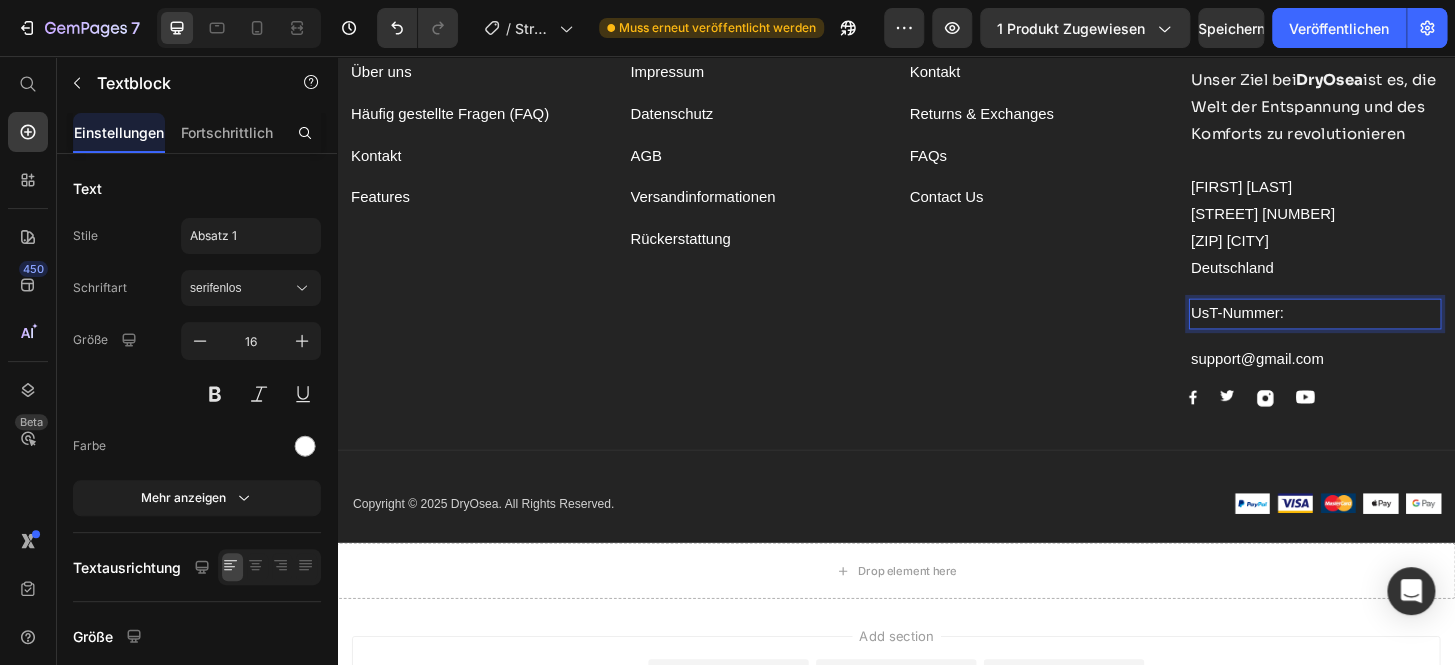 click on "UsT-Nummer:" at bounding box center [1386, 332] 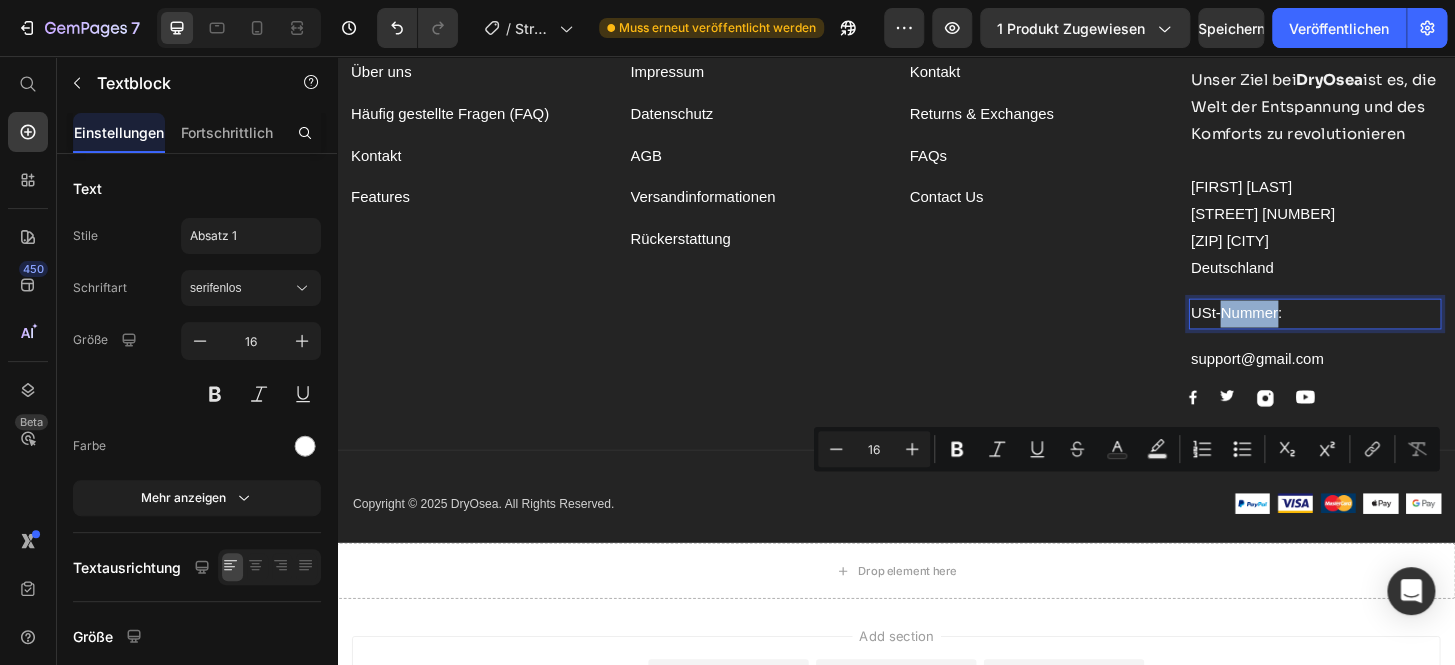 drag, startPoint x: 1335, startPoint y: 517, endPoint x: 1276, endPoint y: 532, distance: 60.876926 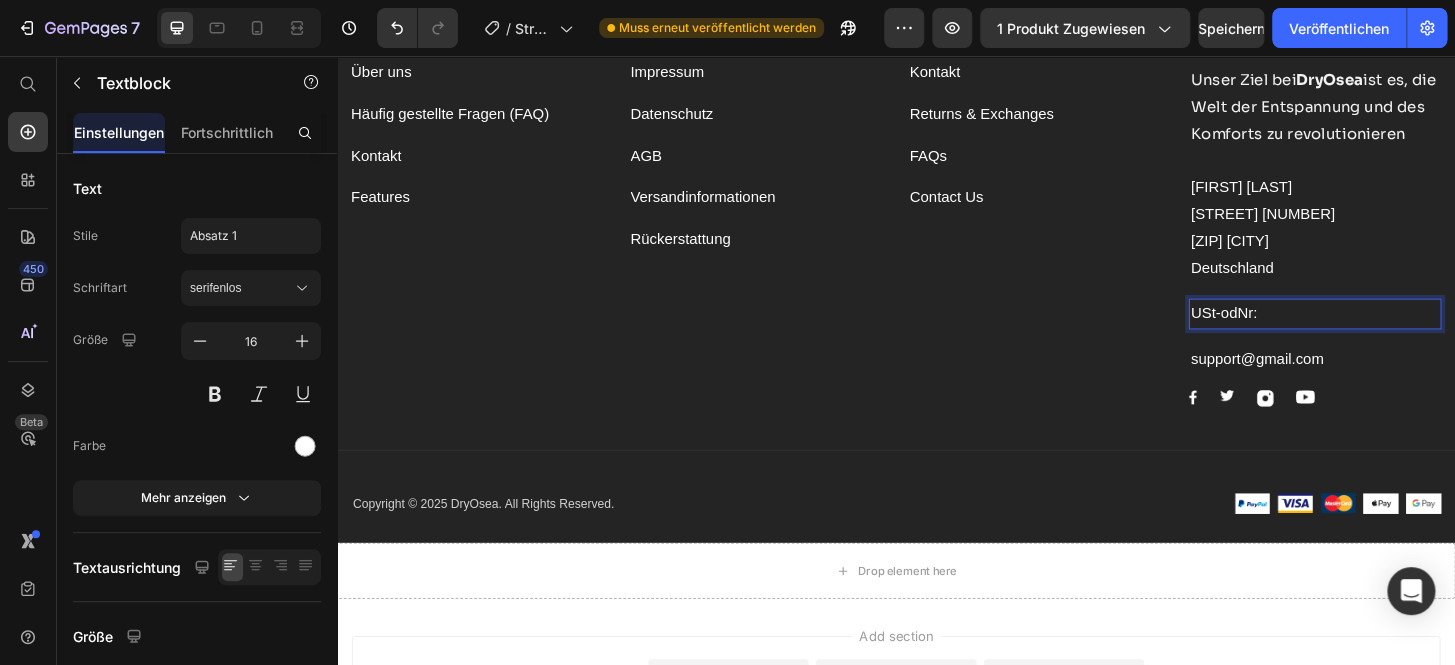 click on "USt-odNr:" at bounding box center [1386, 332] 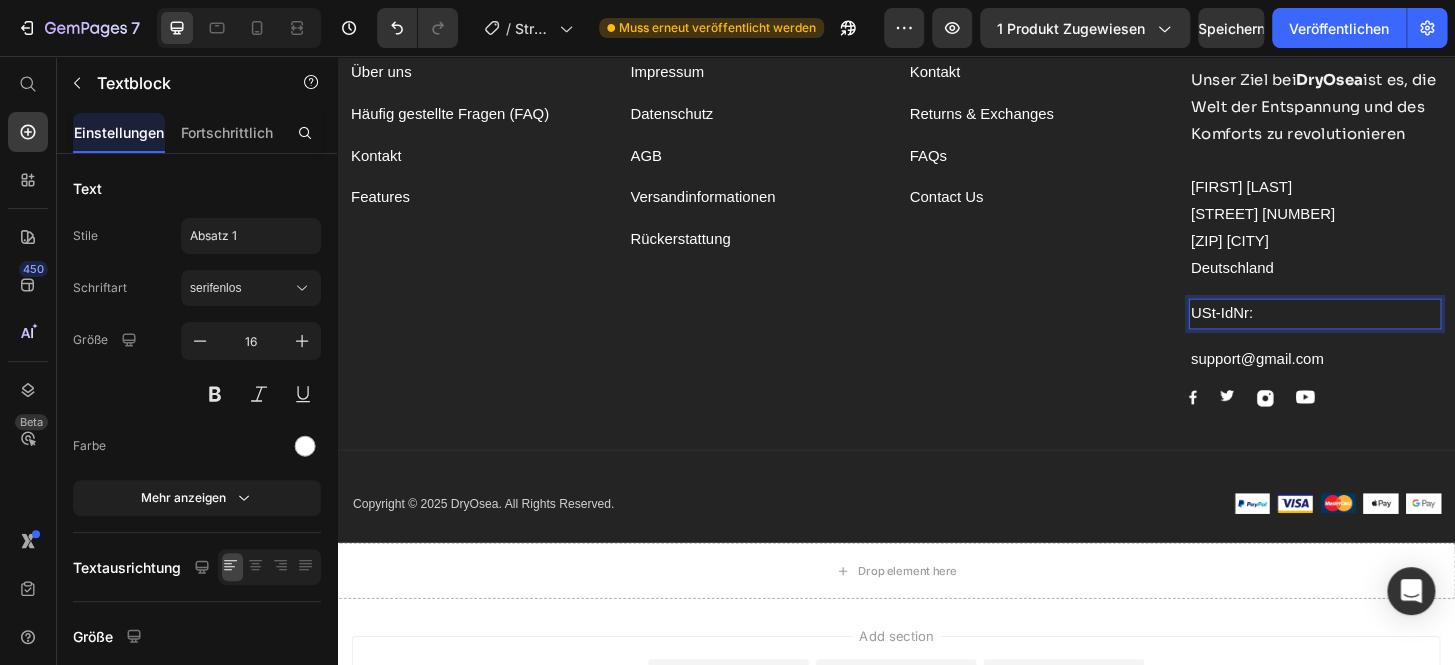 click on "USt-IdNr:" at bounding box center [1386, 332] 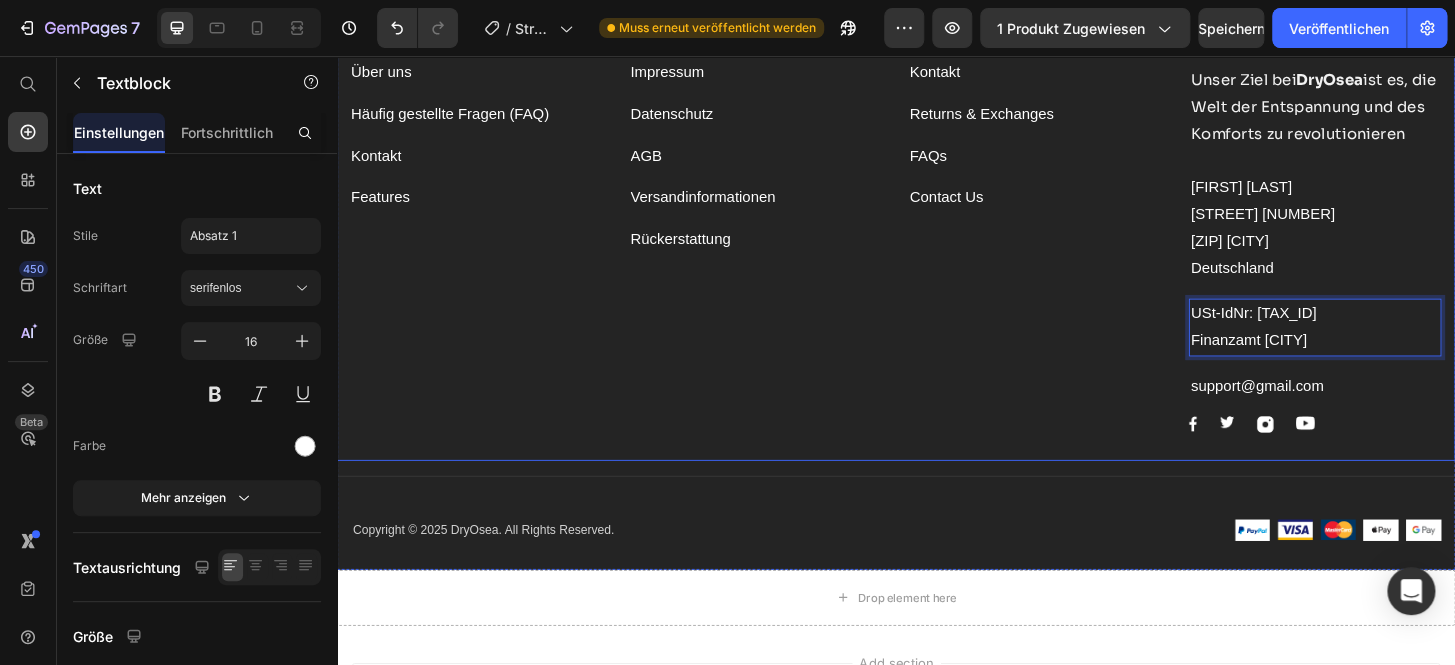 click on "Folge uns auf : Text block Kontakt Button Returns & Exchanges Button FAQs Button Contact Us Button" at bounding box center (1087, 233) 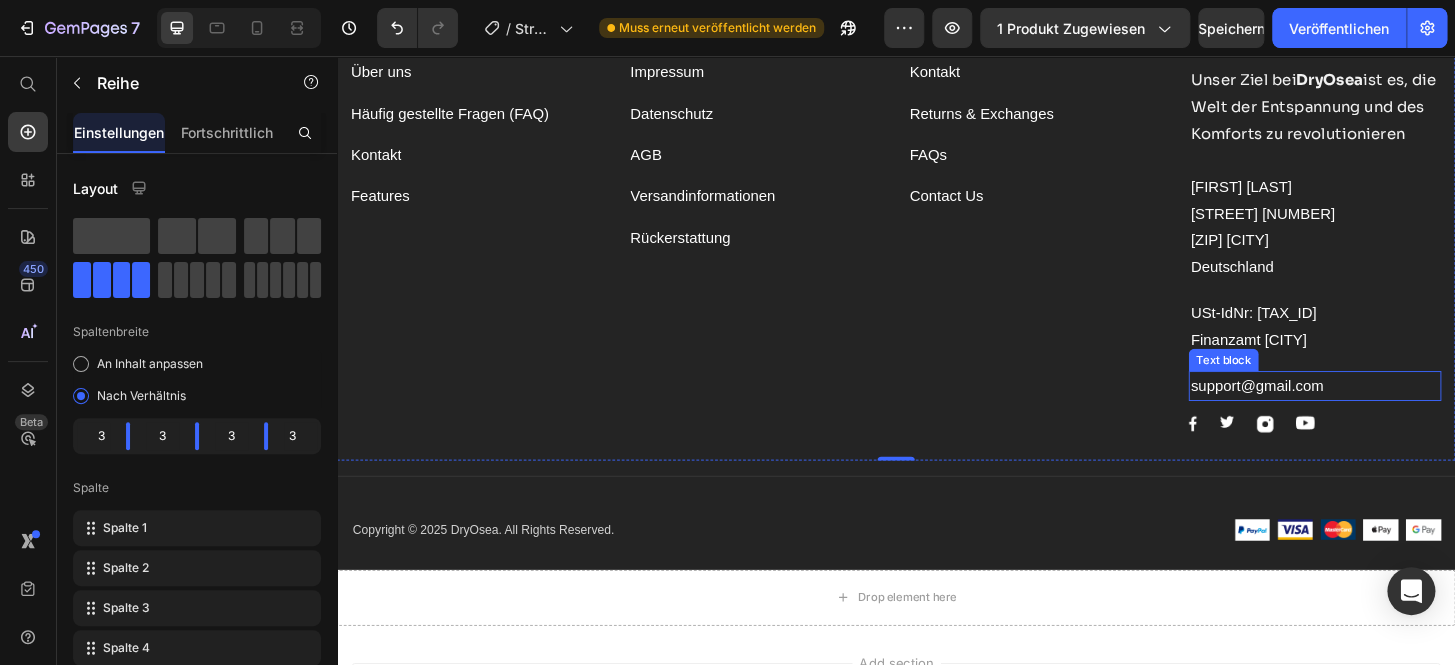 scroll, scrollTop: 10860, scrollLeft: 0, axis: vertical 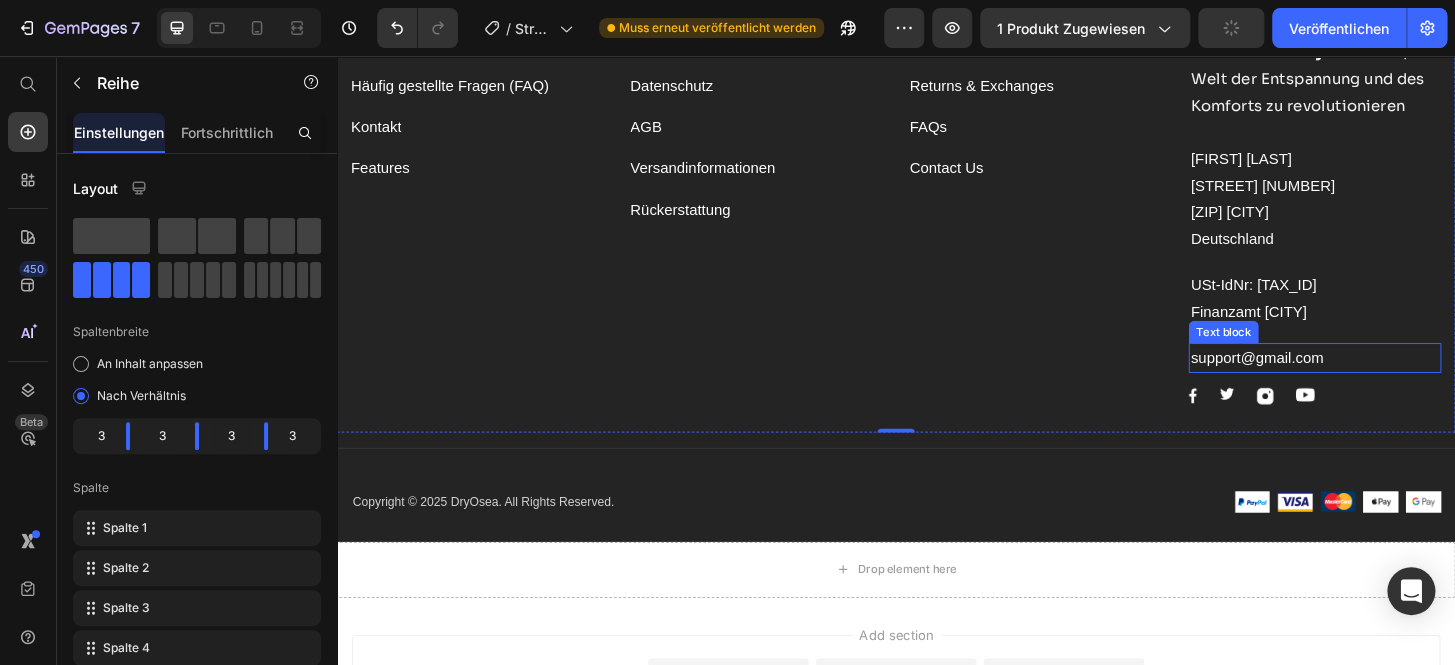 click on "support@gmail.com" at bounding box center [1386, 380] 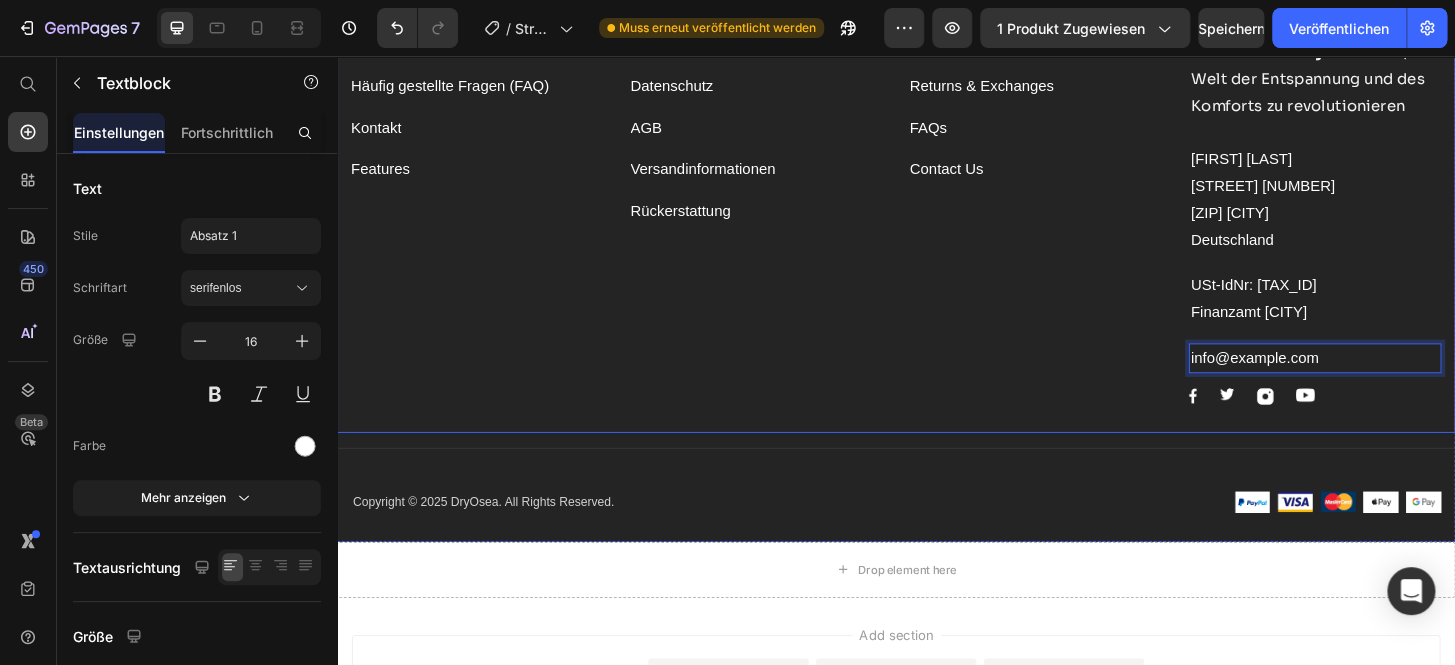 click on "Folge uns auf : Text block Kontakt Button Returns & Exchanges Button FAQs Button Contact Us Button" at bounding box center (1087, 203) 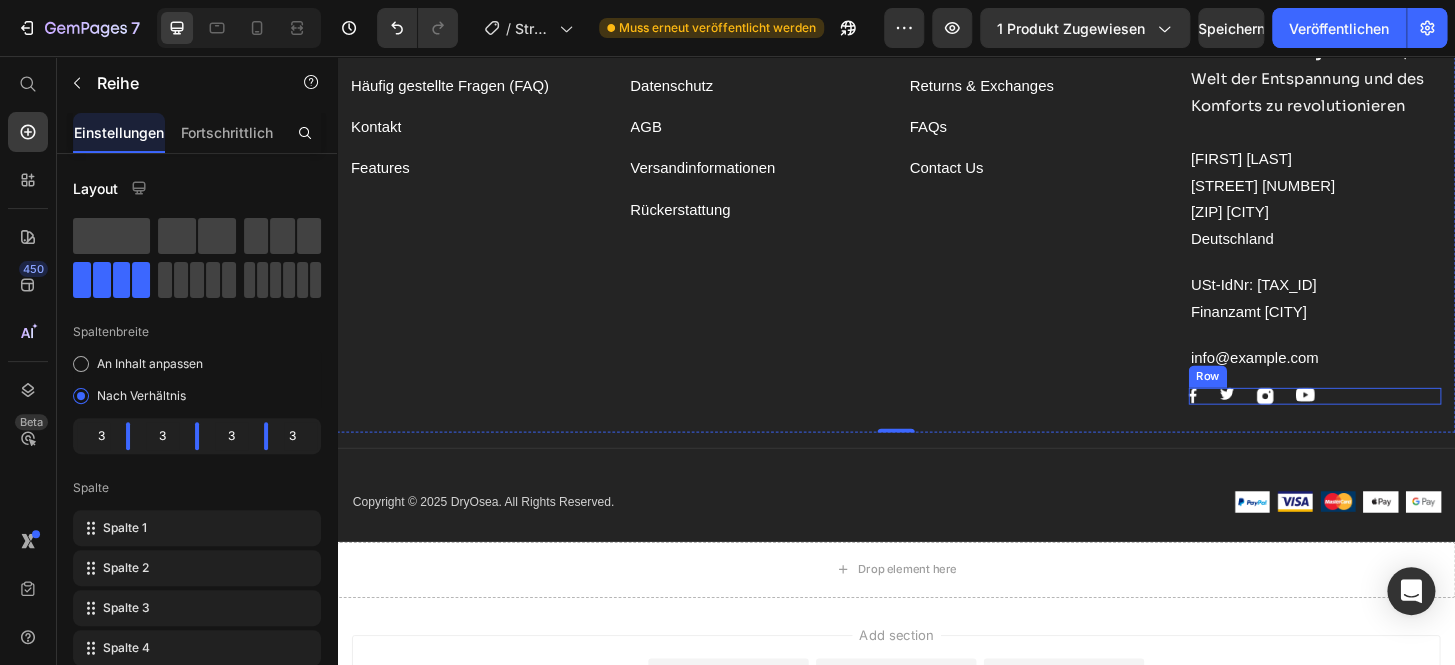 click on "Image Image Image Image Row" at bounding box center (1386, 421) 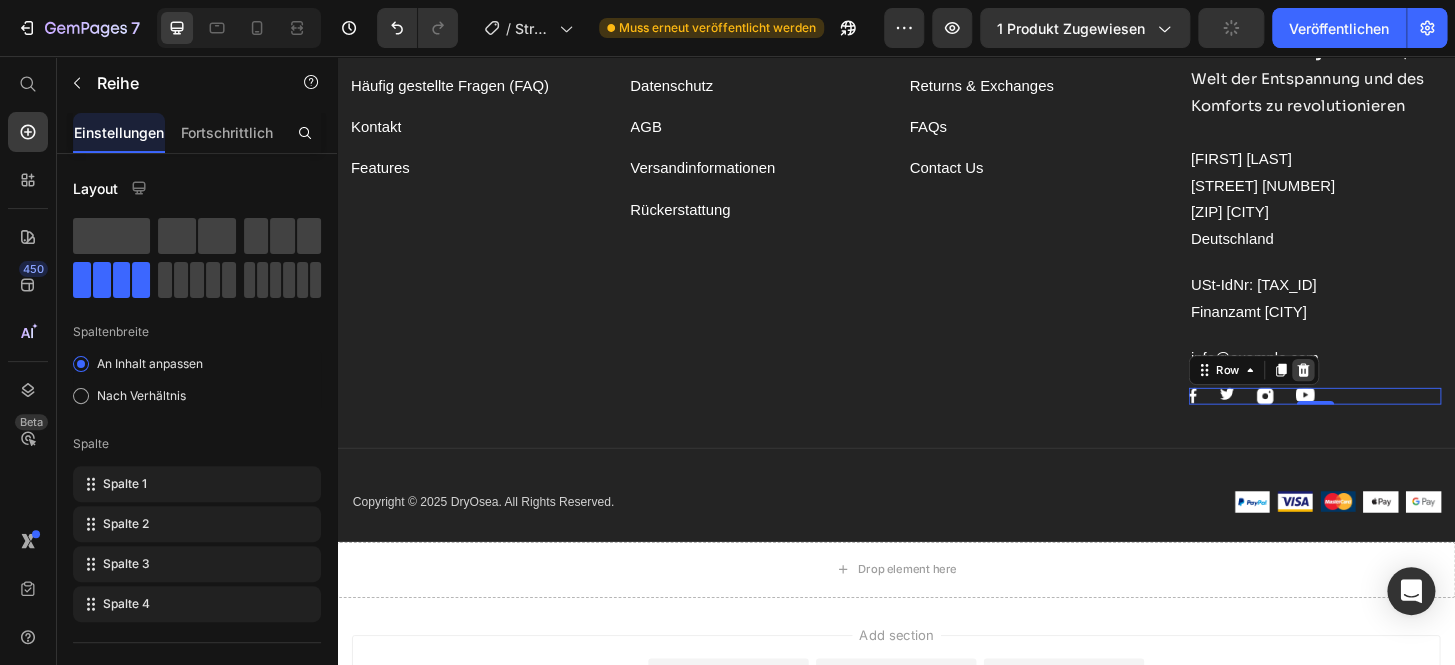 click 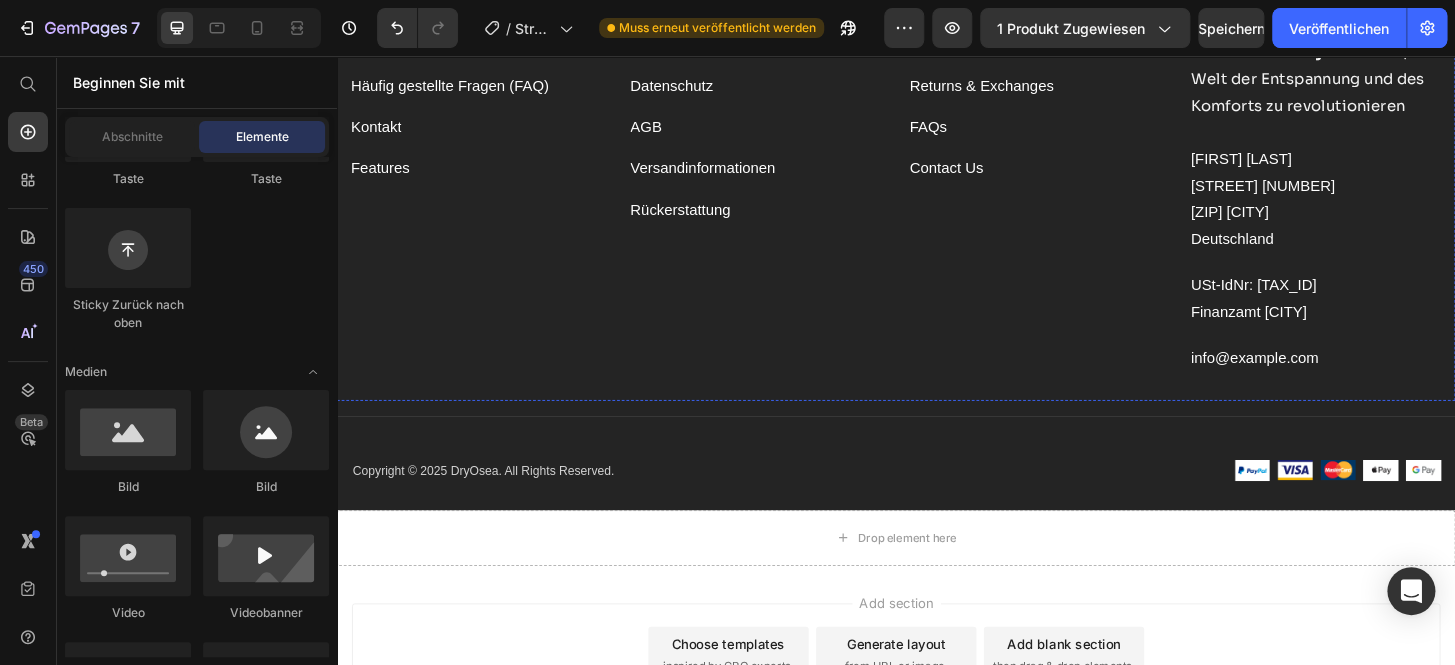 click at bounding box center (1386, -4) 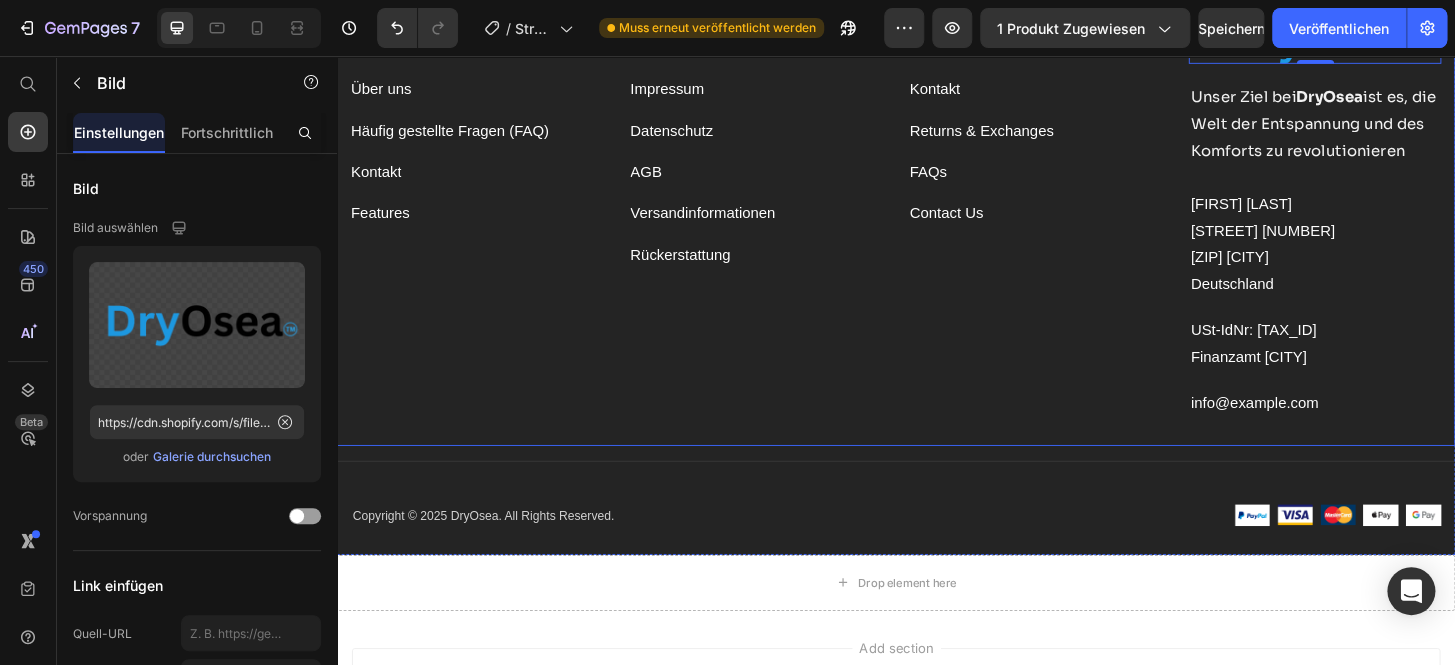 scroll, scrollTop: 10799, scrollLeft: 0, axis: vertical 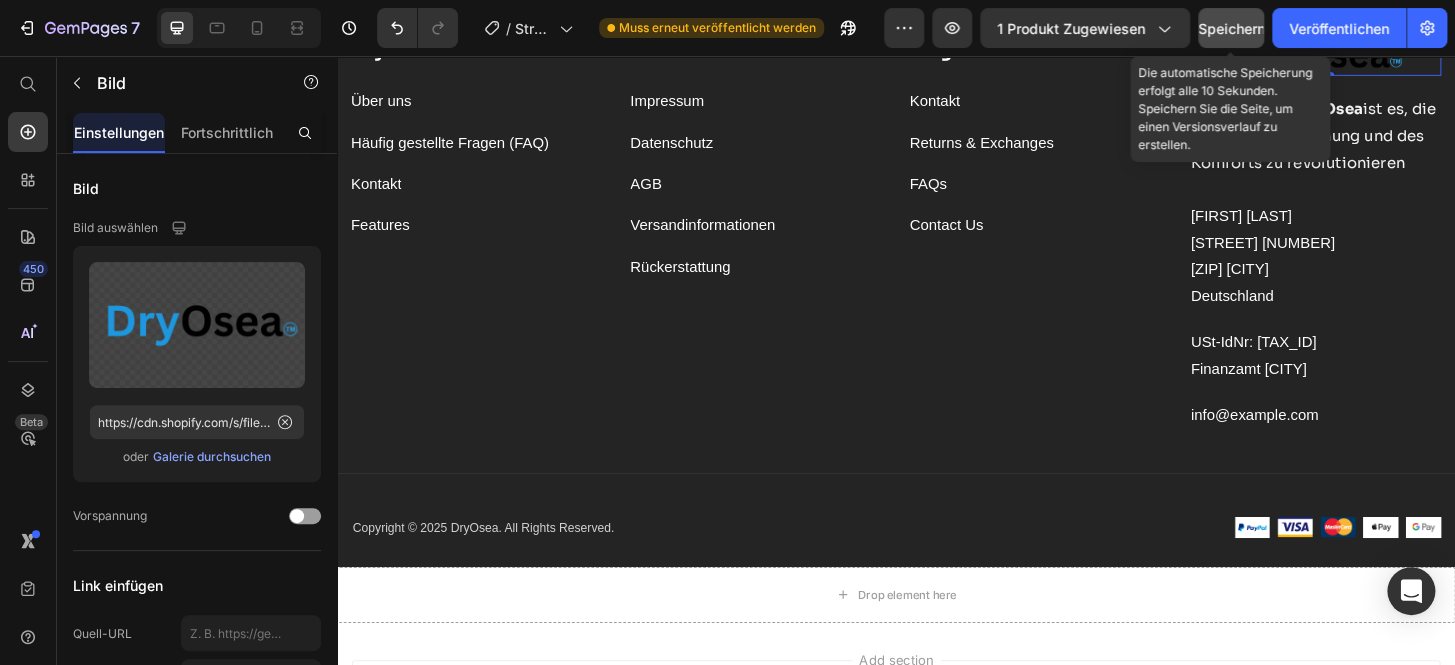 click on "Speichern" 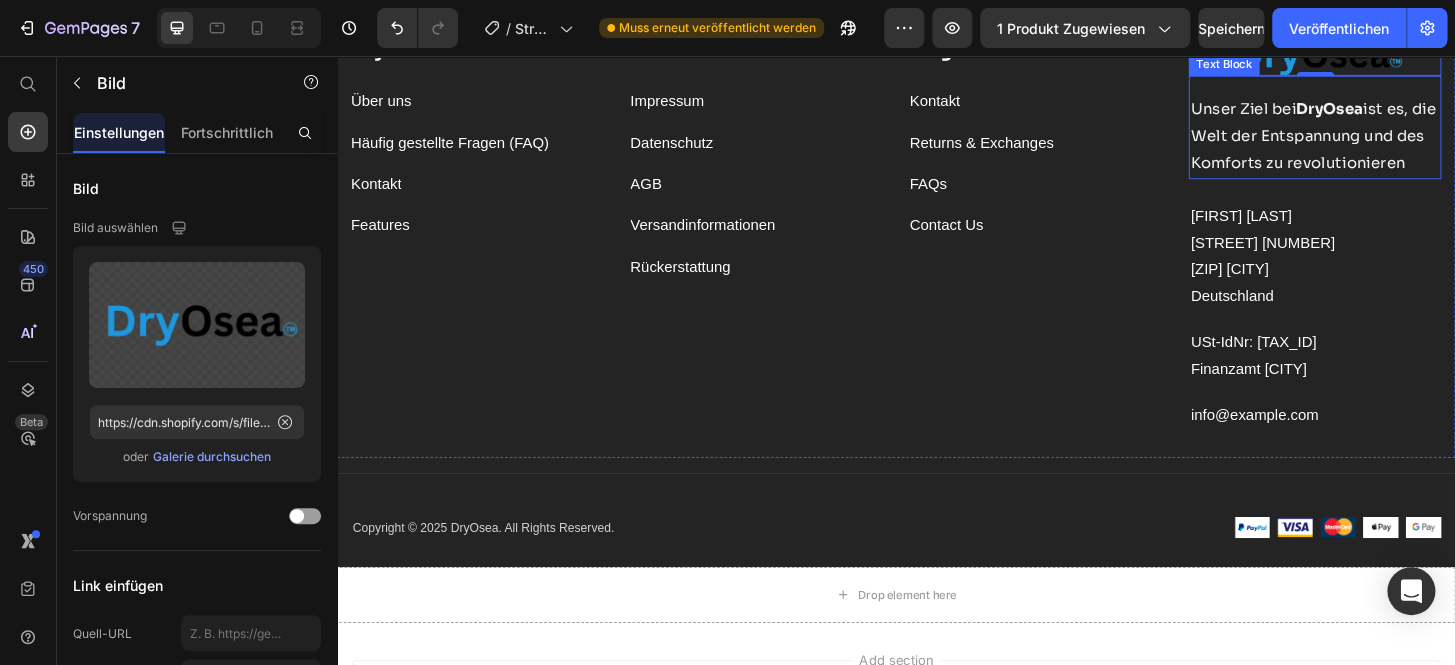 click on "Unser Ziel bei  DryOsea  ist es, die Welt der Entspannung und des Komforts zu revolutionieren" at bounding box center (1384, 141) 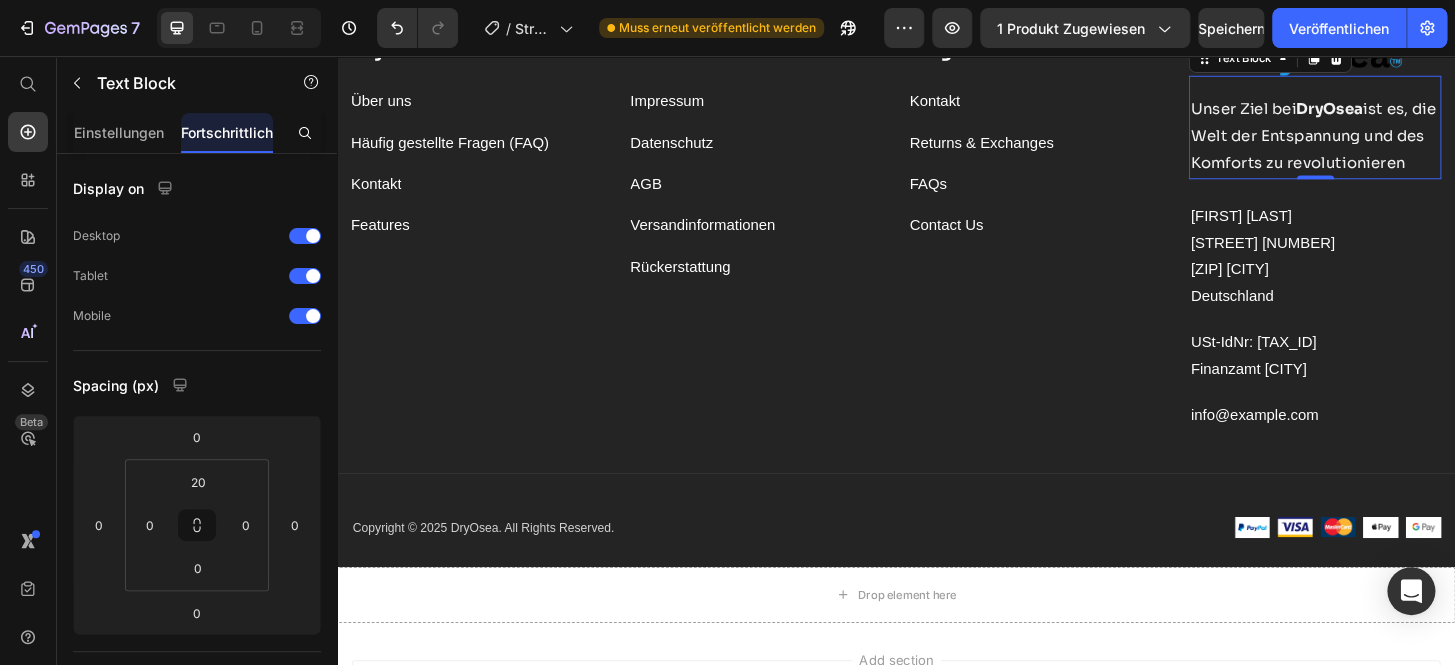 click on "Unser Ziel bei  DryOsea  ist es, die Welt der Entspannung und des Komforts zu revolutionieren" at bounding box center [1384, 141] 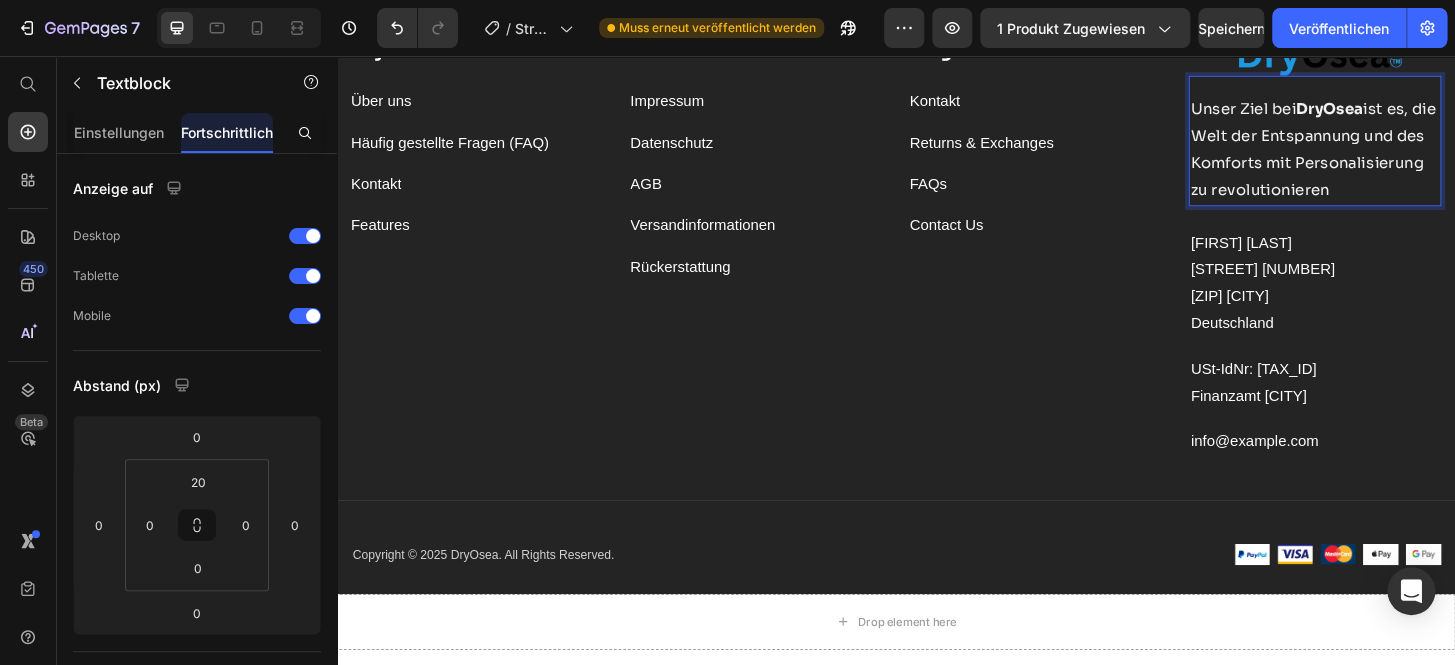 click on "Unser Ziel bei  DryOsea  ist es, die Welt der Entspannung und des Komforts mit Personalisierung zu revolutionieren" at bounding box center (1386, 156) 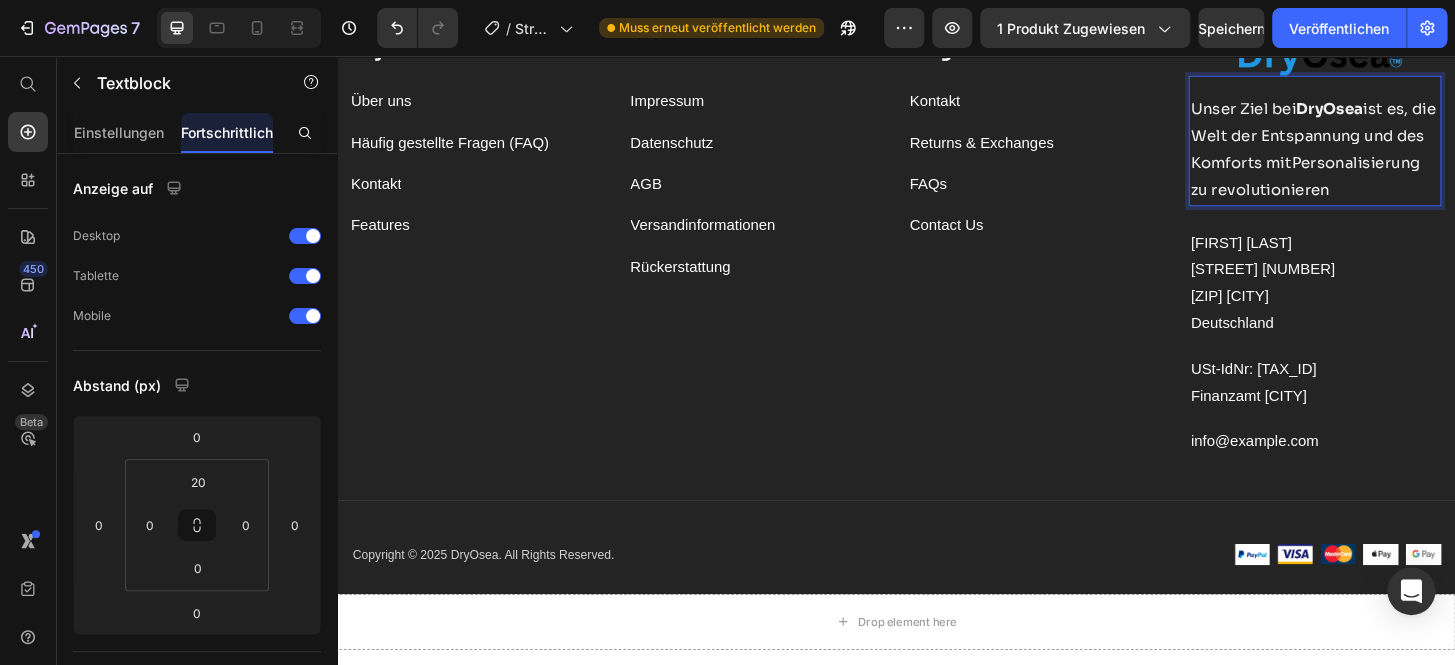 click on "ist es, die Welt der Entspannung und des Komforts mit[PERSON_NAME] zu revolutionieren" at bounding box center [1384, 155] 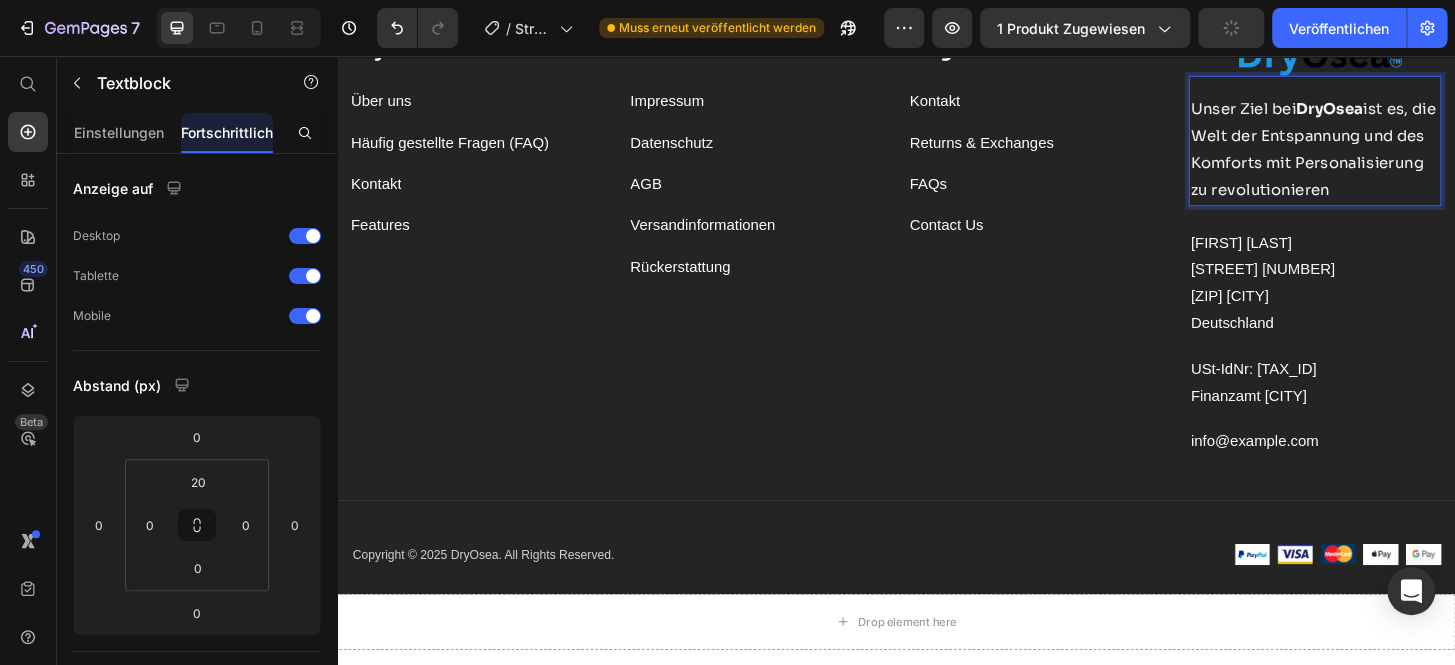 click on "Unser Ziel bei  DryOsea  ist es, die Welt der Entspannung und des Komforts mit Personalisierung zu revolutionieren" at bounding box center [1386, 156] 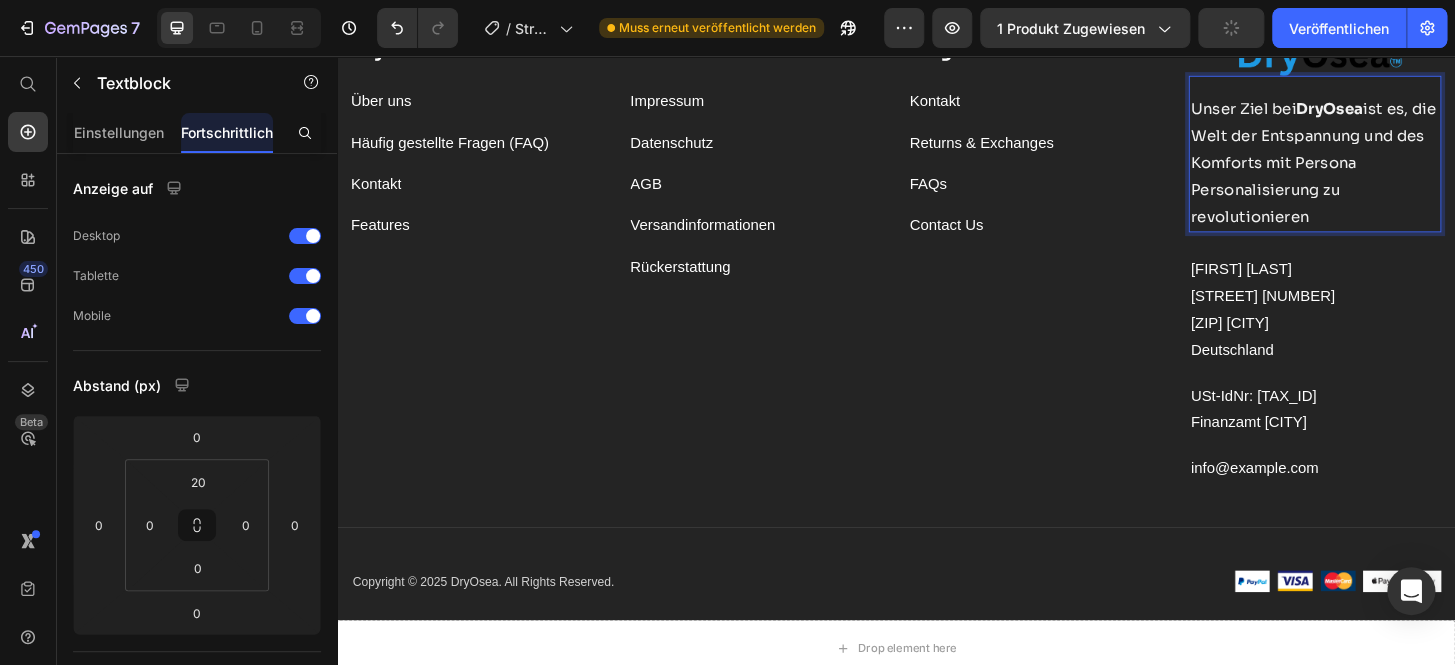click on "Unser Ziel bei DryOsea ist es, die Welt der Entspannung und des Komforts mit Persona Personalisierung zu revolutionieren" at bounding box center (1386, 171) 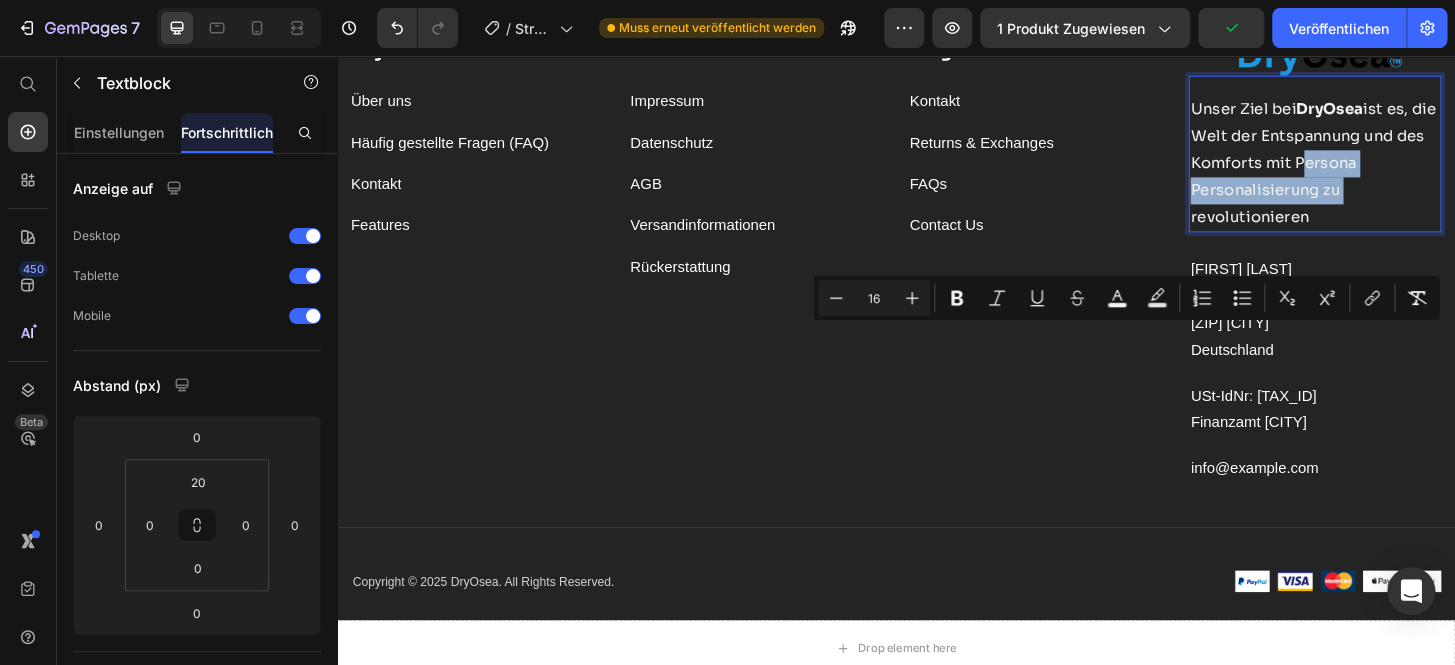 click on "Unser Ziel bei DryOsea ist es, die Welt der Entspannung und des Komforts mit Persona Personalisierung zu revolutionieren" at bounding box center [1384, 170] 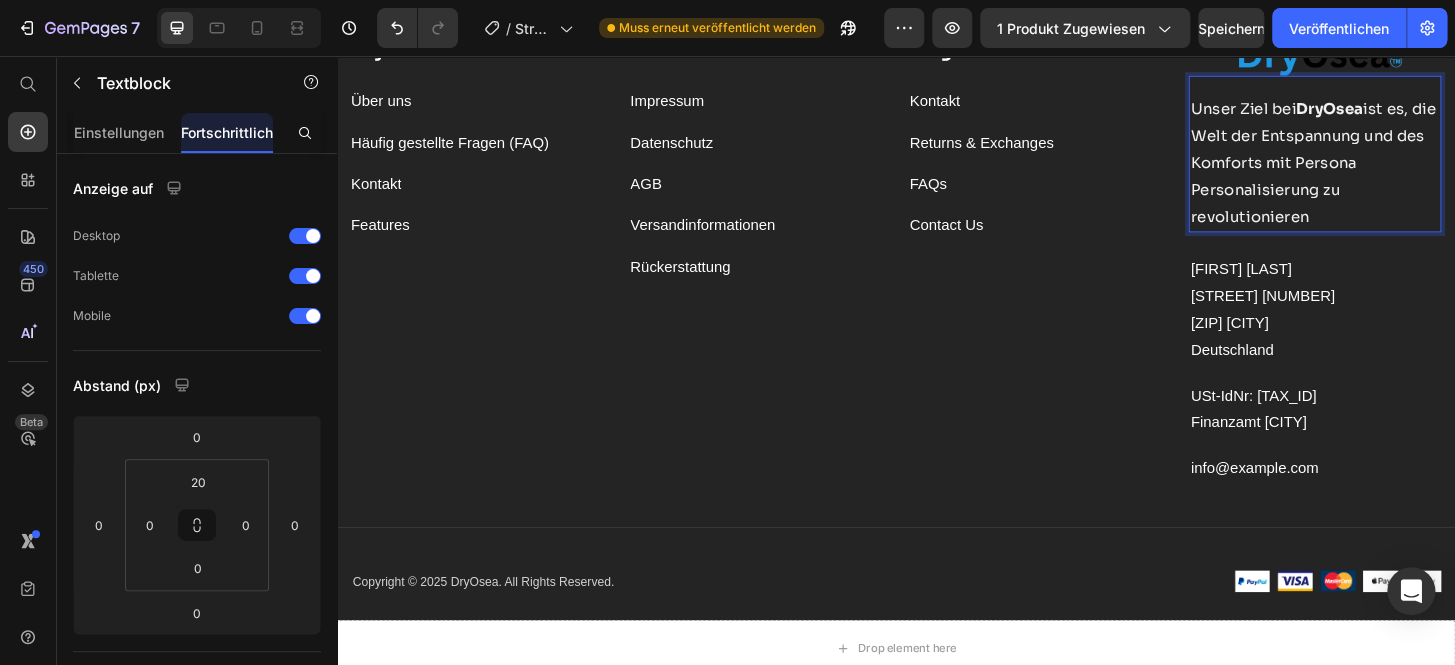 click on "Unser Ziel bei DryOsea ist es, die Welt der Entspannung und des Komforts mit Persona Personalisierung zu revolutionieren" at bounding box center [1384, 170] 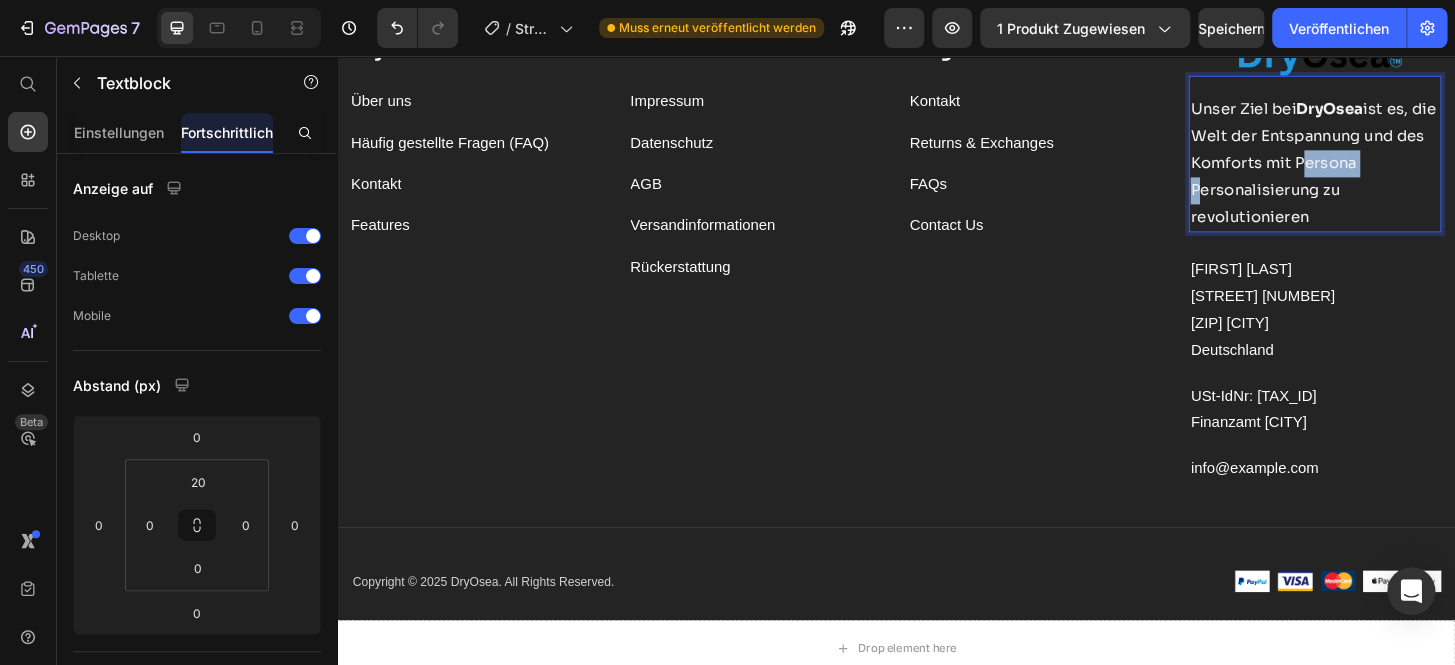 click on "Unser Ziel bei DryOsea ist es, die Welt der Entspannung und des Komforts mit Persona Personalisierung zu revolutionieren" at bounding box center (1384, 170) 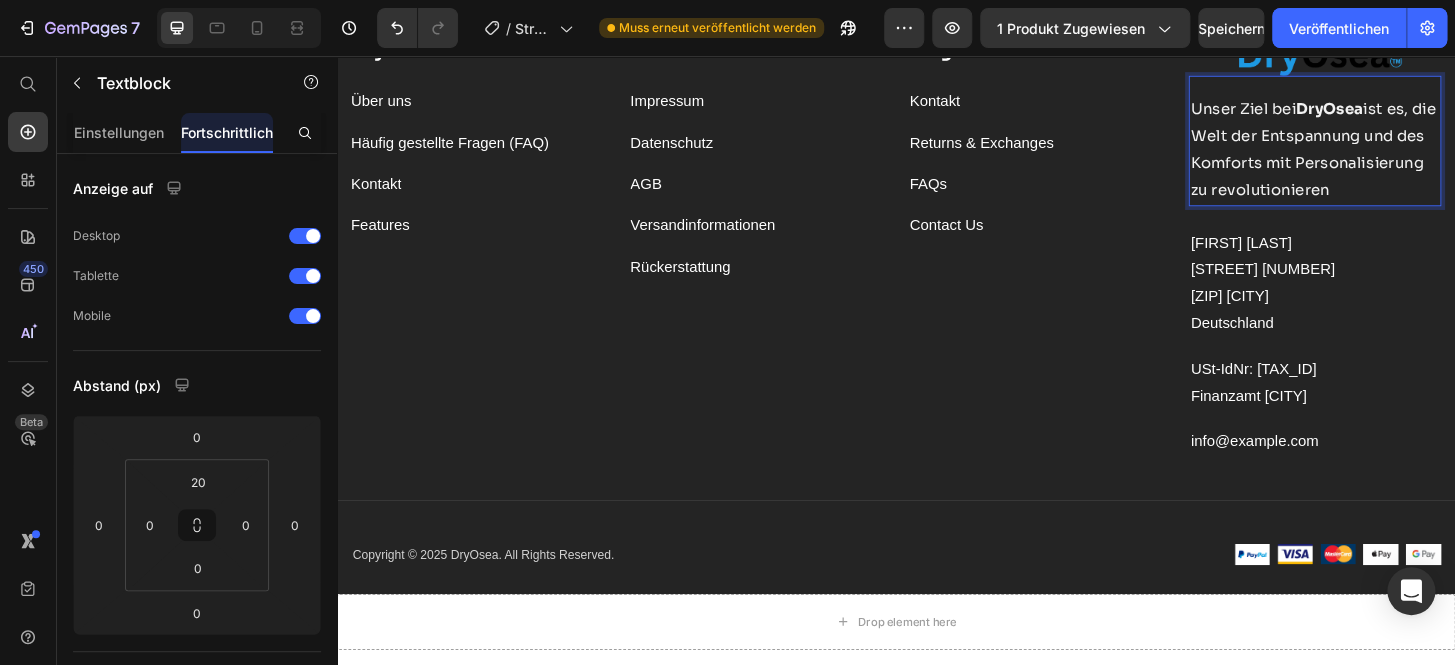drag, startPoint x: 1486, startPoint y: 309, endPoint x: 1499, endPoint y: 408, distance: 99.849884 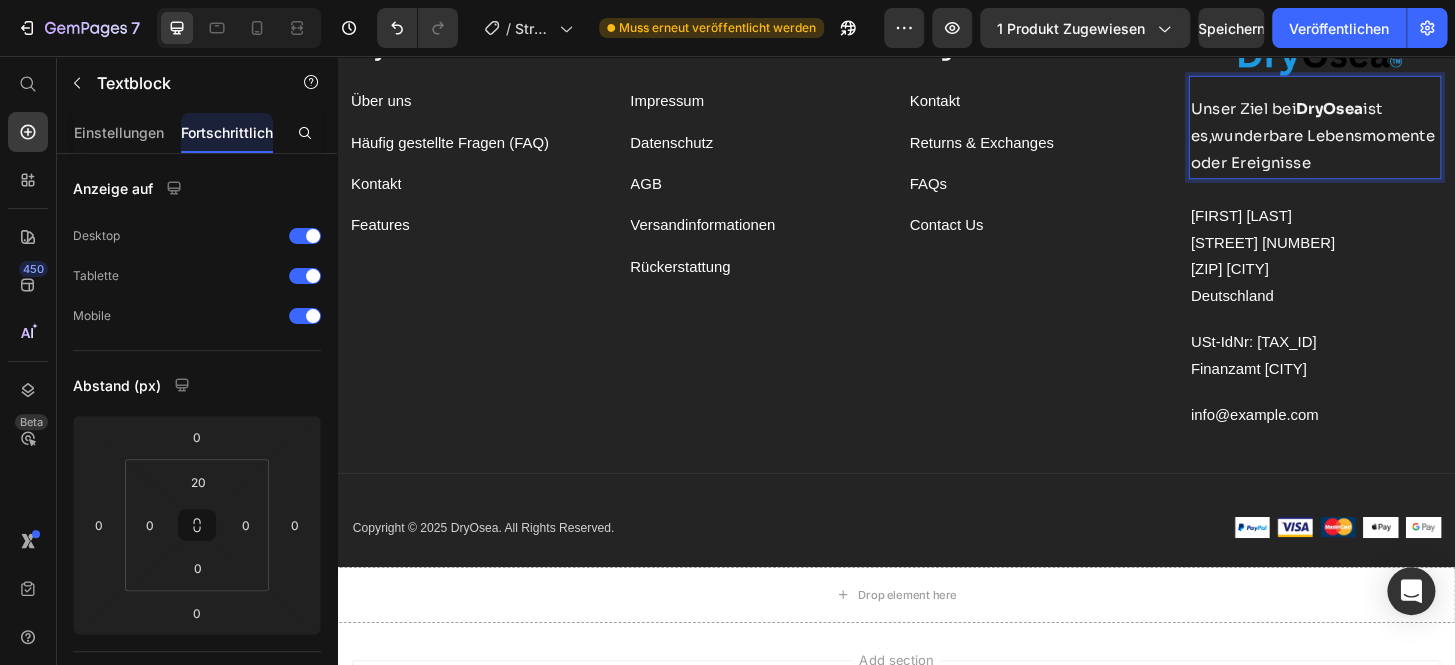 click on "Unser Ziel bei  DryOsea  ist es,wunderbare Lebensmomente oder Ereignisse" at bounding box center [1384, 141] 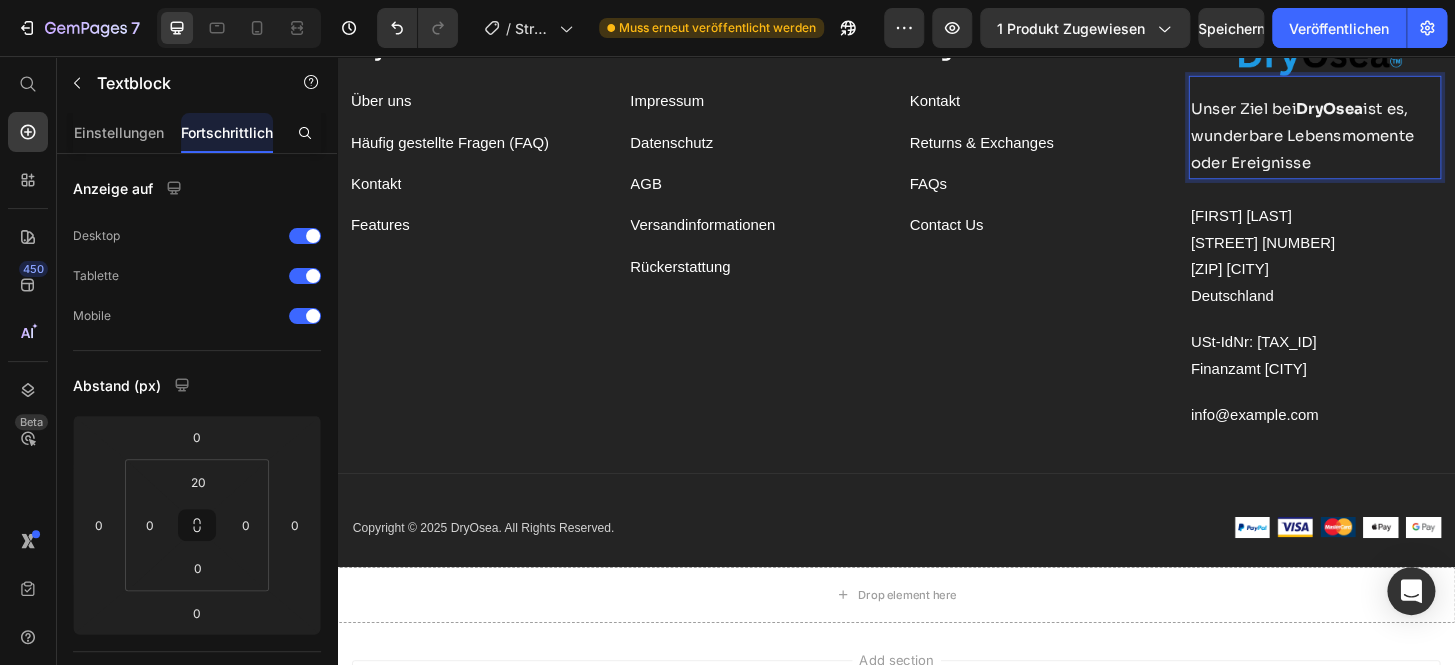 click on "Unser Ziel bei  DryOsea  ist es, wunderbare Lebensmomente oder Ereignisse" at bounding box center [1386, 142] 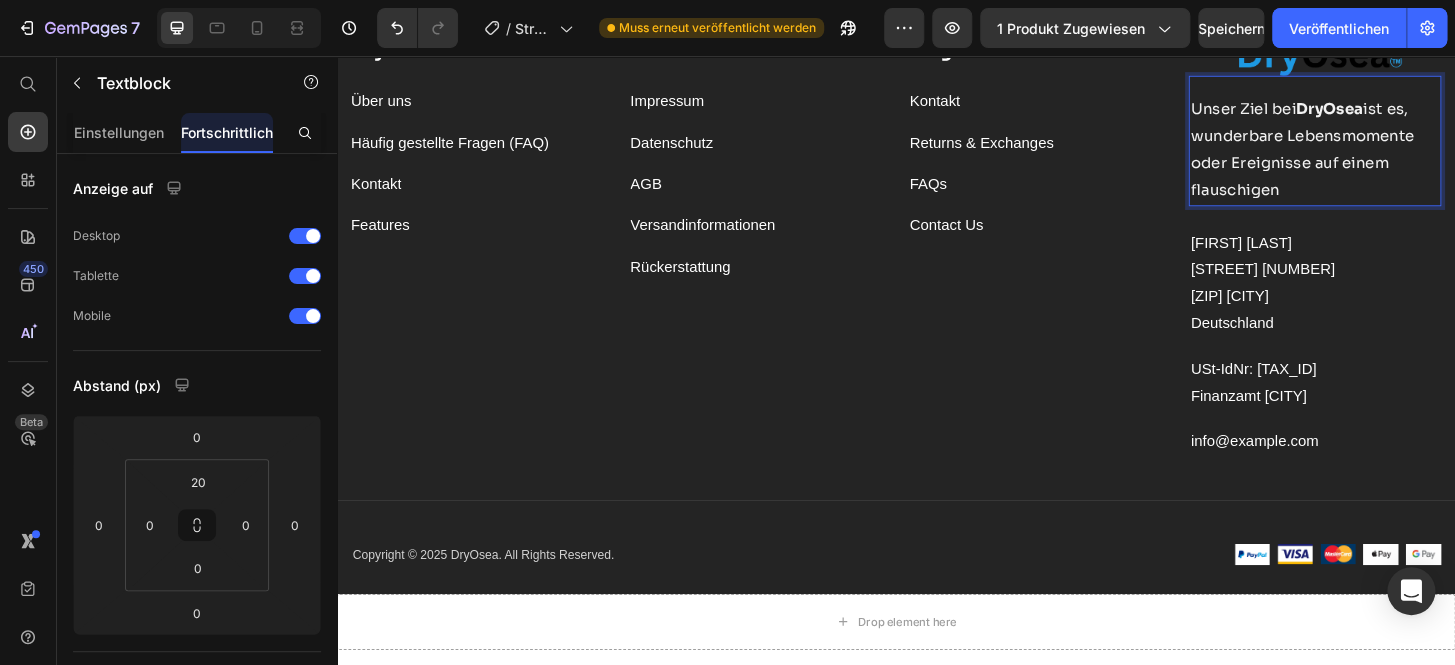 click on "Unser Ziel bei  DryOsea  ist es, wunderbare Lebensmomente oder Ereignisse auf einem flauschigen" at bounding box center (1373, 155) 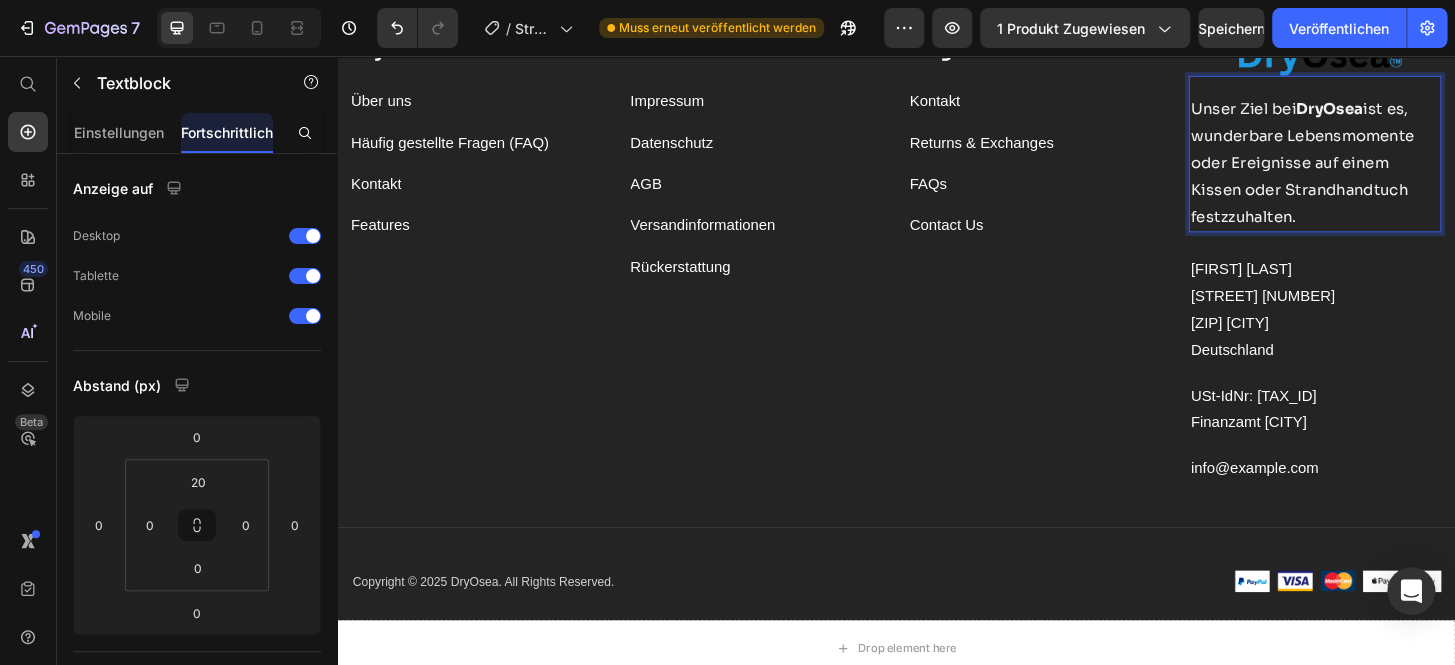 click on "Unser Ziel bei  DryOsea  ist es, wunderbare Lebensmomente oder Ereignisse auf einem Kissen oder Strandhandtuch festzzuhalten." at bounding box center [1373, 170] 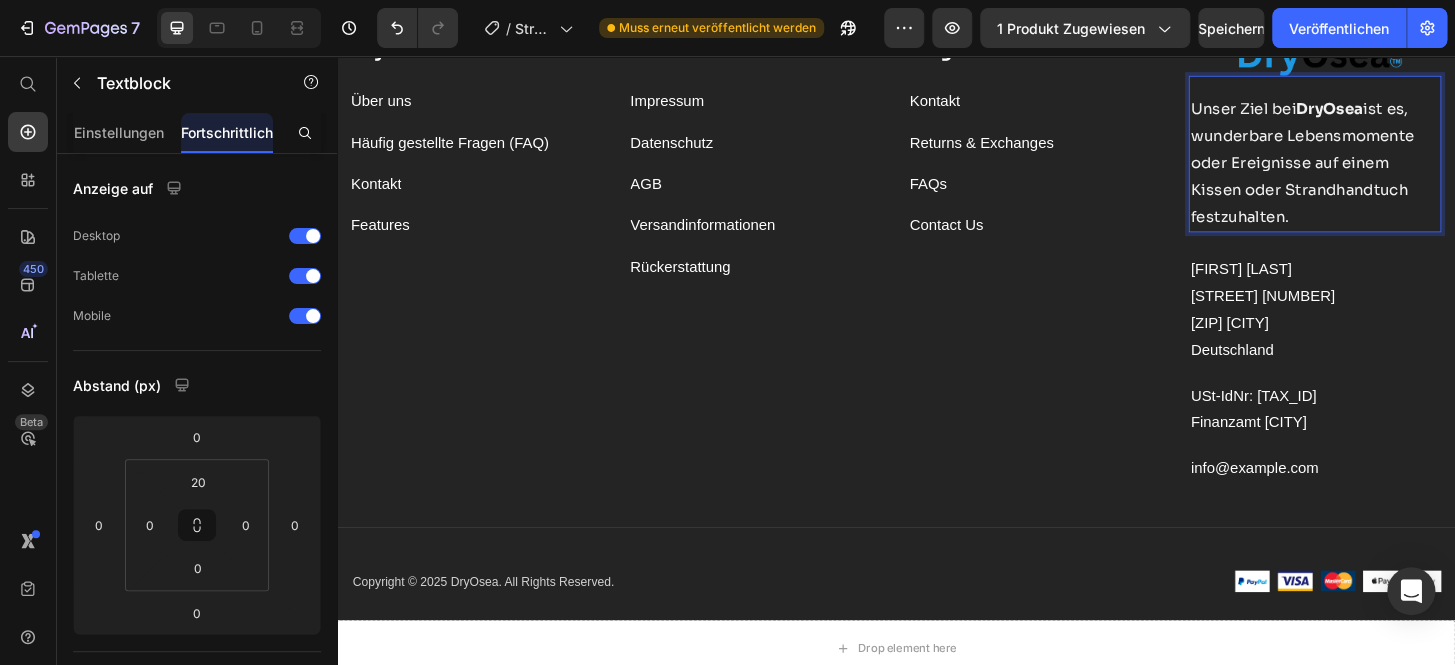 click on "Unser Ziel bei DryOsea ist es, wunderbare Lebensmomente oder Ereignisse auf einem Kissen oder Strandhandtuch festzuhalten." at bounding box center [1386, 171] 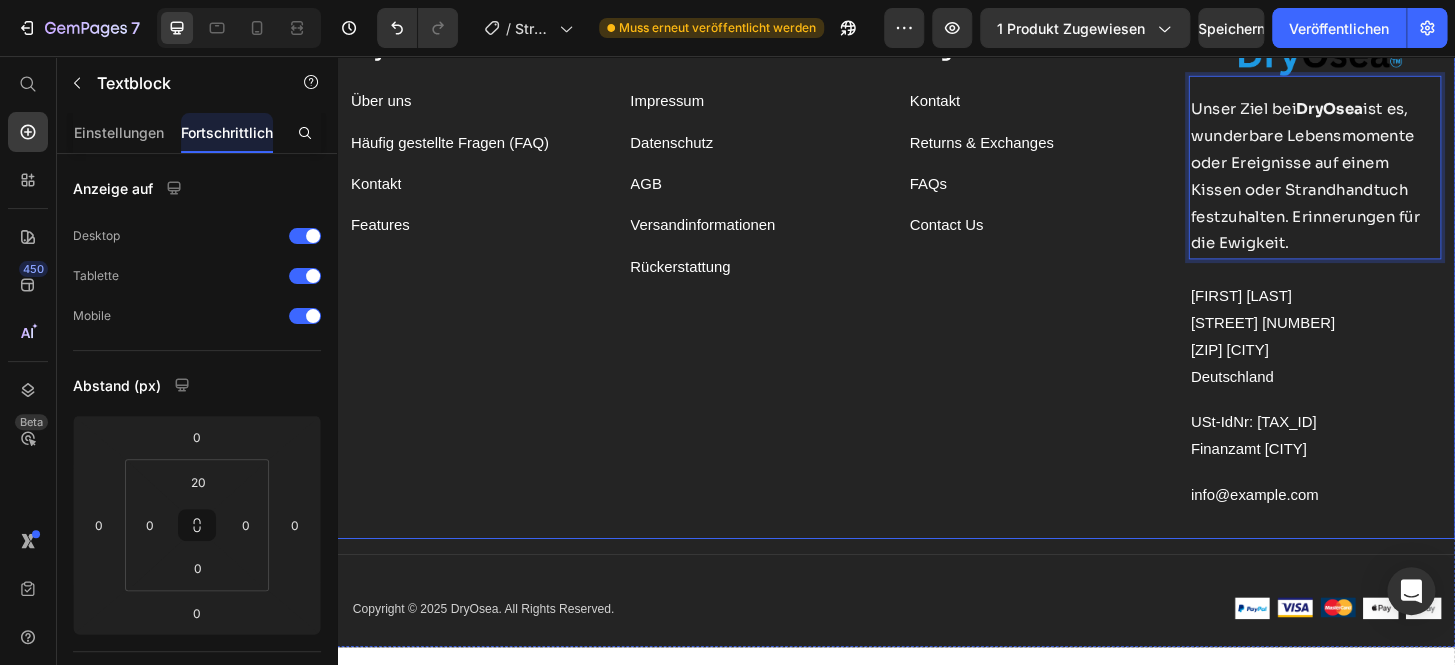 click on "Folge uns auf : Text block Kontakt Button Returns & Exchanges Button FAQs Button Contact Us Button" at bounding box center (1087, 290) 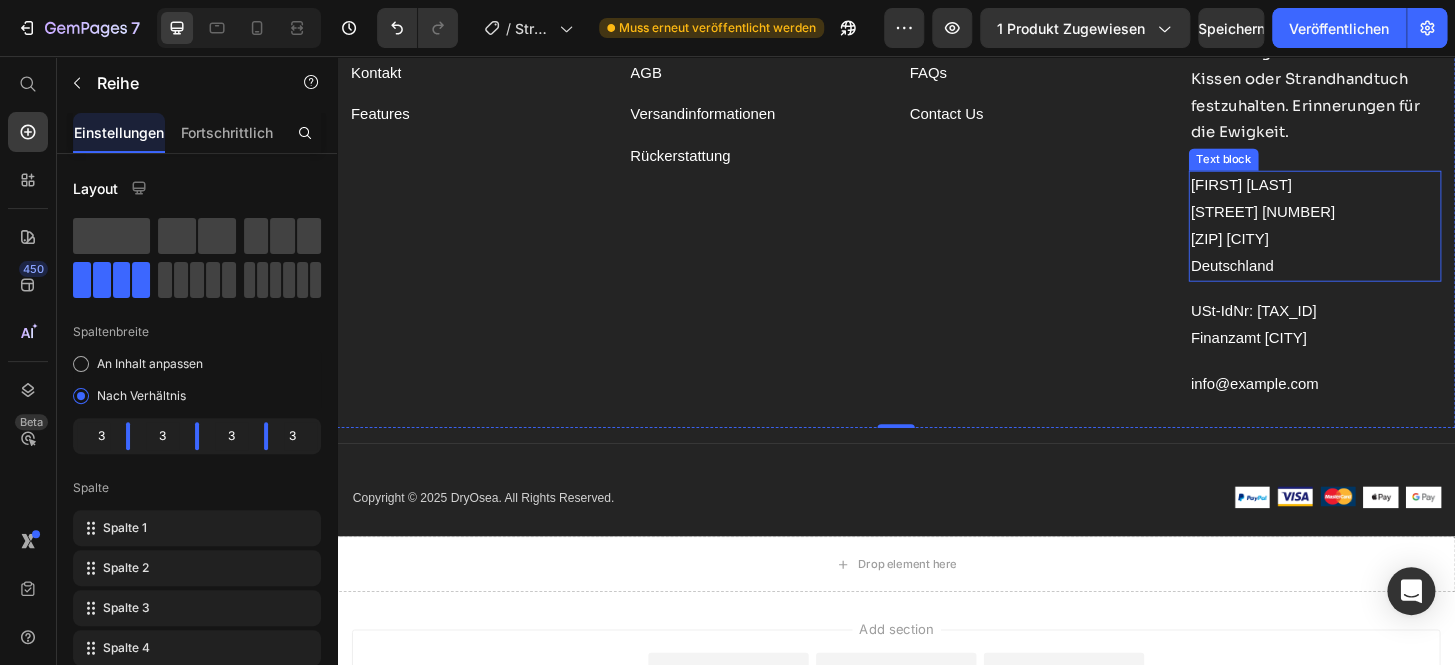 scroll, scrollTop: 10920, scrollLeft: 0, axis: vertical 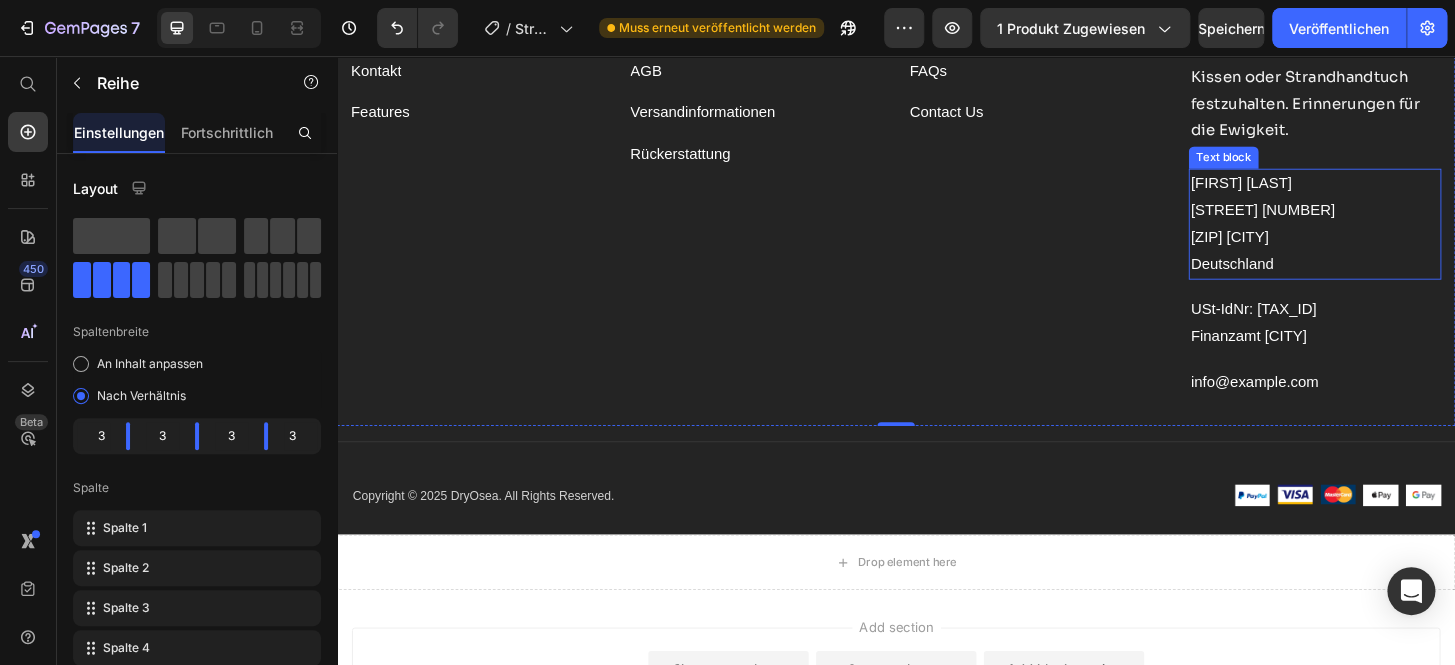 click on "[FIRST] [LAST] [STREET] [NUMBER] [POSTAL_CODE] [COUNTRY]" at bounding box center (1386, 236) 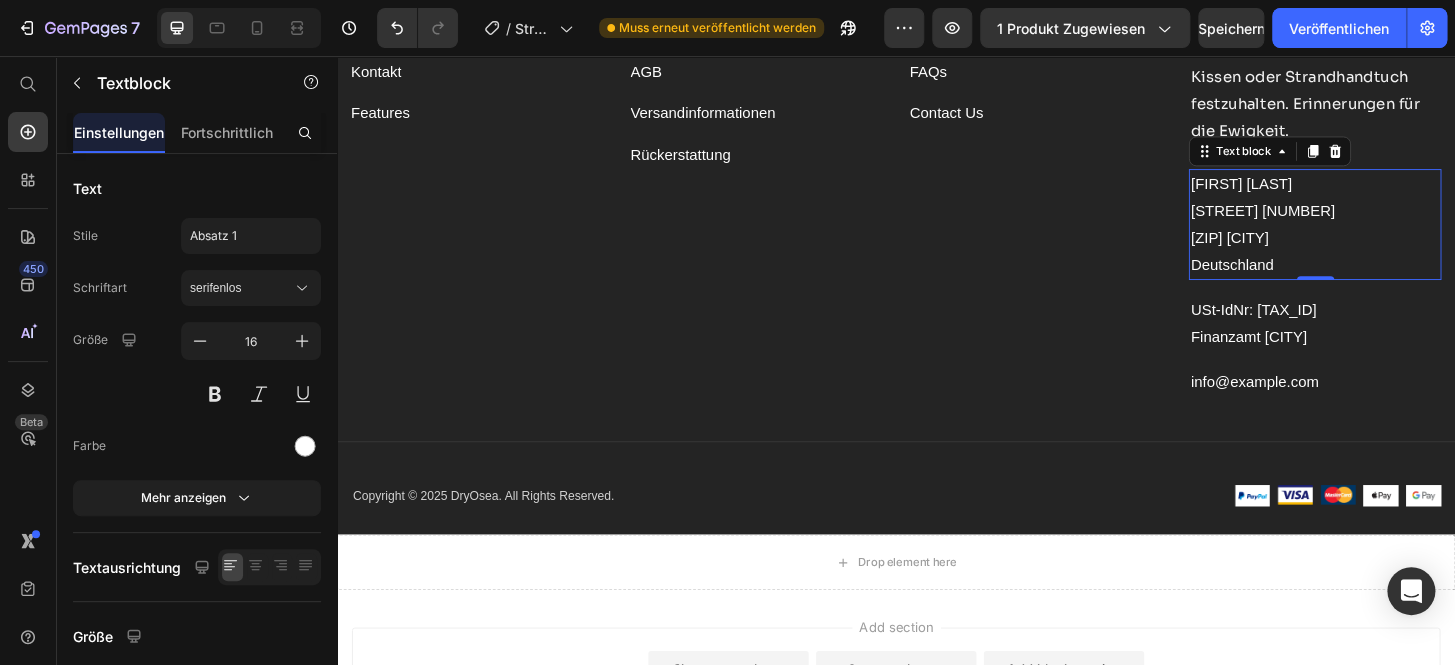 click on "Folge uns auf : Text block Kontakt Button Returns & Exchanges Button FAQs Button Contact Us Button" at bounding box center (1087, 169) 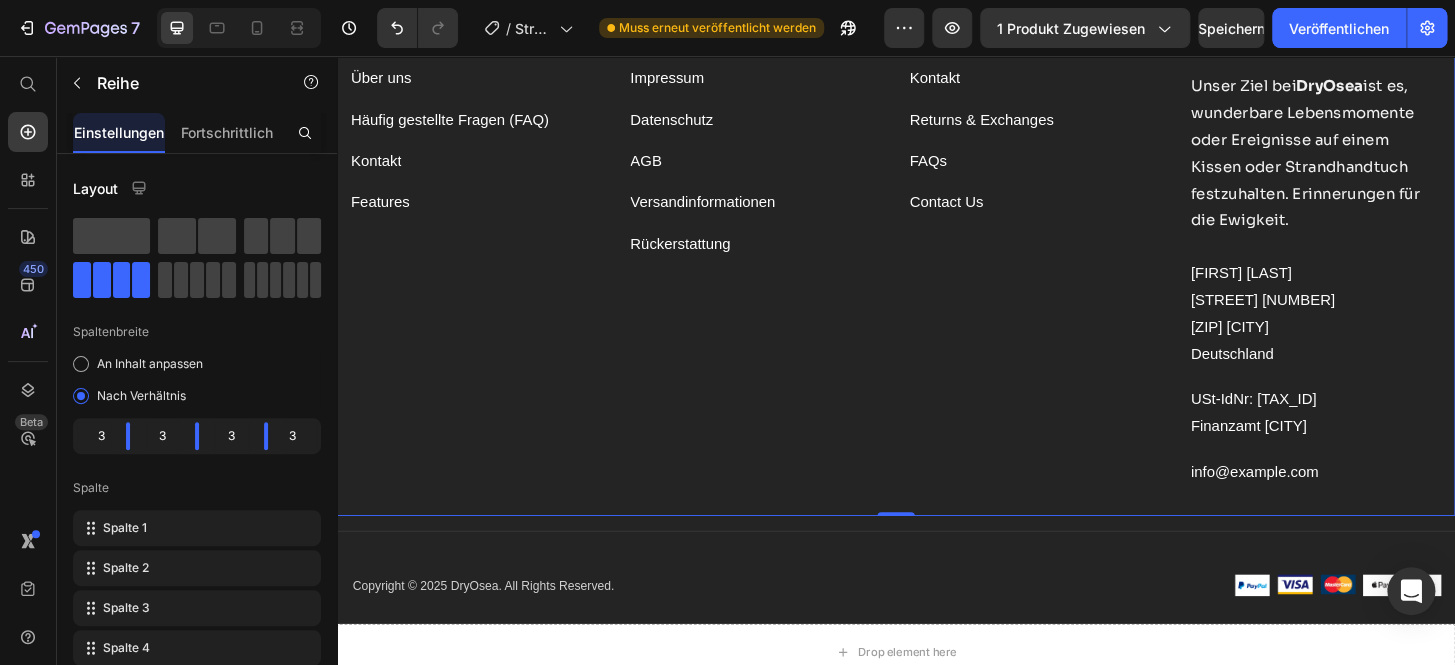 scroll, scrollTop: 10799, scrollLeft: 0, axis: vertical 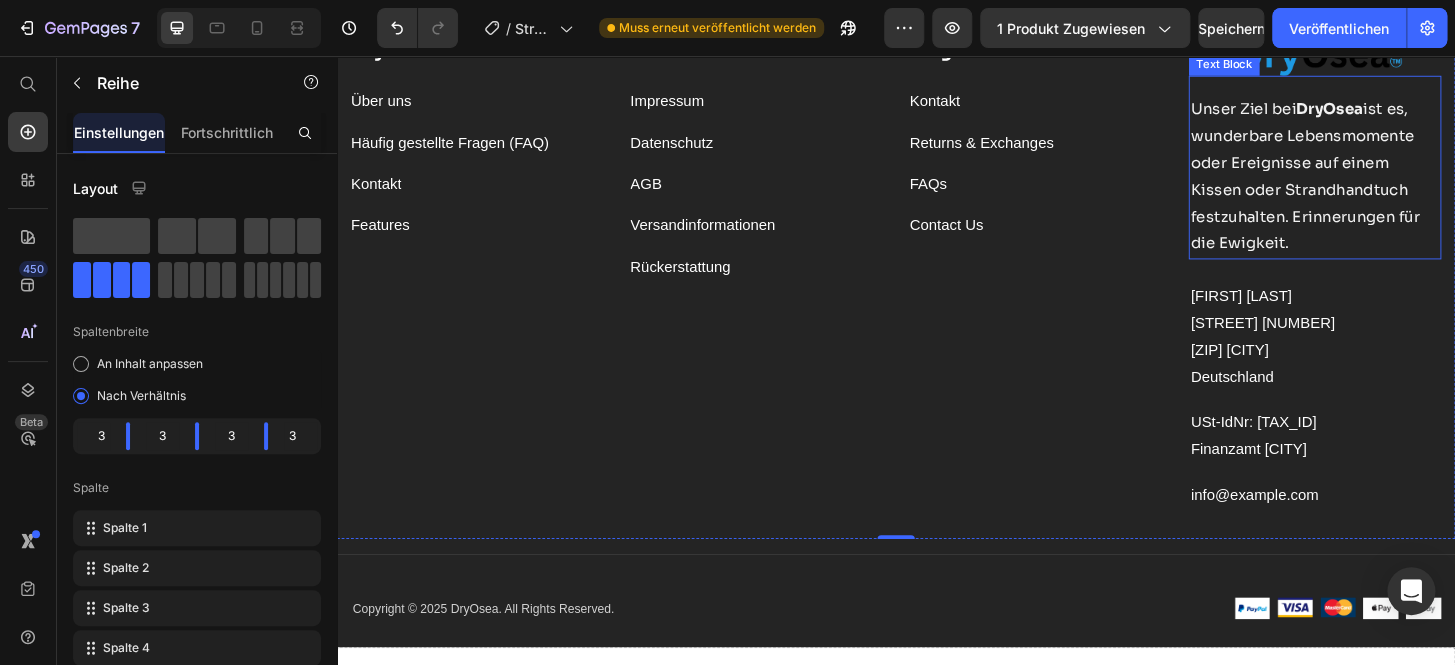 click on "Unser Ziel bei DryOsea ist es, wunderbare Lebensmomente oder Ereignisse auf einem Kissen oder Strandhandtuch festzuhalten. Erinnerungen für die Ewigkeit." at bounding box center (1376, 184) 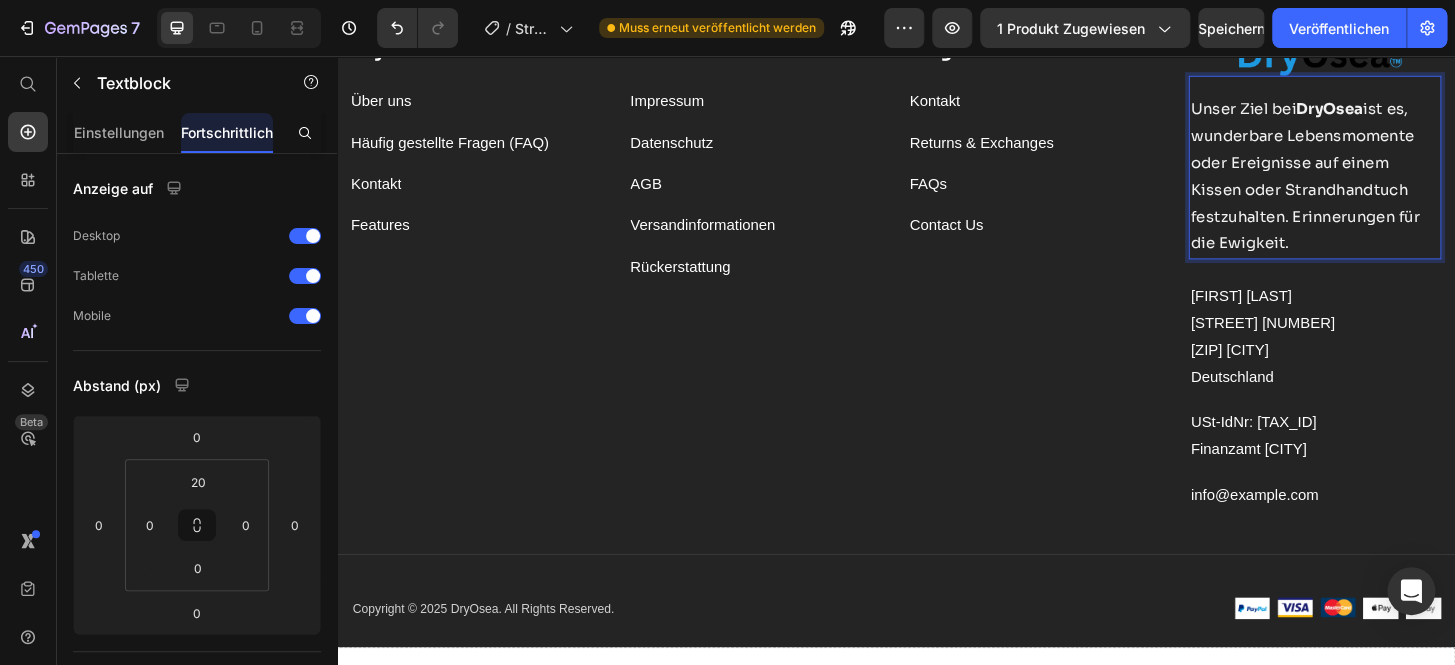 click on "Unser Ziel bei DryOsea ist es, wunderbare Lebensmomente oder Ereignisse auf einem Kissen oder Strandhandtuch festzuhalten. Erinnerungen für die Ewigkeit." at bounding box center (1376, 184) 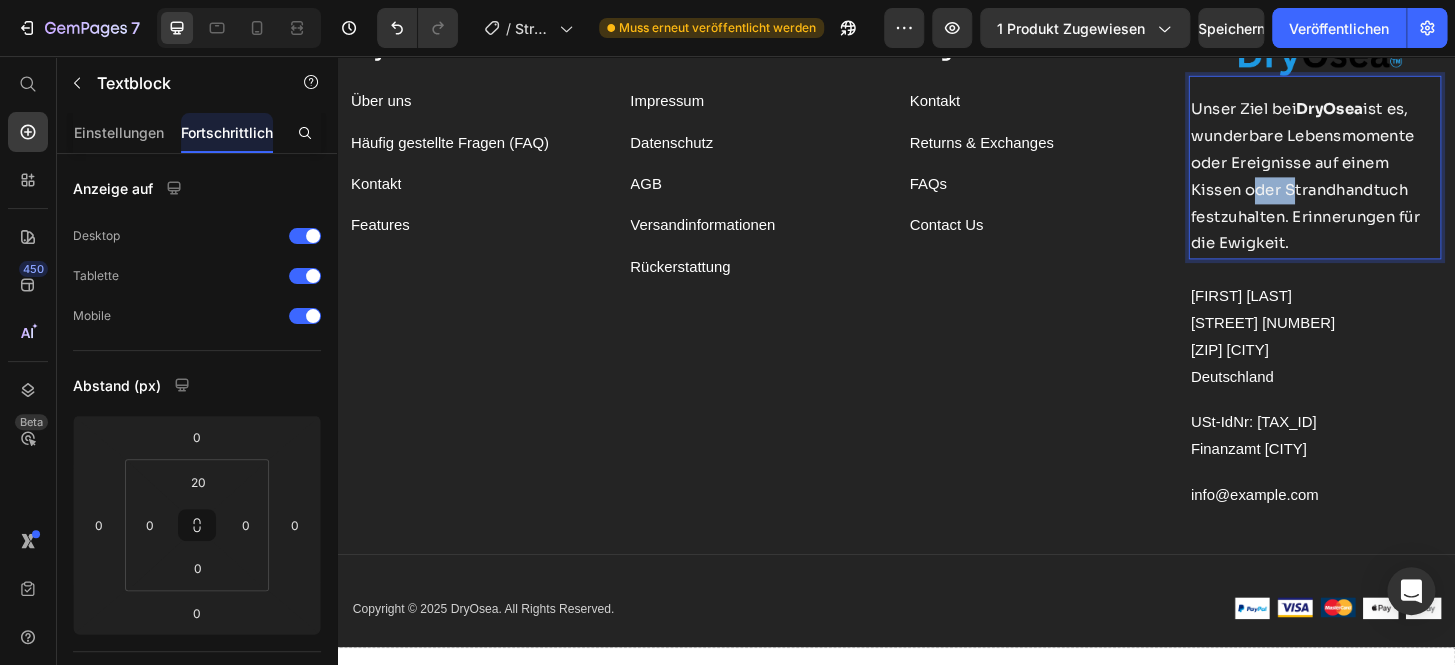 click on "Unser Ziel bei DryOsea ist es, wunderbare Lebensmomente oder Ereignisse auf einem Kissen oder Strandhandtuch festzuhalten. Erinnerungen für die Ewigkeit." at bounding box center (1376, 184) 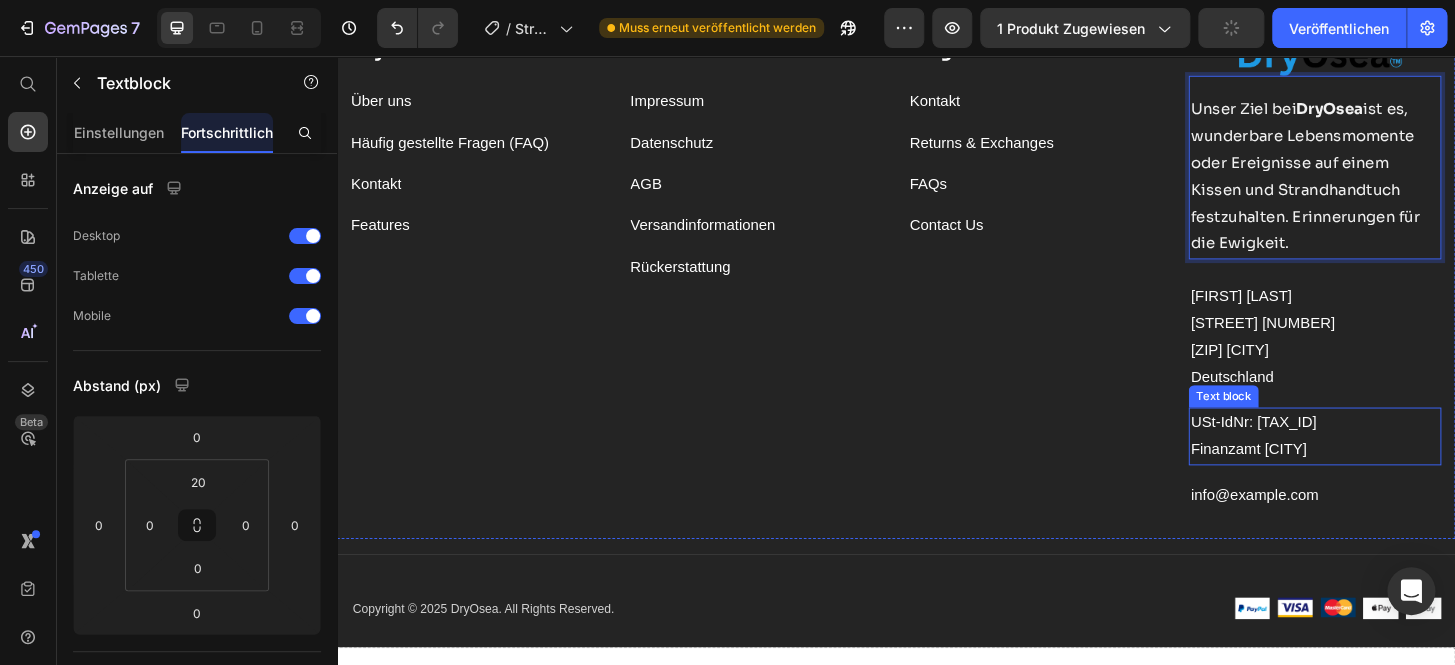 scroll, scrollTop: 10920, scrollLeft: 0, axis: vertical 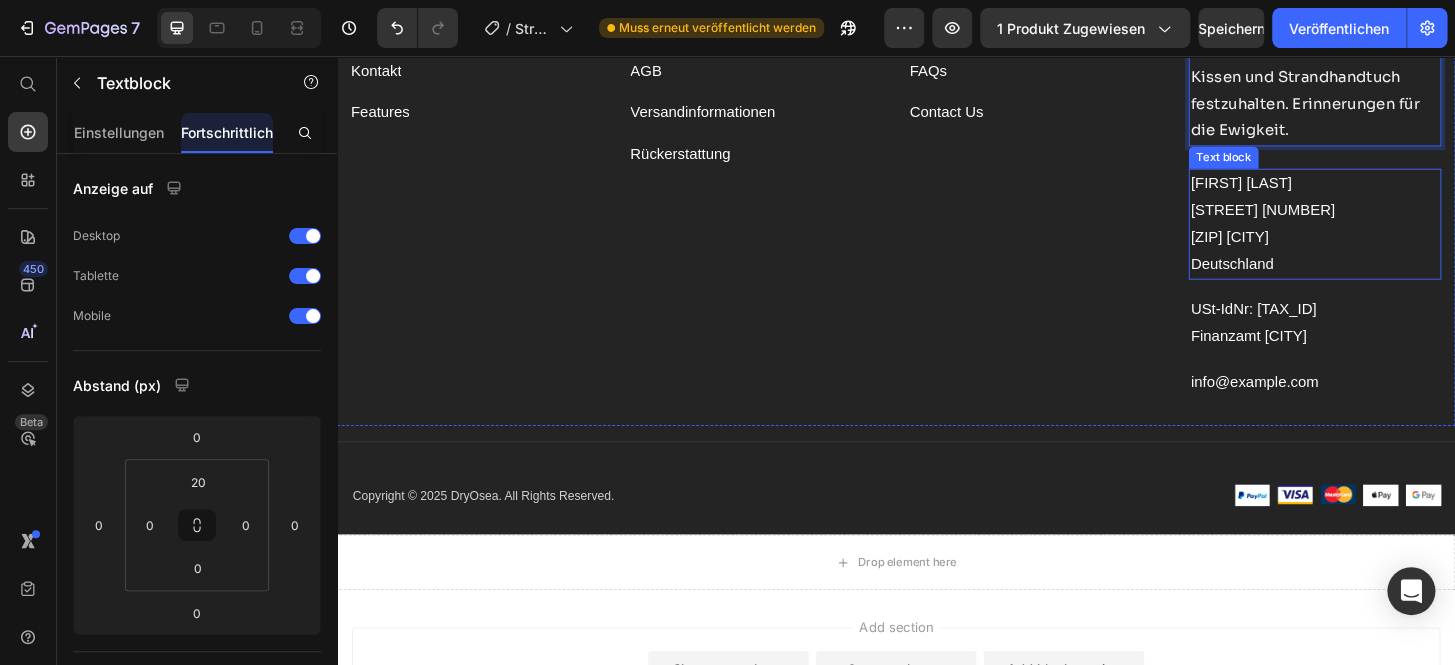 click on "[ZIP] [CITY]" at bounding box center (1386, 251) 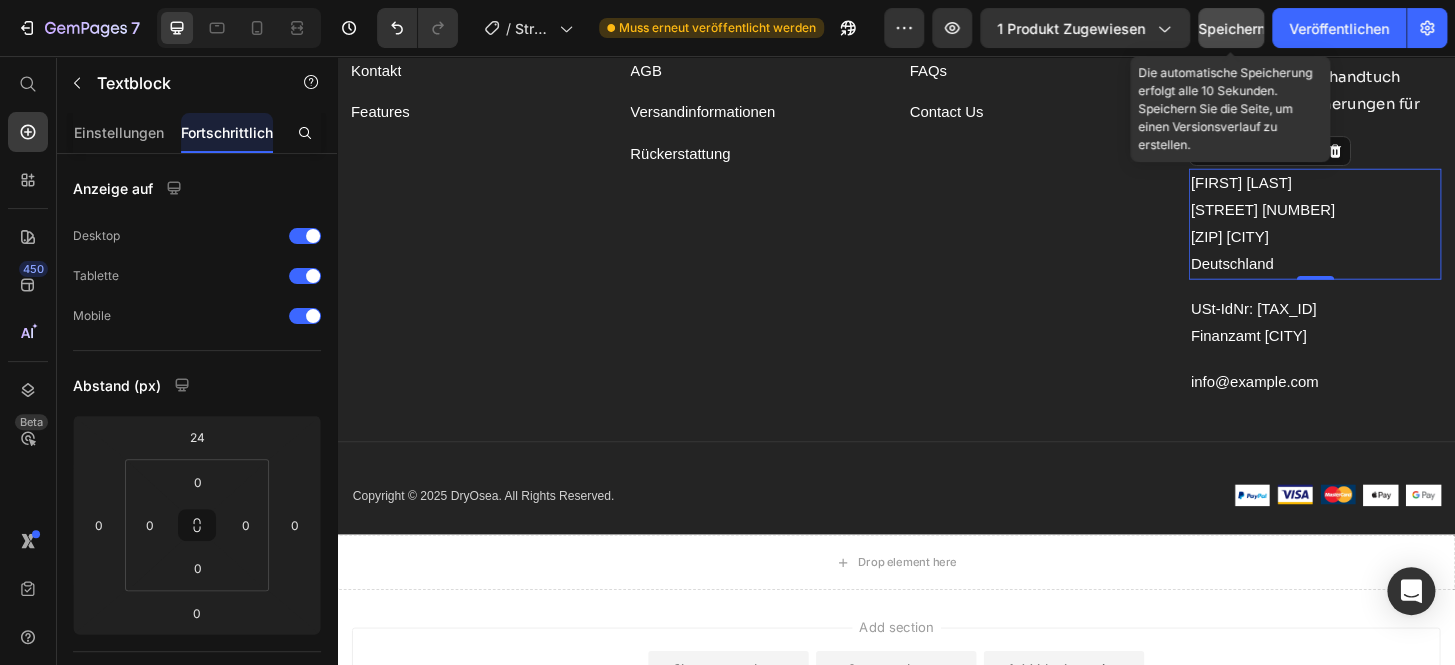 click on "Speichern" 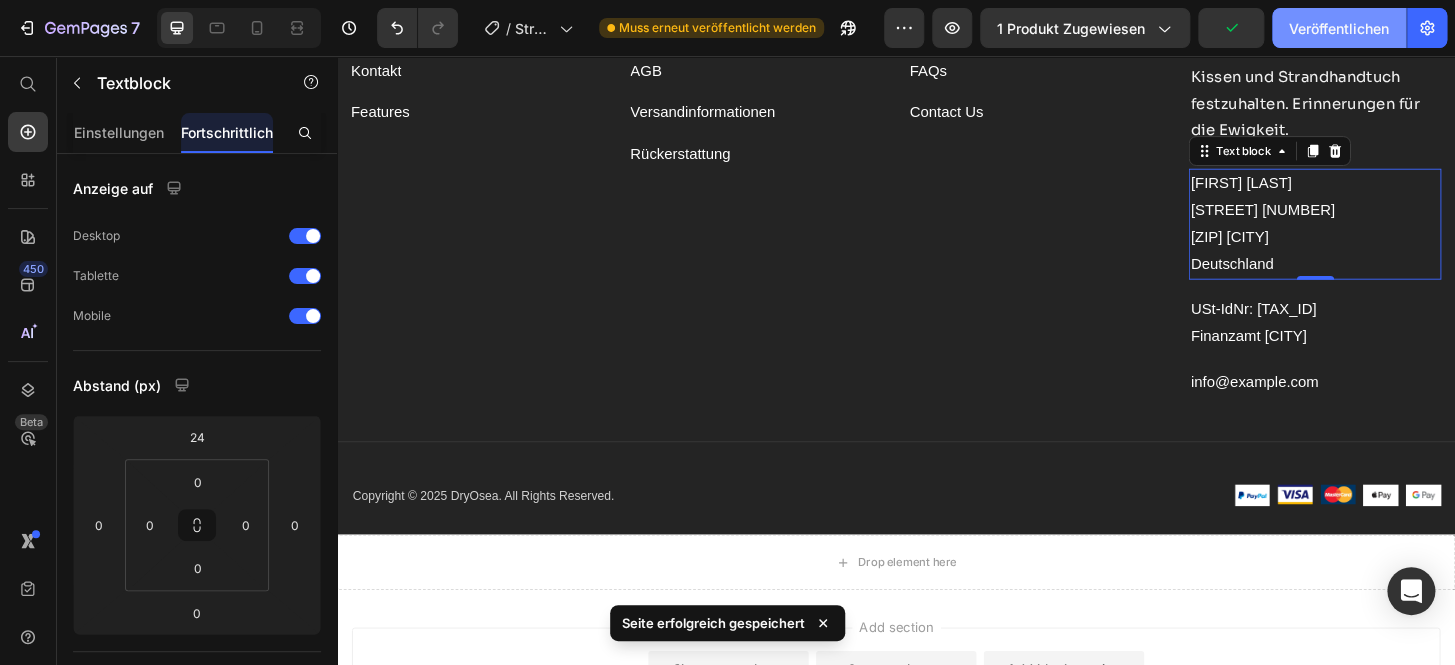 click on "Veröffentlichen" at bounding box center [1339, 28] 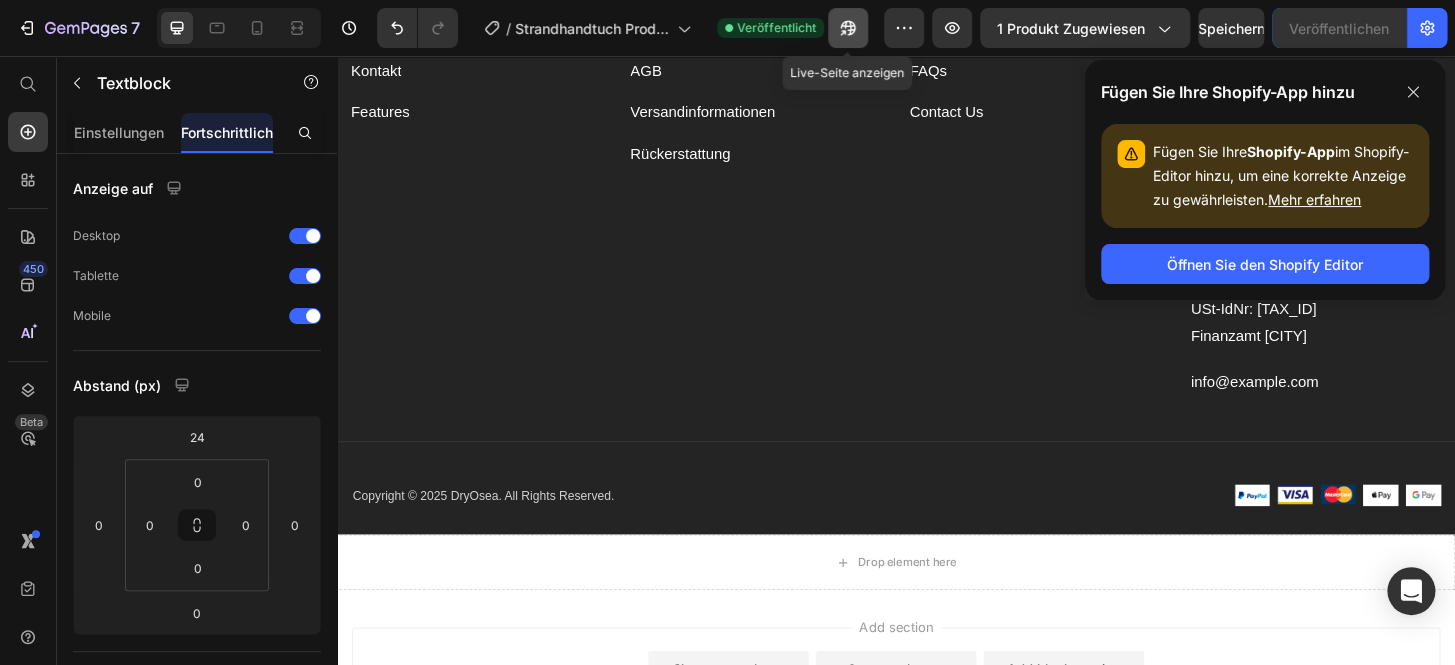 click 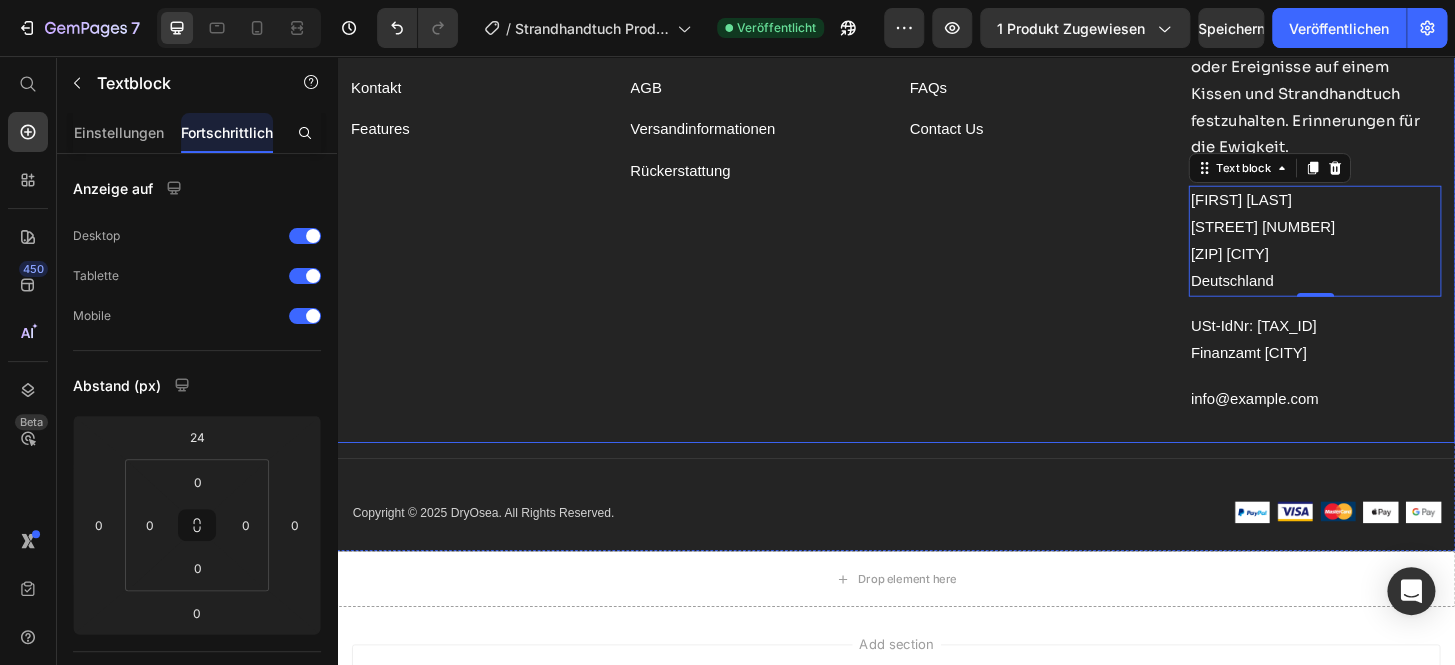 scroll, scrollTop: 10830, scrollLeft: 0, axis: vertical 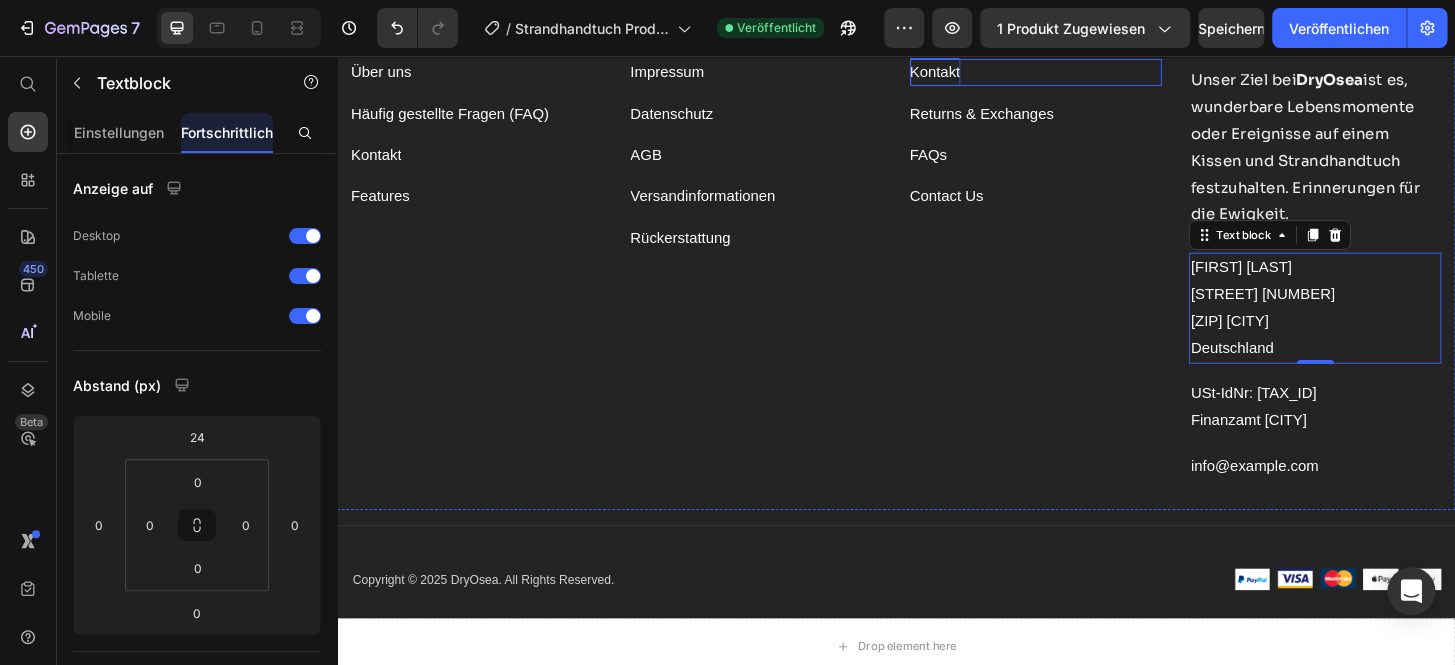click on "Kontakt" at bounding box center [979, 73] 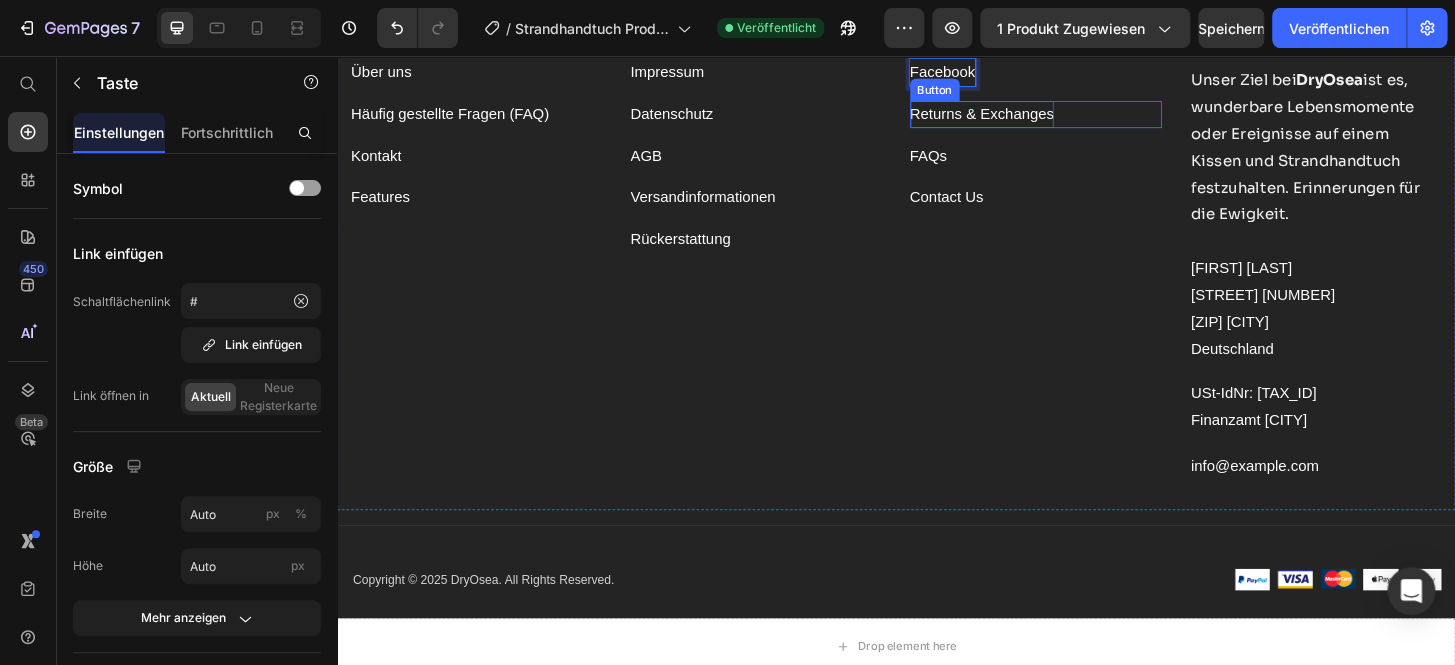 click on "Returns & Exchanges" at bounding box center [1029, 118] 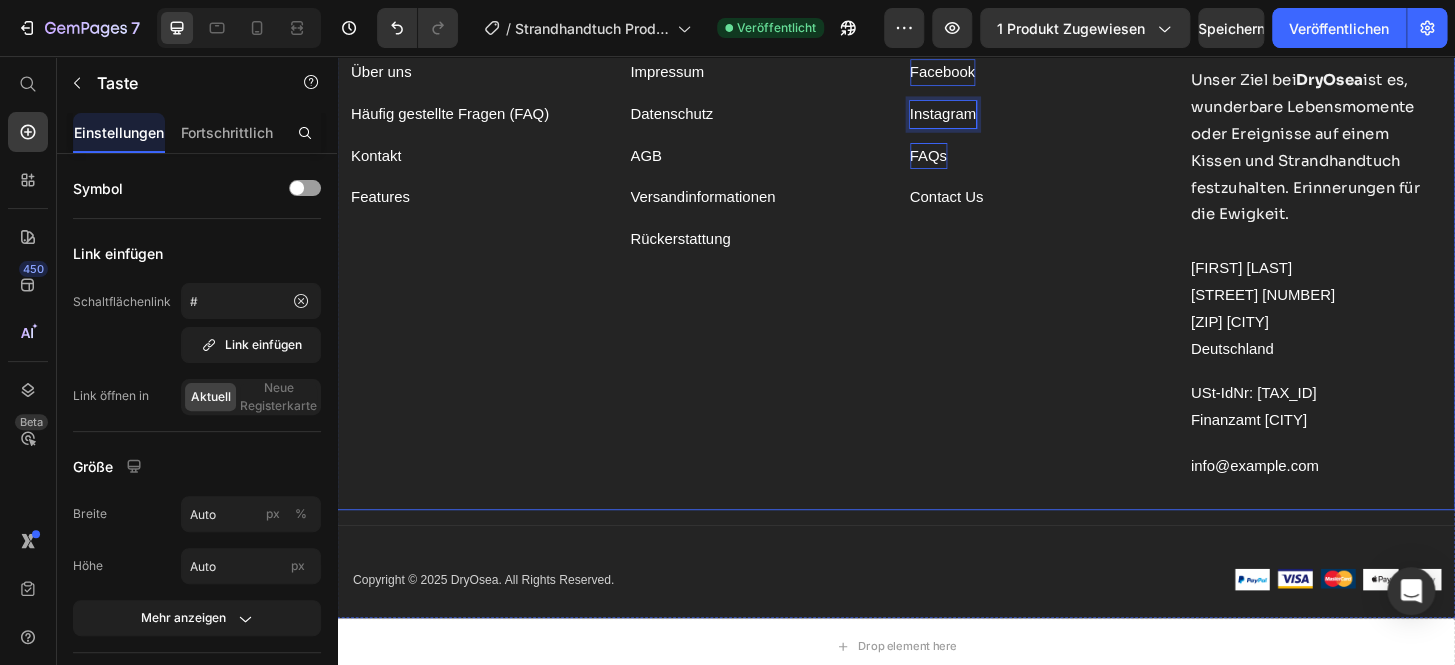 click on "FAQs" at bounding box center [972, 163] 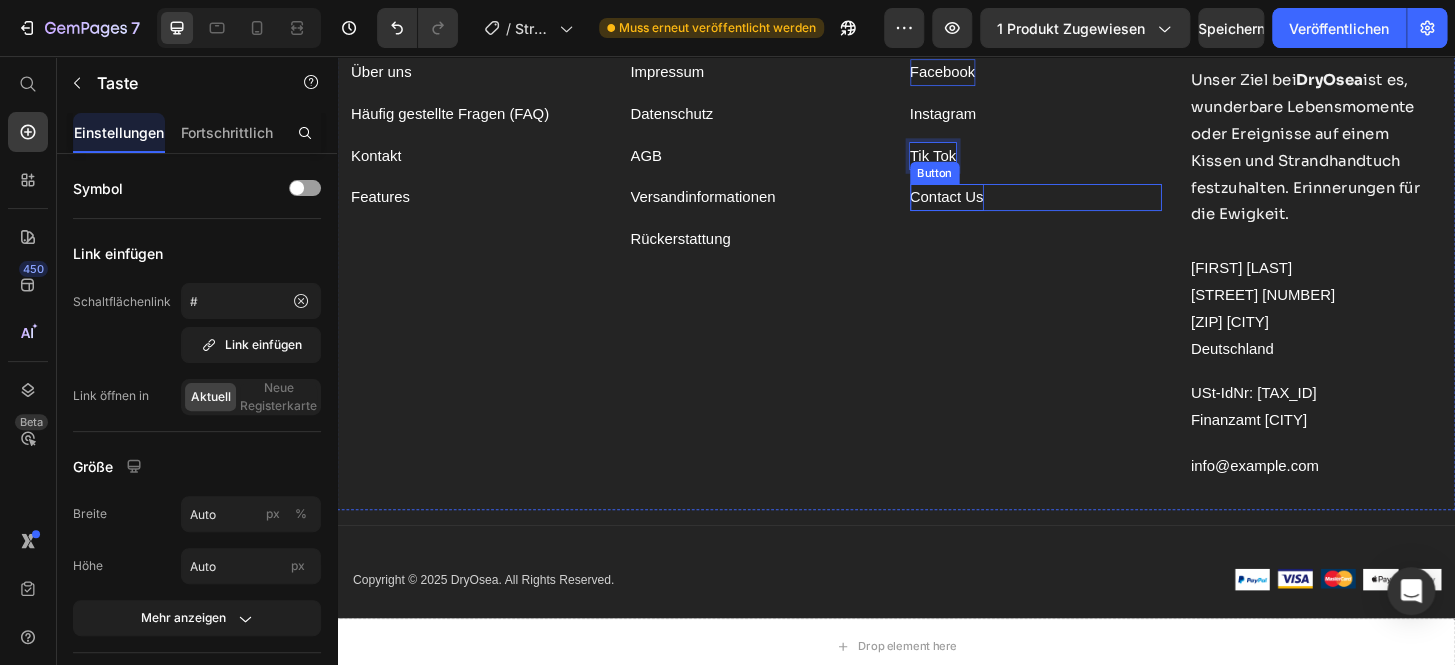 click on "Contact Us" at bounding box center [991, 207] 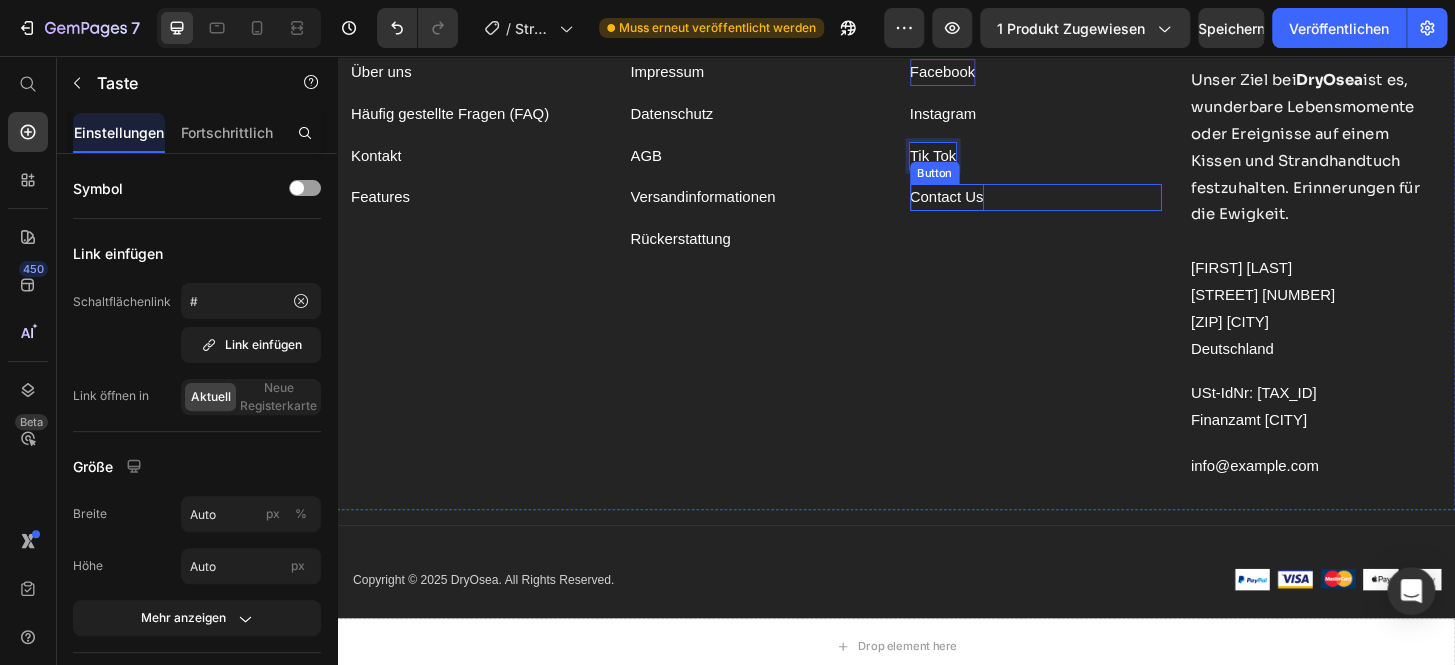 click on "Contact Us" at bounding box center [991, 207] 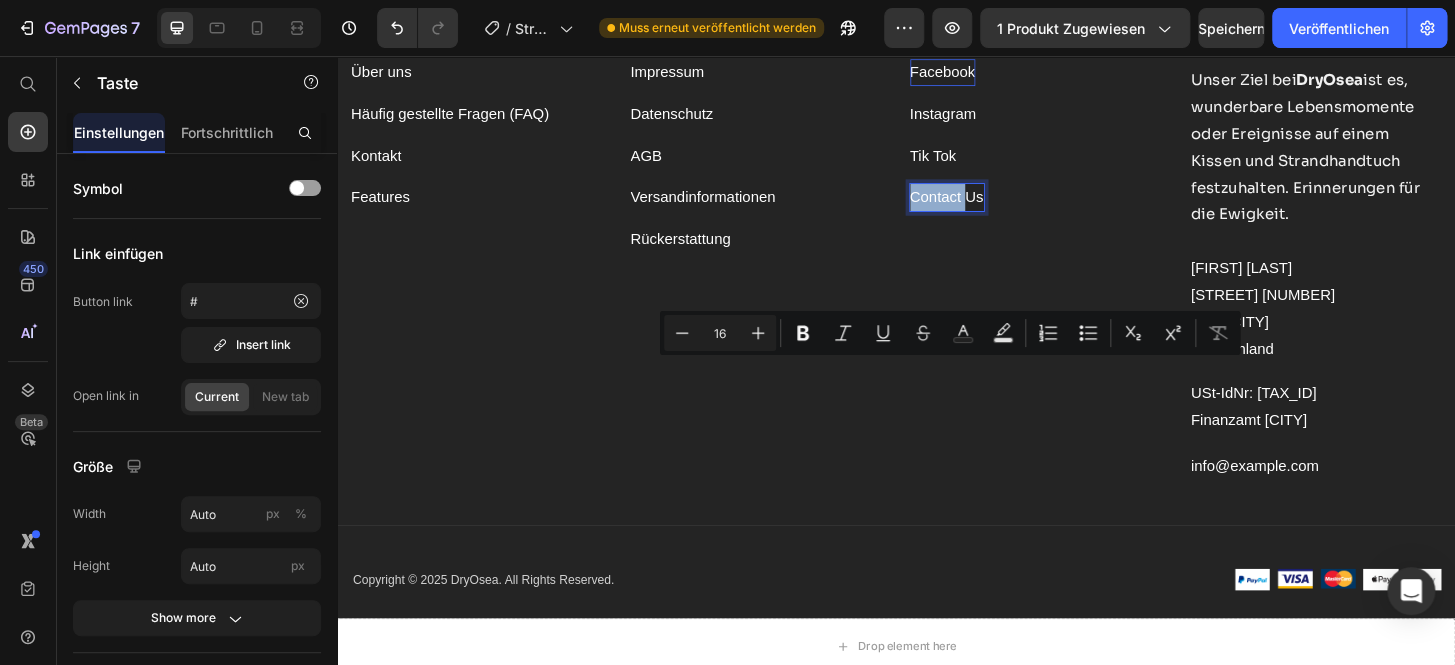 click on "Contact Us" at bounding box center (991, 207) 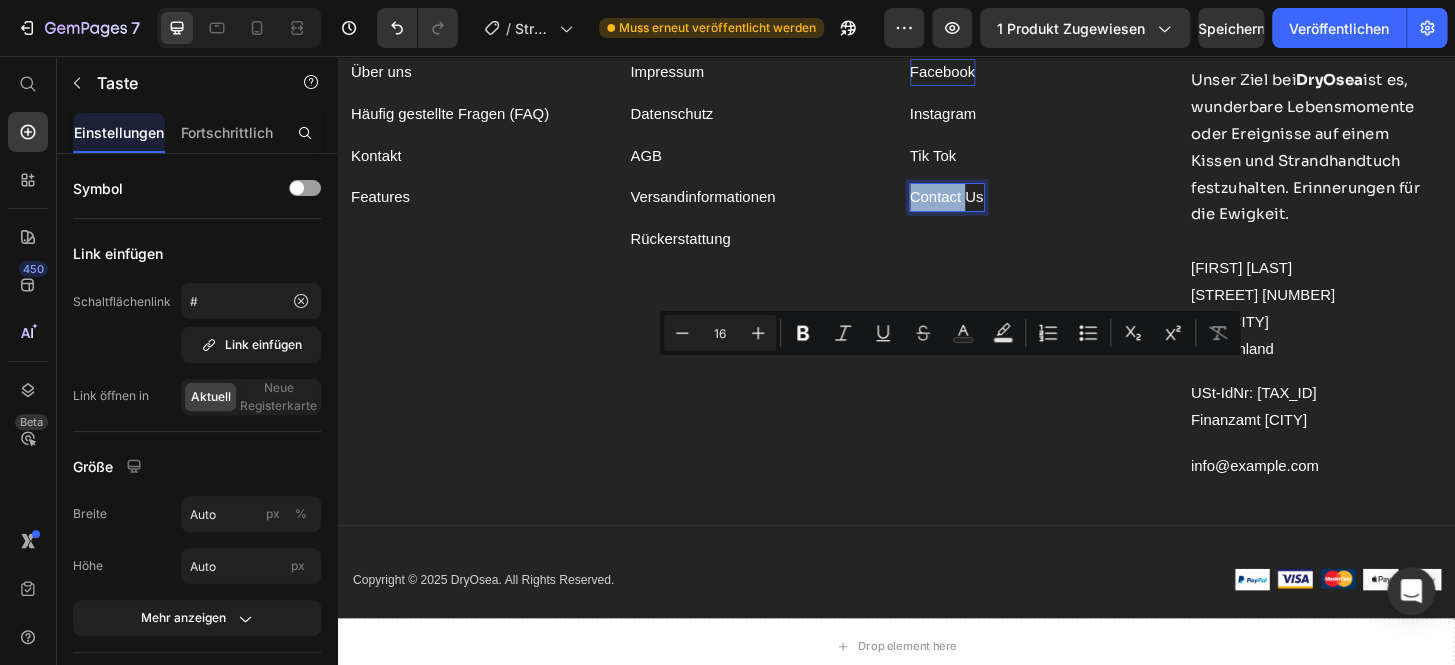 click on "Contact Us" at bounding box center (991, 207) 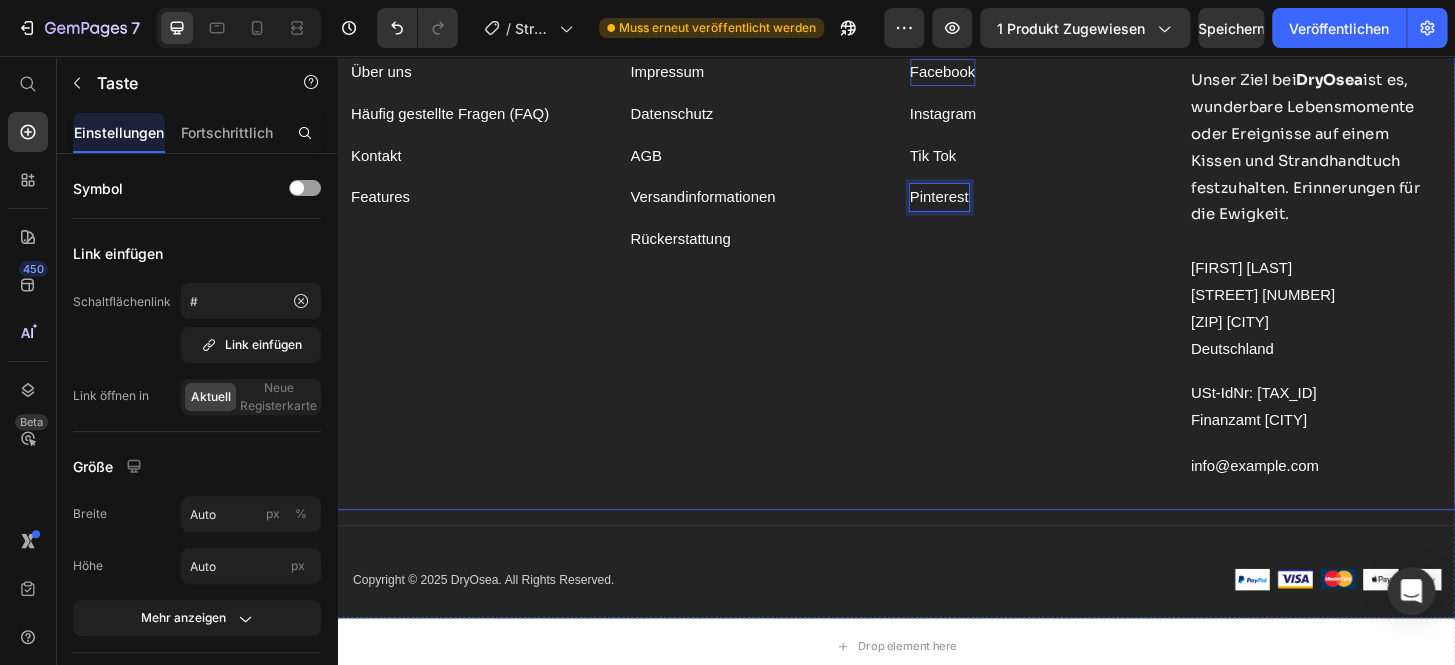 click on "Folge uns auf : Text block Facebook Button Instagram Button Tik Tok Button Pinterest Button" at bounding box center [1087, 259] 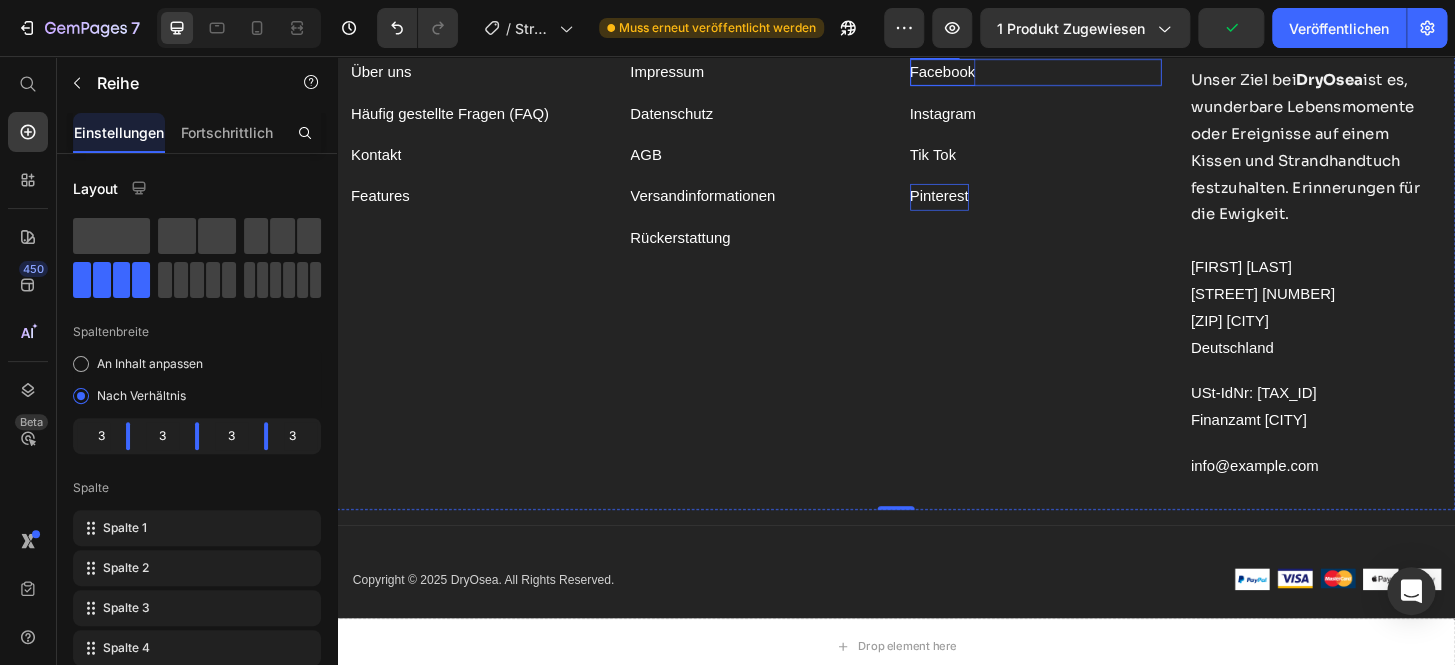 click on "Facebook" at bounding box center [987, 73] 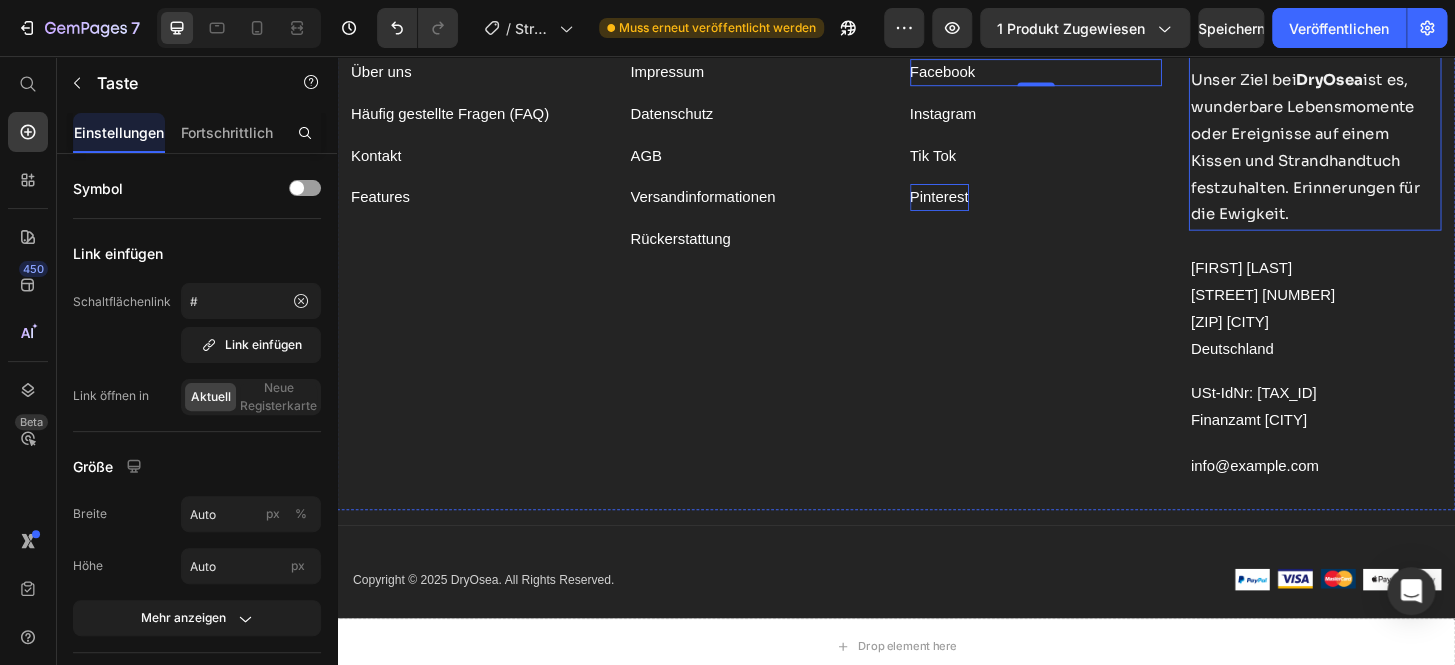scroll, scrollTop: 10890, scrollLeft: 0, axis: vertical 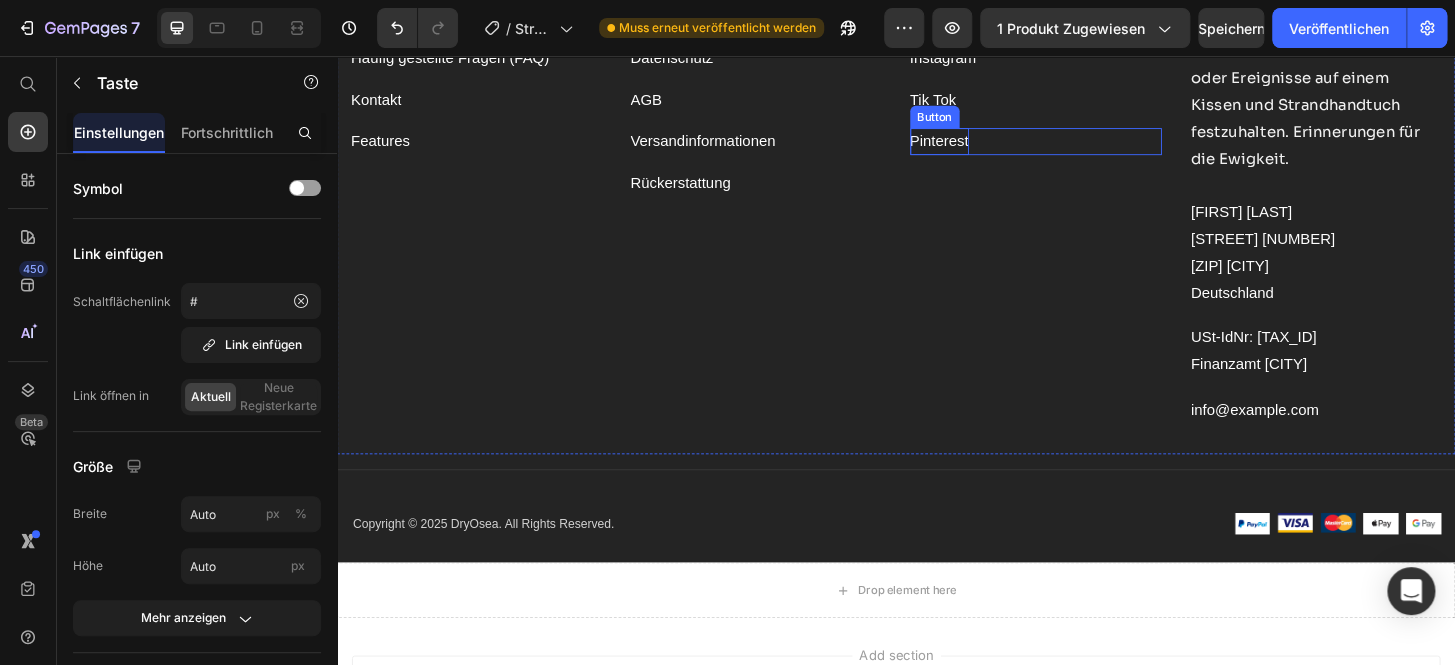 click on "Pinterest Button" at bounding box center [1087, 147] 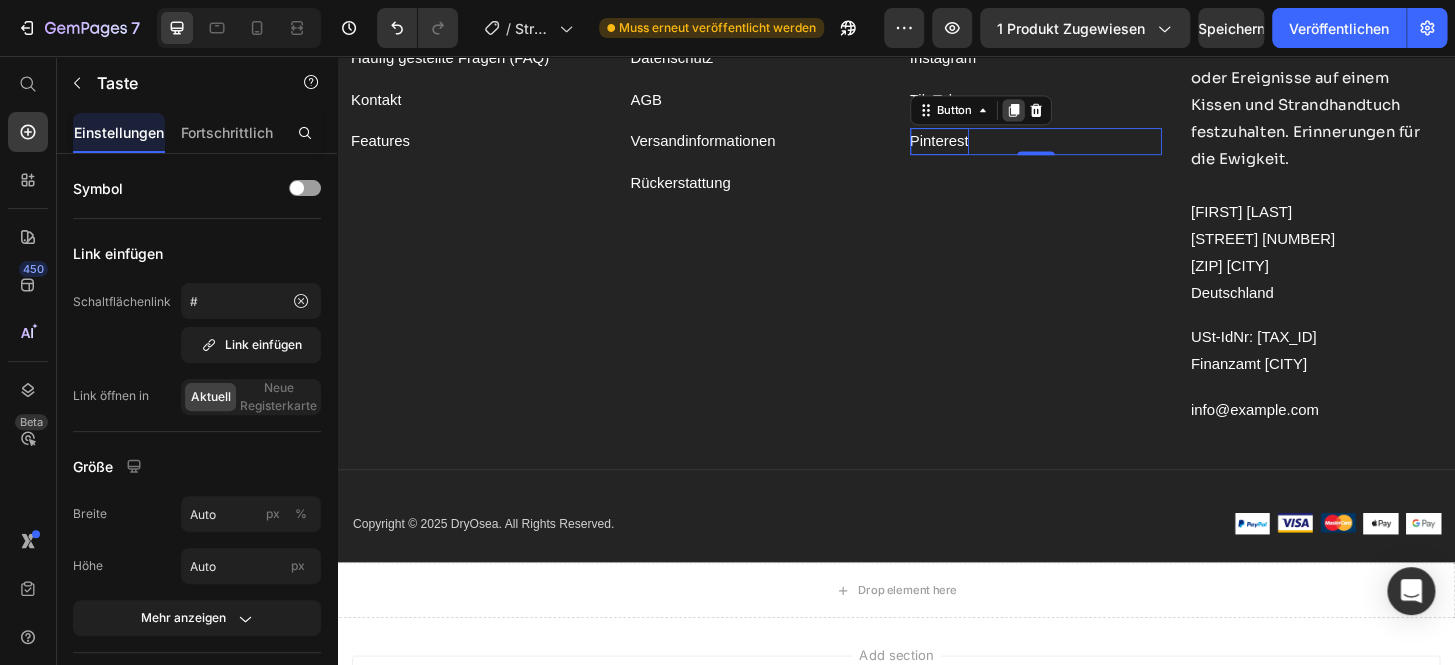 click at bounding box center [1063, 114] 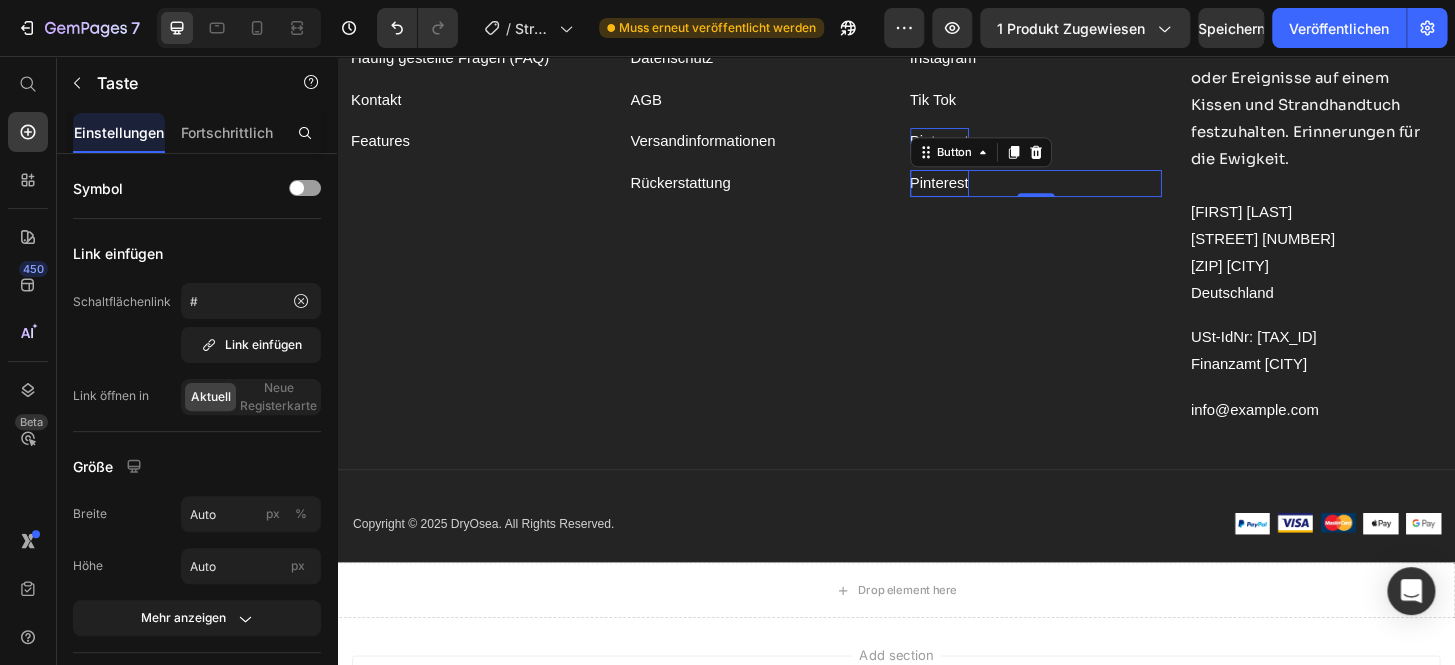 click on "Pinterest" at bounding box center (983, 192) 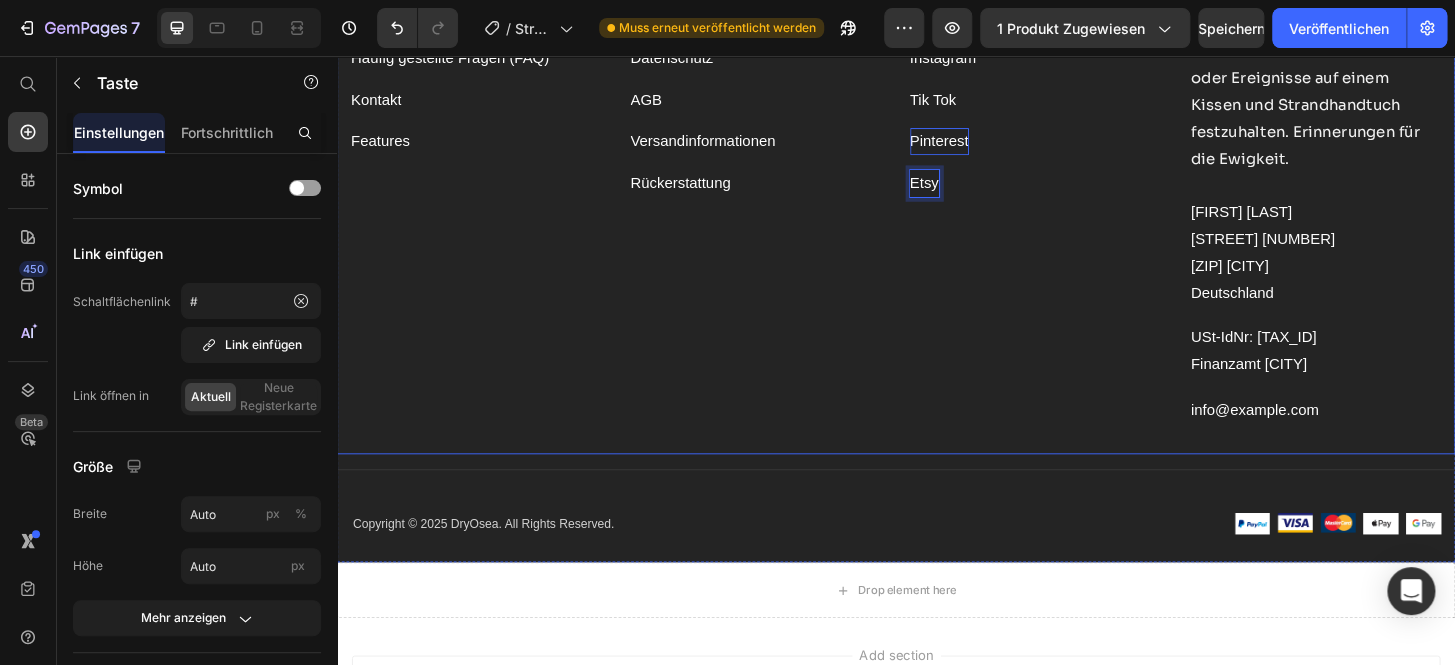 click on "Folge uns auf : Text block Facebook Button Instagram Button Tik Tok Button Pinterest Button Etsy Button 0" at bounding box center [1087, 199] 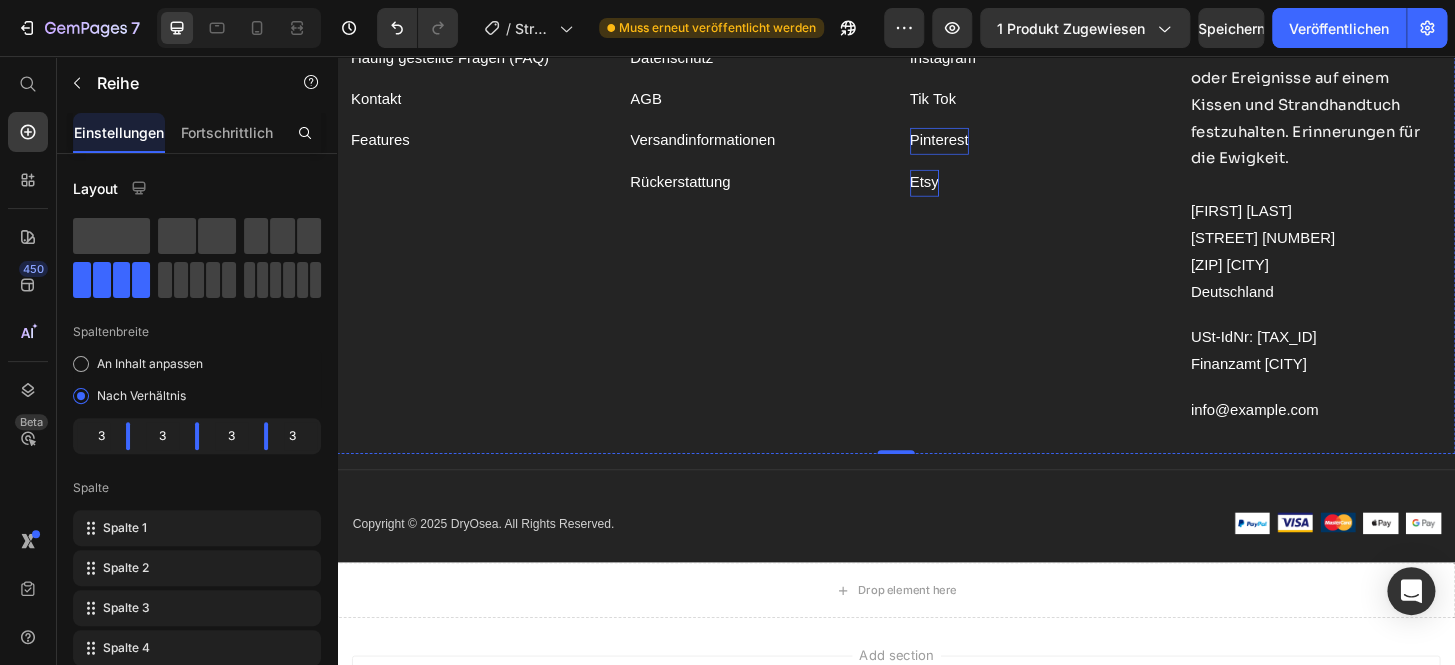 click on "Facebook" at bounding box center (987, 13) 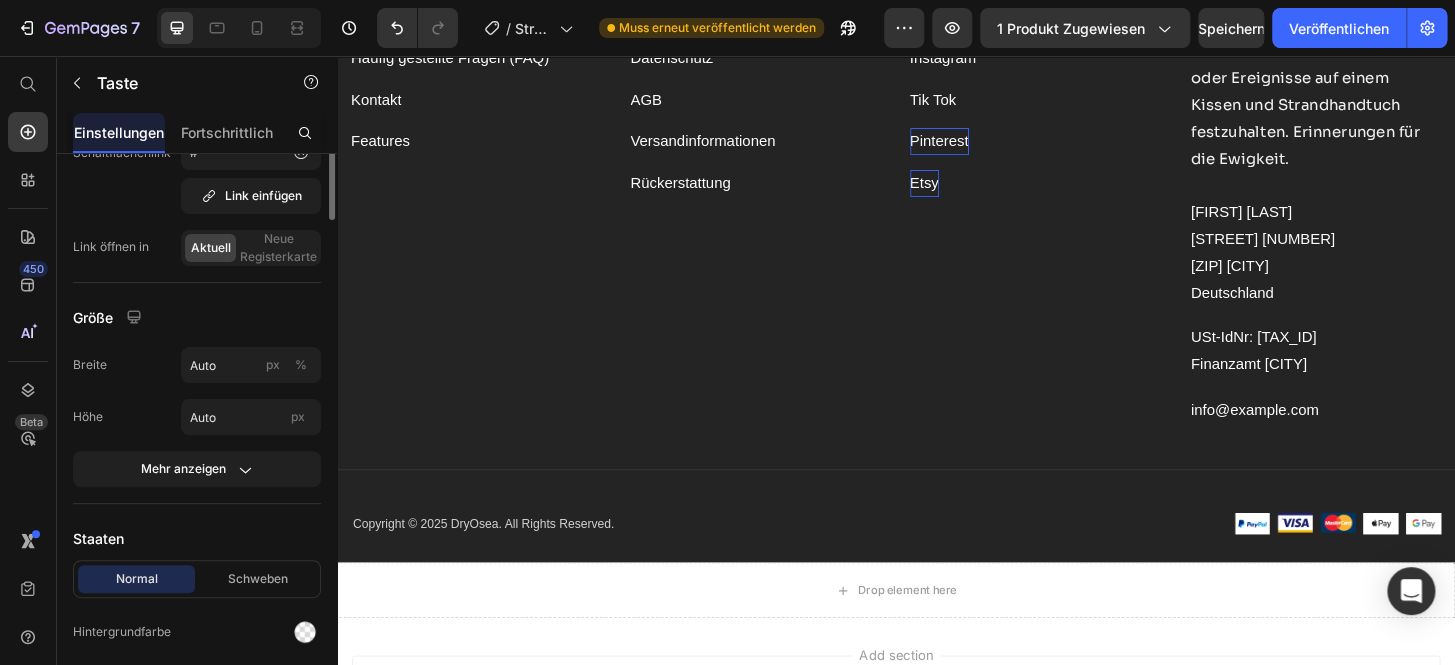 scroll, scrollTop: 0, scrollLeft: 0, axis: both 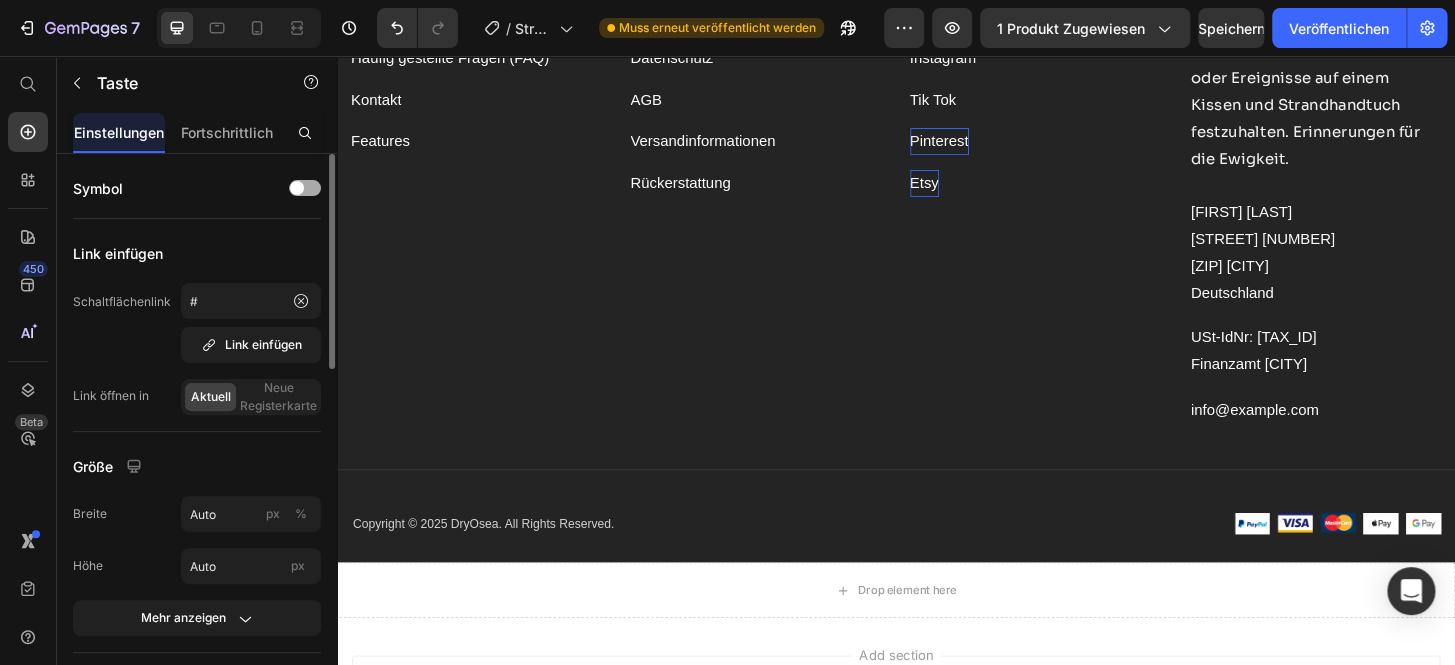 click on "Symbol" 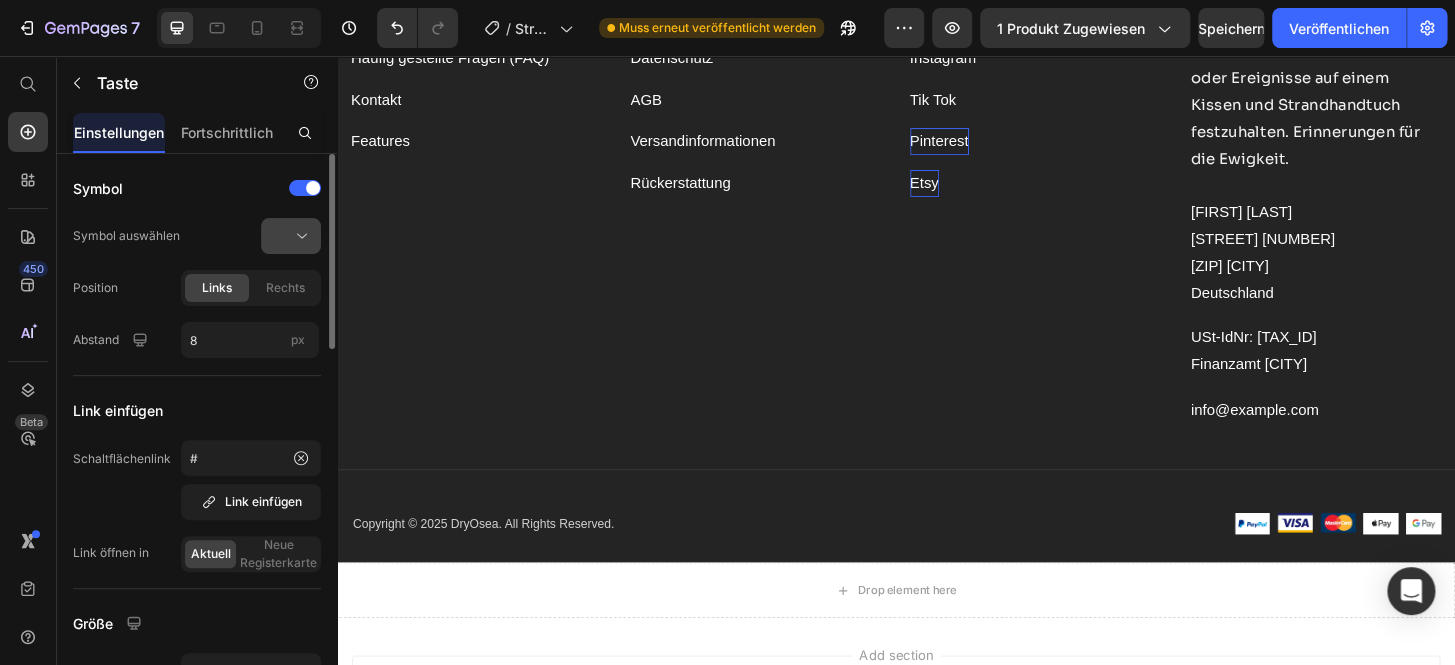 click at bounding box center (299, 236) 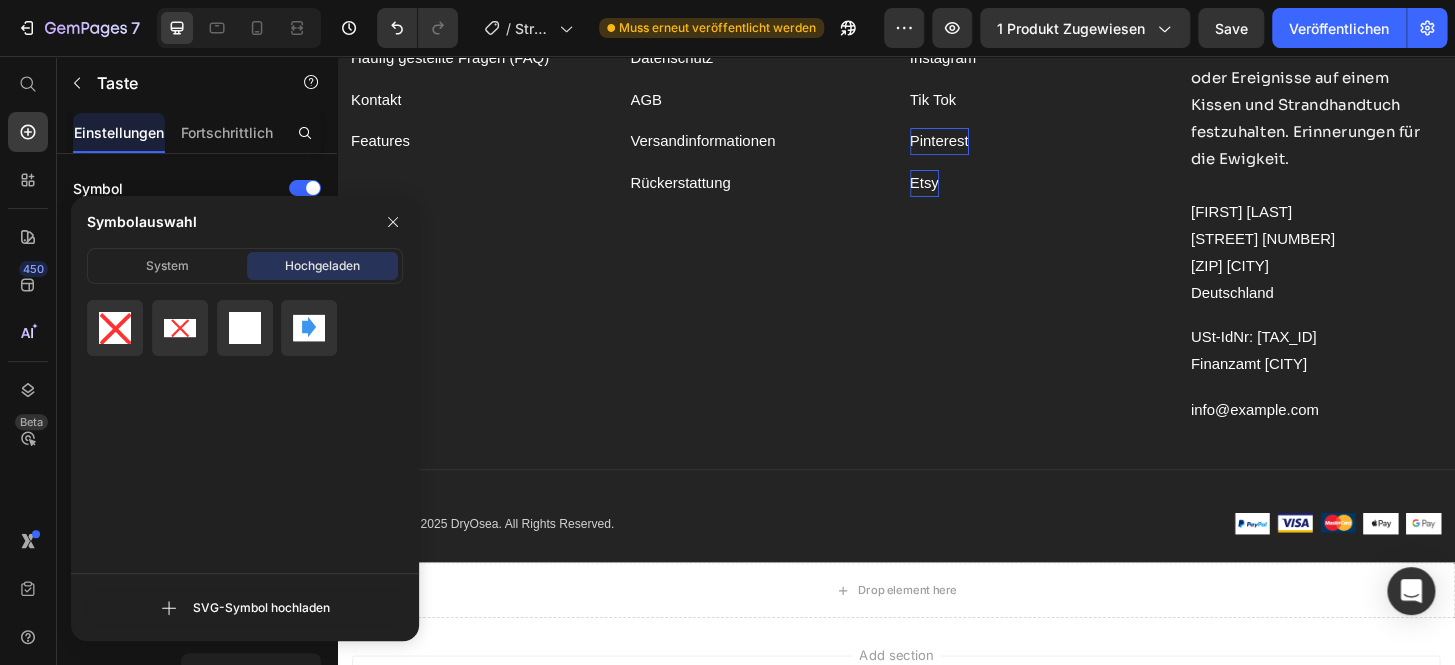 click on "Hochgeladen" at bounding box center [322, 265] 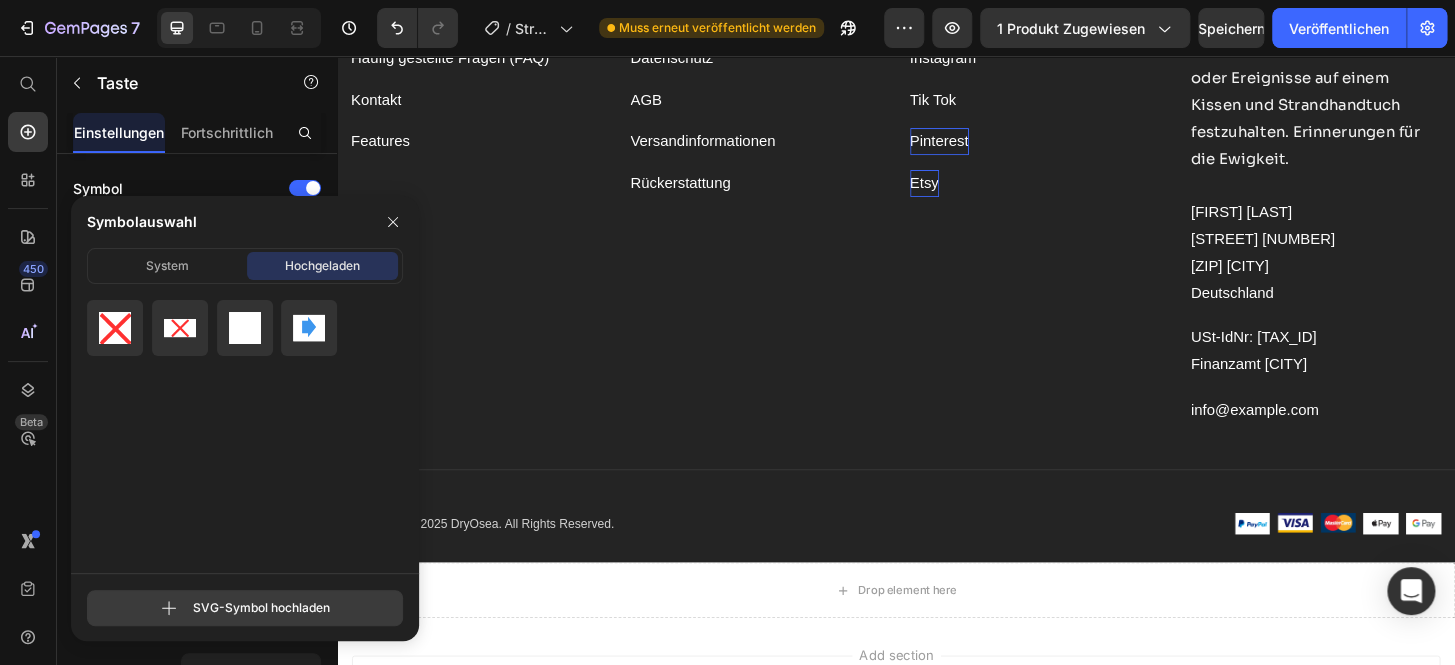 click 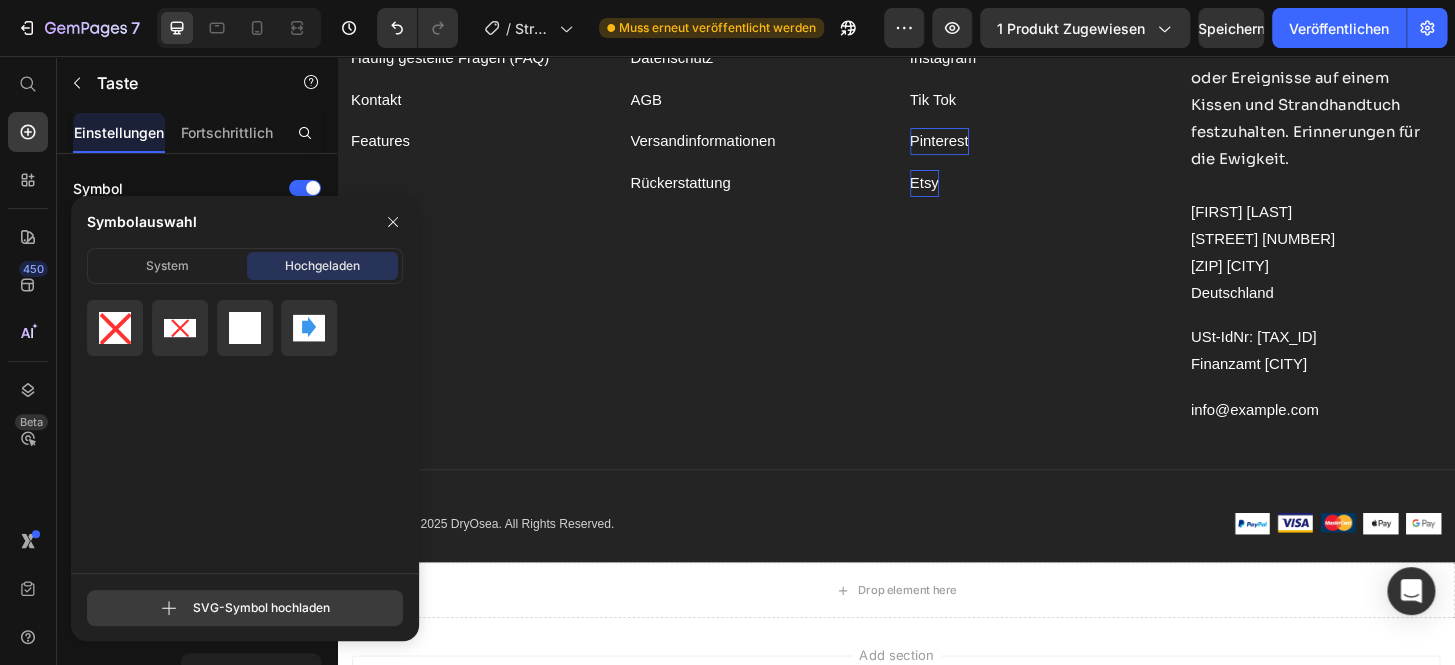 type on "C:\fakepath\facbookm logo transparent rund 200x200.svg" 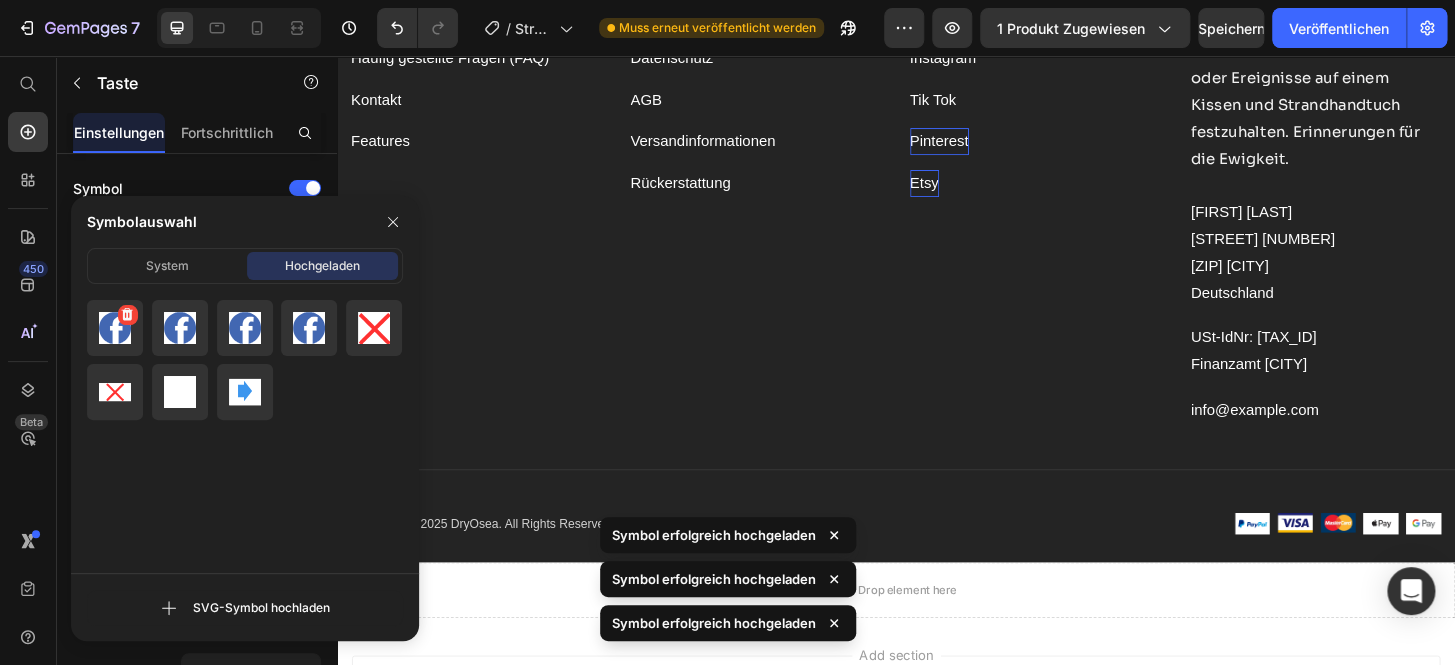click at bounding box center (115, 328) 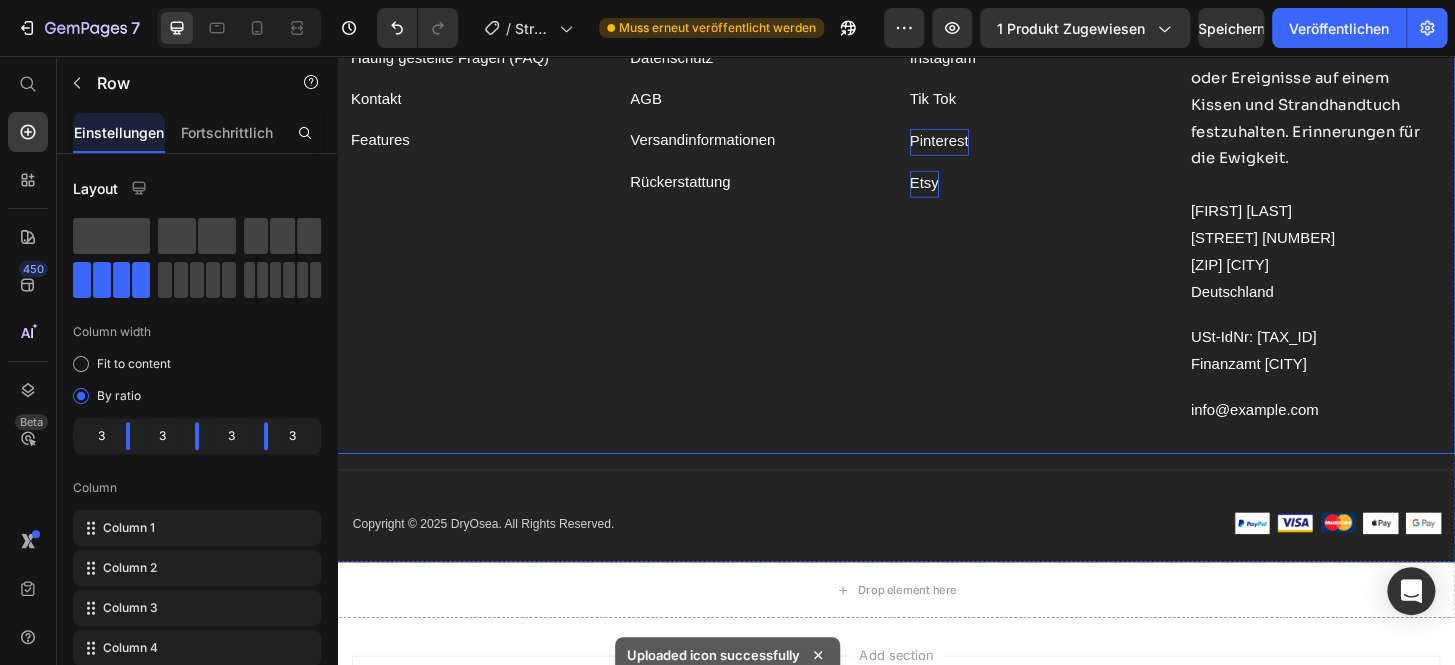 click on "Folge uns auf : Text block Facebook Button Instagram Button Tik Tok Button Pinterest Button Etsy Button" at bounding box center [1087, 199] 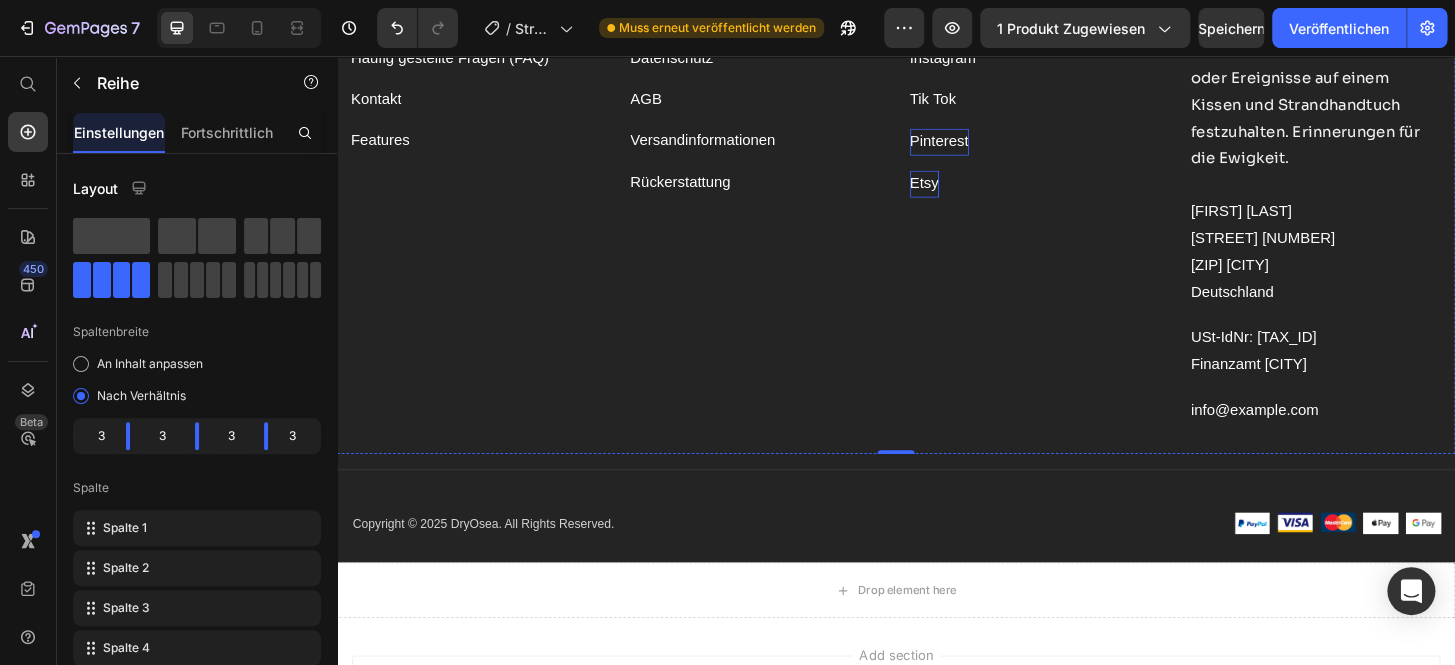 click 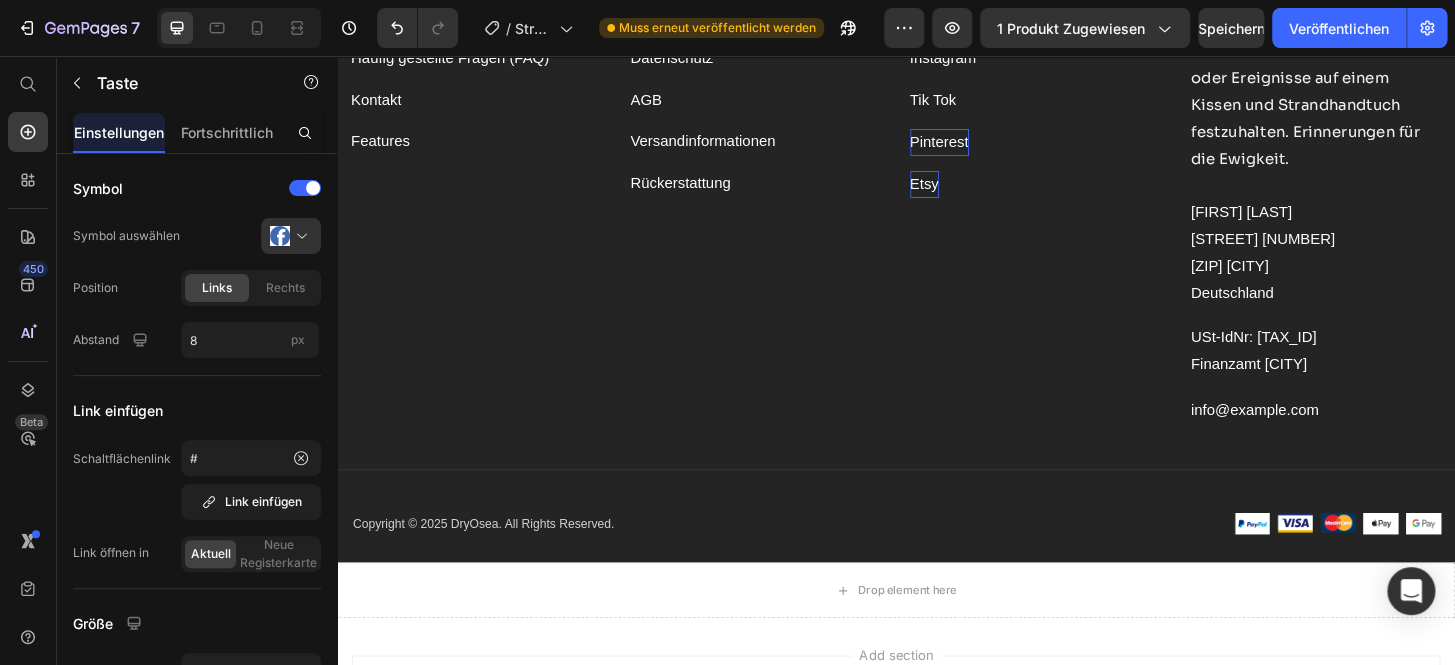 click at bounding box center [299, 236] 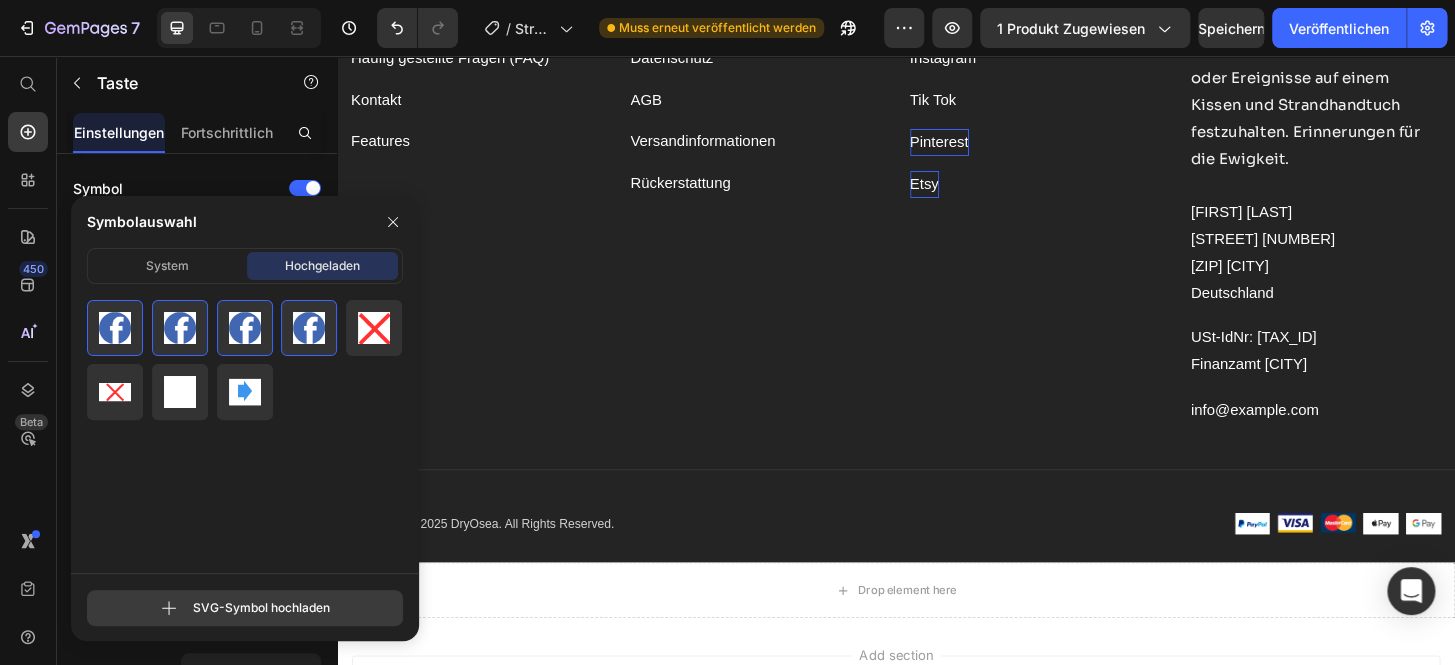 click 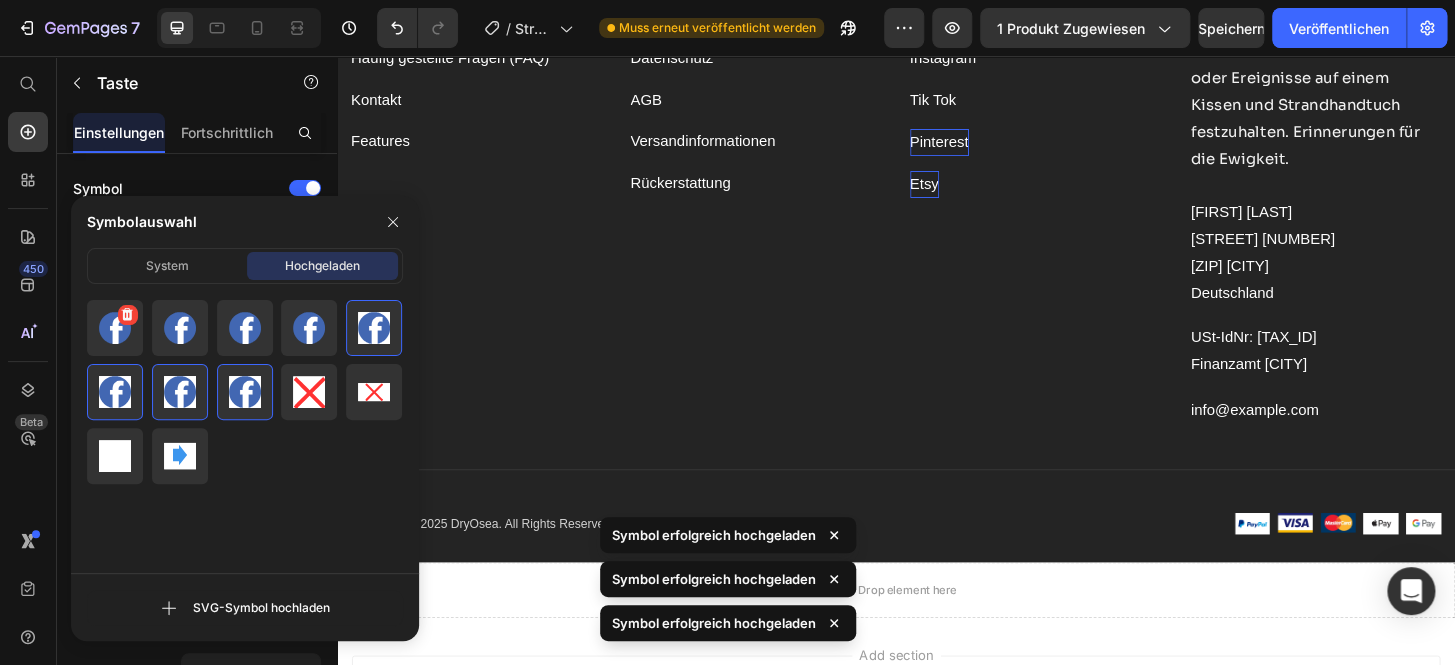 click at bounding box center (115, 328) 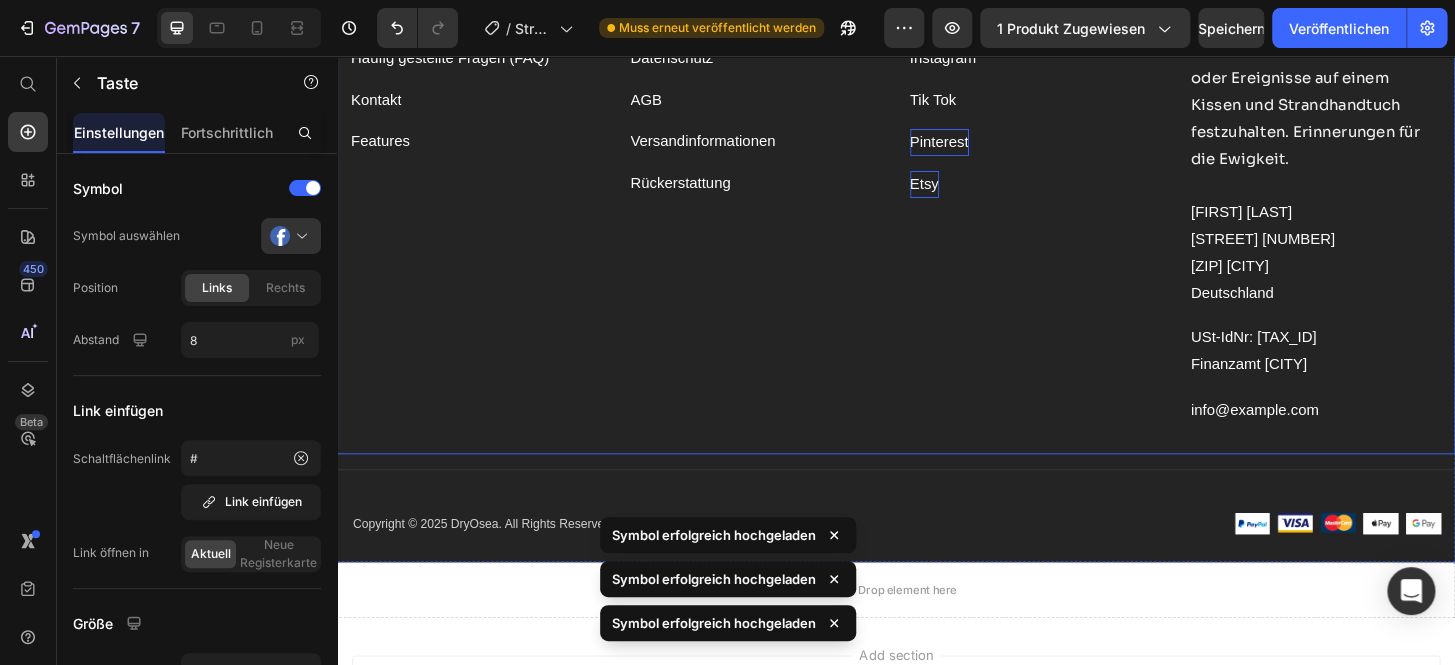 click on "Folge uns auf : Text block Facebook Button Instagram Button Tik Tok Button Pinterest Button Etsy Button" at bounding box center (1087, 199) 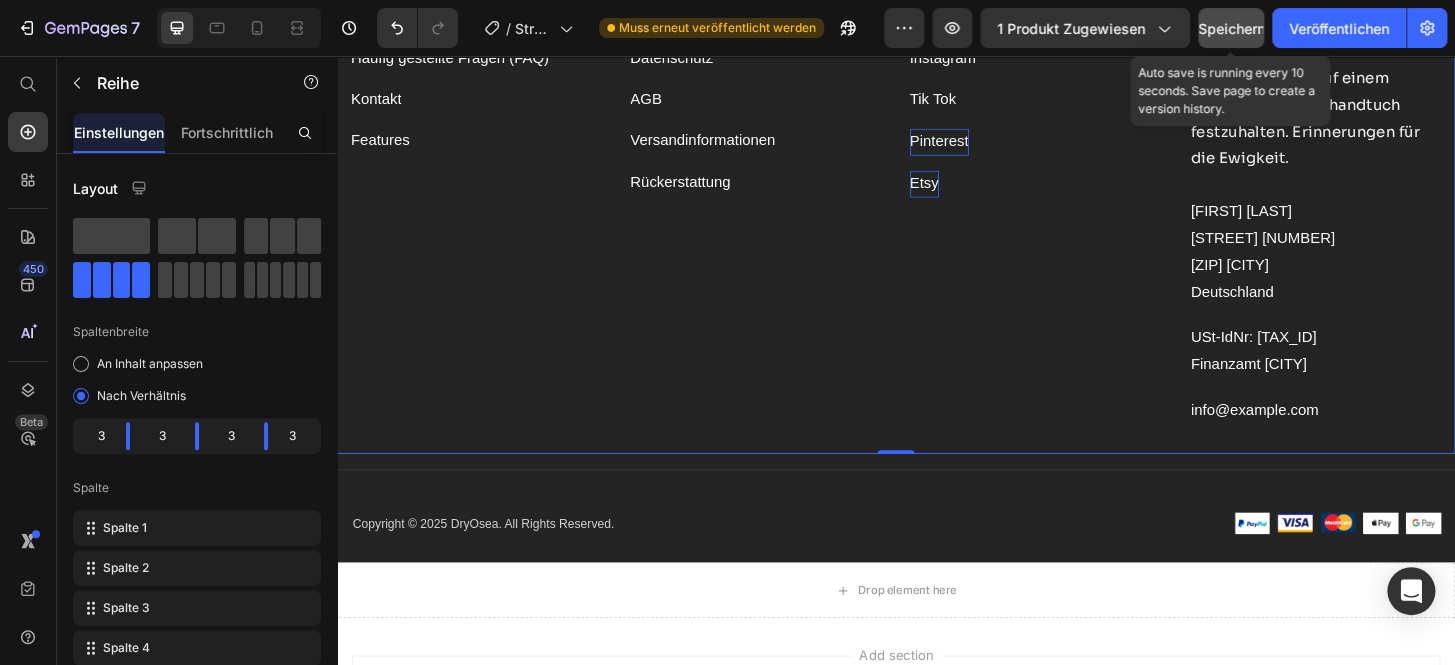 click on "Speichern" at bounding box center [1231, 28] 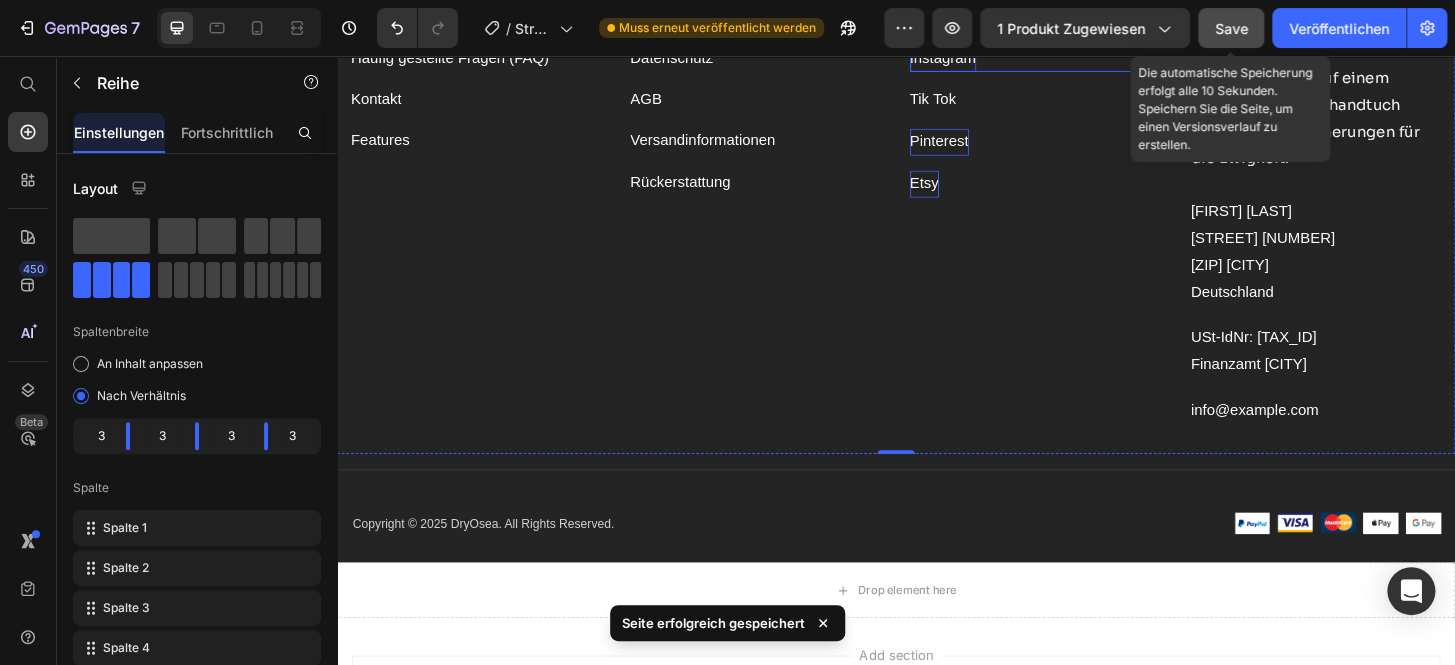 click on "Instagram" at bounding box center (987, 58) 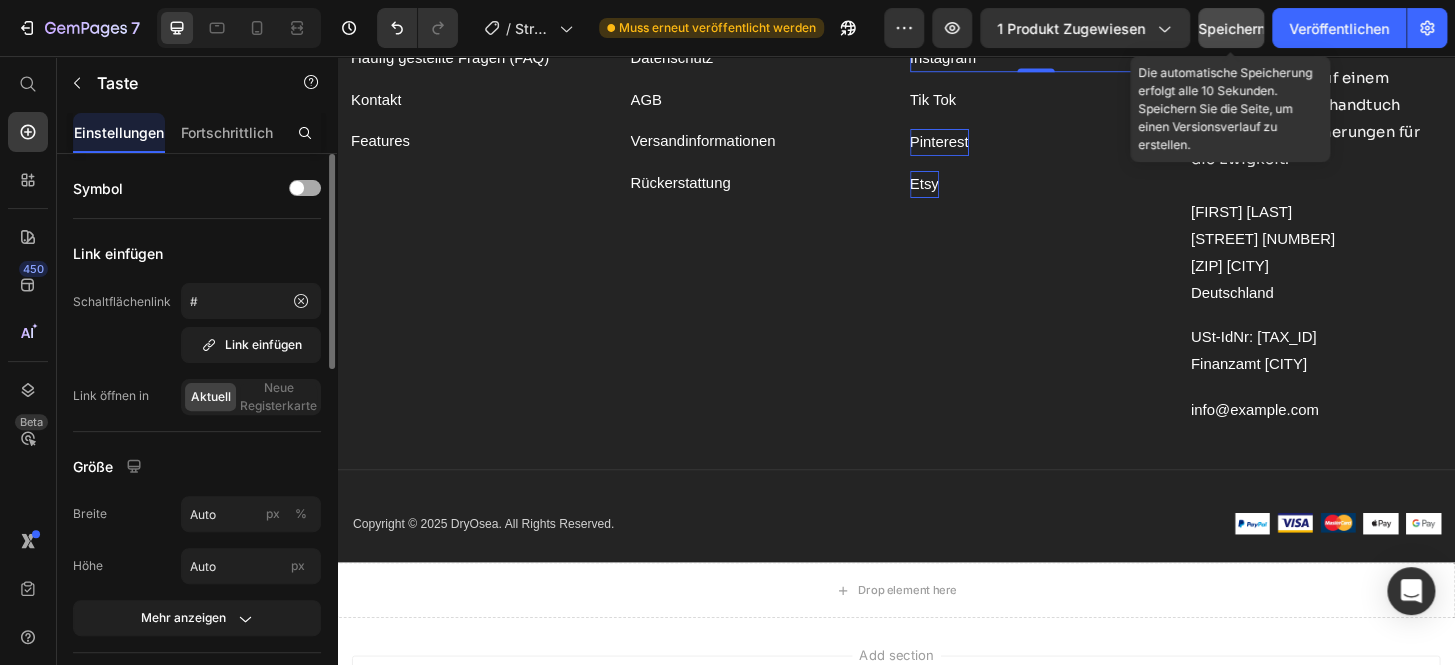 click on "Symbol" 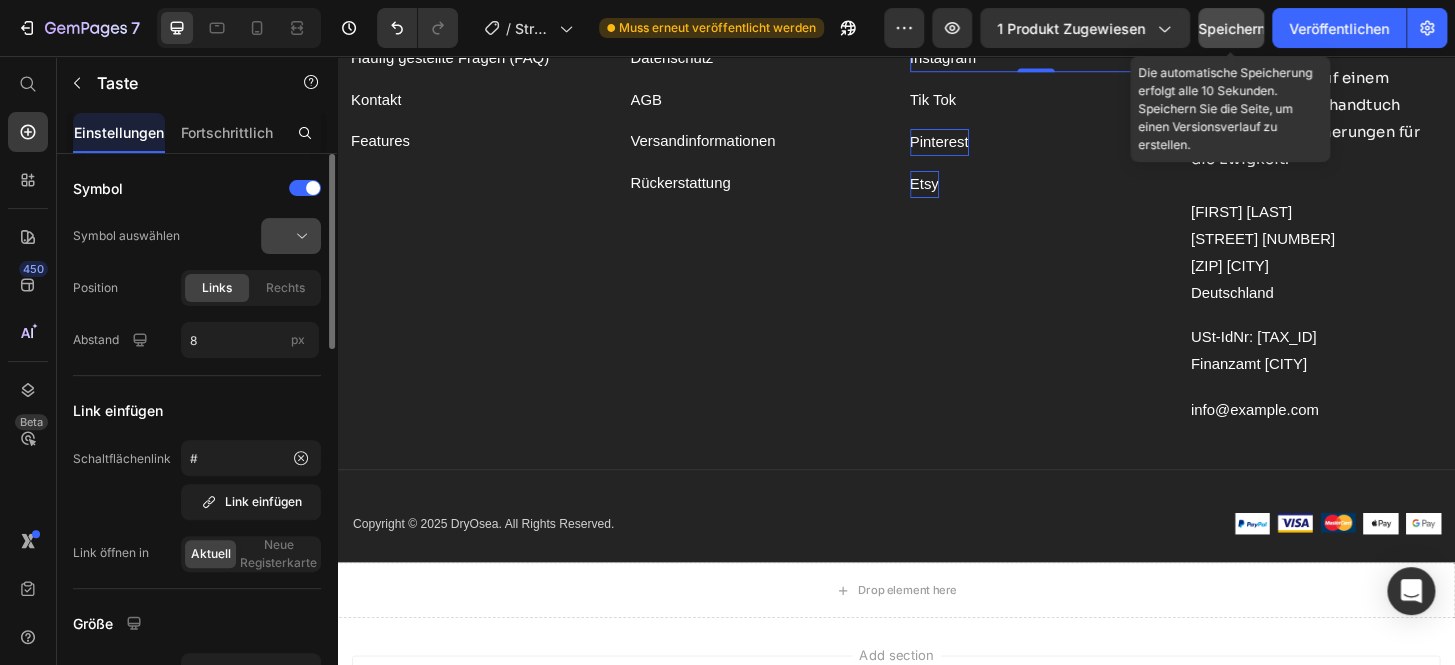 click at bounding box center (299, 236) 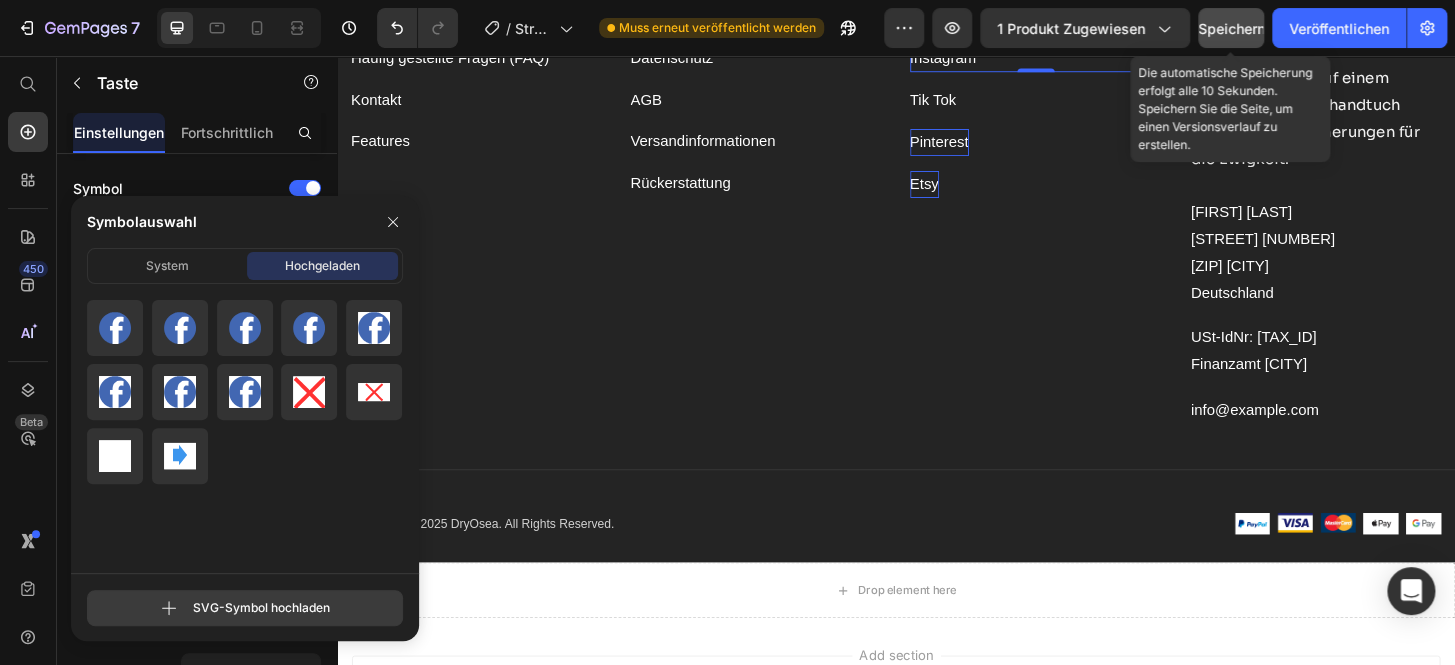 click 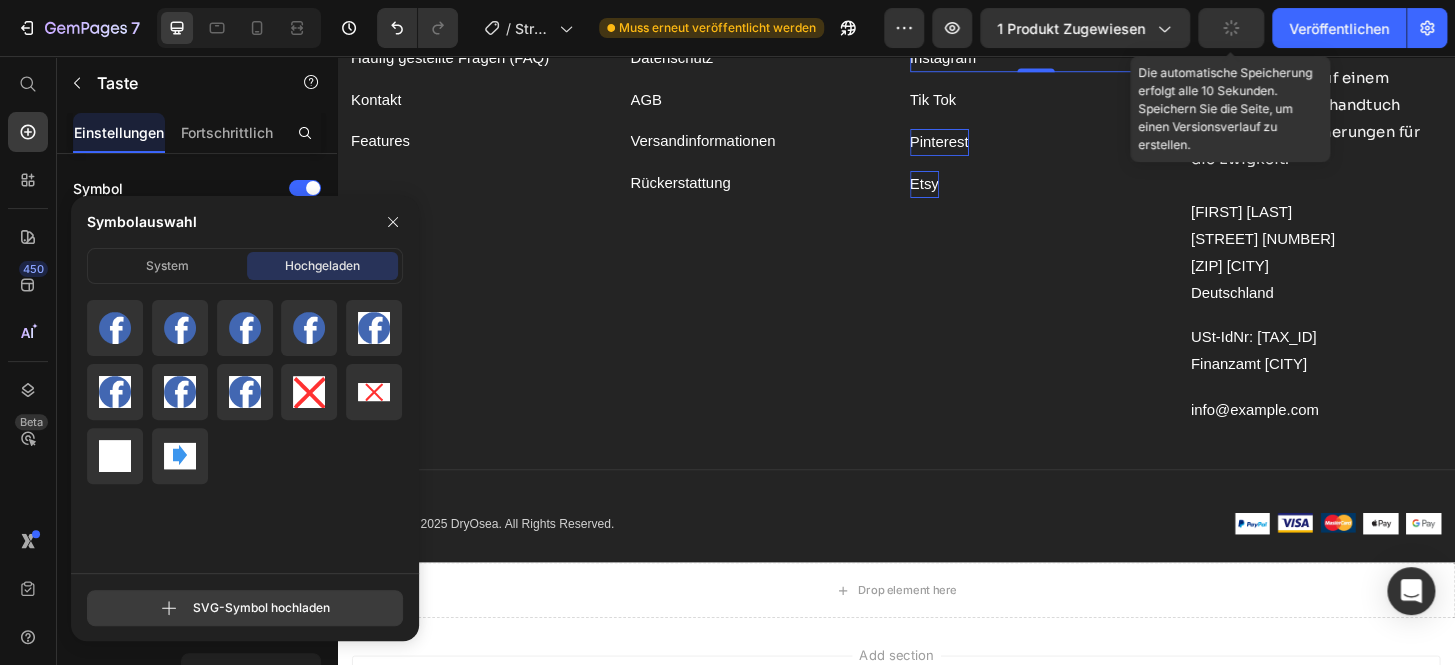 type on "C:\fakepath\instagram logo transparent rund 200x200.svg" 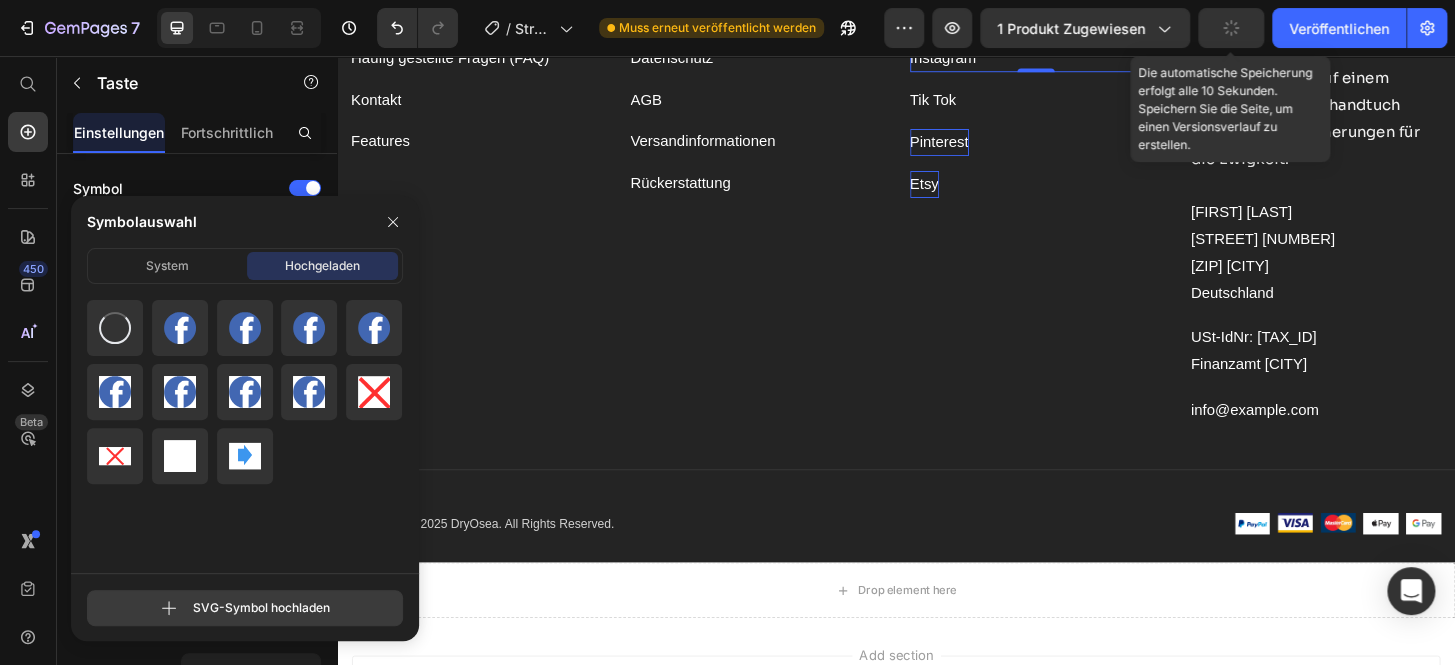 type 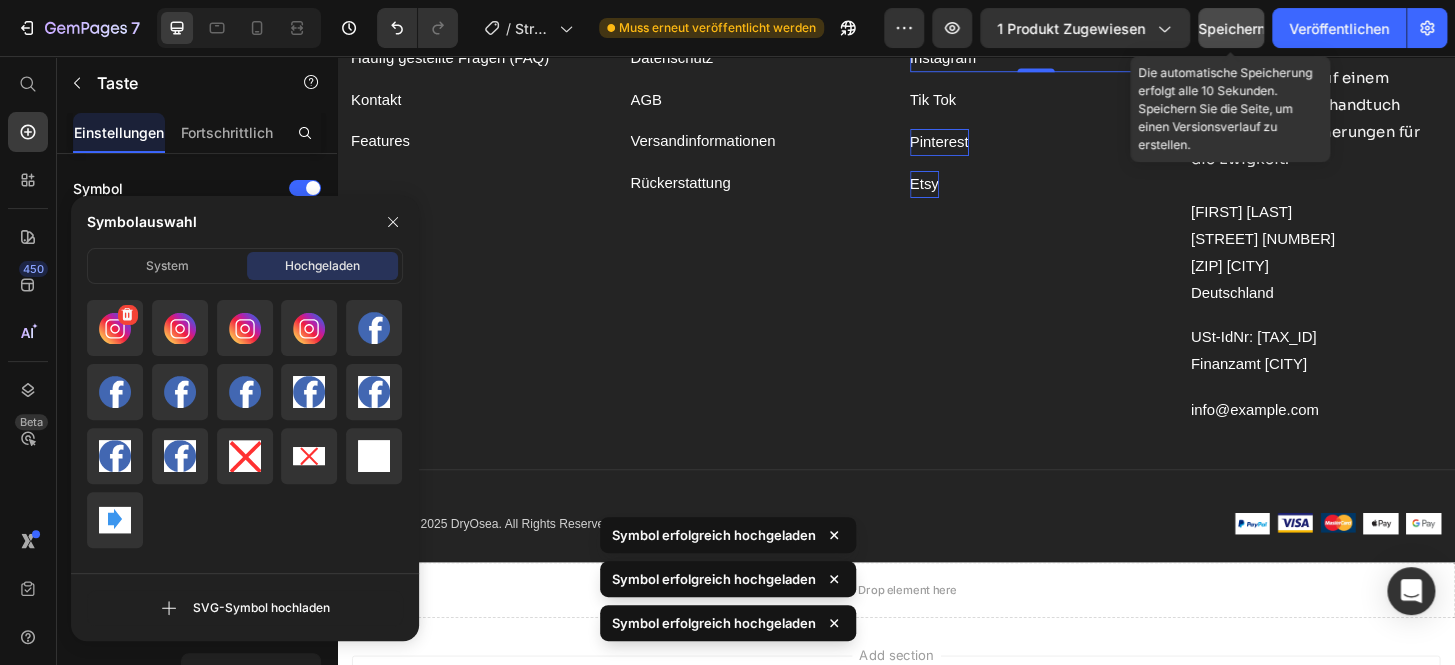 click 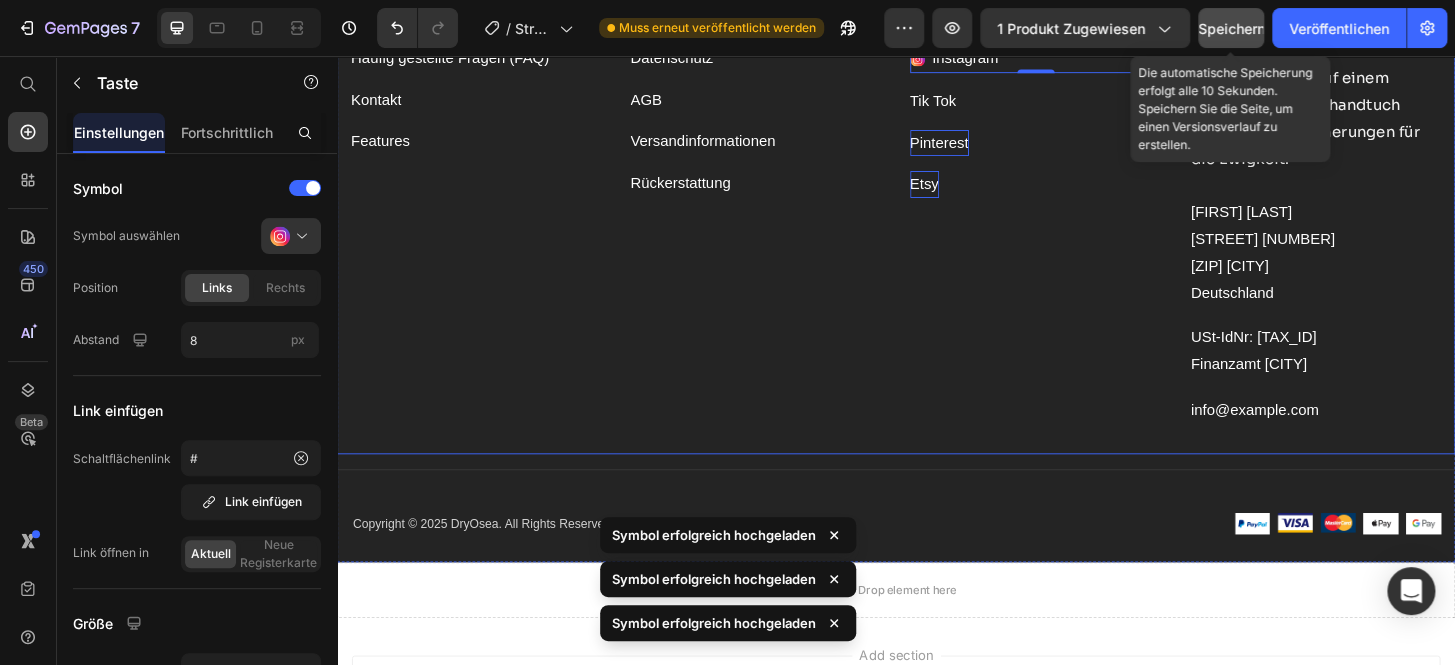 click on "Folge uns auf : Text block Facebook Button Instagram Button Tik Tok Button Pinterest Button Etsy Button" at bounding box center (1087, 199) 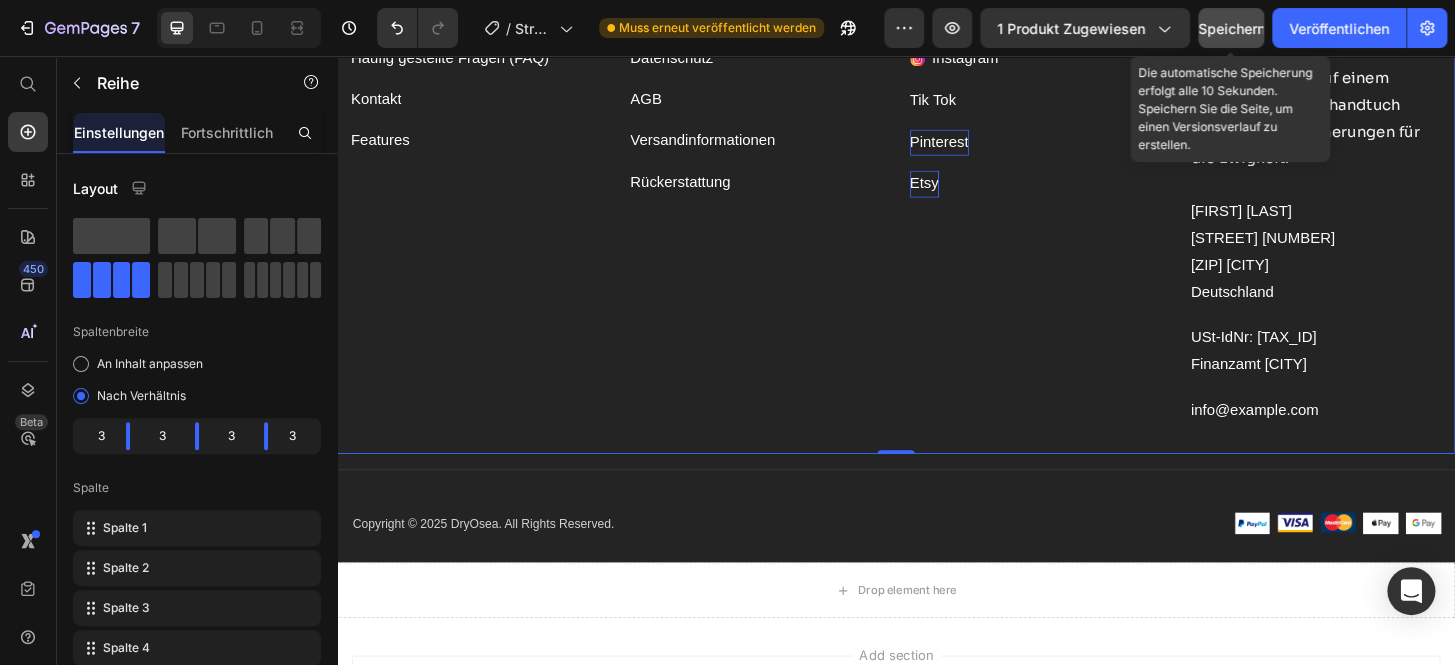 click on "Speichern" at bounding box center (1231, 28) 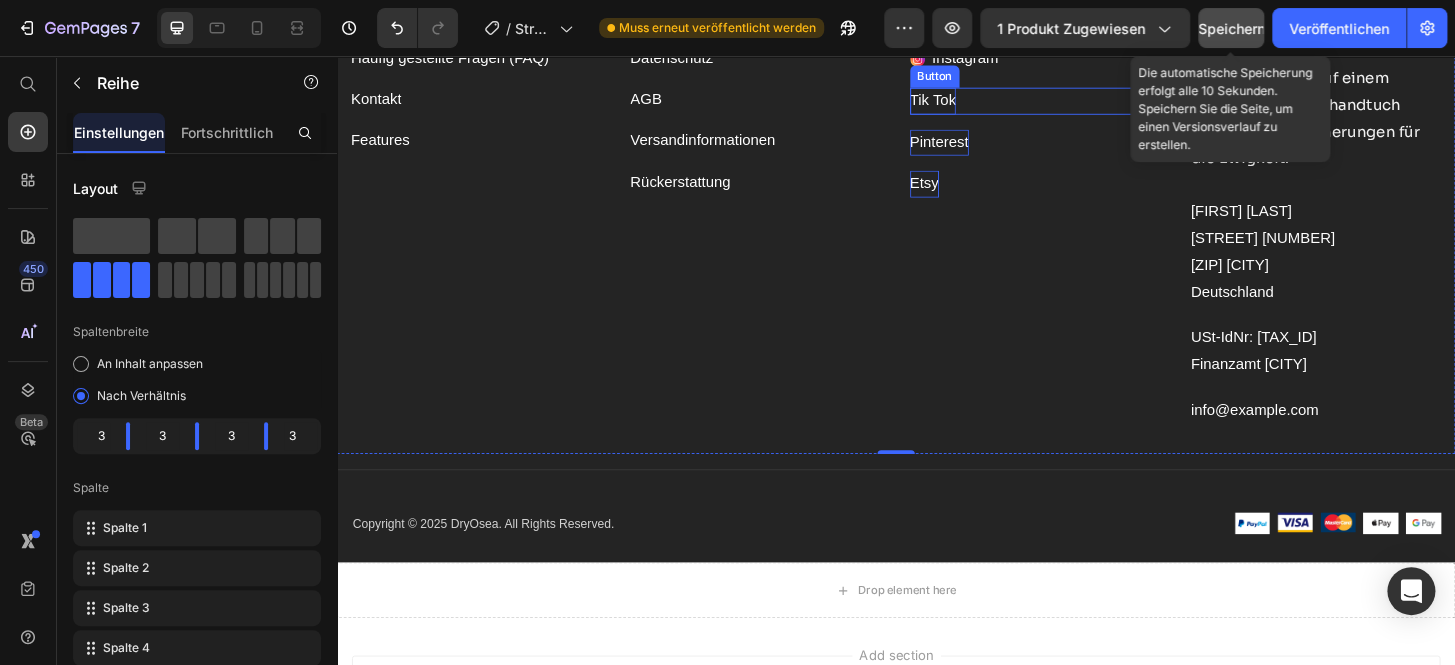 click on "Tik Tok" at bounding box center [977, 104] 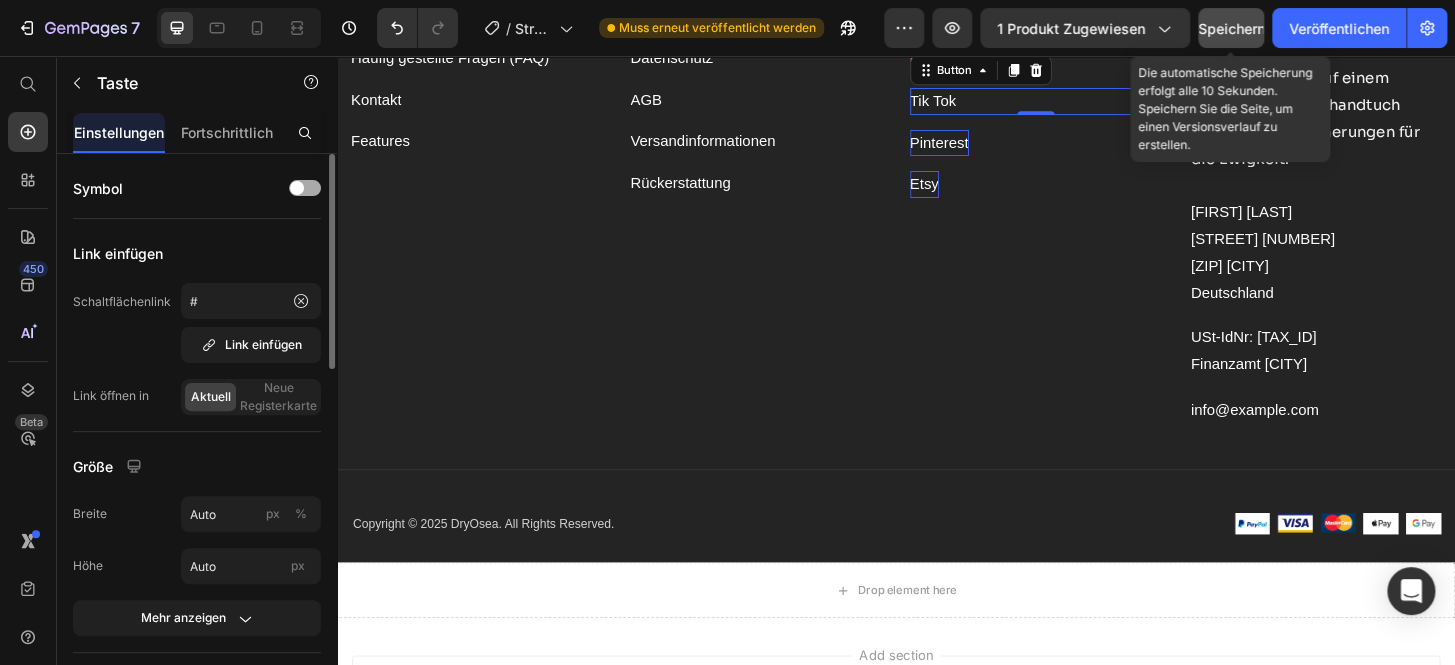 click at bounding box center [297, 188] 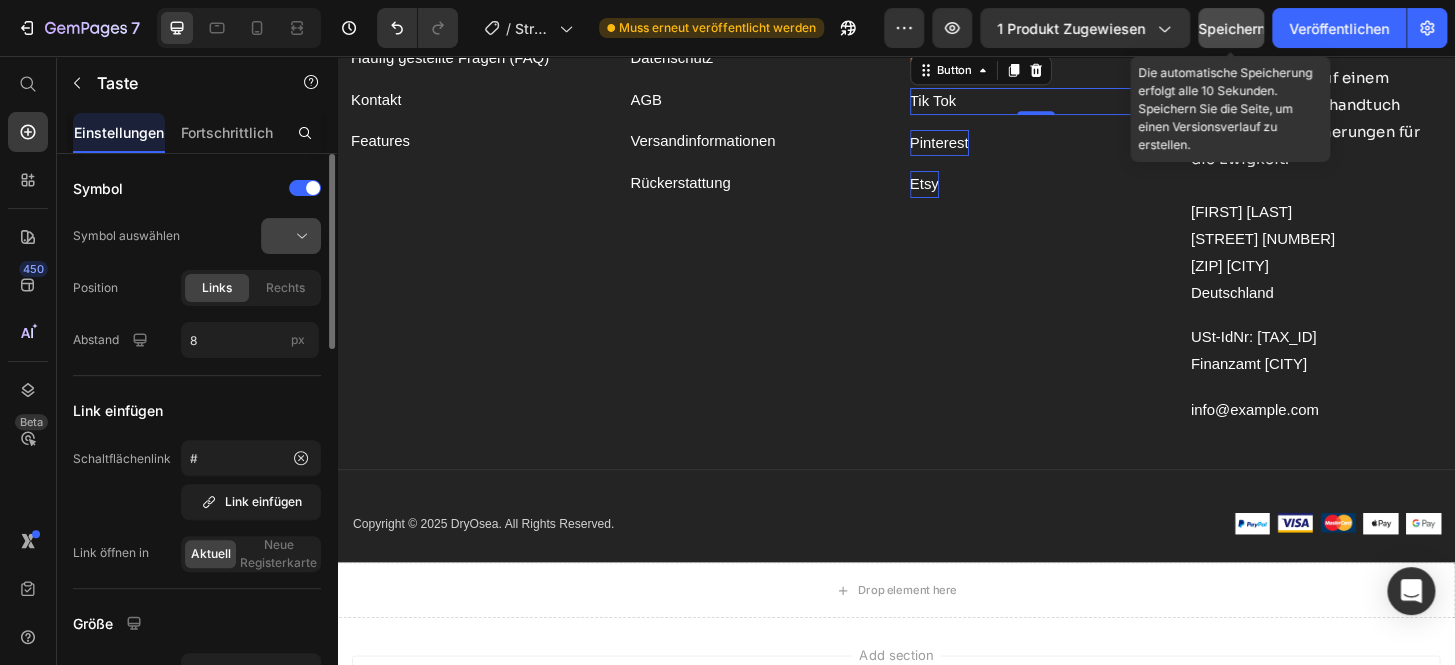 click at bounding box center [299, 236] 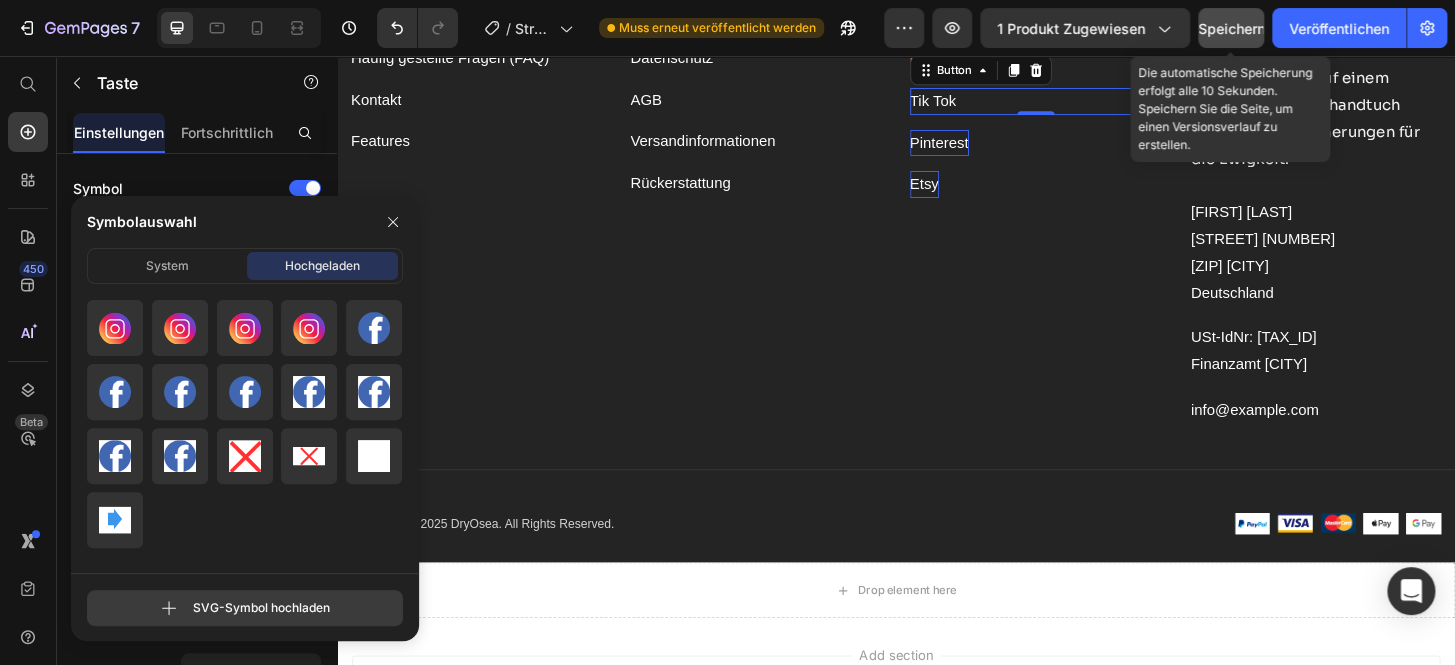 click 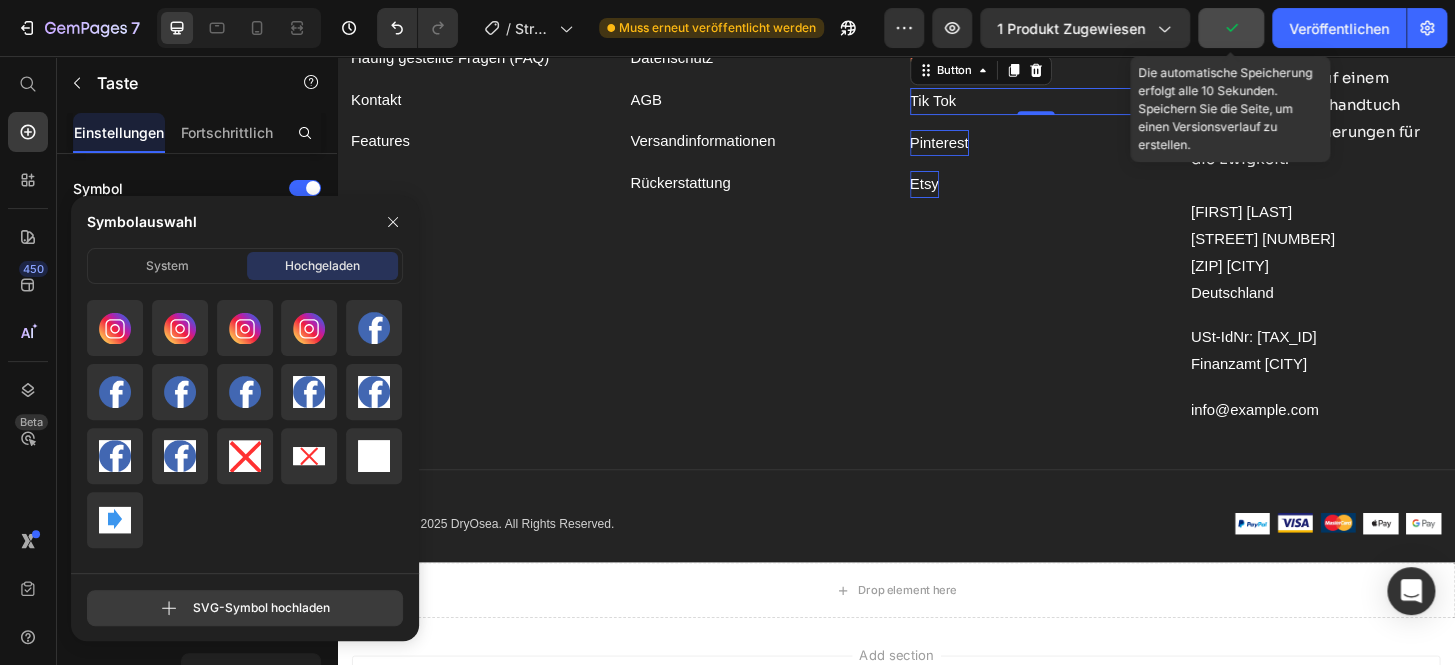 type on "C:\fakepath\tik tok logo transparent rund 200x200.svg" 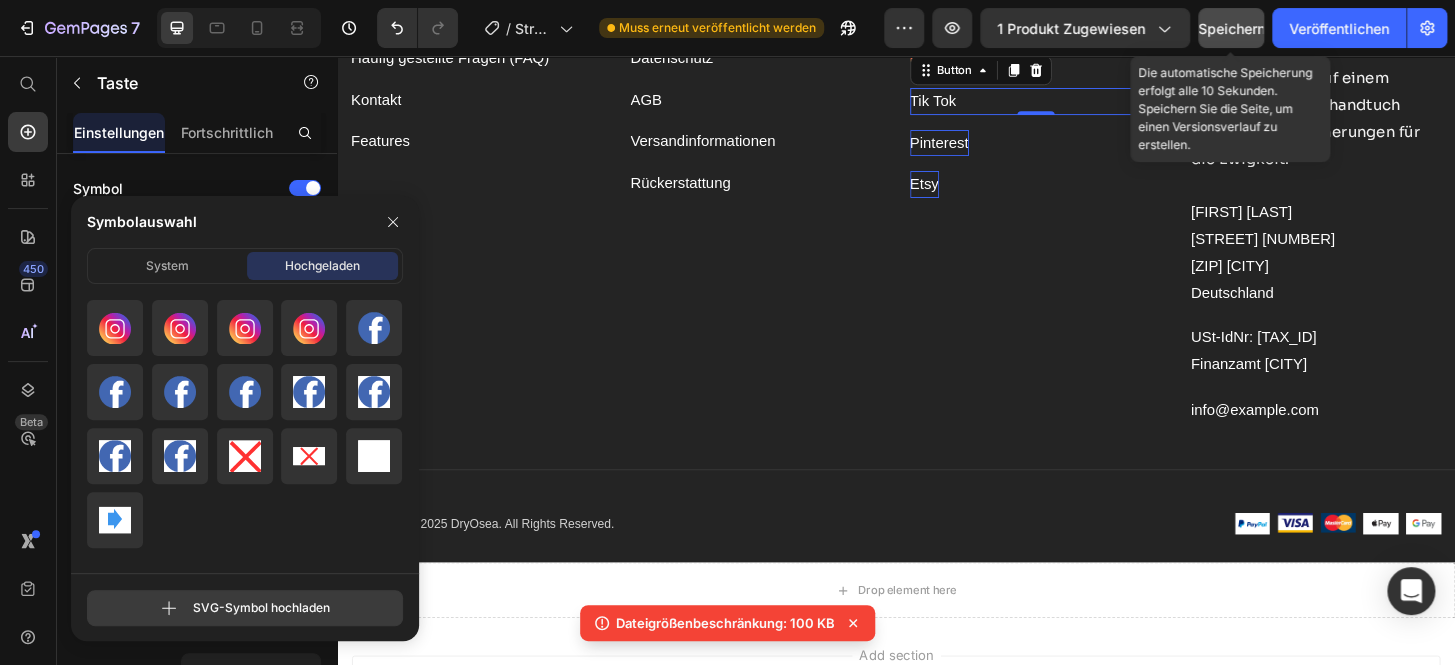 click 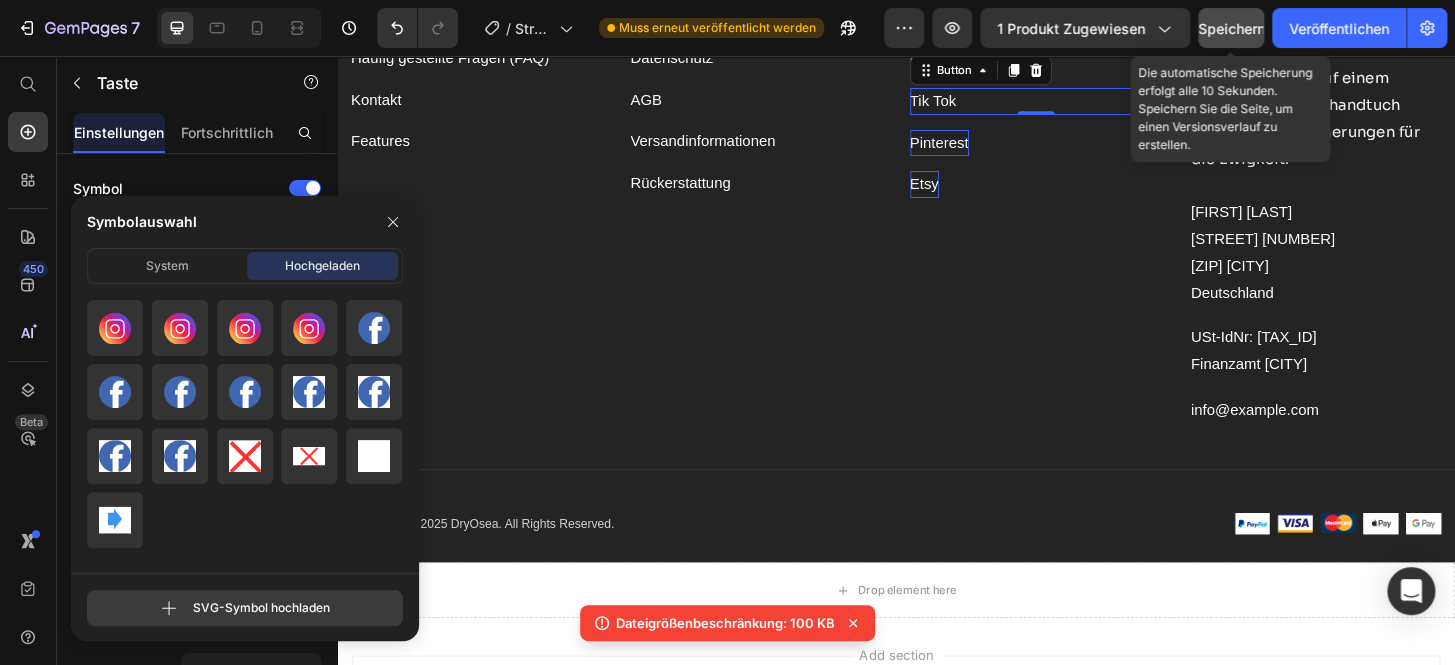 type on "C:\fakepath\tik tok logo transparent rund 200x200 (2).svg" 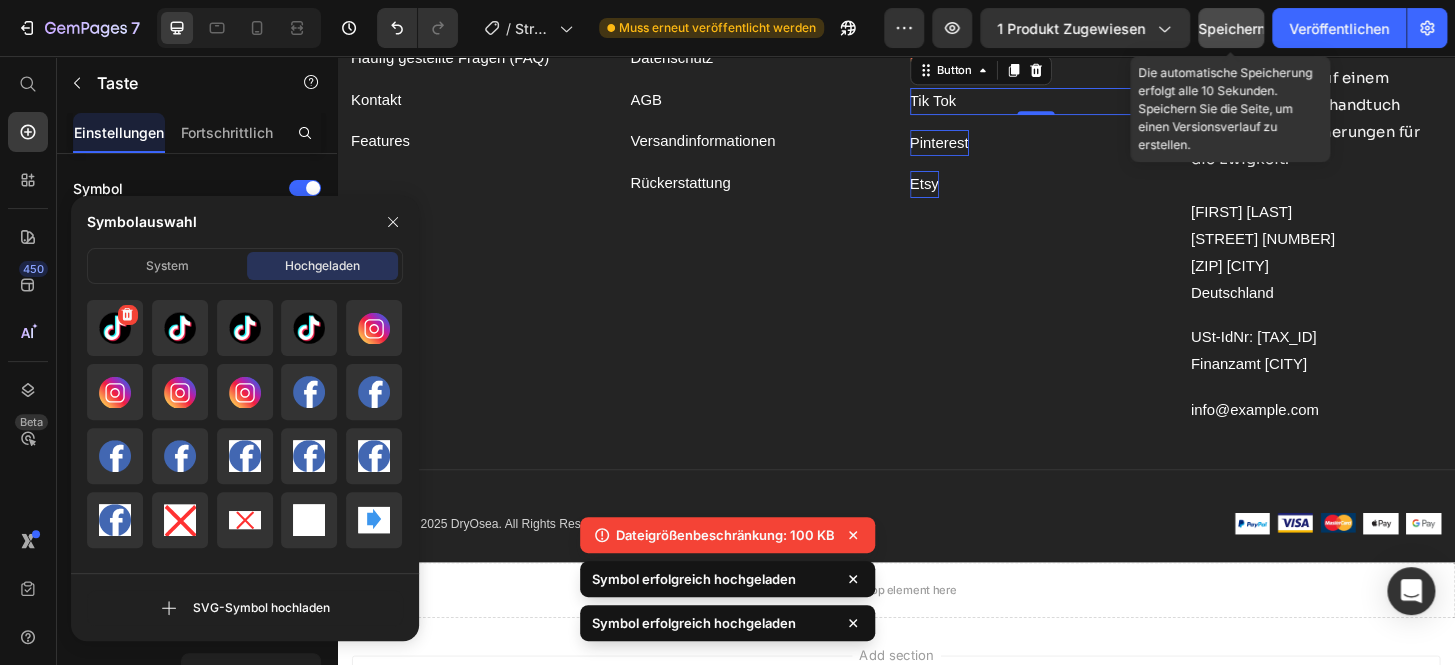 click at bounding box center (115, 328) 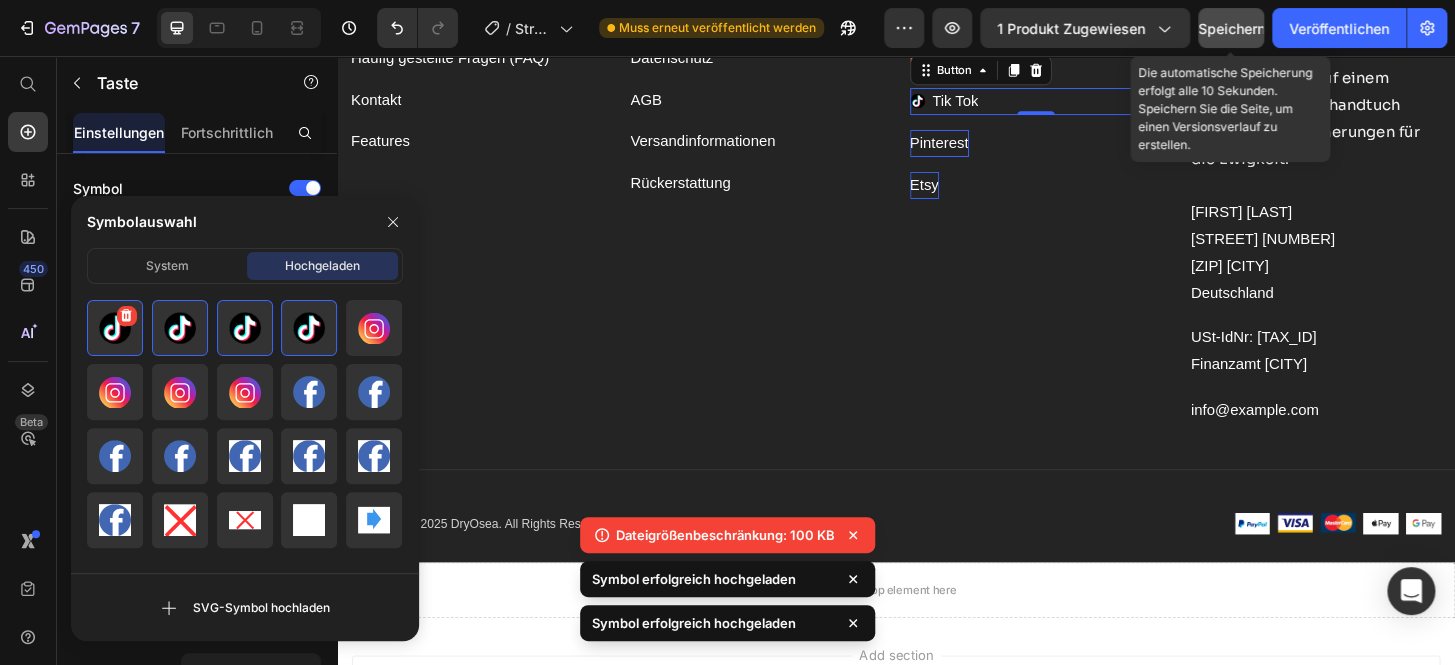 click at bounding box center [115, 328] 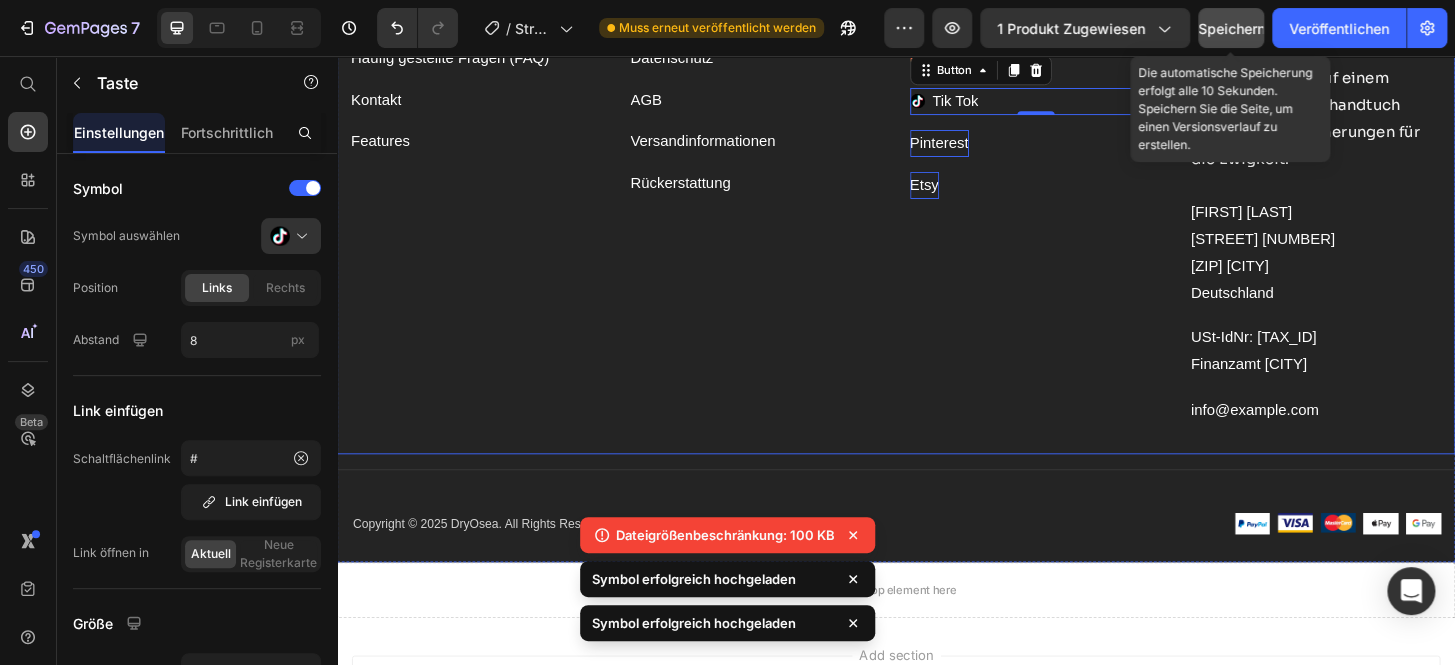 click on "Folge uns auf : Text block Facebook Button Instagram Button Tik Tok Button Pinterest Button Etsy Button" at bounding box center (1087, 199) 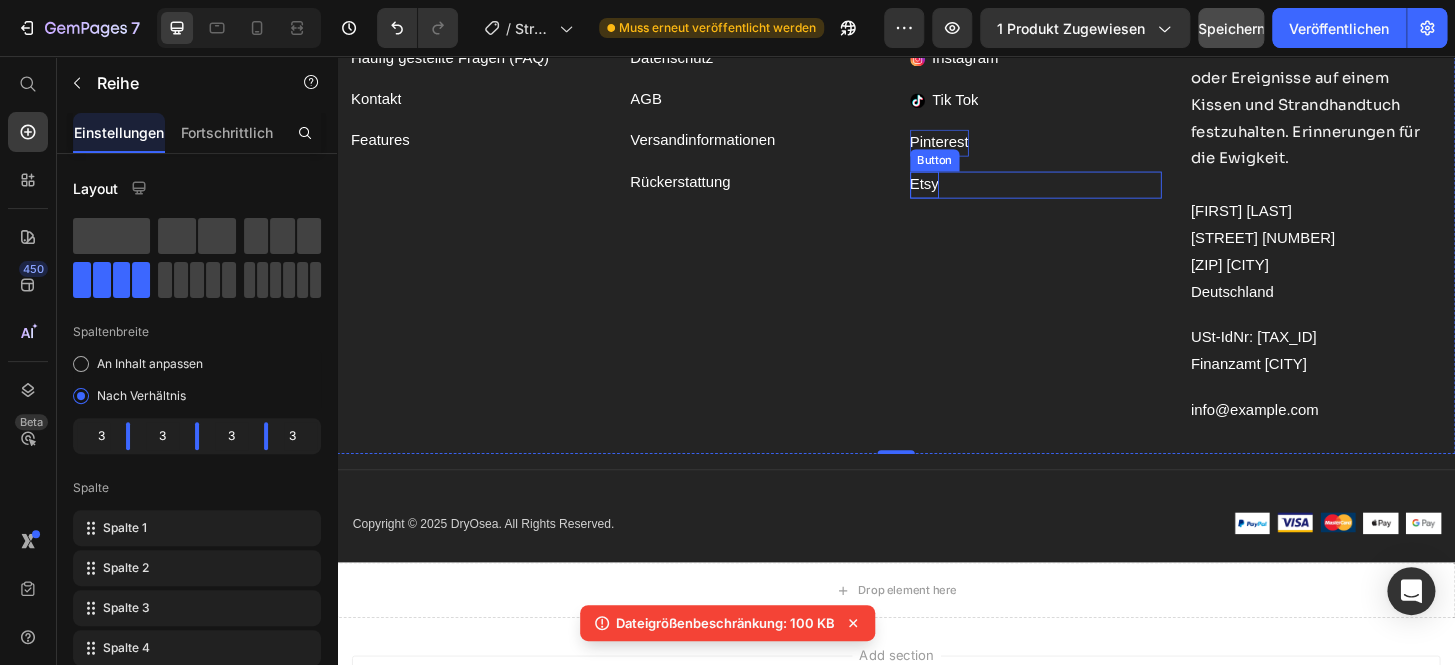 click on "Pinterest" at bounding box center (983, 149) 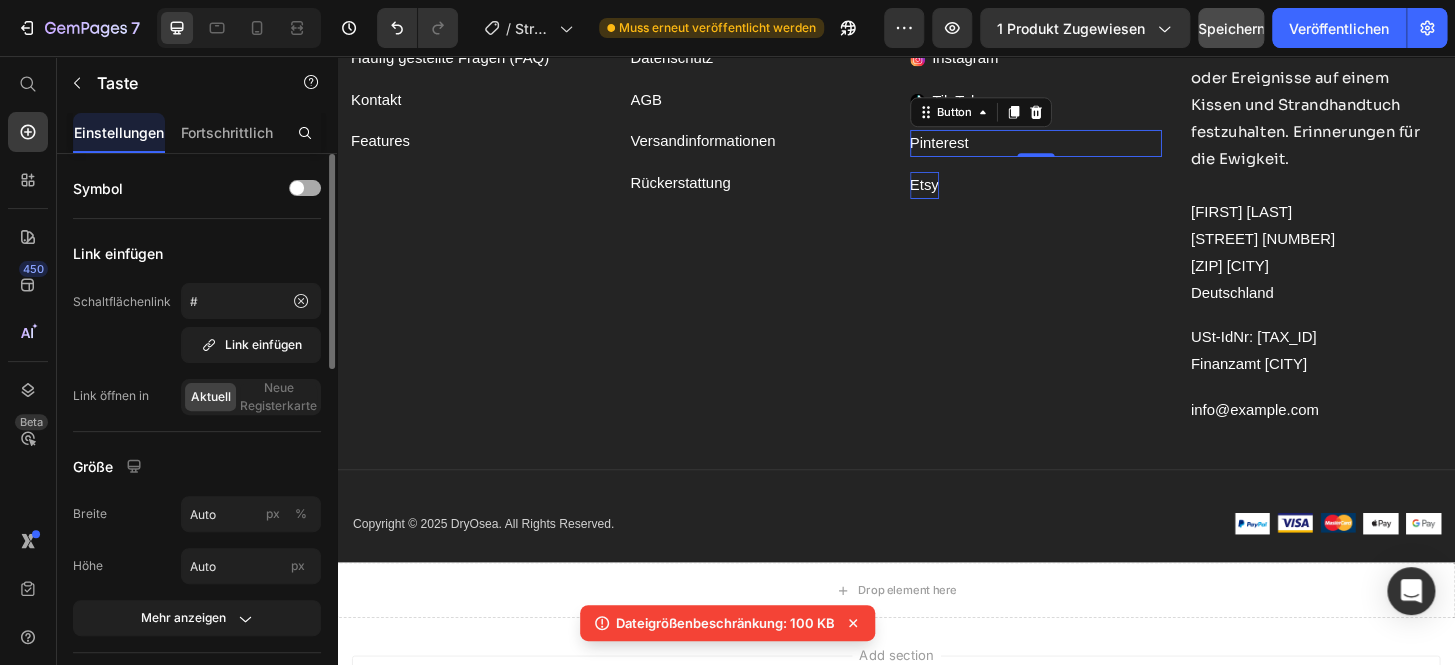 click at bounding box center (297, 188) 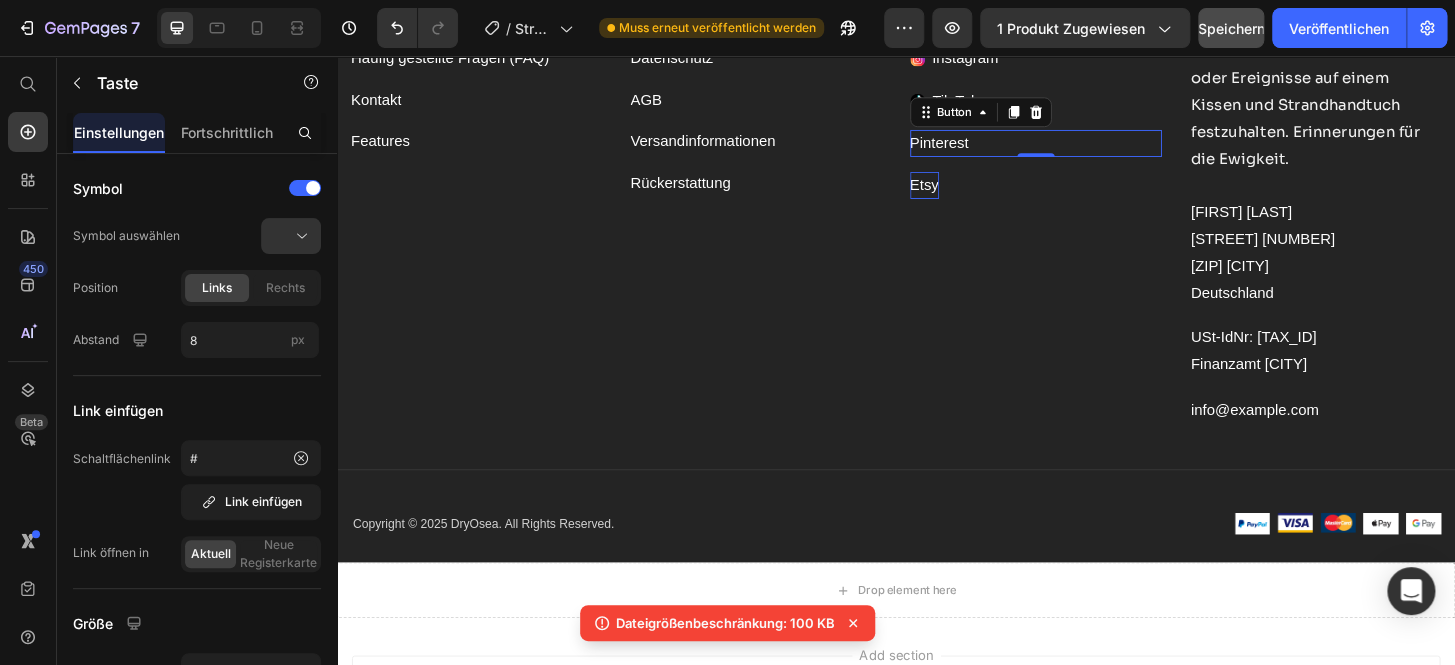 click at bounding box center (299, 236) 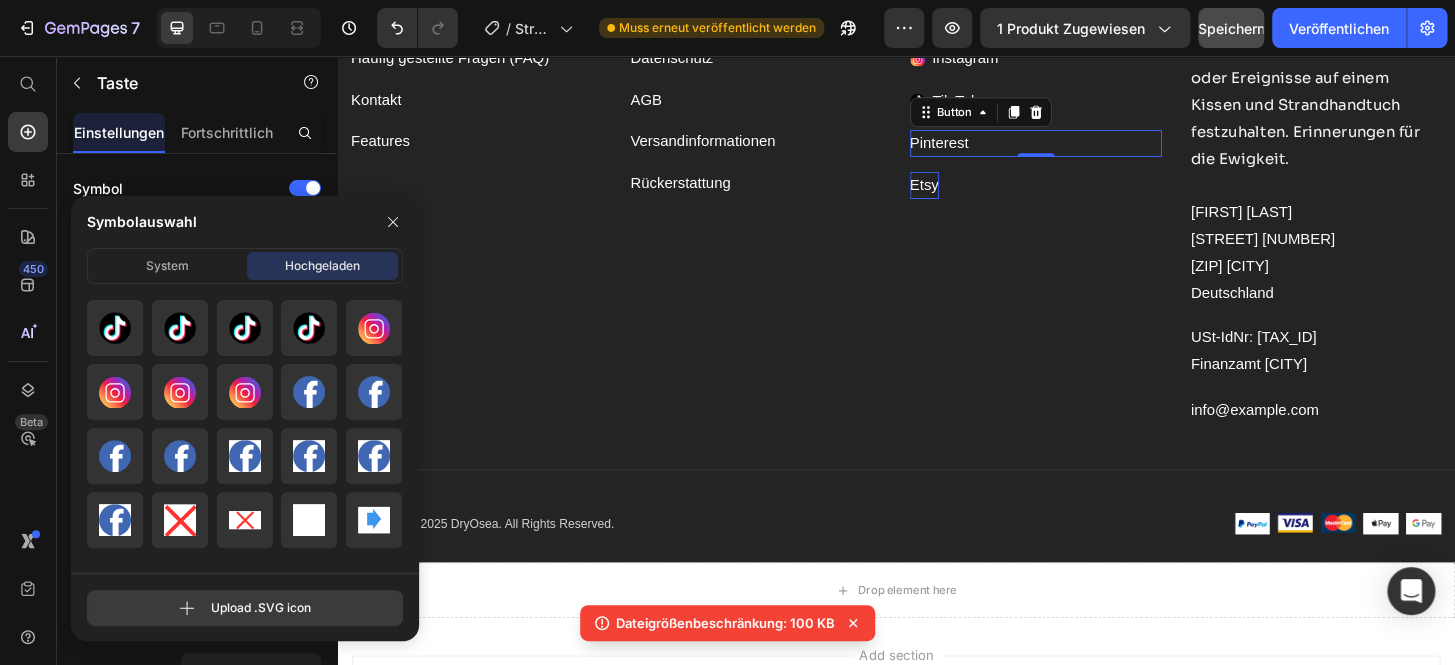 click 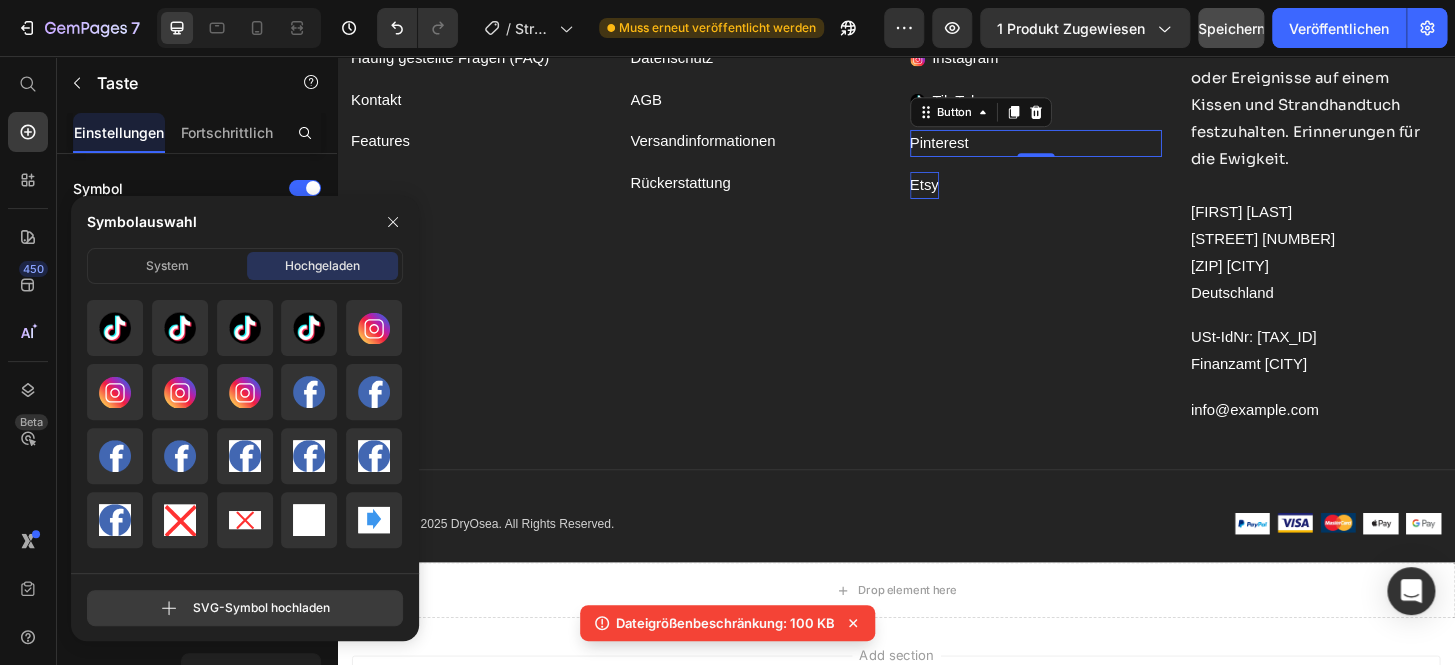 click 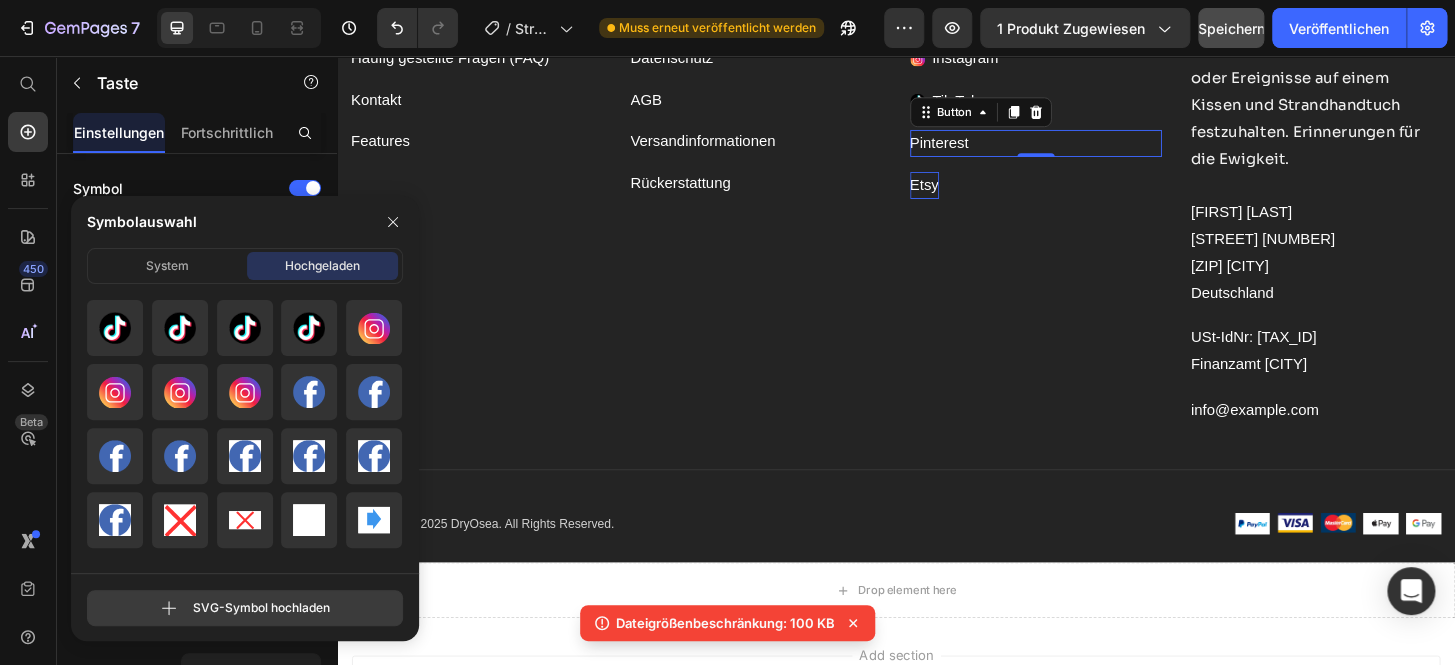 type on "C:\fakepath\Querformat (1500 x 1500 px) (1500 x 2500 px) (200 x 200 px) (60 x 60 px).svg" 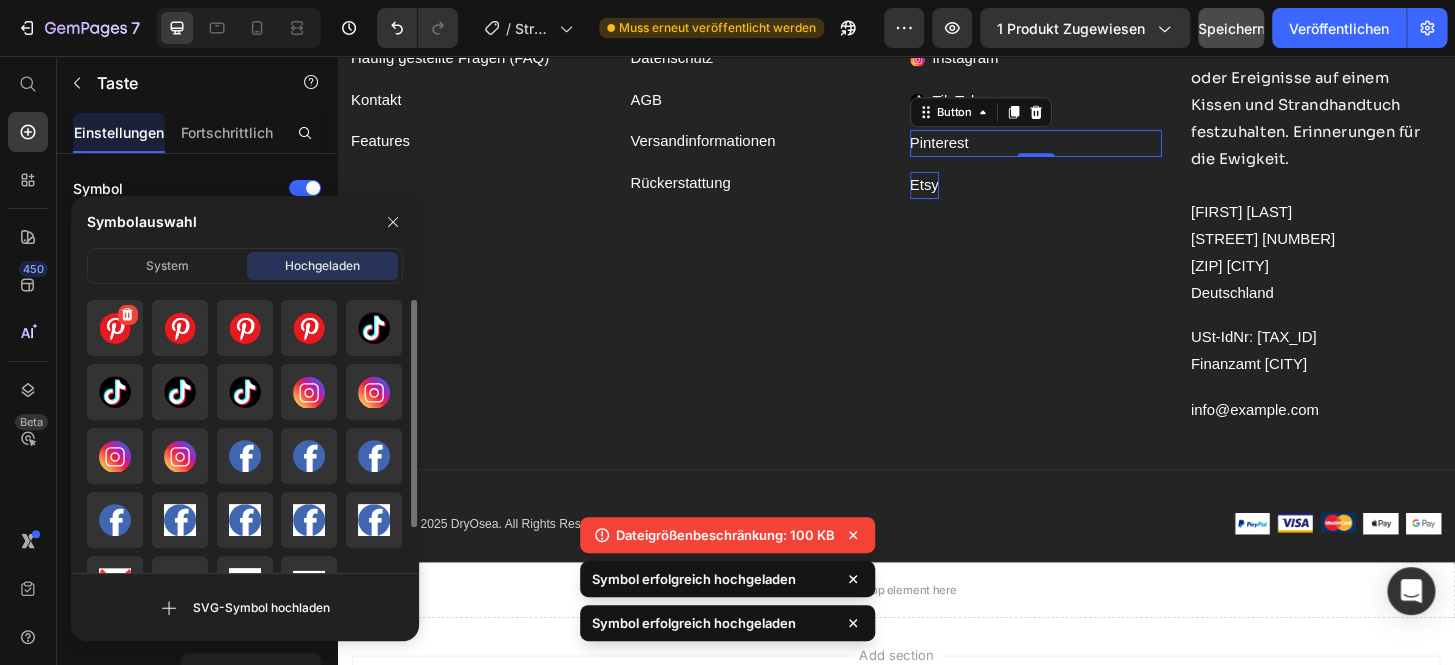 click 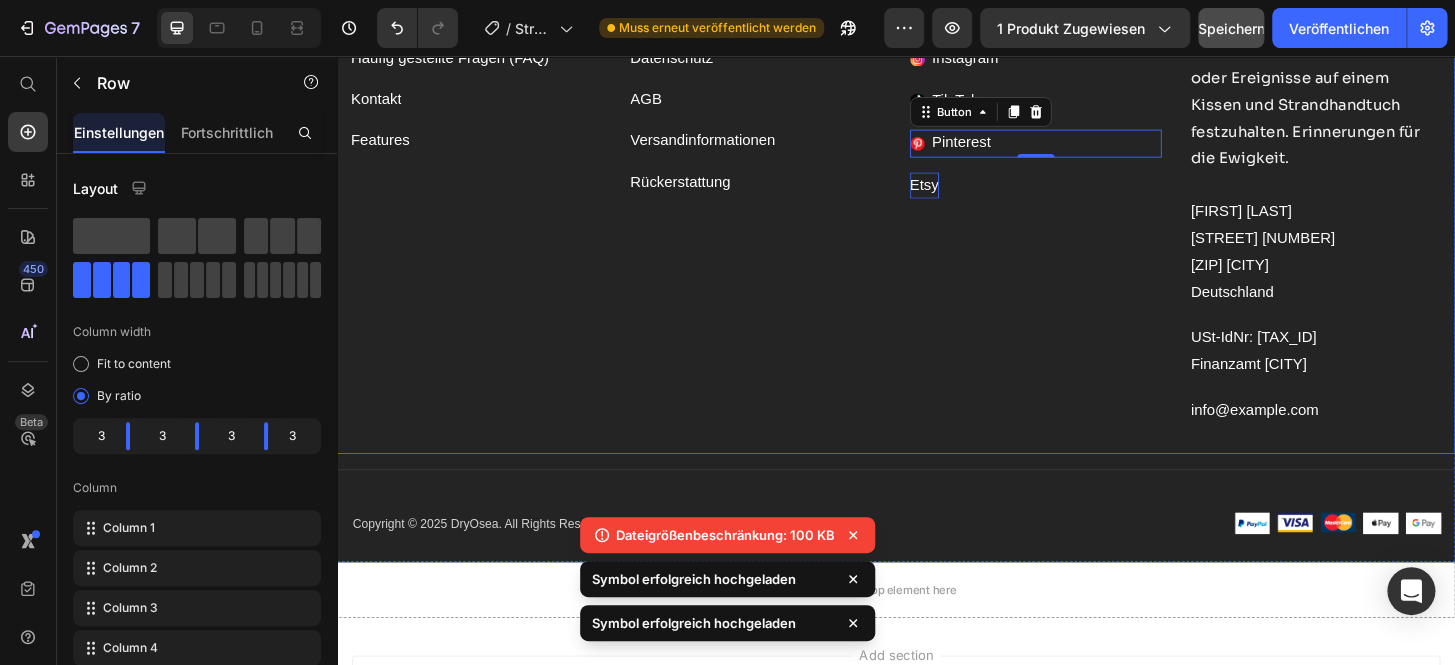 click on "Folge uns auf : Text block Facebook Button Instagram Button Tik Tok Button Pinterest Button Etsy Button" at bounding box center [1087, 199] 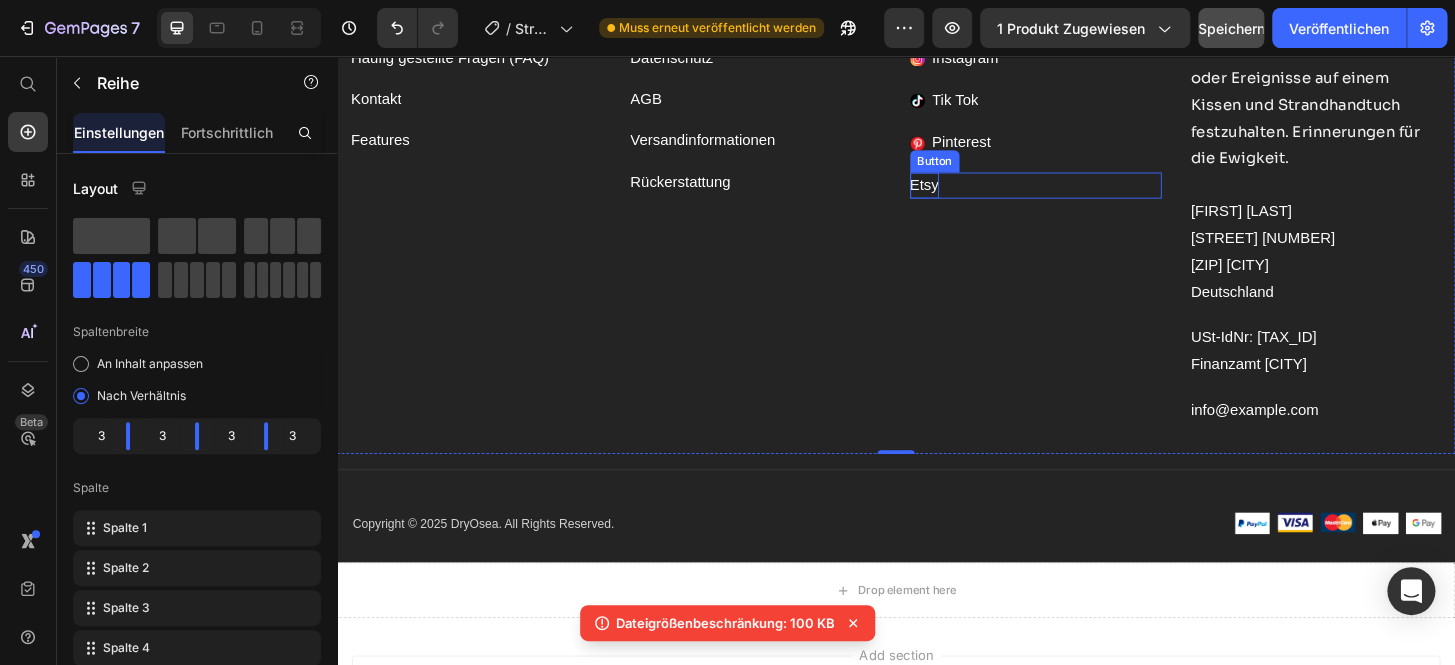 click on "Etsy" at bounding box center (967, 195) 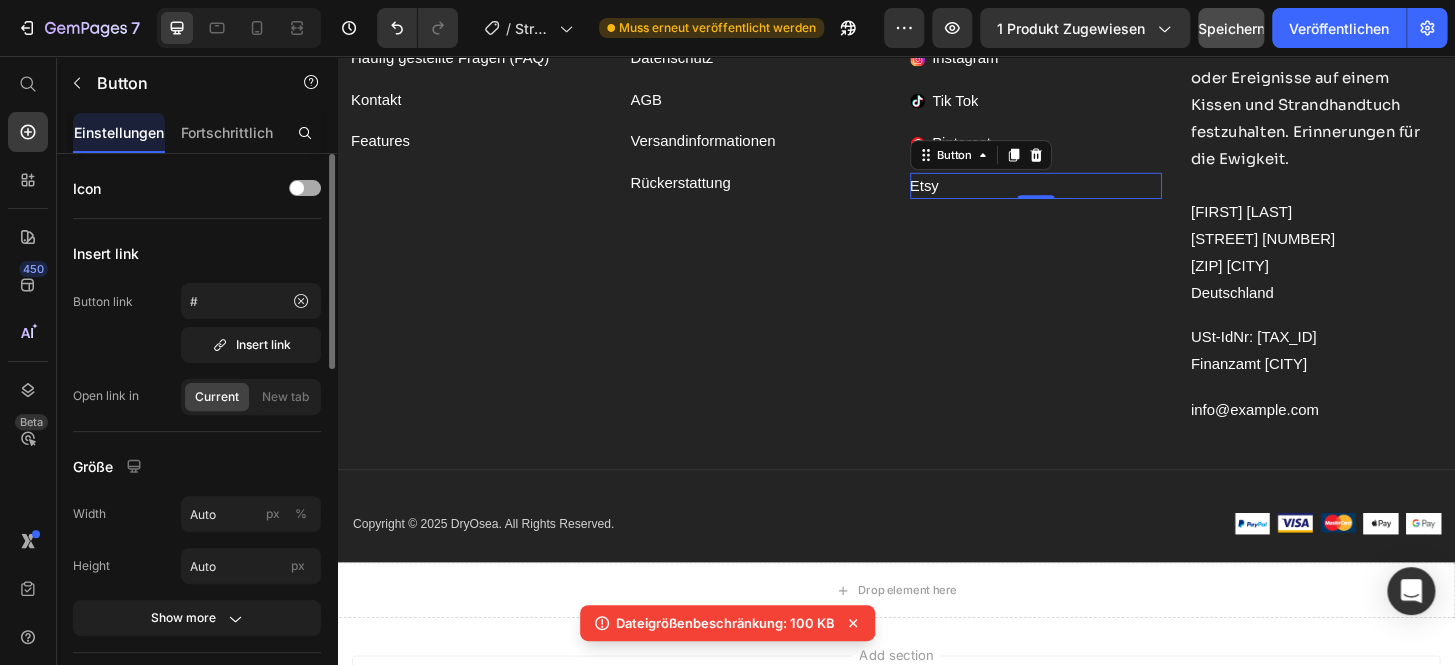 click at bounding box center [305, 188] 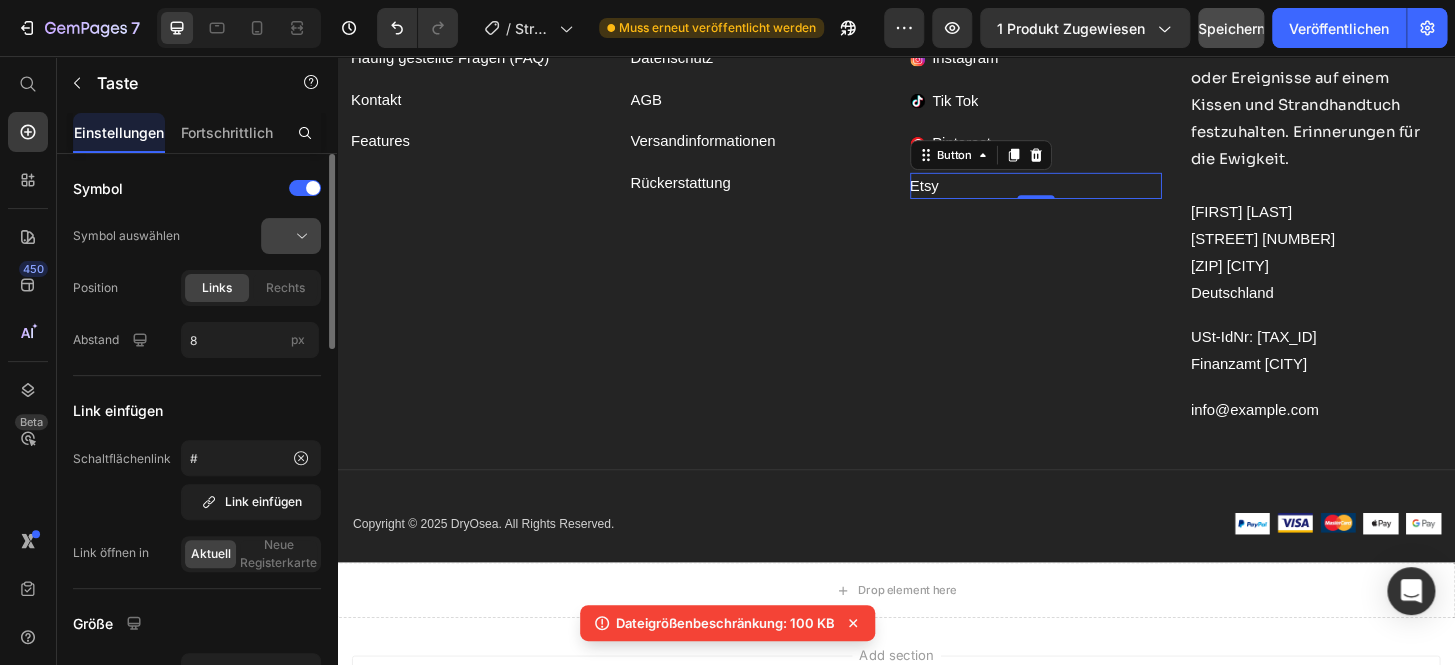 click 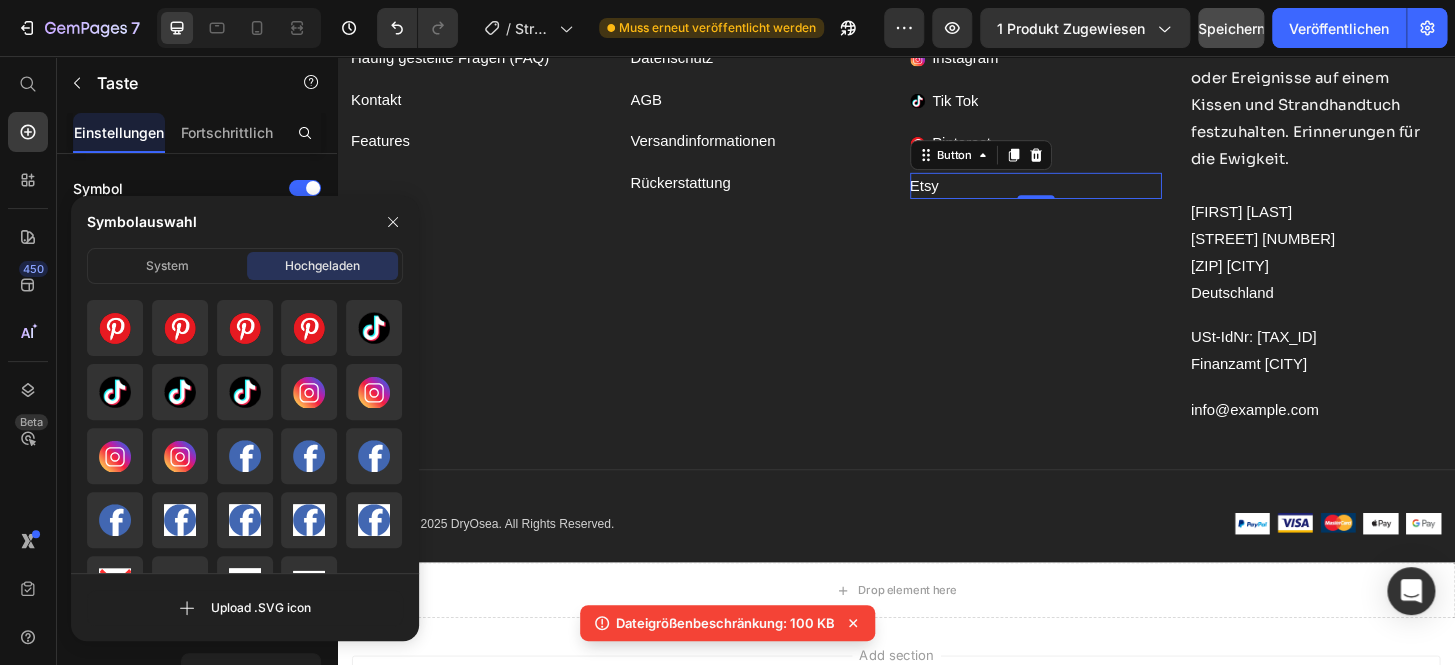 click on "Symbolauswahl" at bounding box center (245, 222) 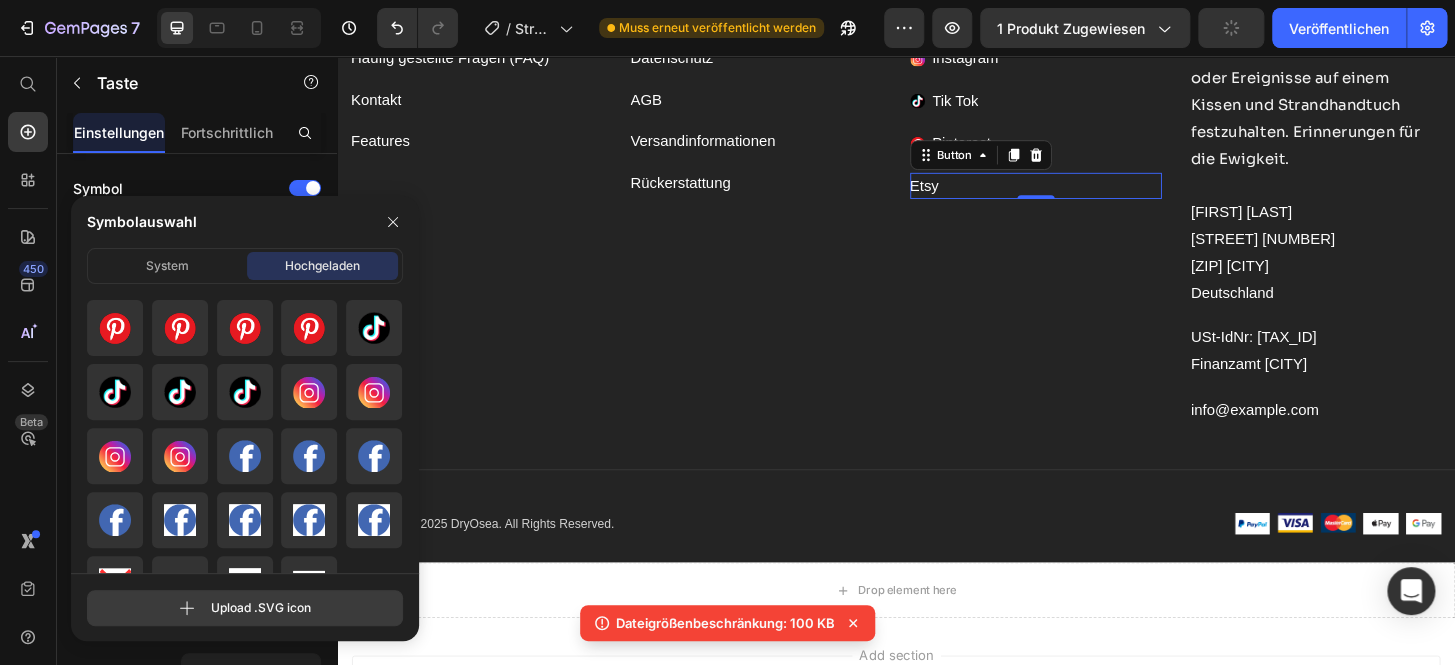 click 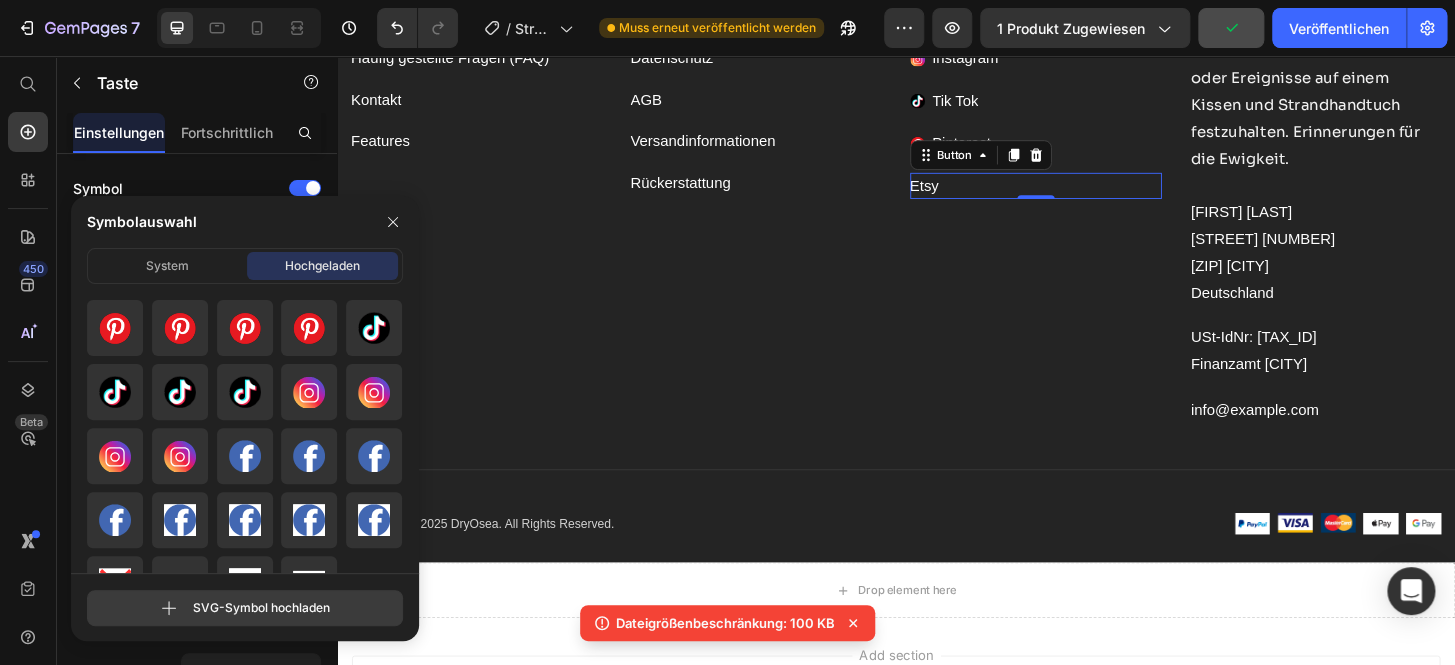 type on "C:\fakepath\Querformat (1500 x 1500 px) (1500 x 2500 px) (200 x 200 px).svg" 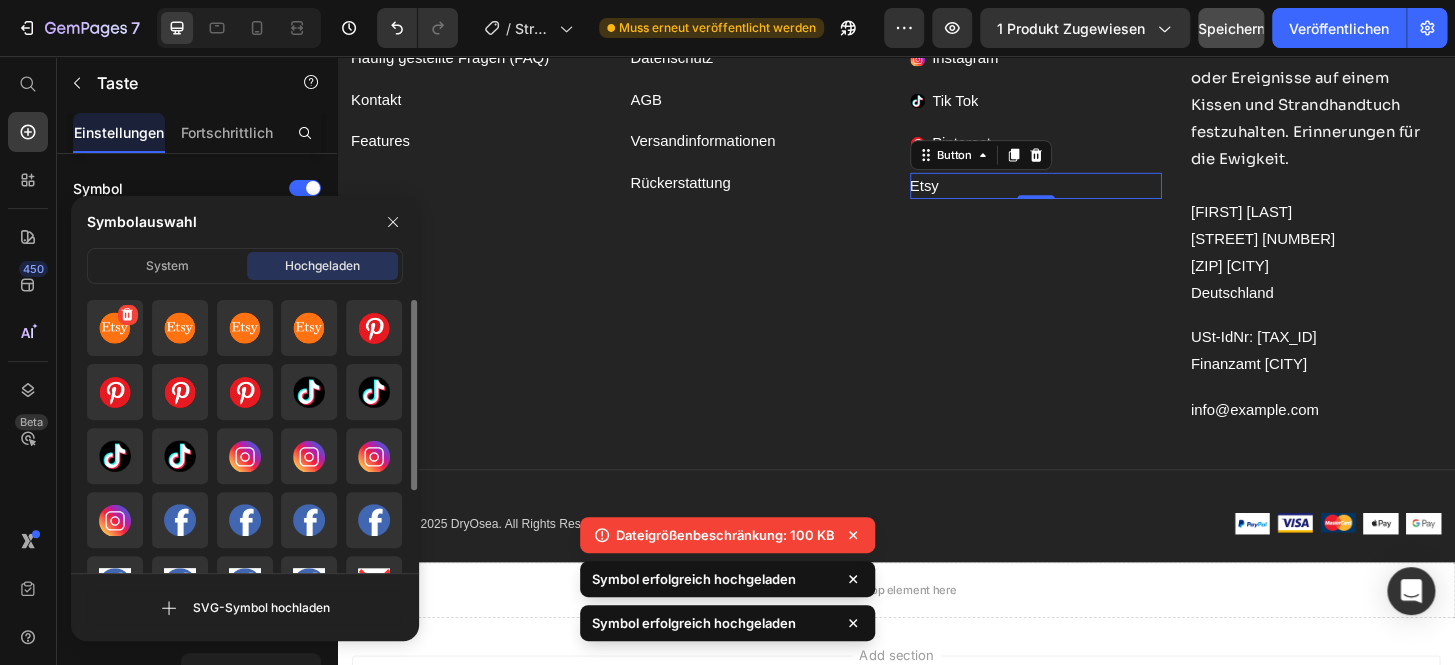 click at bounding box center (115, 328) 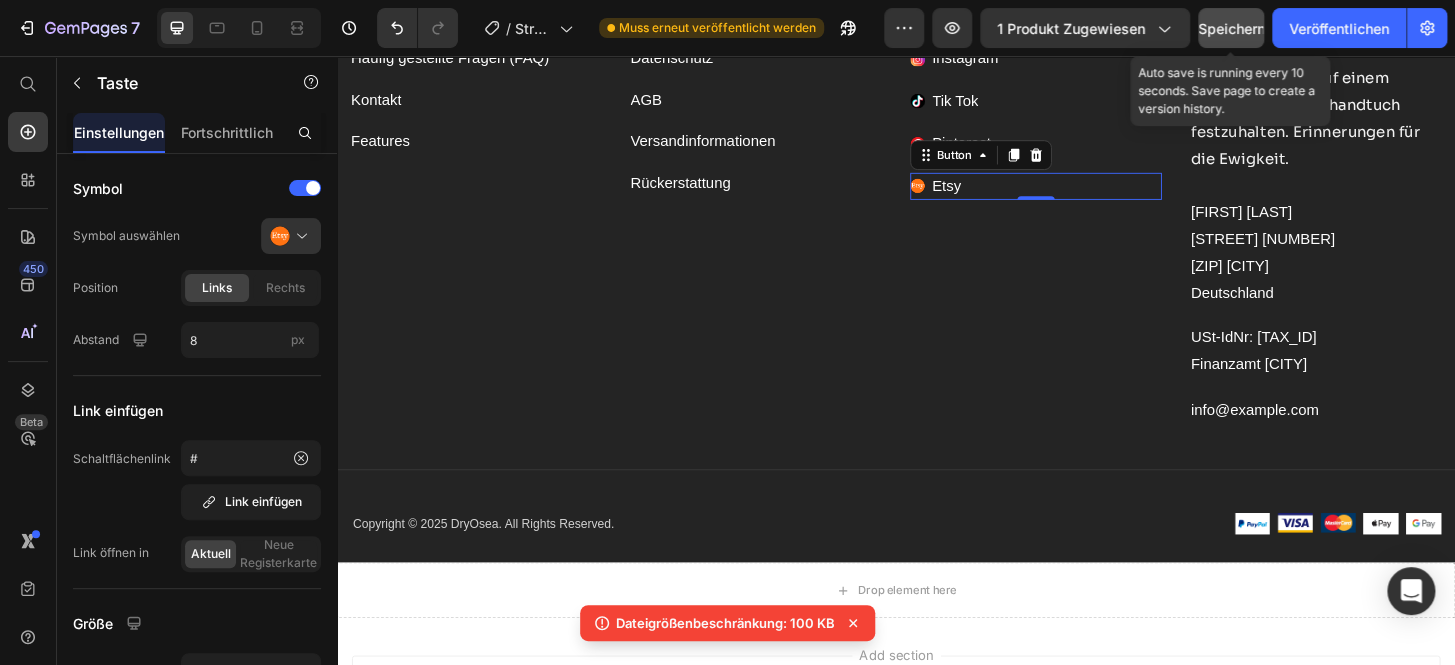 click on "Speichern" at bounding box center (1231, 28) 